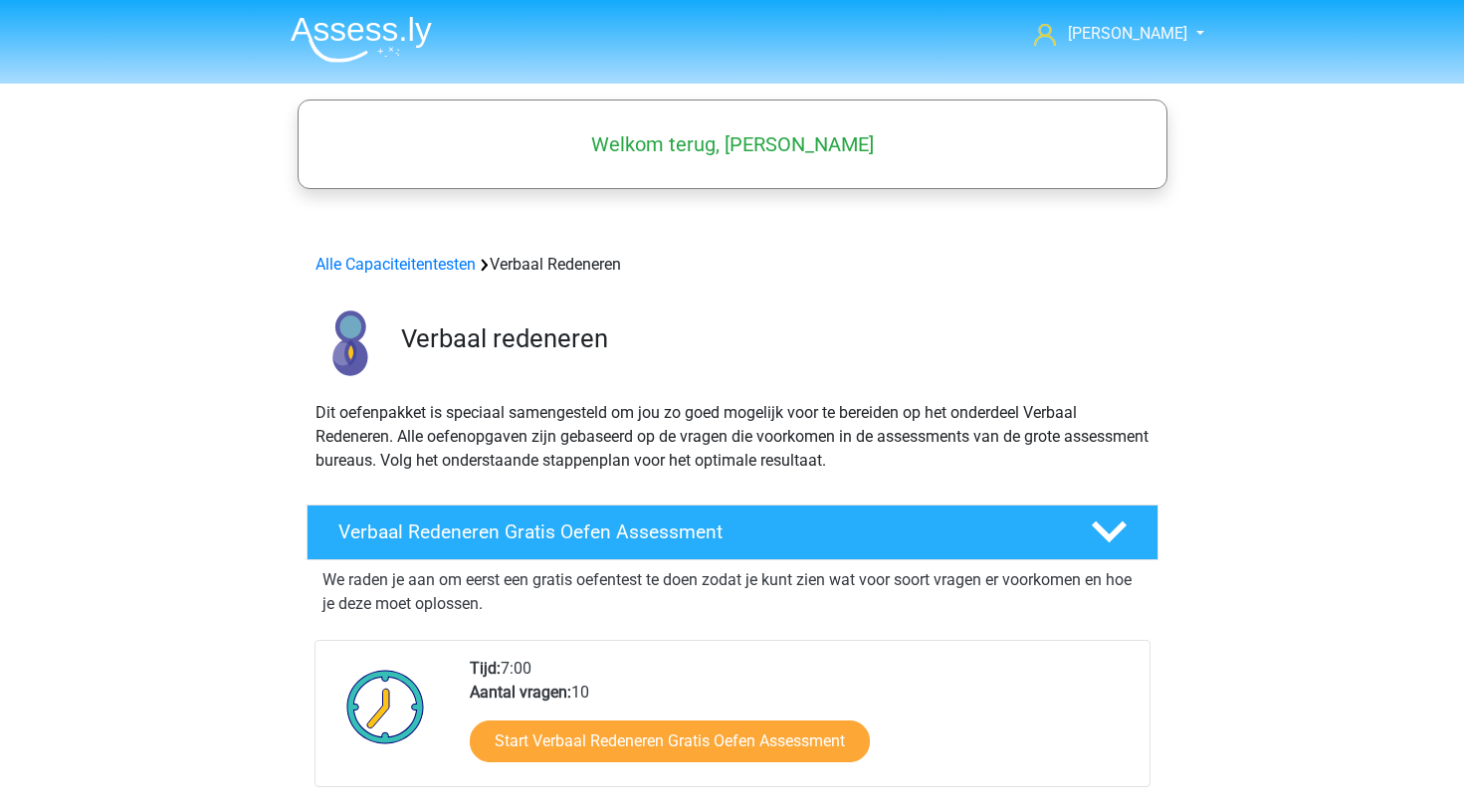 scroll, scrollTop: 0, scrollLeft: 0, axis: both 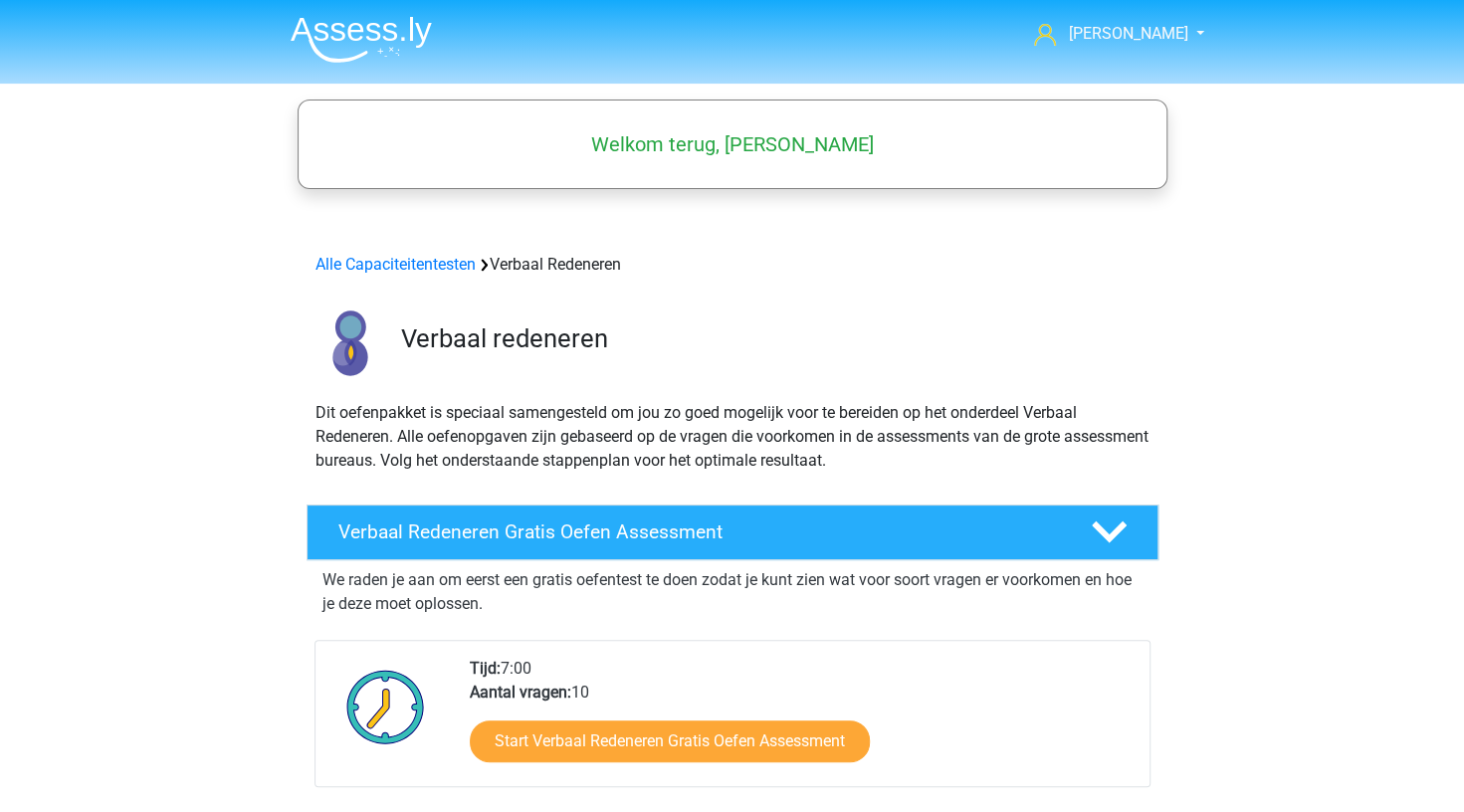 click at bounding box center (361, 39) 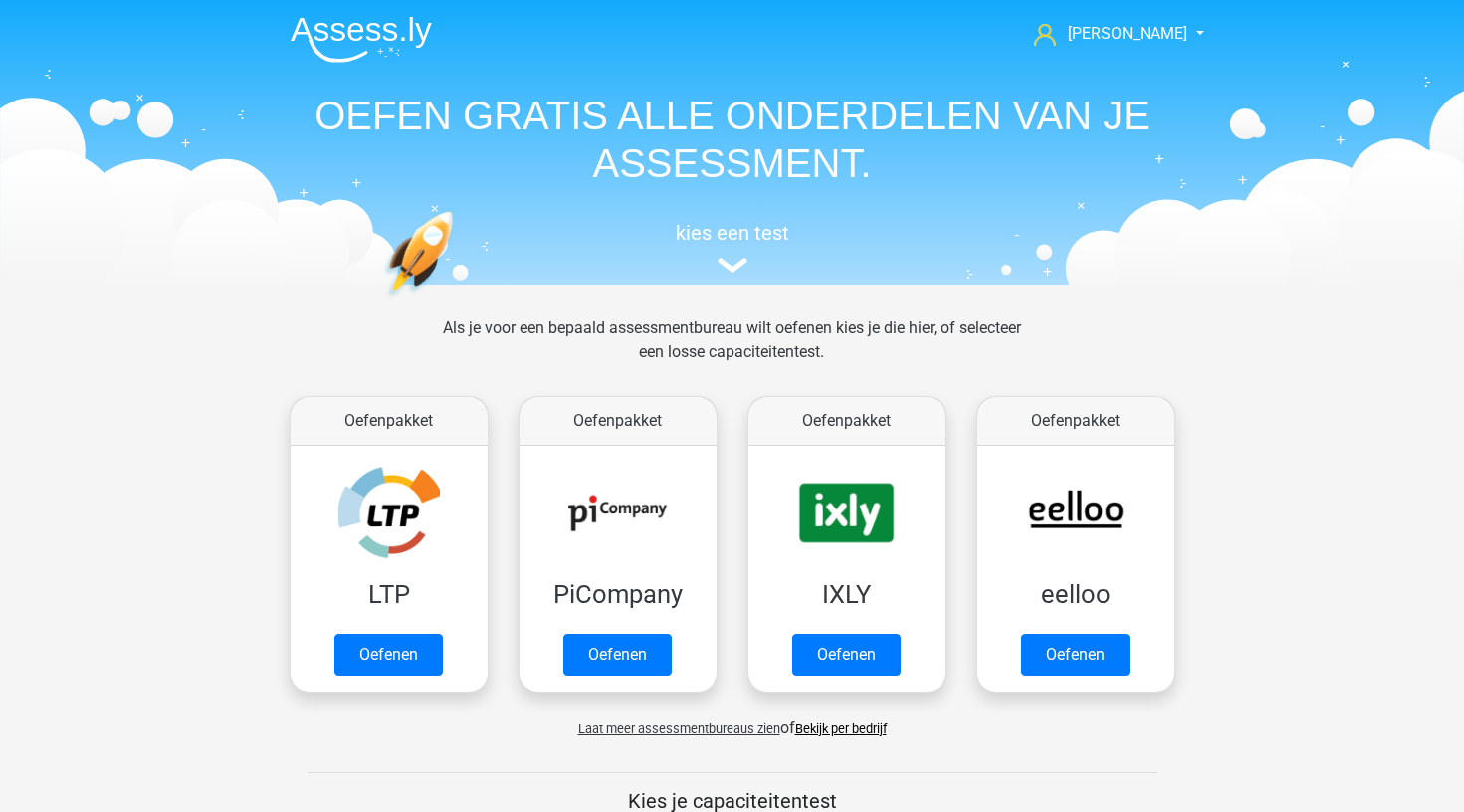 scroll, scrollTop: 0, scrollLeft: 0, axis: both 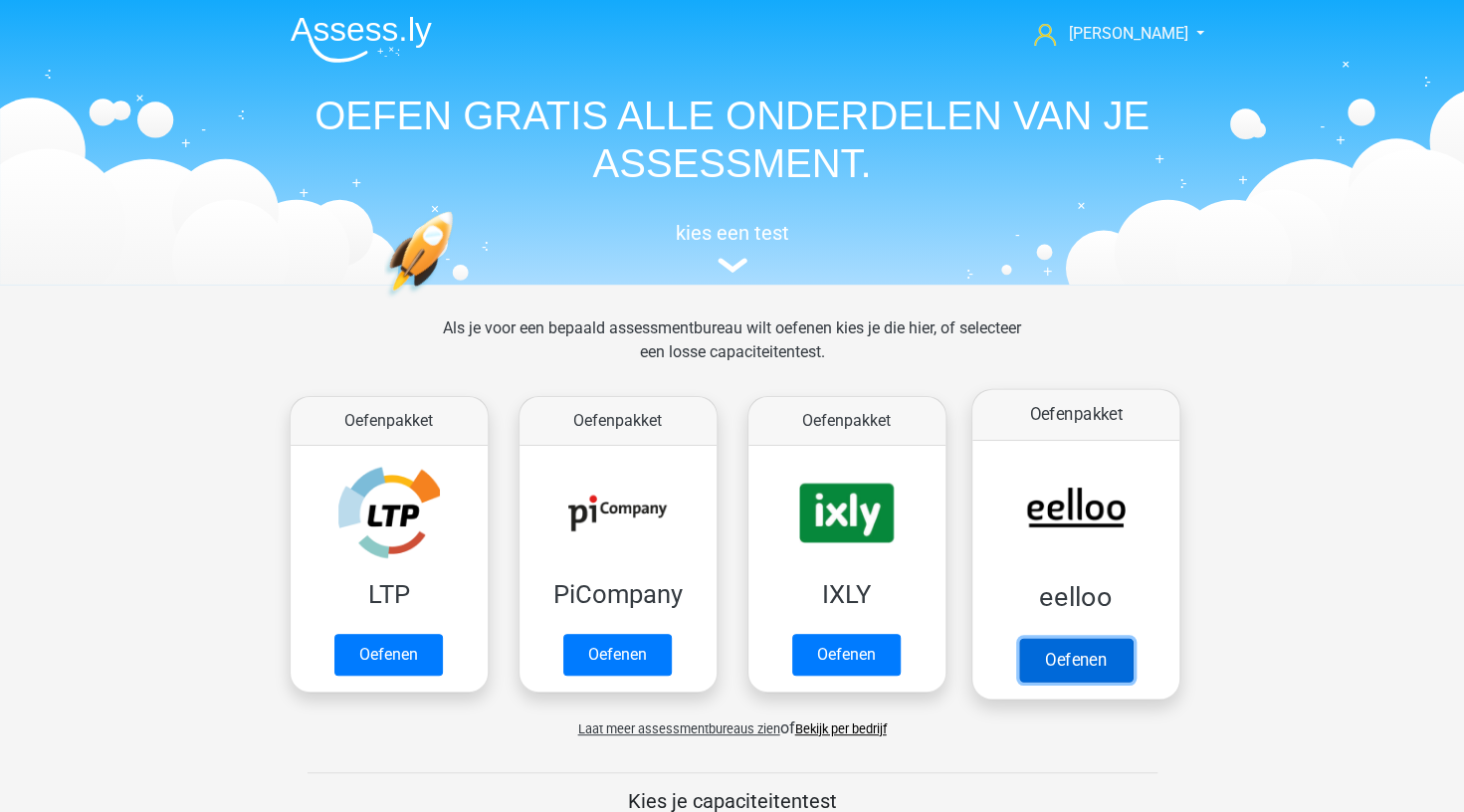 click on "Oefenen" at bounding box center (1075, 660) 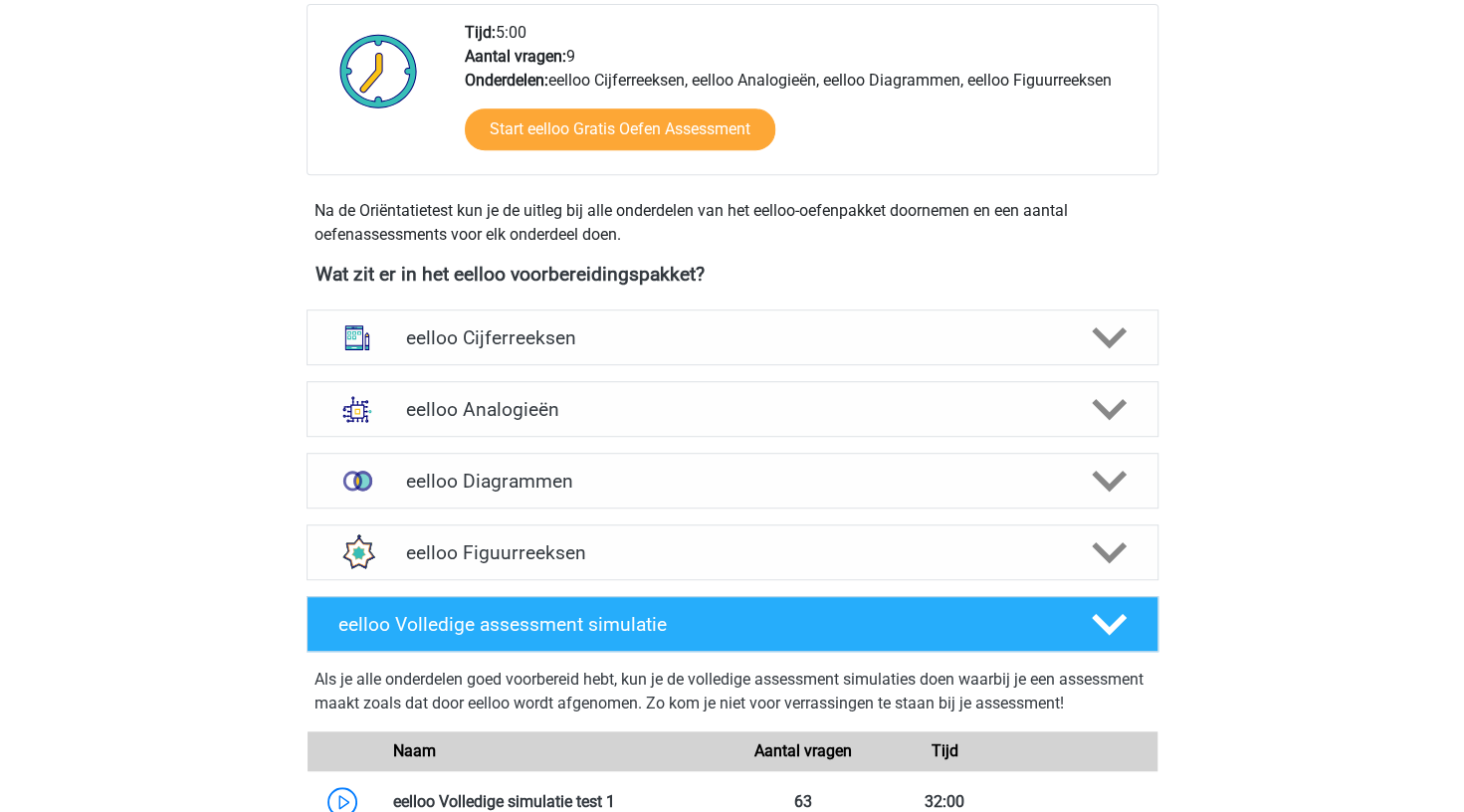 scroll, scrollTop: 582, scrollLeft: 0, axis: vertical 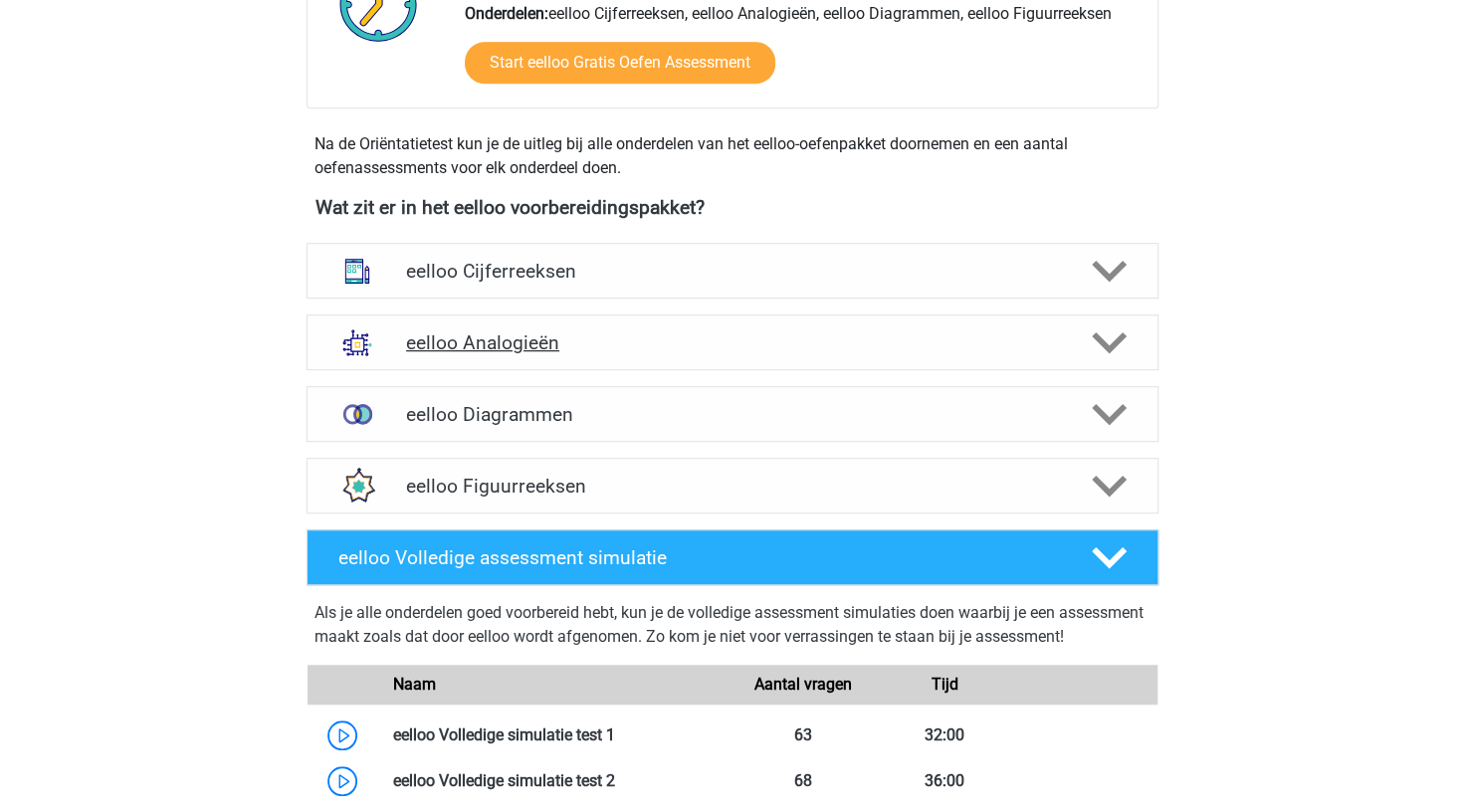 click on "eelloo Analogieën" at bounding box center (732, 342) 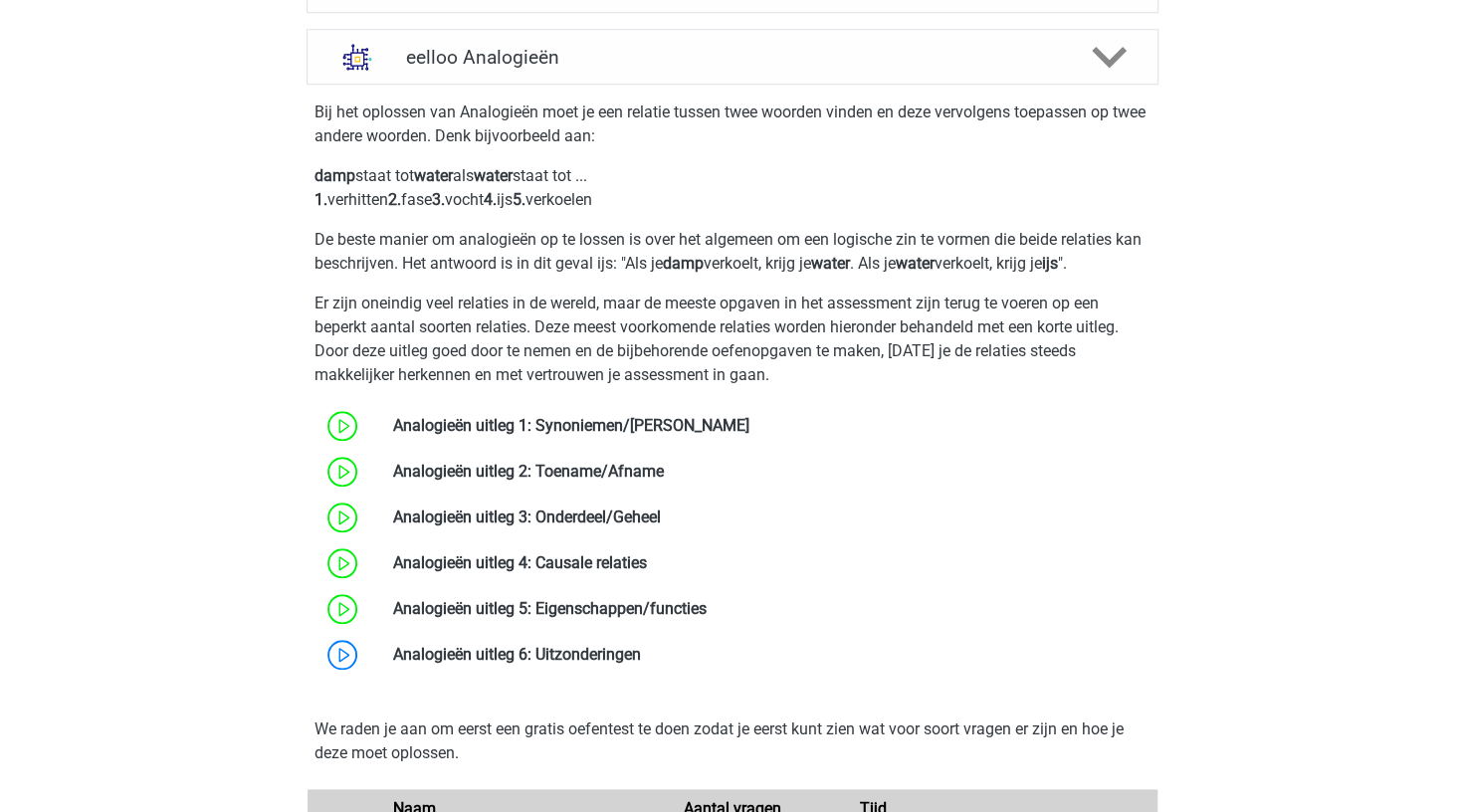 scroll, scrollTop: 873, scrollLeft: 0, axis: vertical 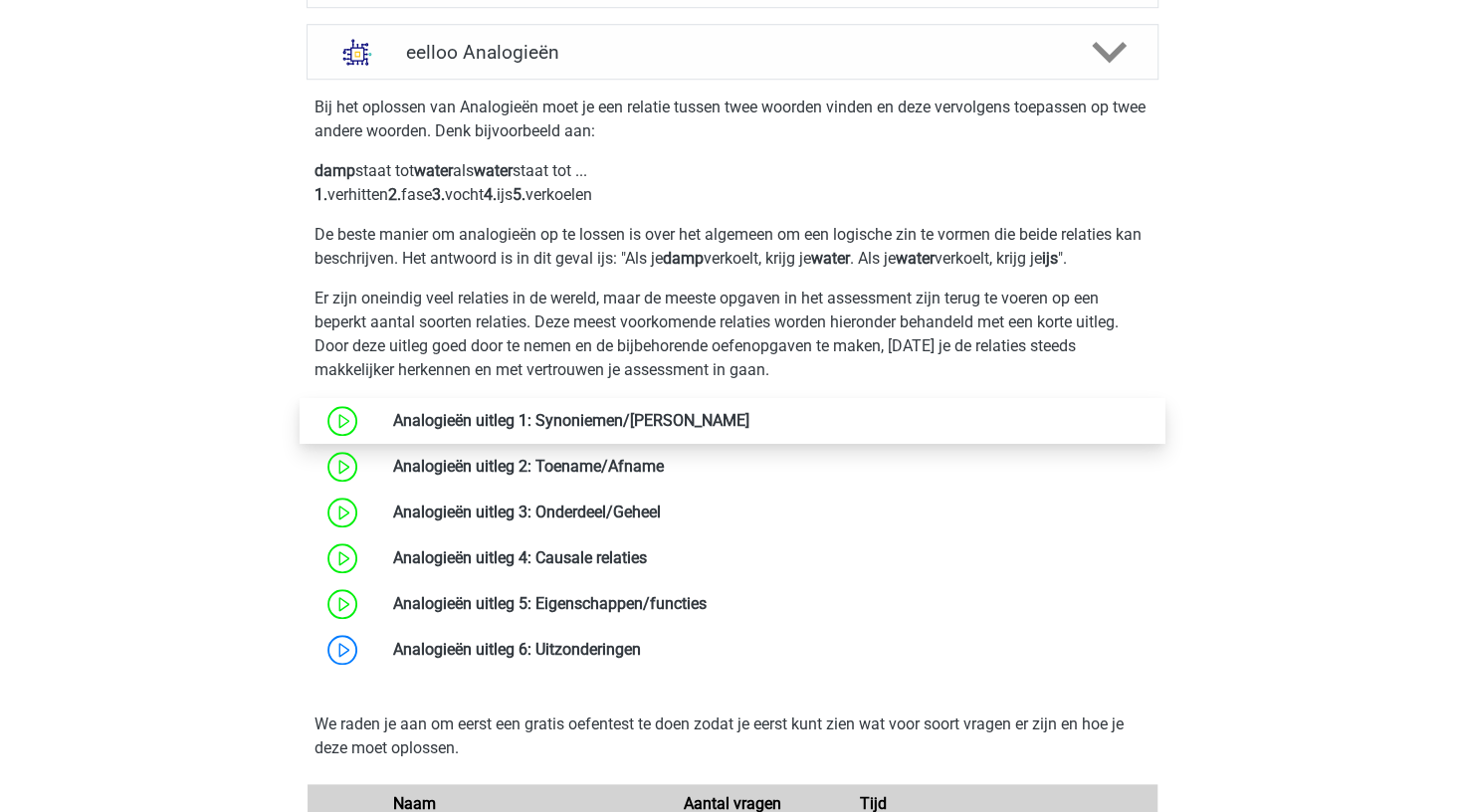click at bounding box center (749, 420) 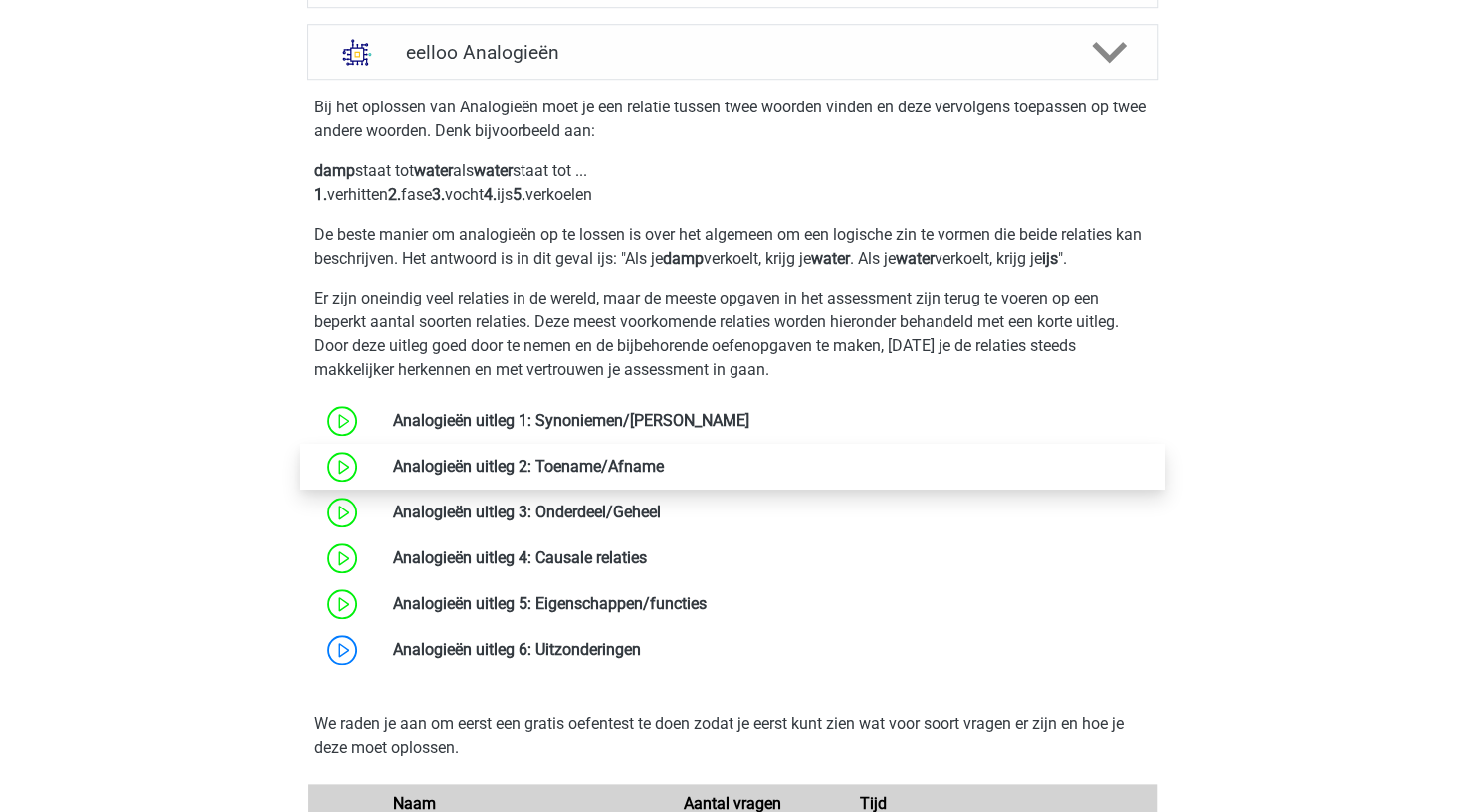 click at bounding box center (664, 466) 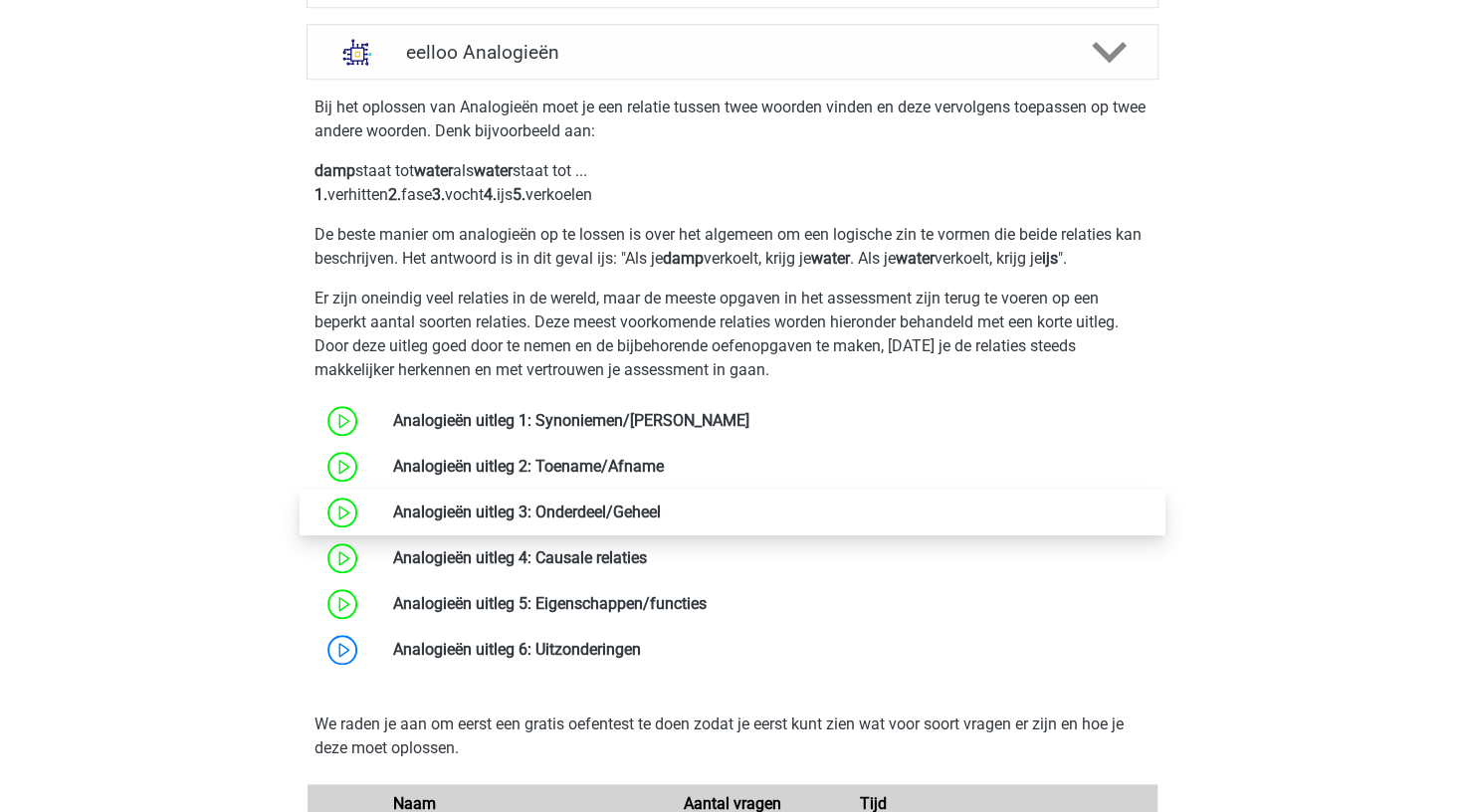 click at bounding box center [661, 511] 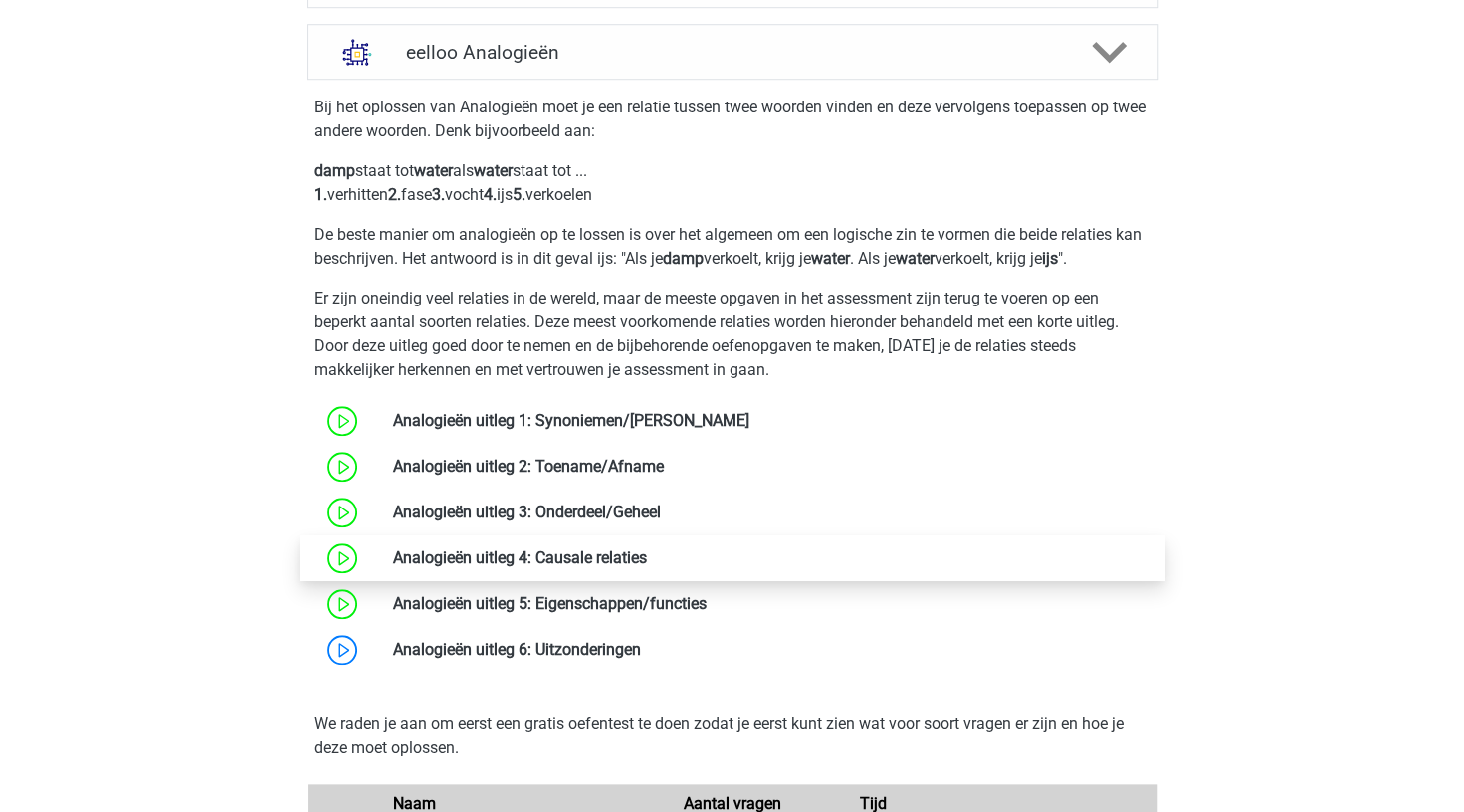 click at bounding box center [647, 557] 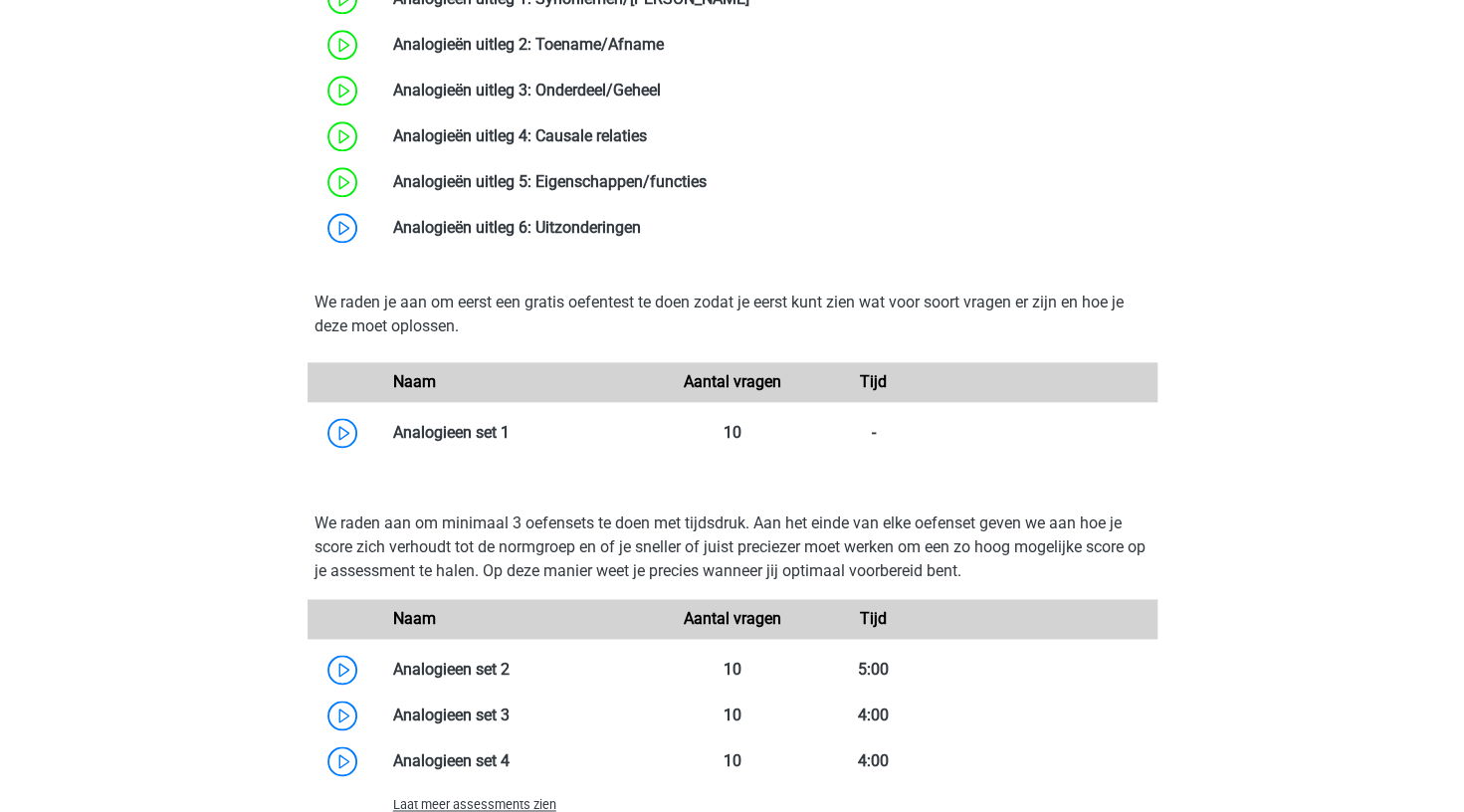 scroll, scrollTop: 1443, scrollLeft: 0, axis: vertical 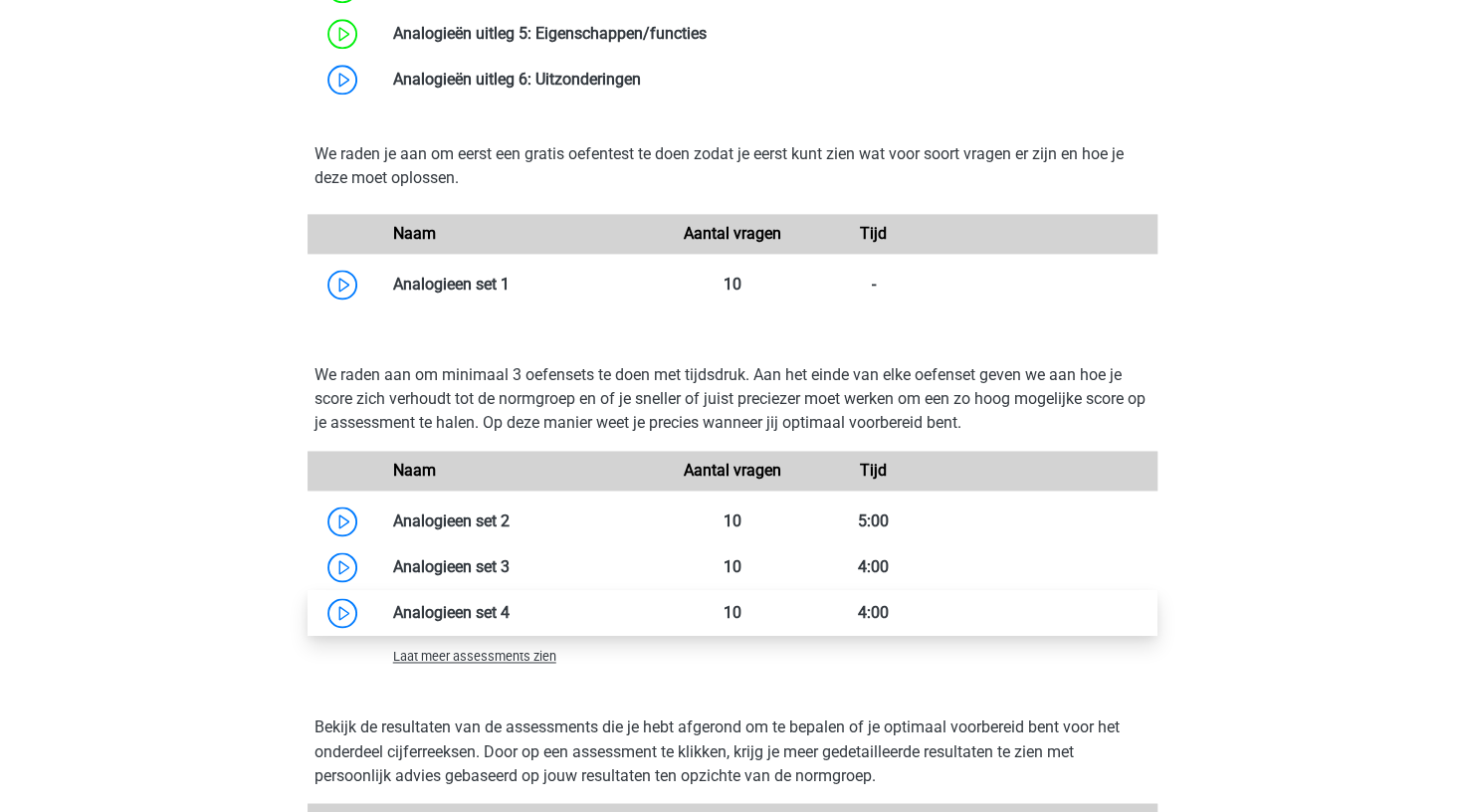 click at bounding box center [510, 612] 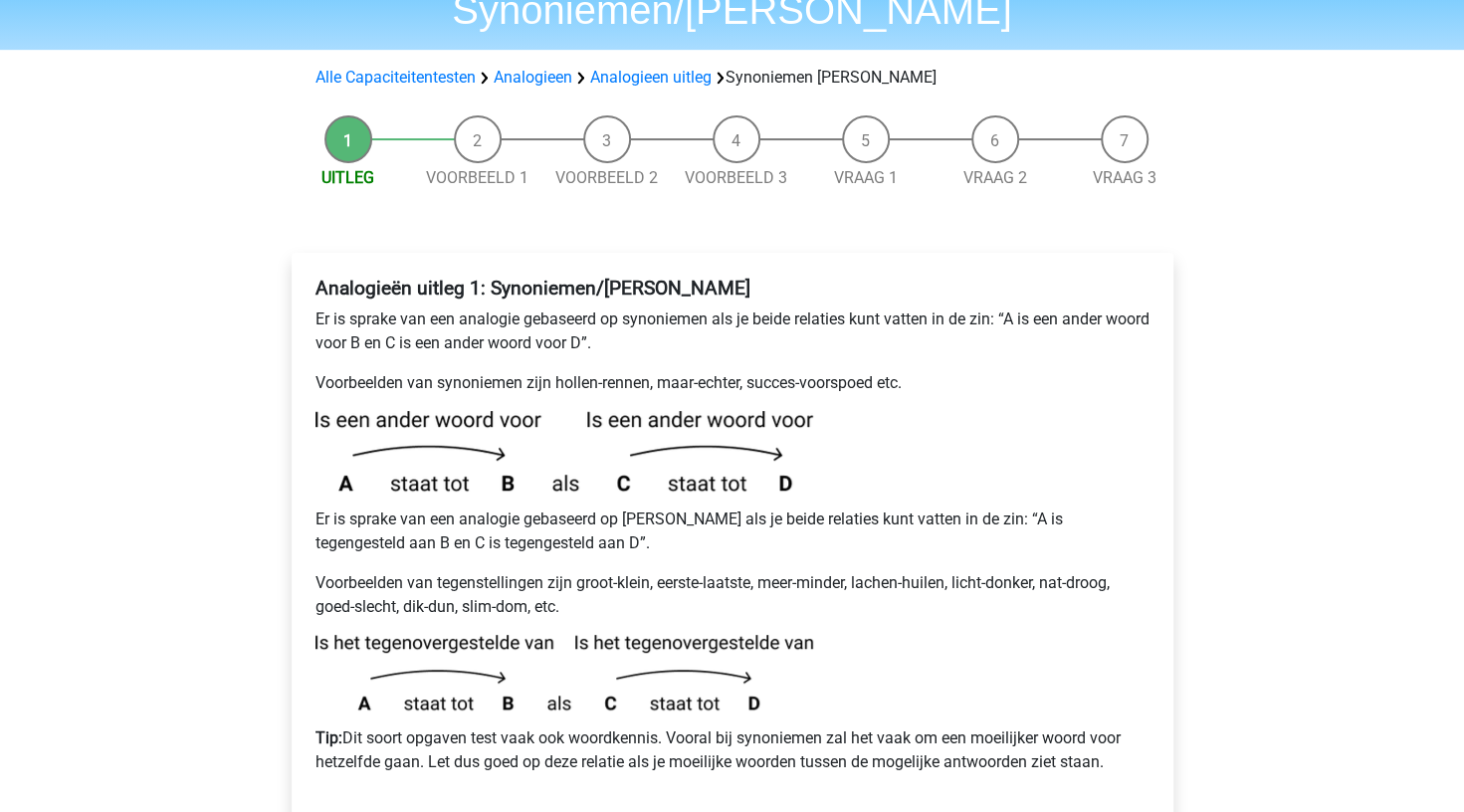 scroll, scrollTop: 144, scrollLeft: 0, axis: vertical 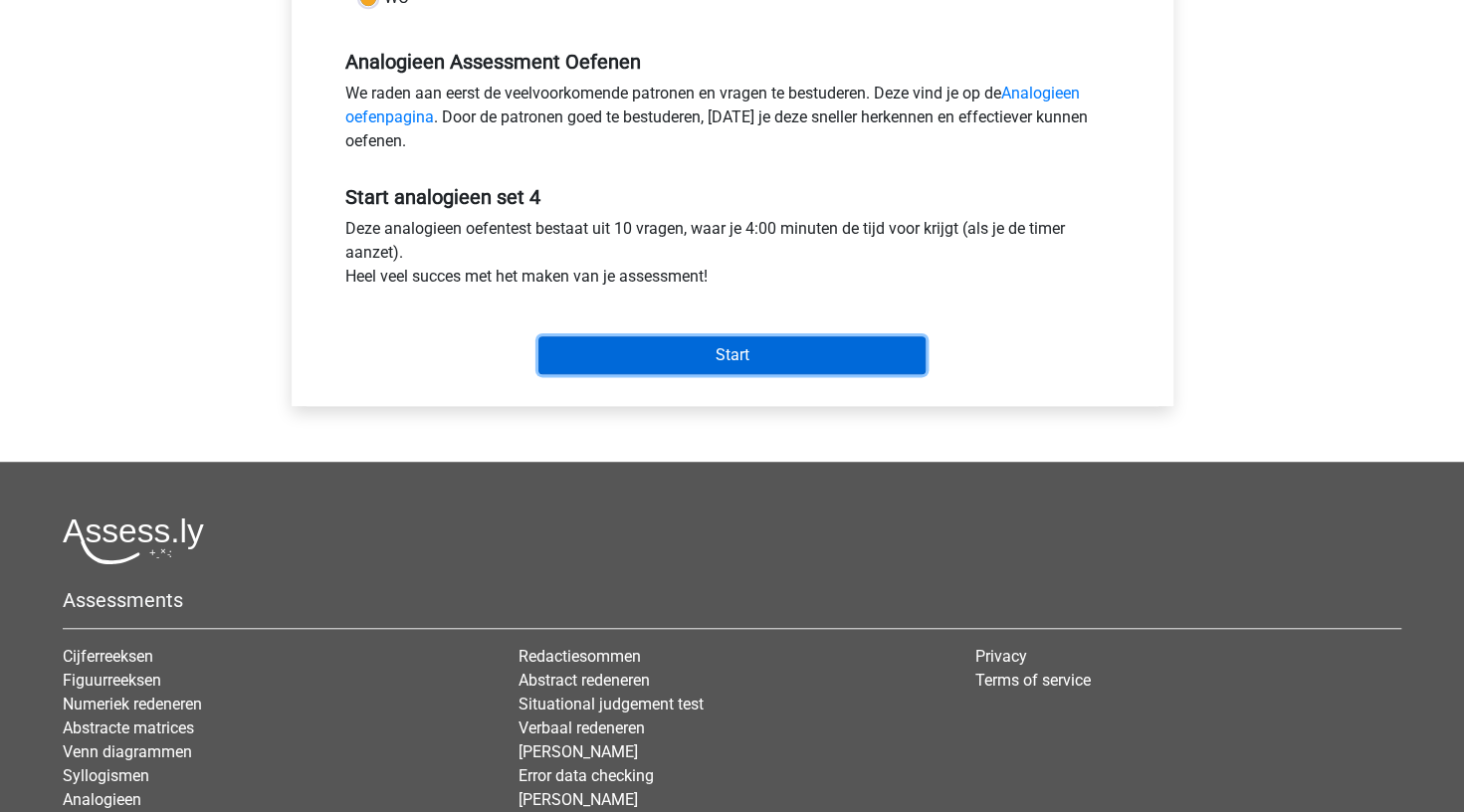 click on "Start" at bounding box center (732, 355) 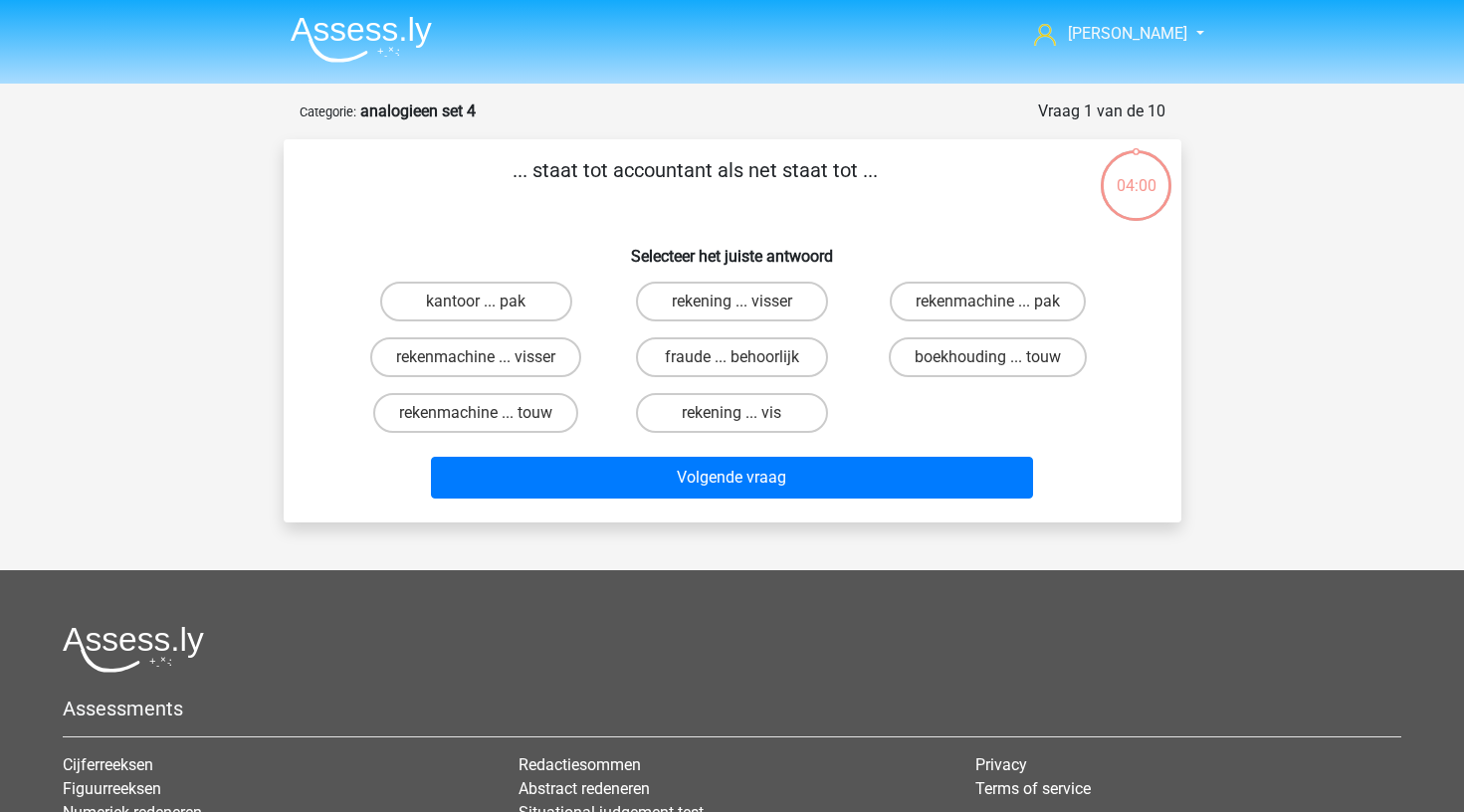 scroll, scrollTop: 0, scrollLeft: 0, axis: both 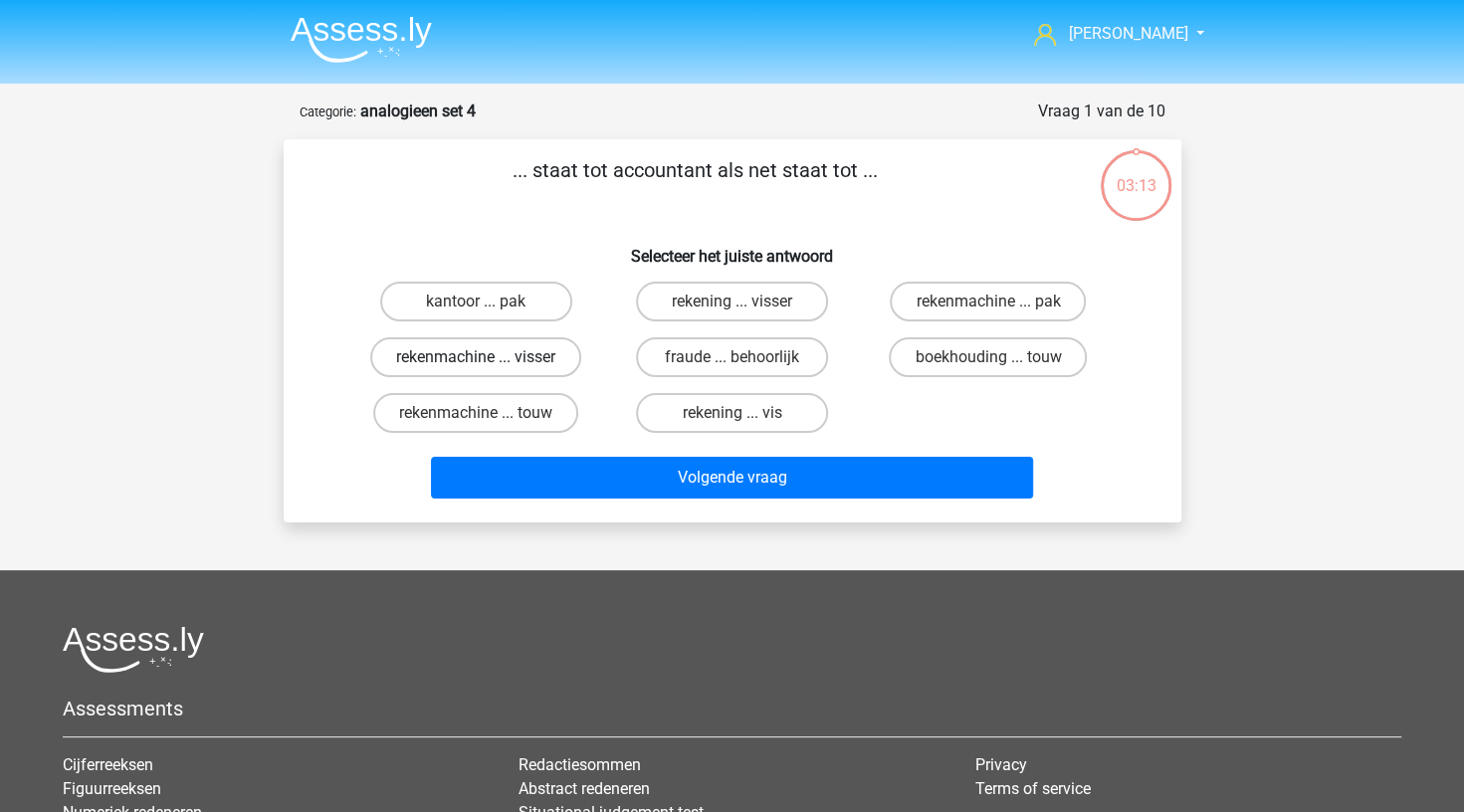 click on "rekenmachine ... visser" at bounding box center (476, 357) 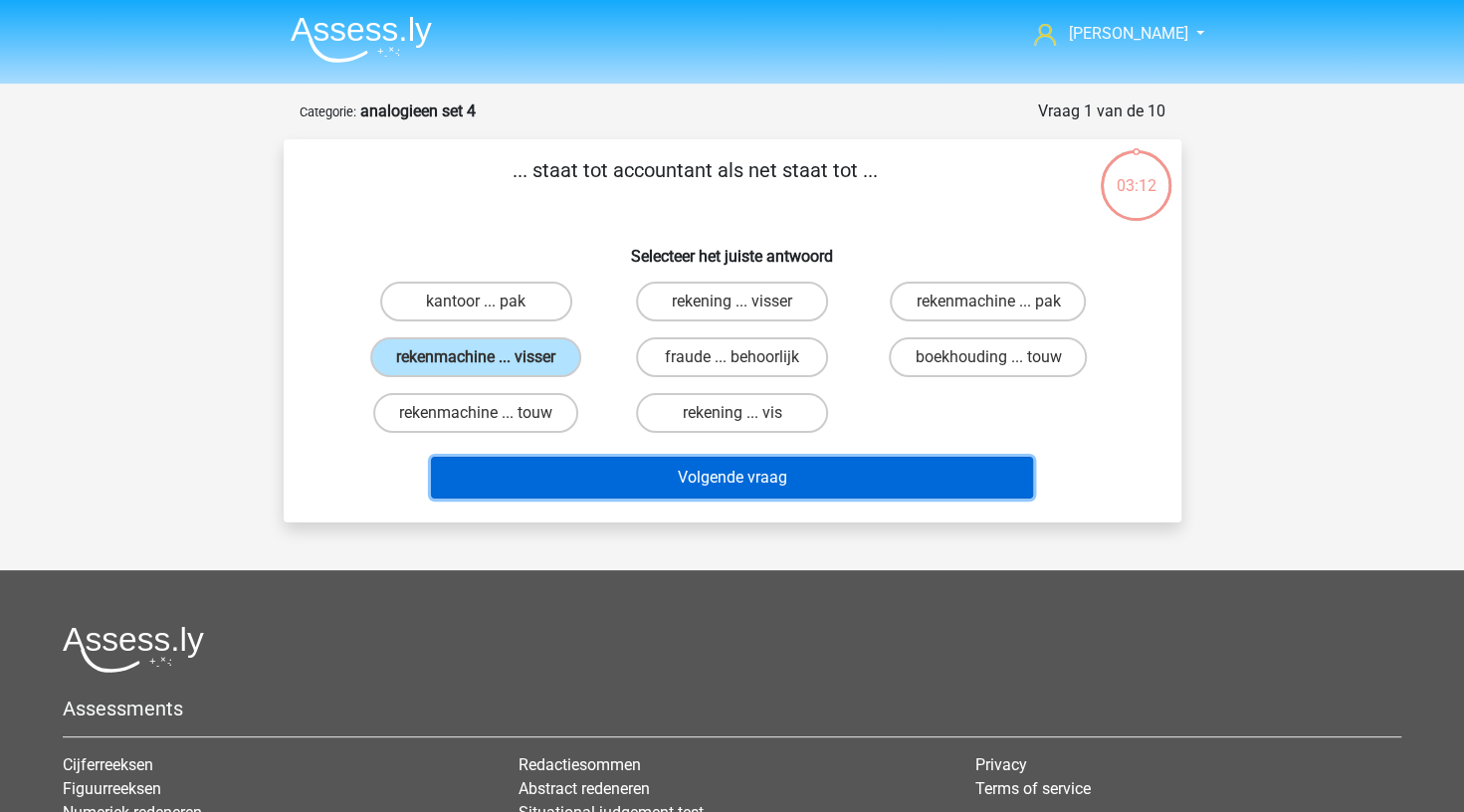 click on "Volgende vraag" at bounding box center (732, 478) 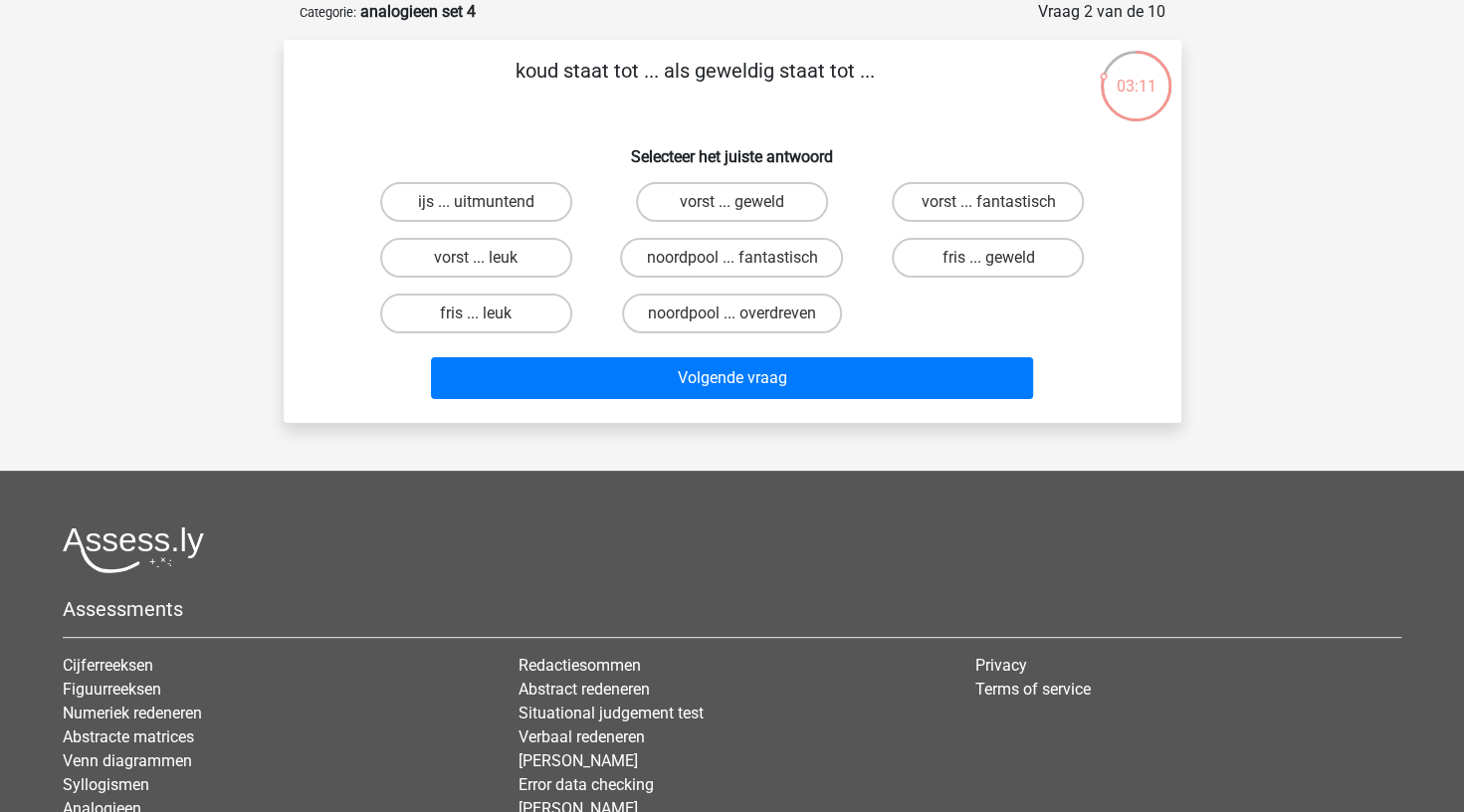 scroll, scrollTop: 76, scrollLeft: 0, axis: vertical 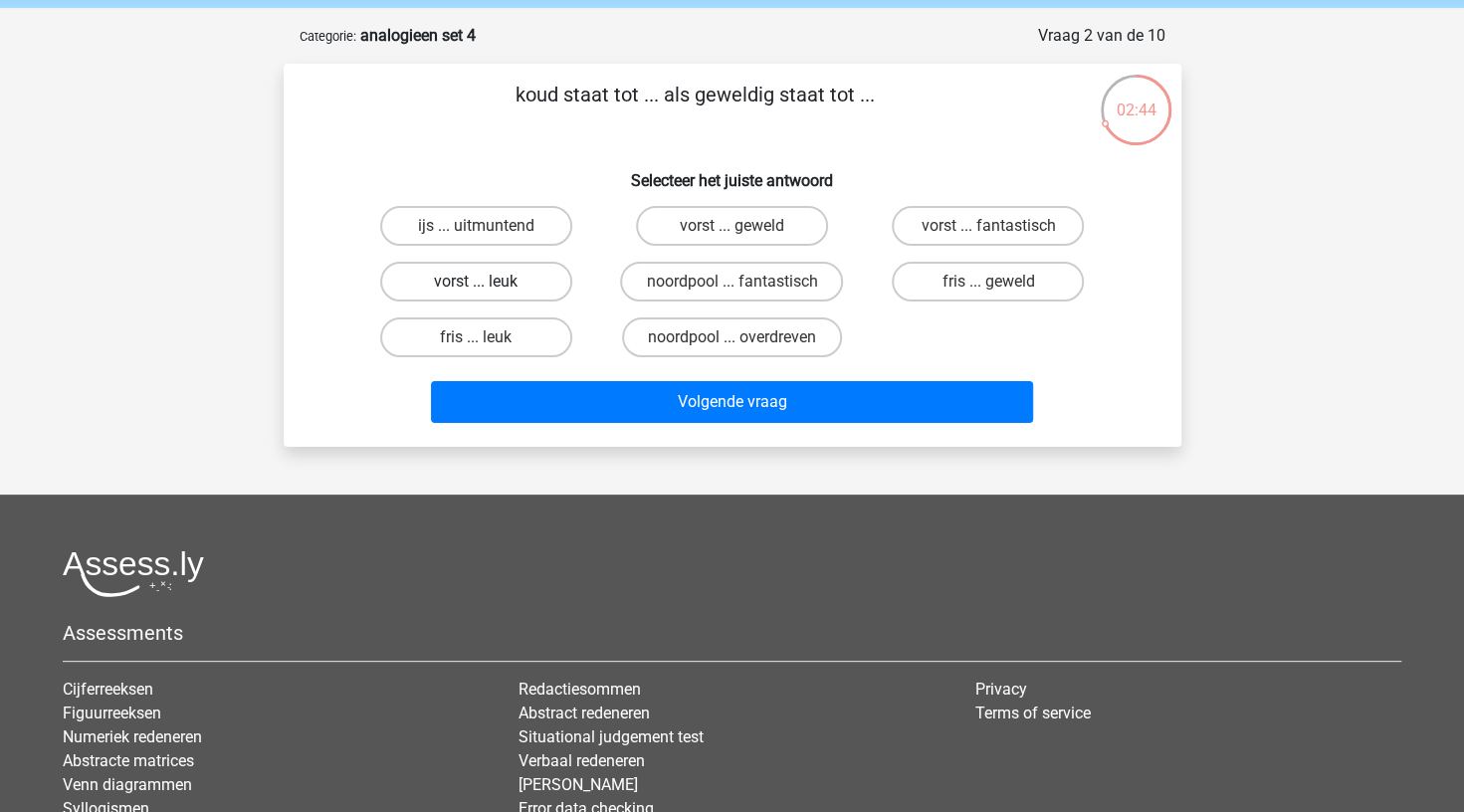 click on "vorst ... leuk" at bounding box center [476, 282] 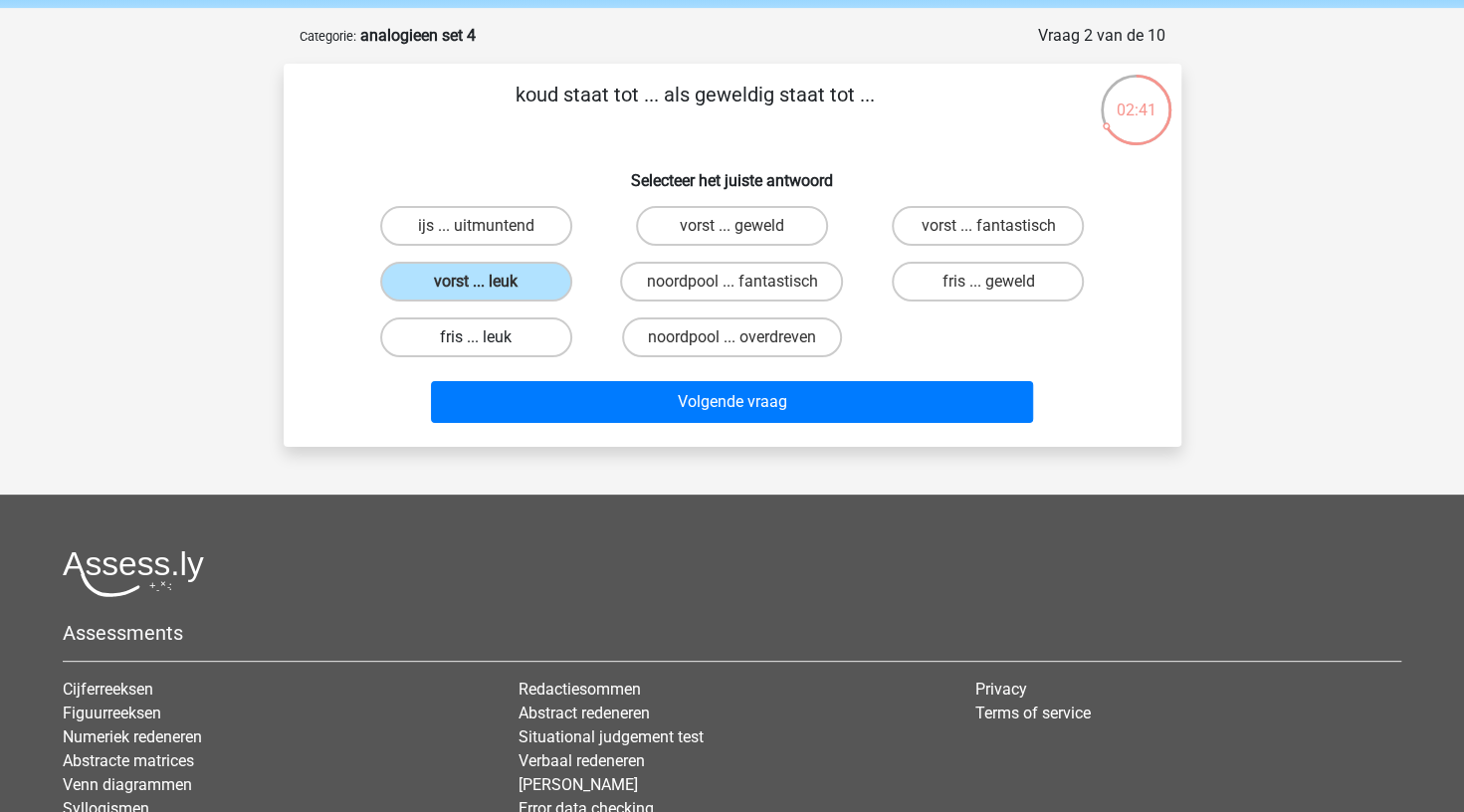 click on "fris ... leuk" at bounding box center (476, 337) 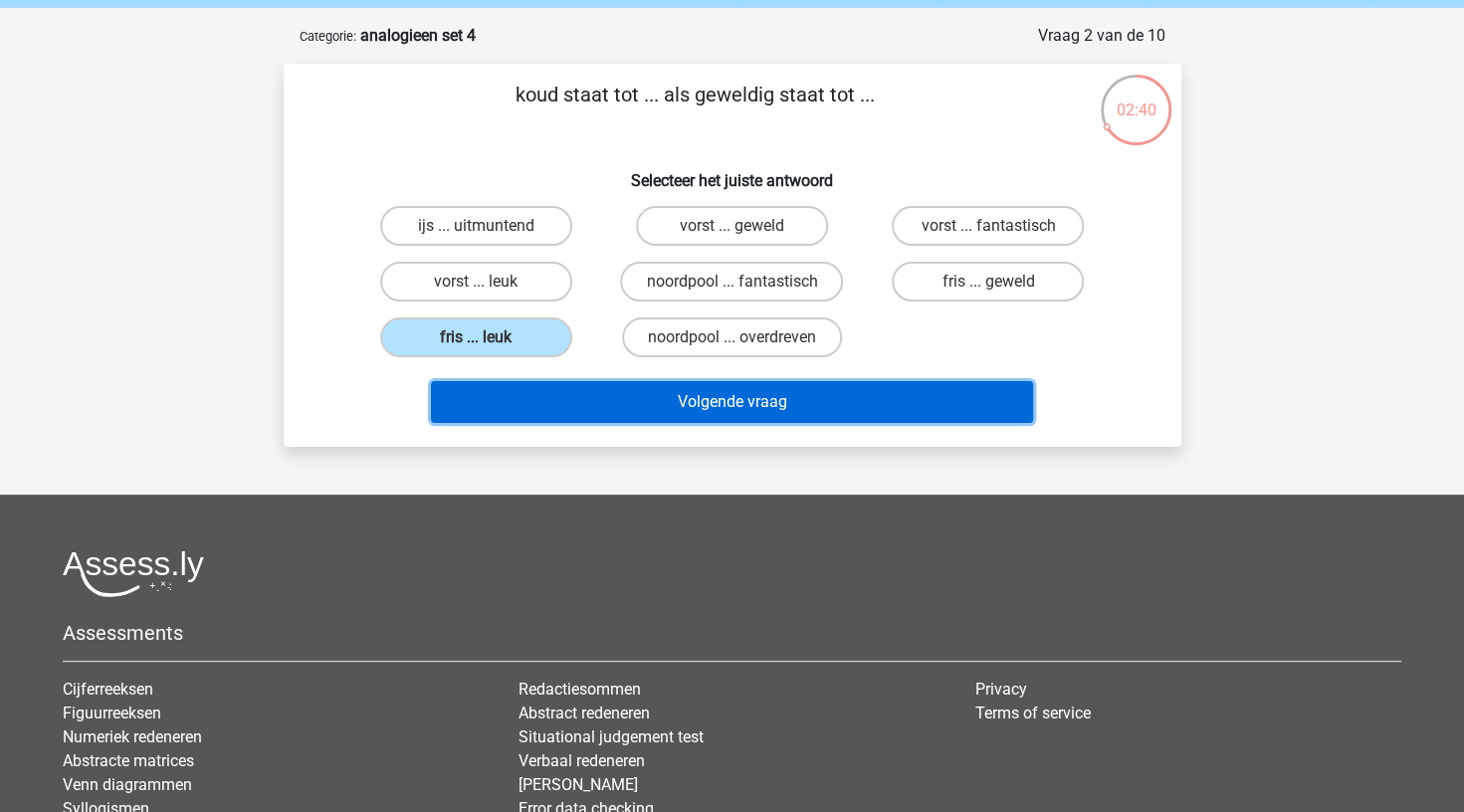 click on "Volgende vraag" at bounding box center (732, 402) 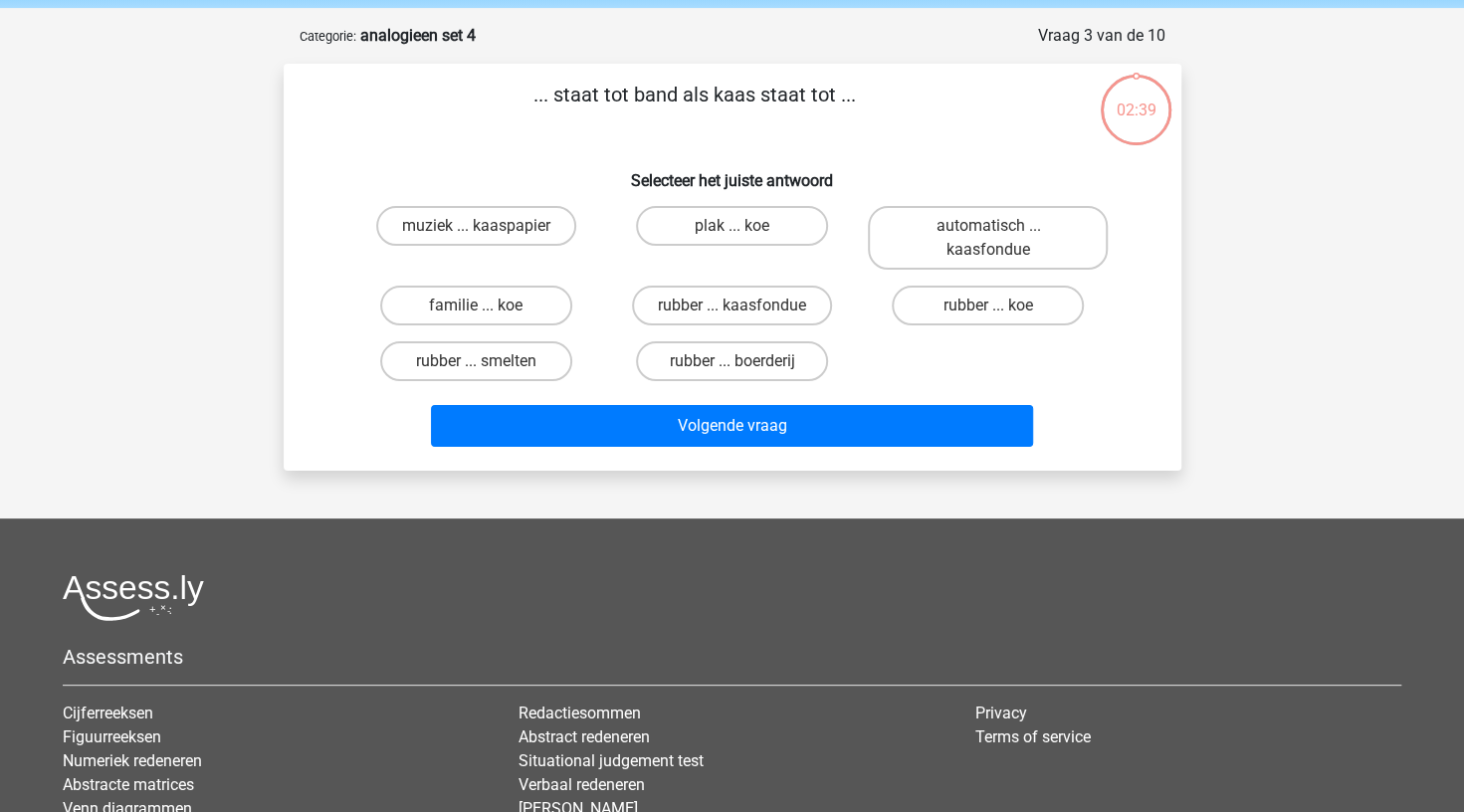 scroll, scrollTop: 100, scrollLeft: 0, axis: vertical 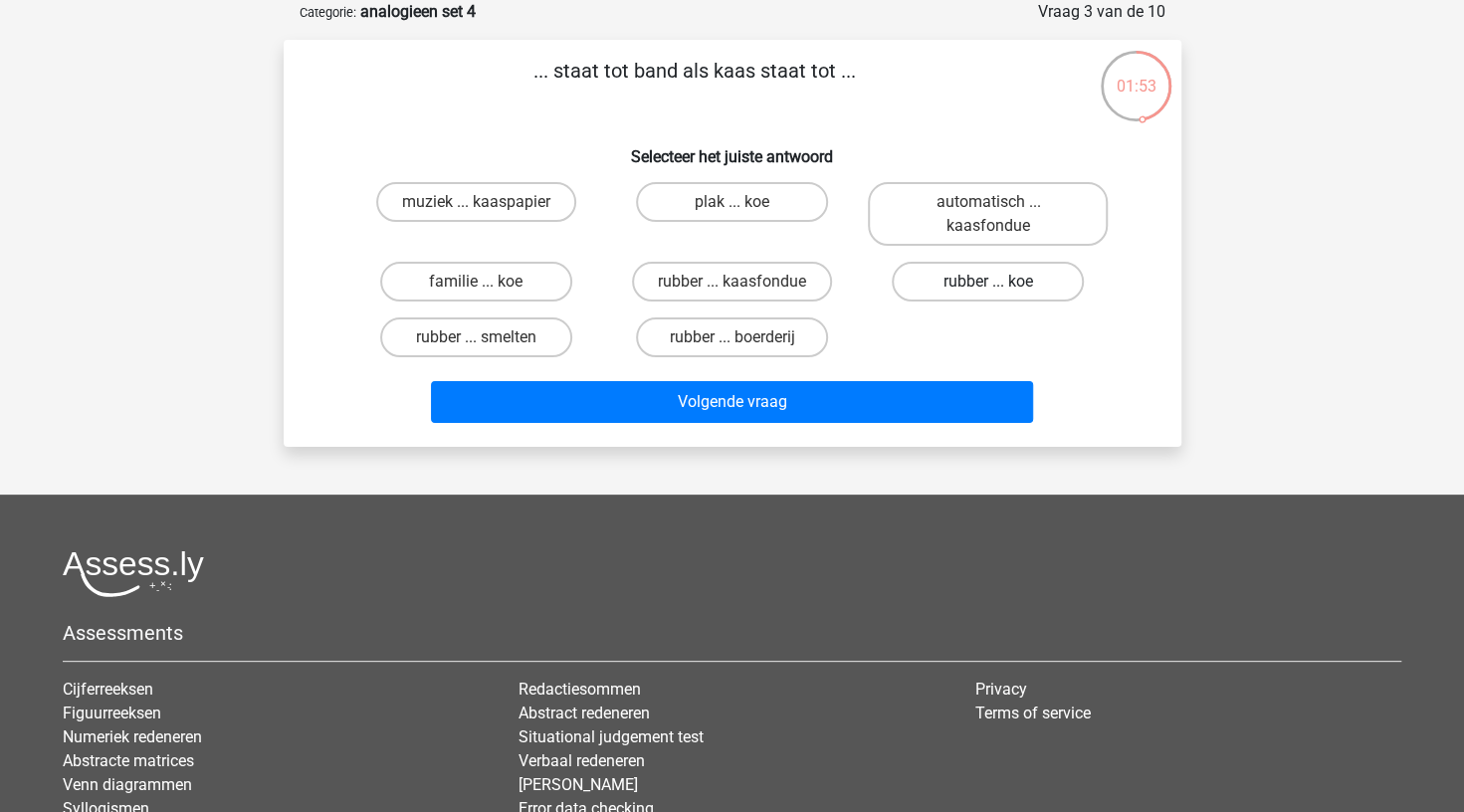 click on "rubber ... koe" at bounding box center (987, 282) 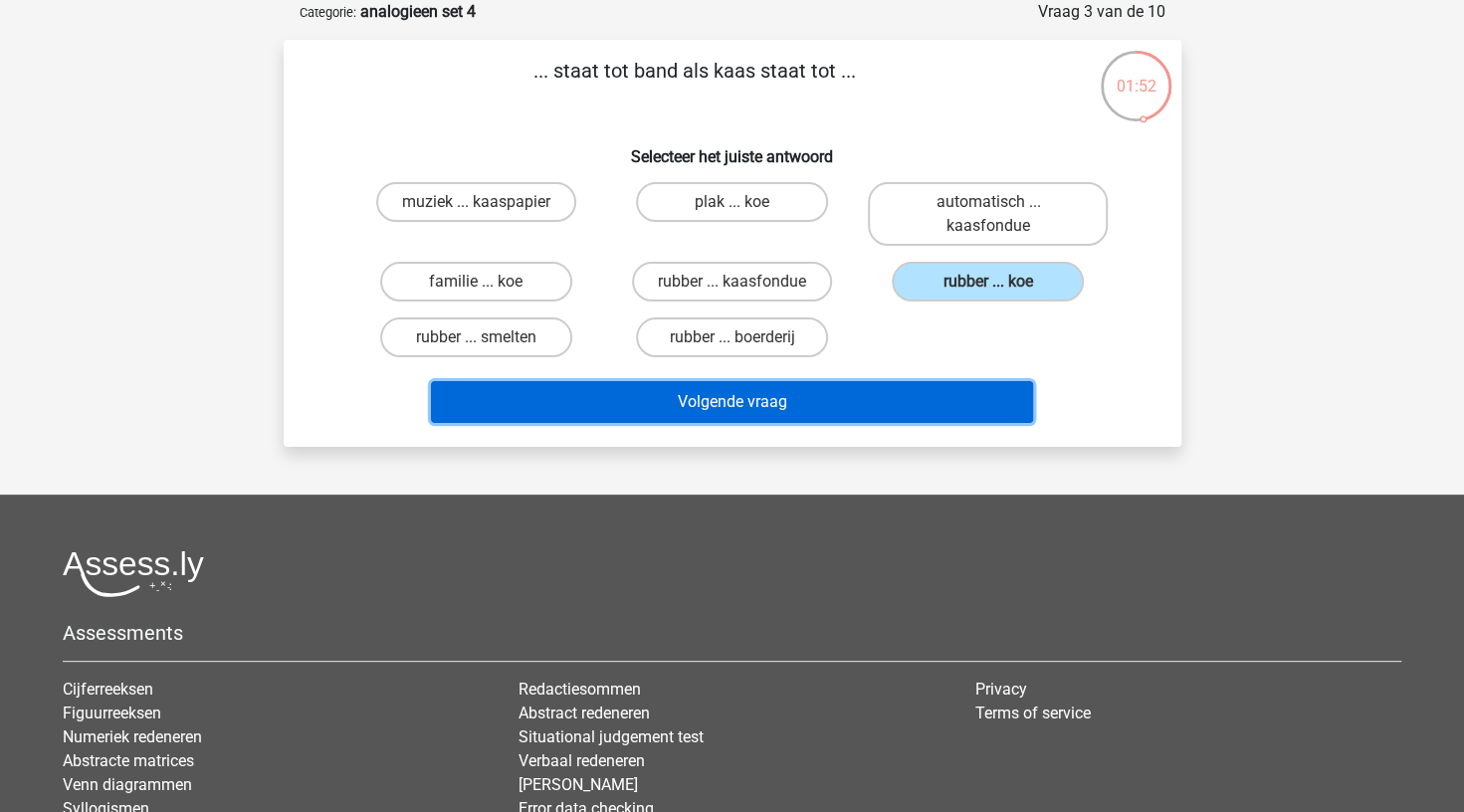 click on "Volgende vraag" at bounding box center [732, 402] 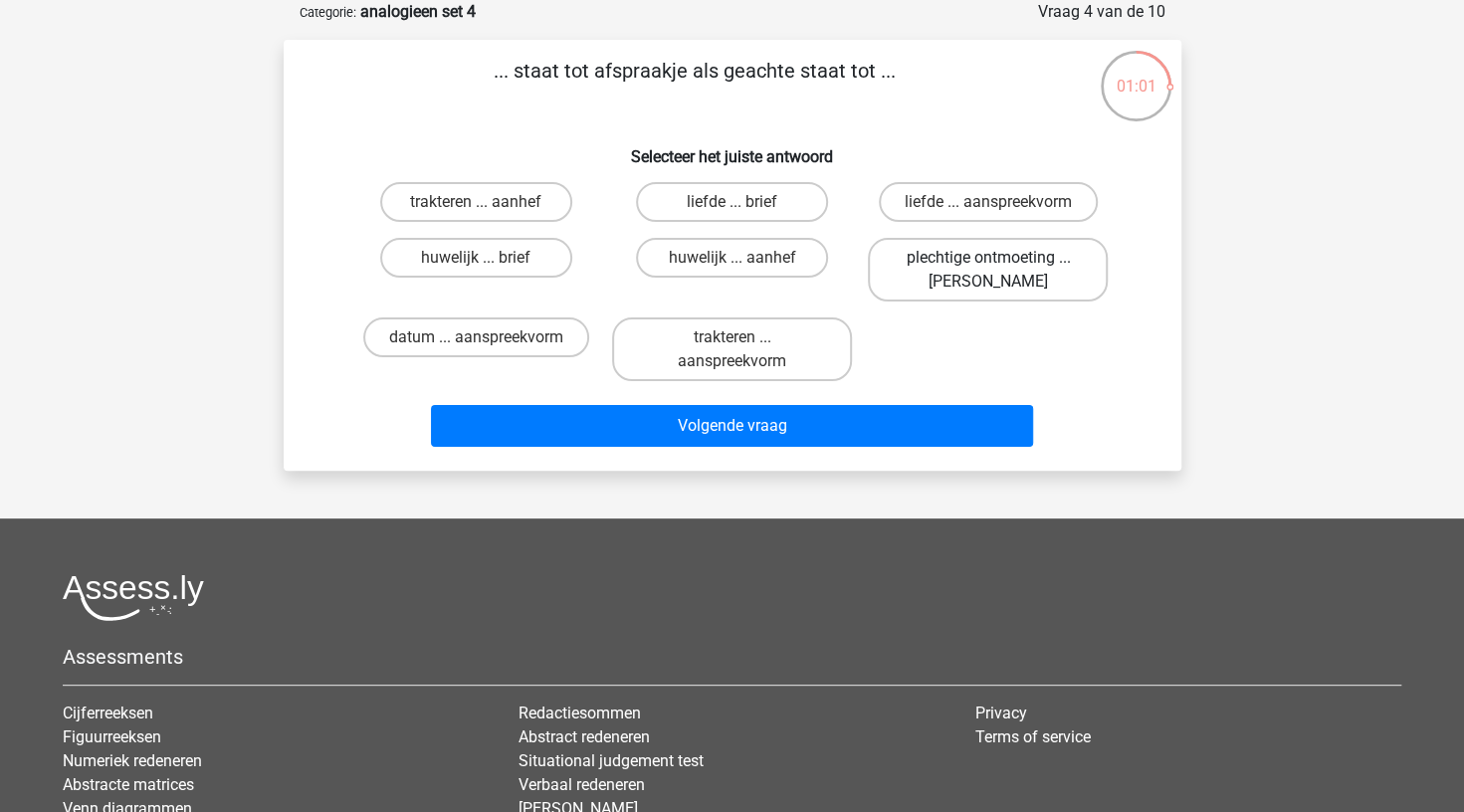 click on "plechtige ontmoeting ... hoi" at bounding box center [987, 270] 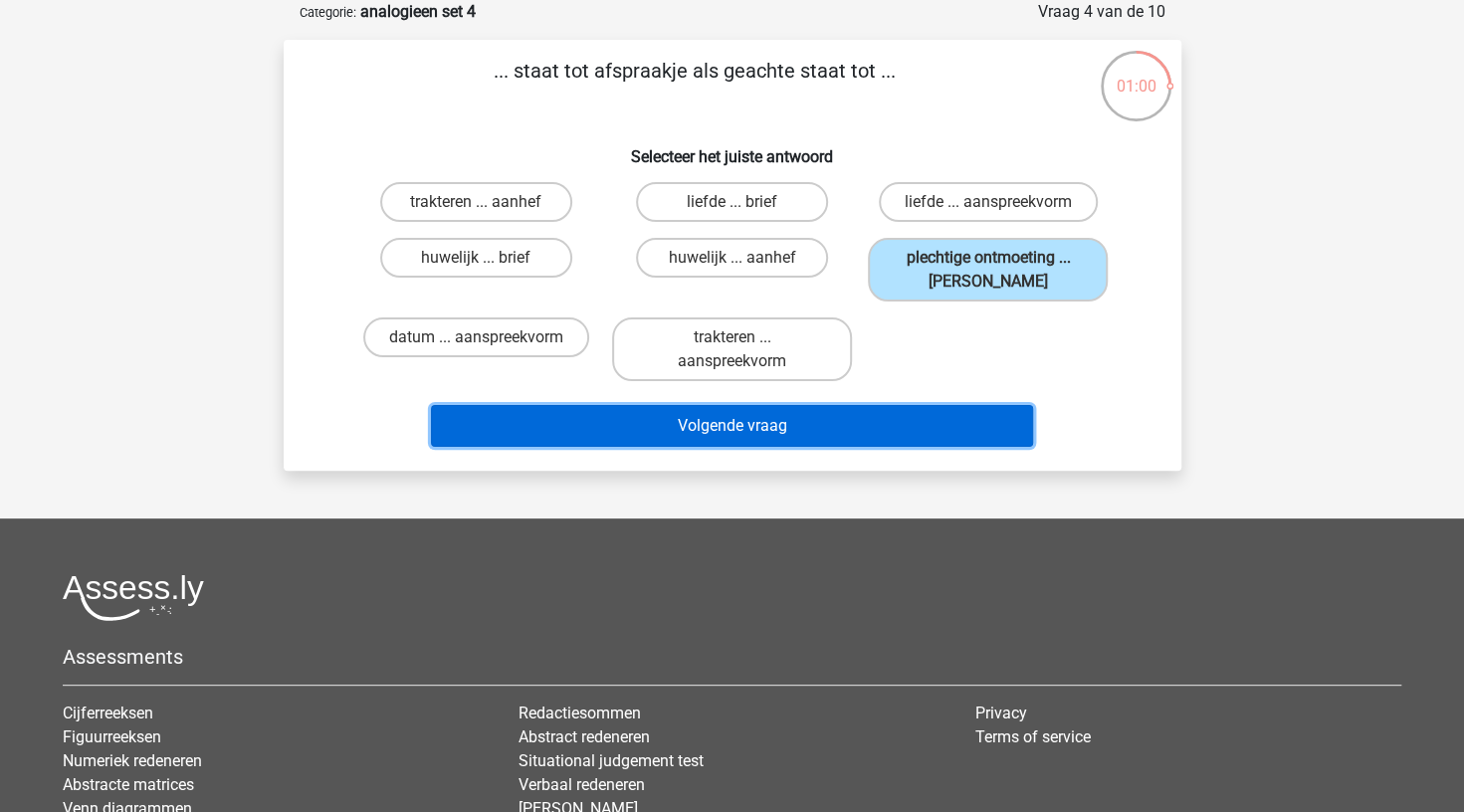 click on "Volgende vraag" at bounding box center [732, 426] 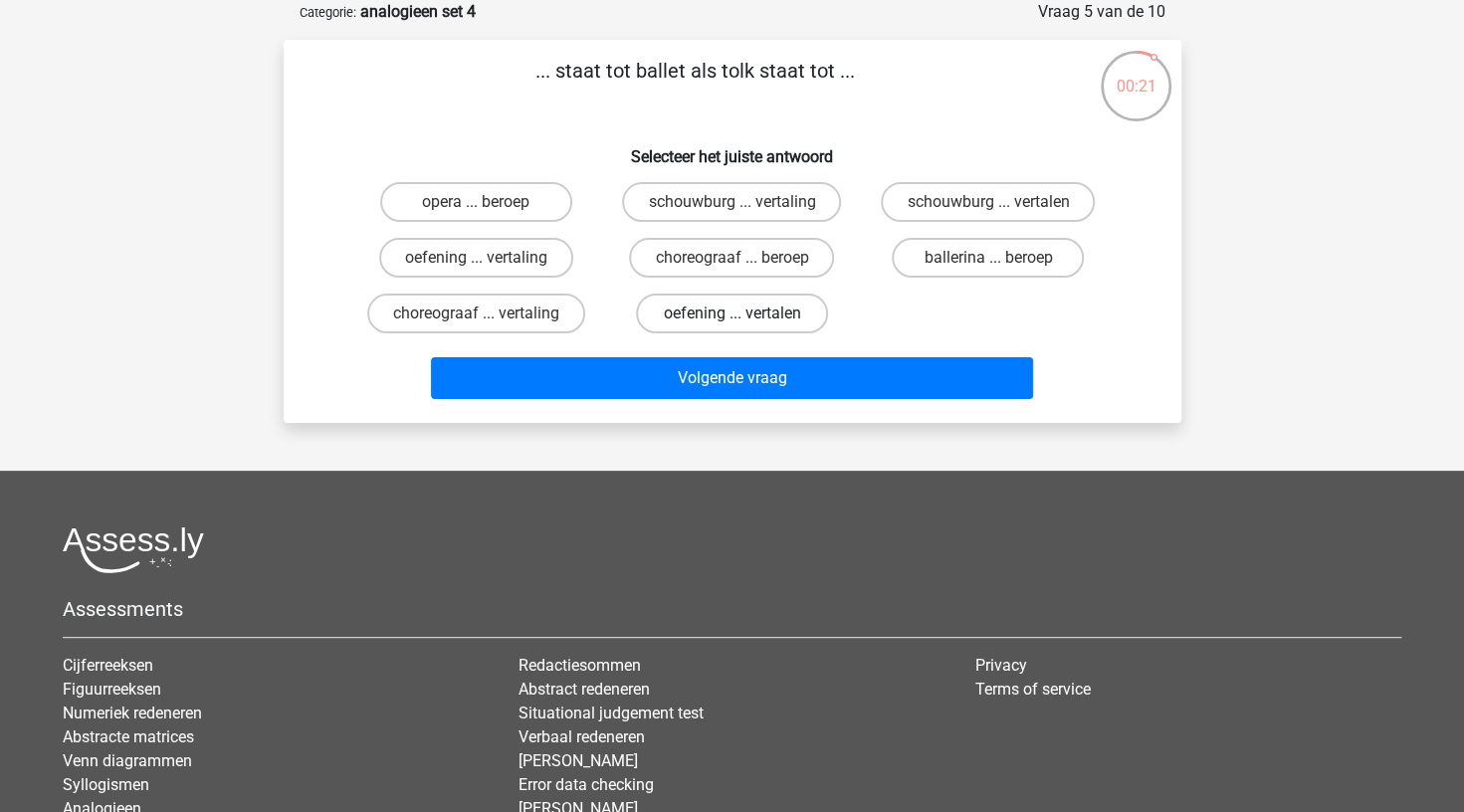click on "oefening ... vertalen" at bounding box center [732, 313] 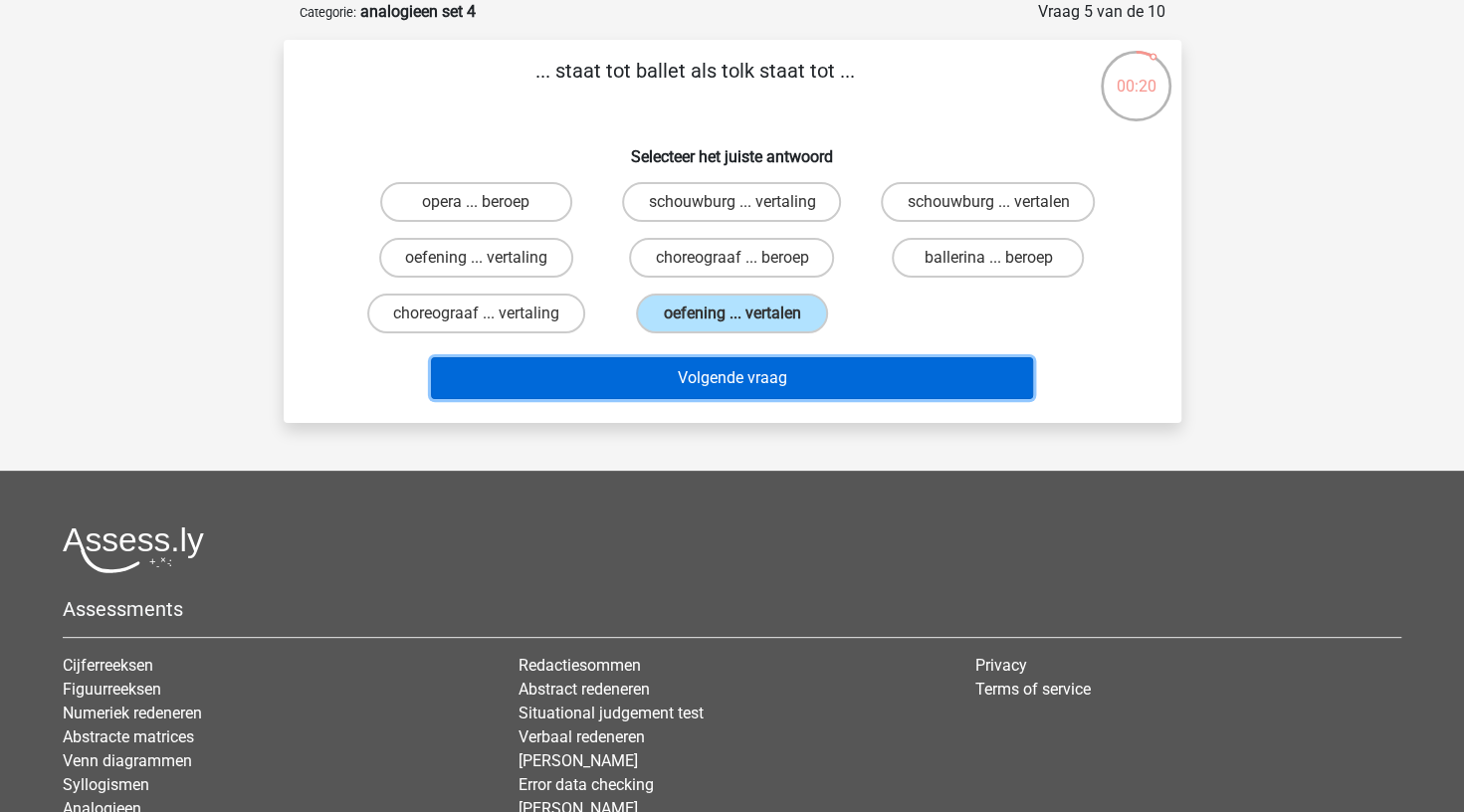 click on "Volgende vraag" at bounding box center [732, 378] 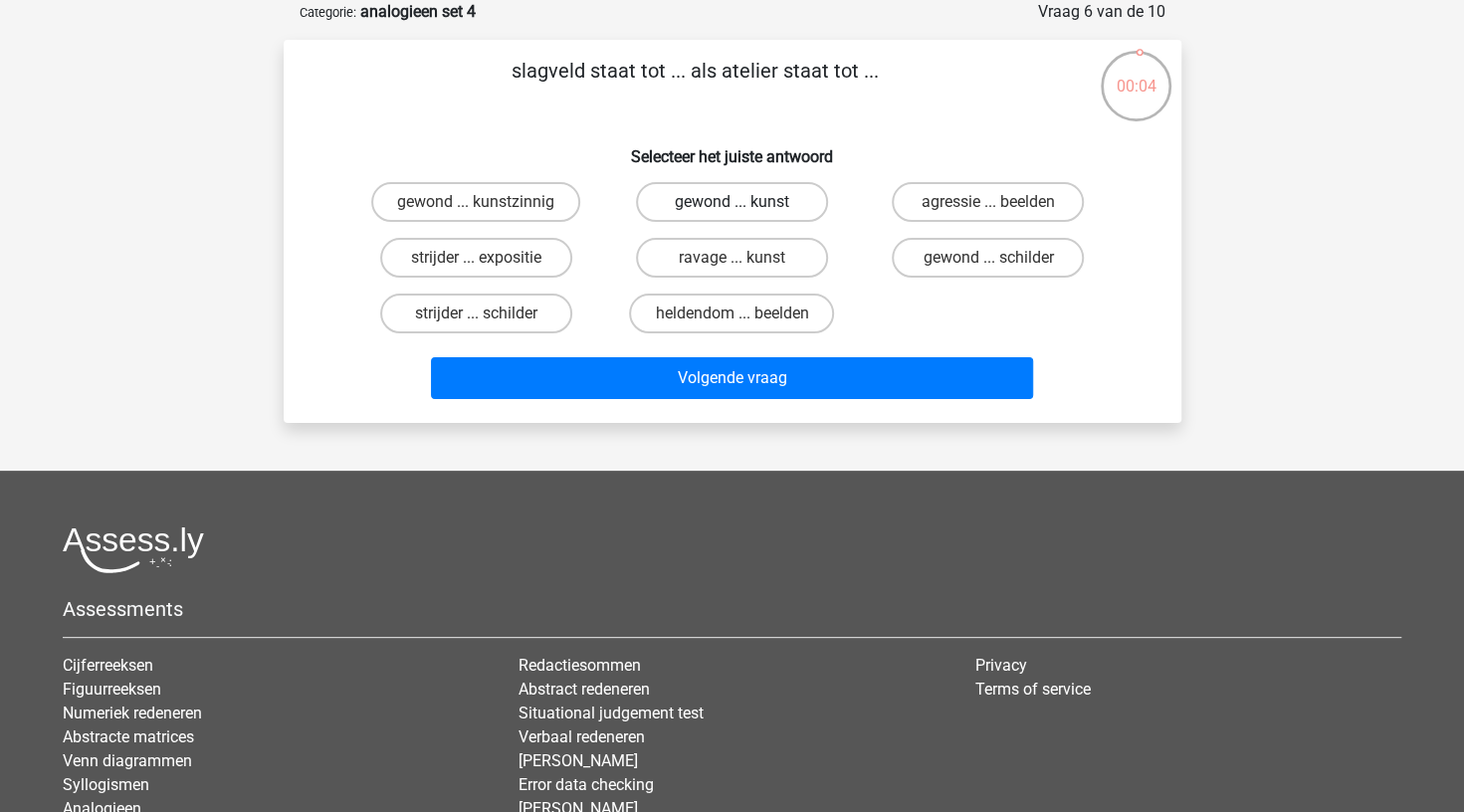 click on "gewond ... kunst" at bounding box center [732, 202] 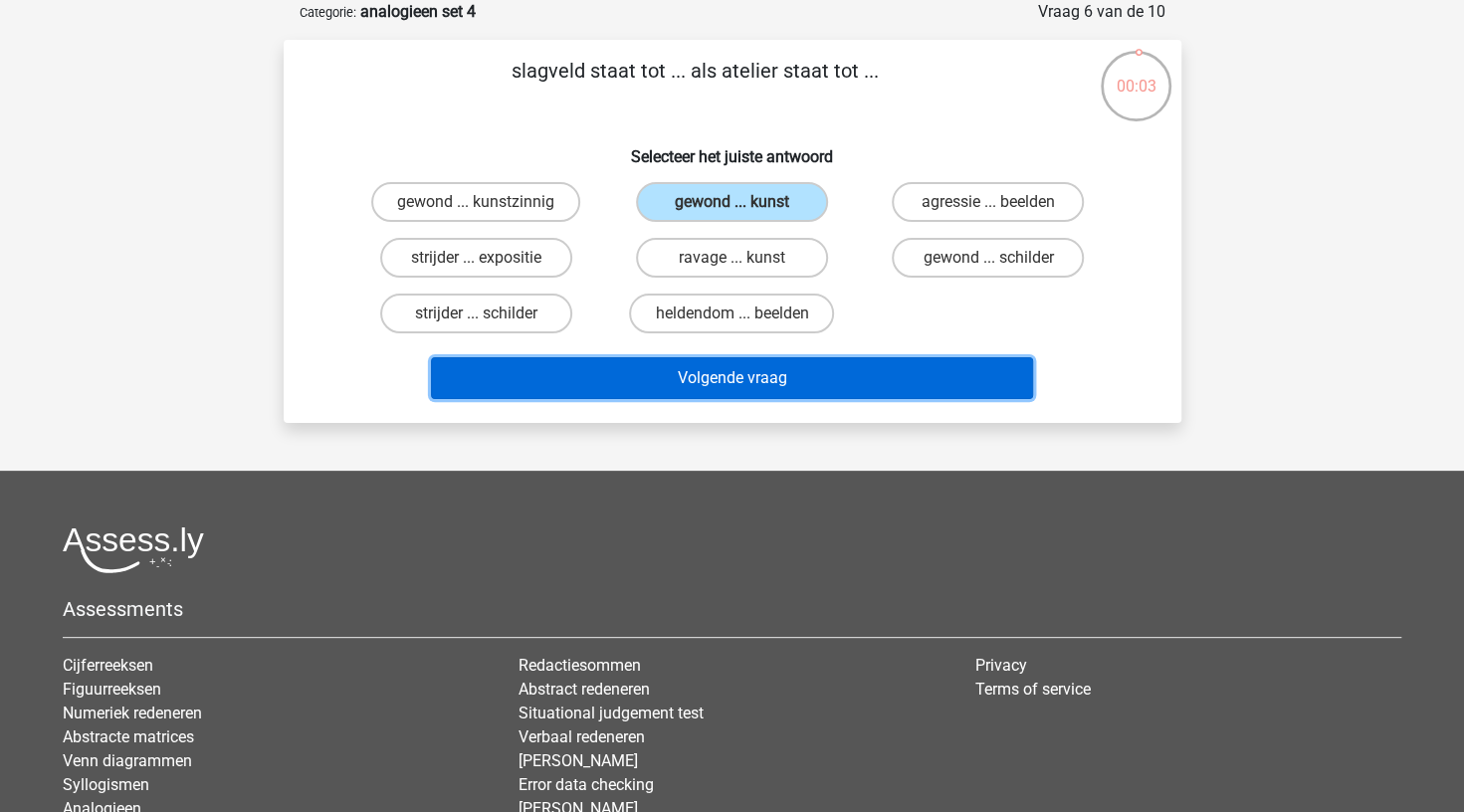 click on "Volgende vraag" at bounding box center (732, 378) 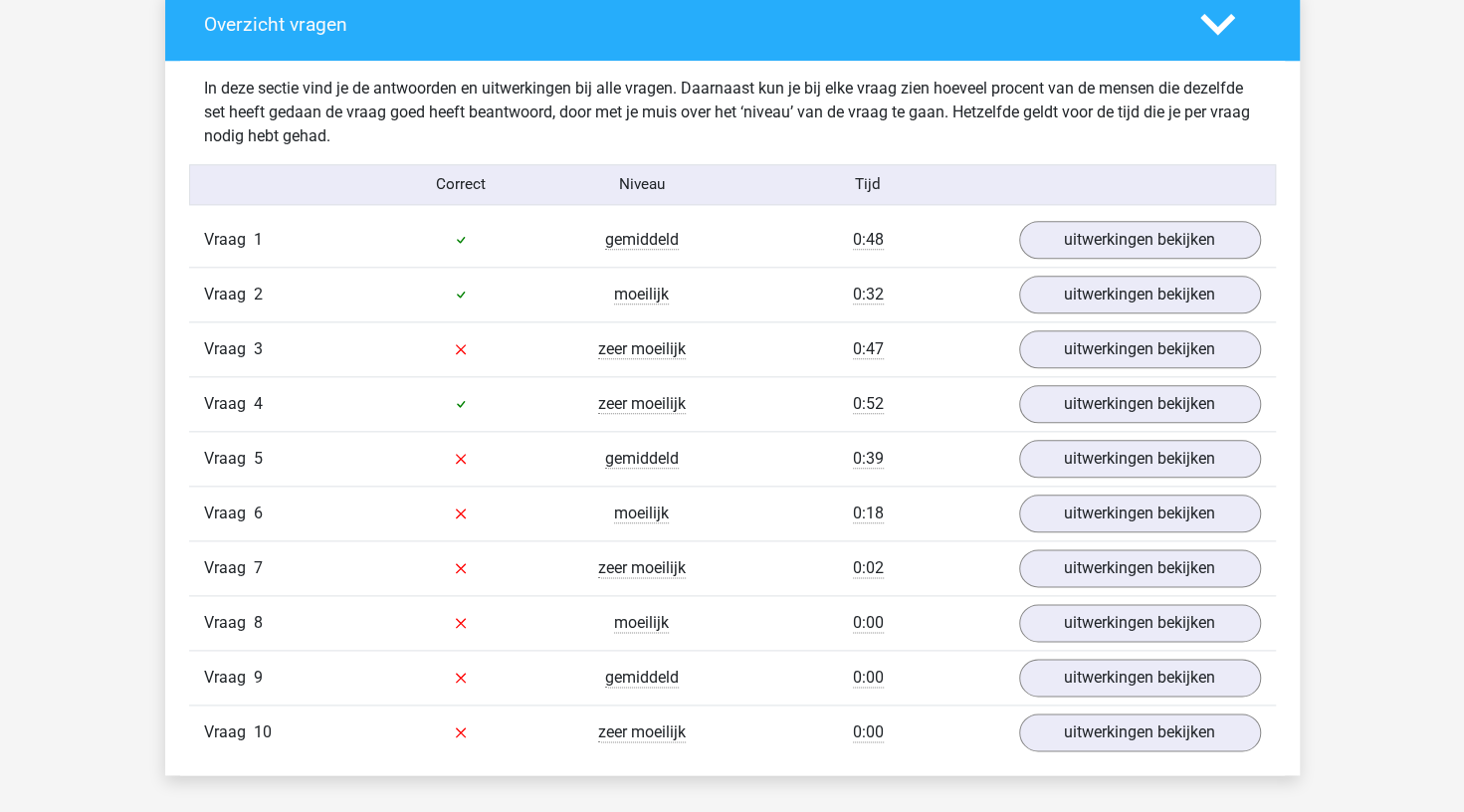 scroll, scrollTop: 1104, scrollLeft: 0, axis: vertical 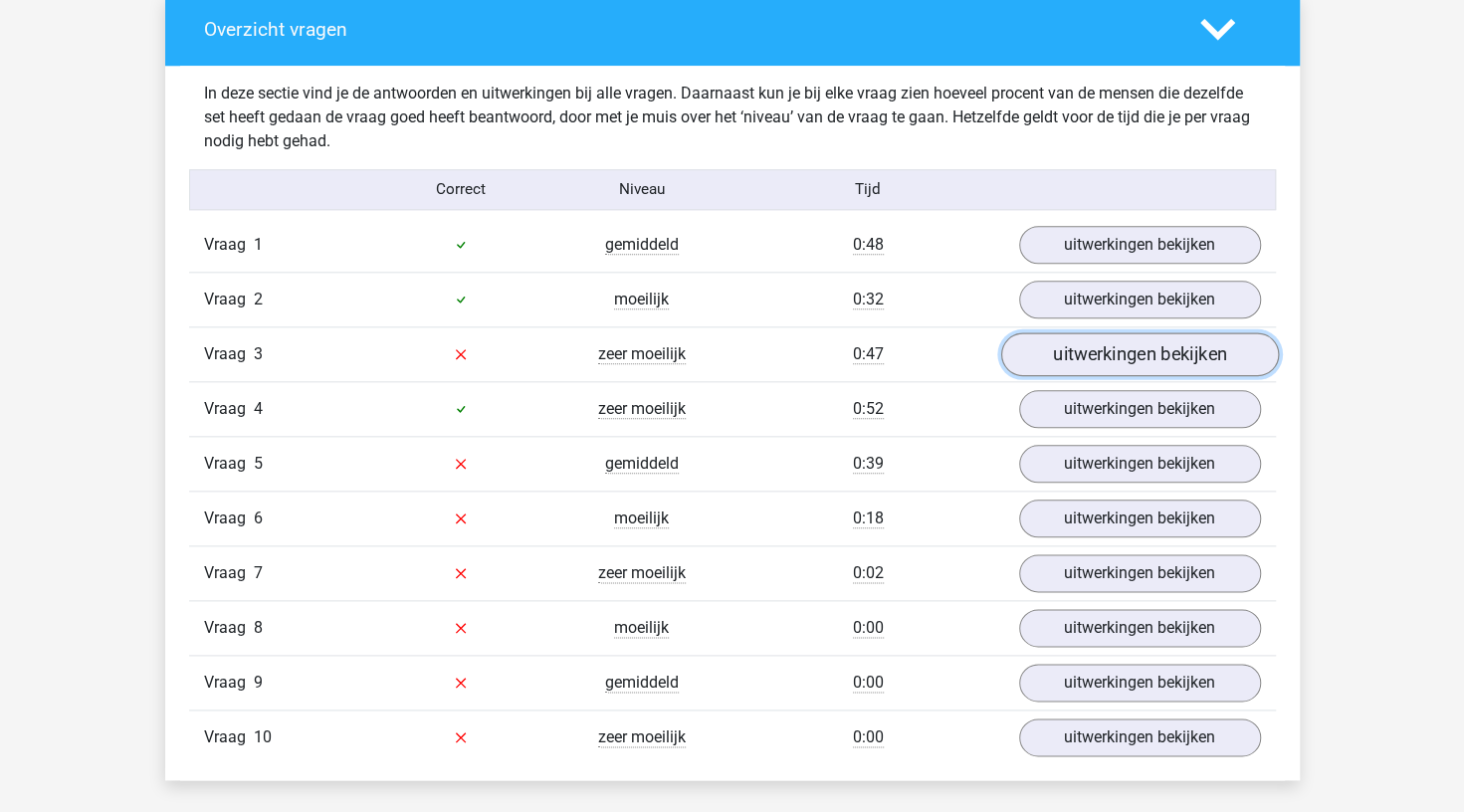 click on "uitwerkingen bekijken" at bounding box center [1139, 354] 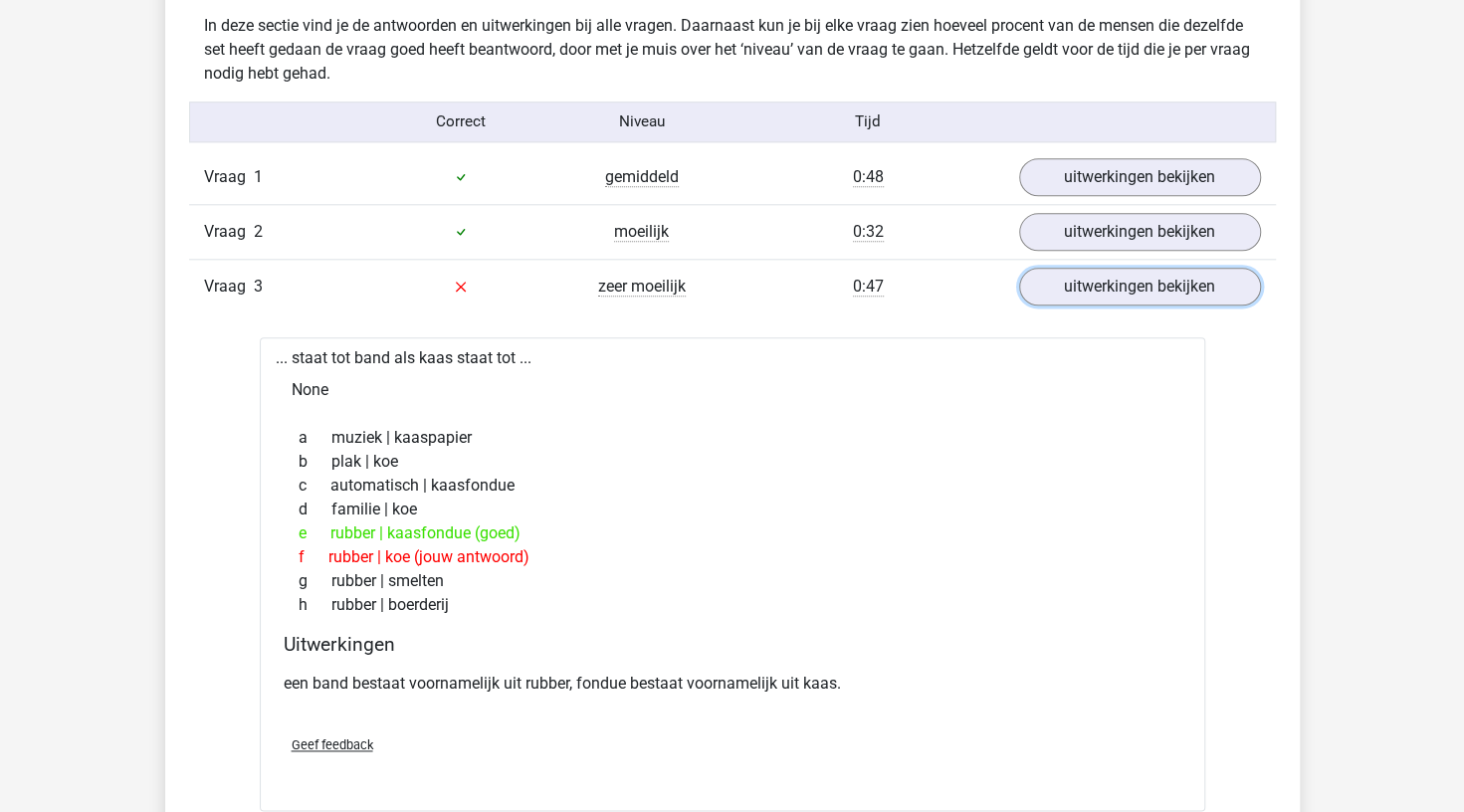 scroll, scrollTop: 1448, scrollLeft: 0, axis: vertical 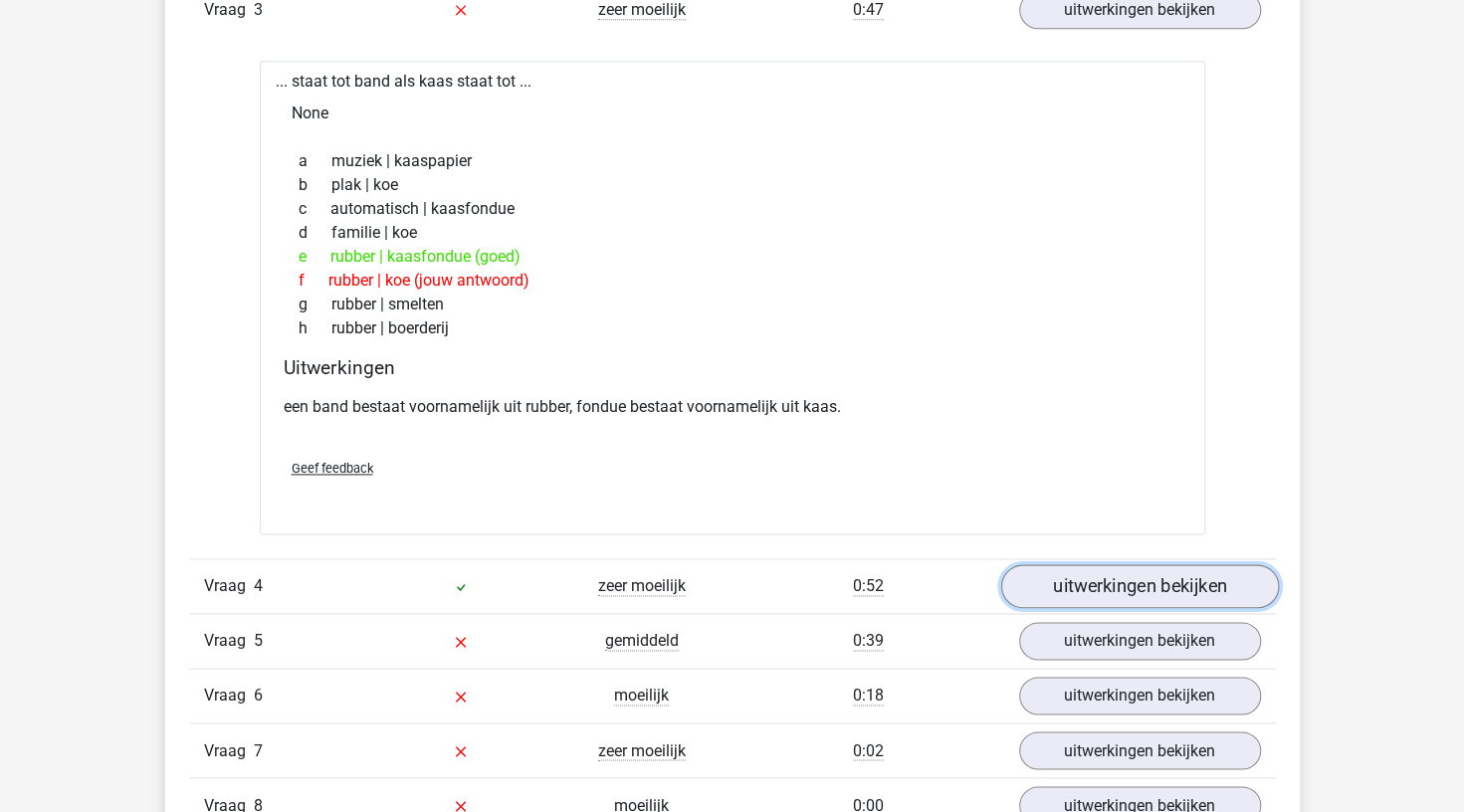 click on "uitwerkingen bekijken" at bounding box center (1139, 586) 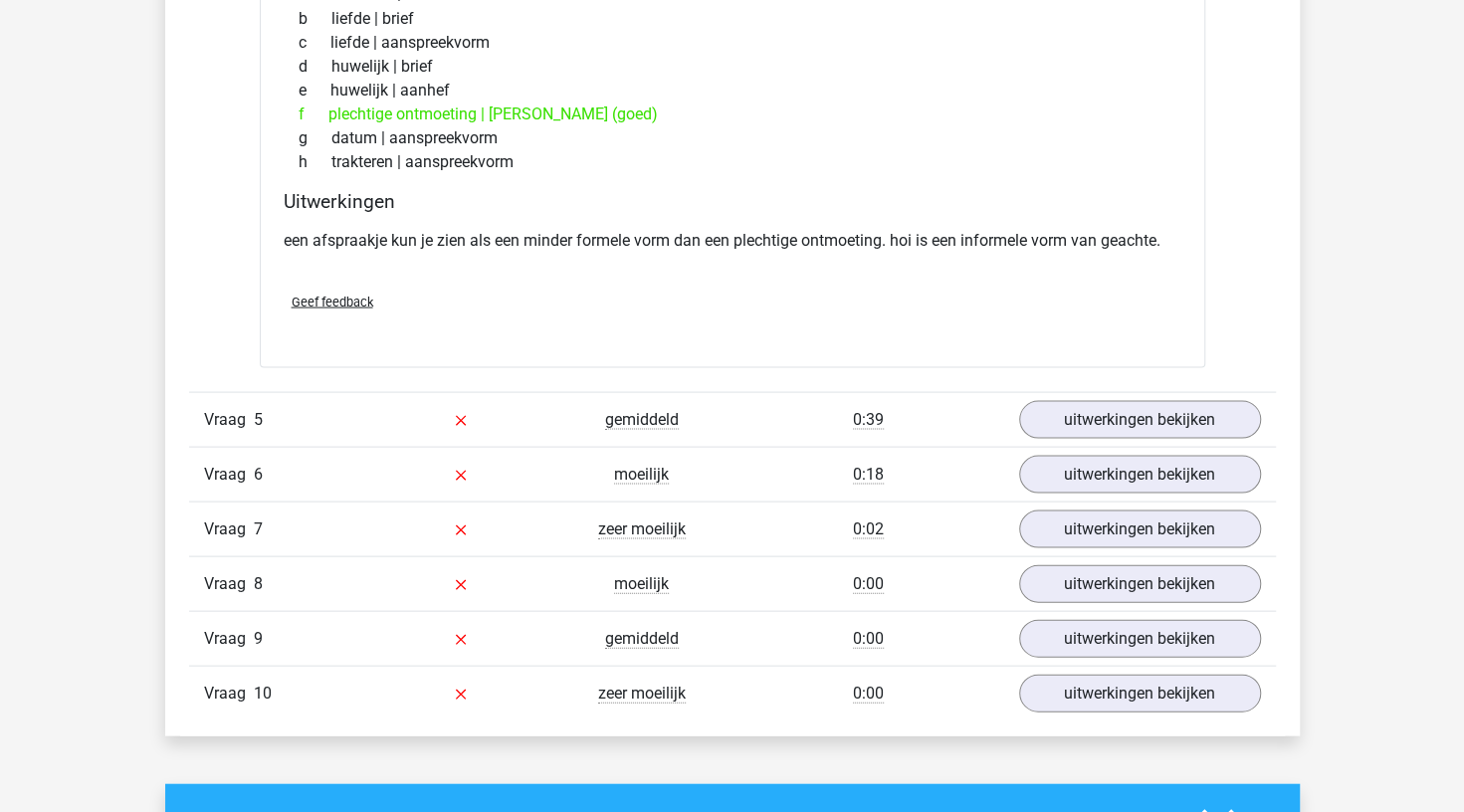 scroll, scrollTop: 2190, scrollLeft: 0, axis: vertical 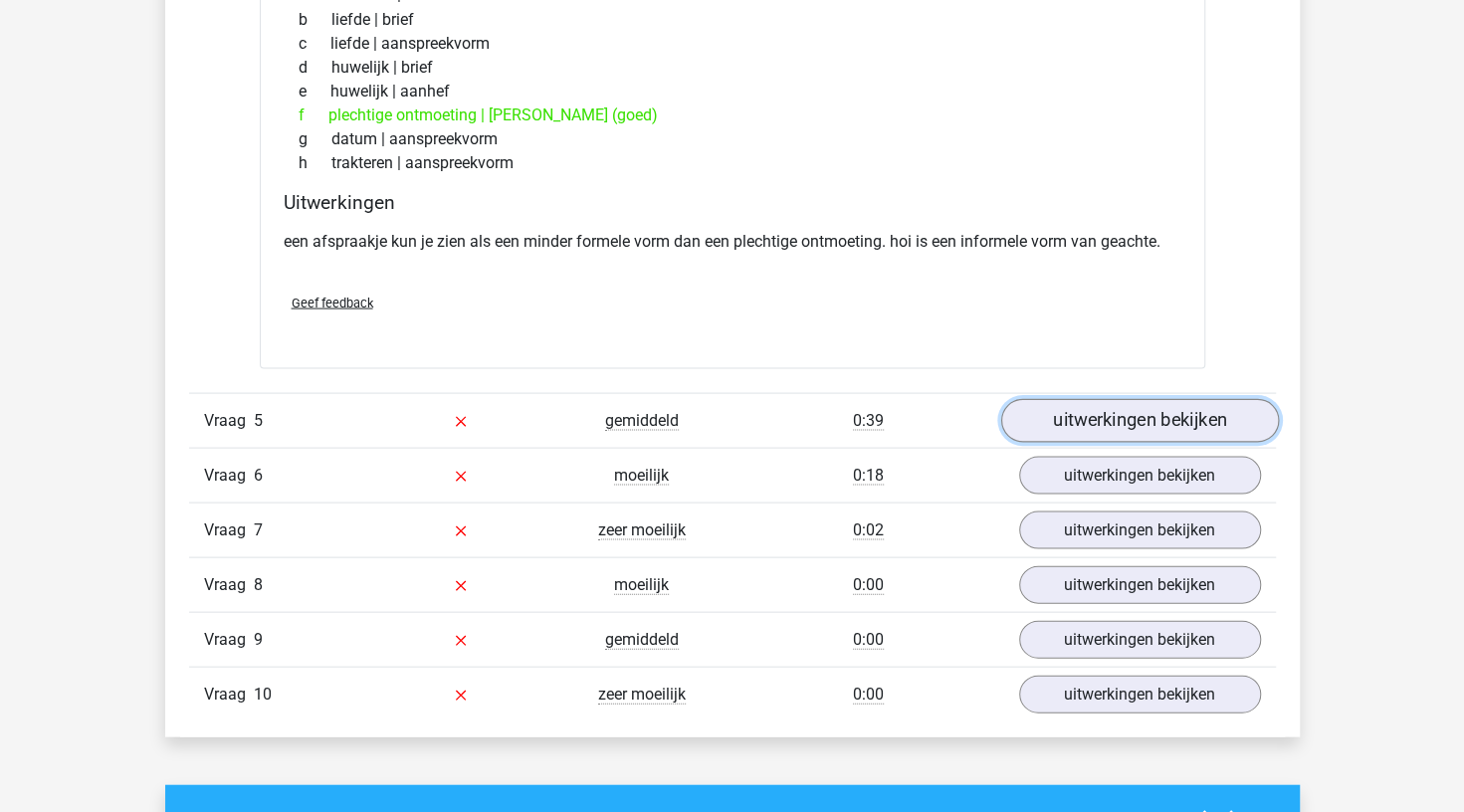 click on "uitwerkingen bekijken" at bounding box center (1139, 420) 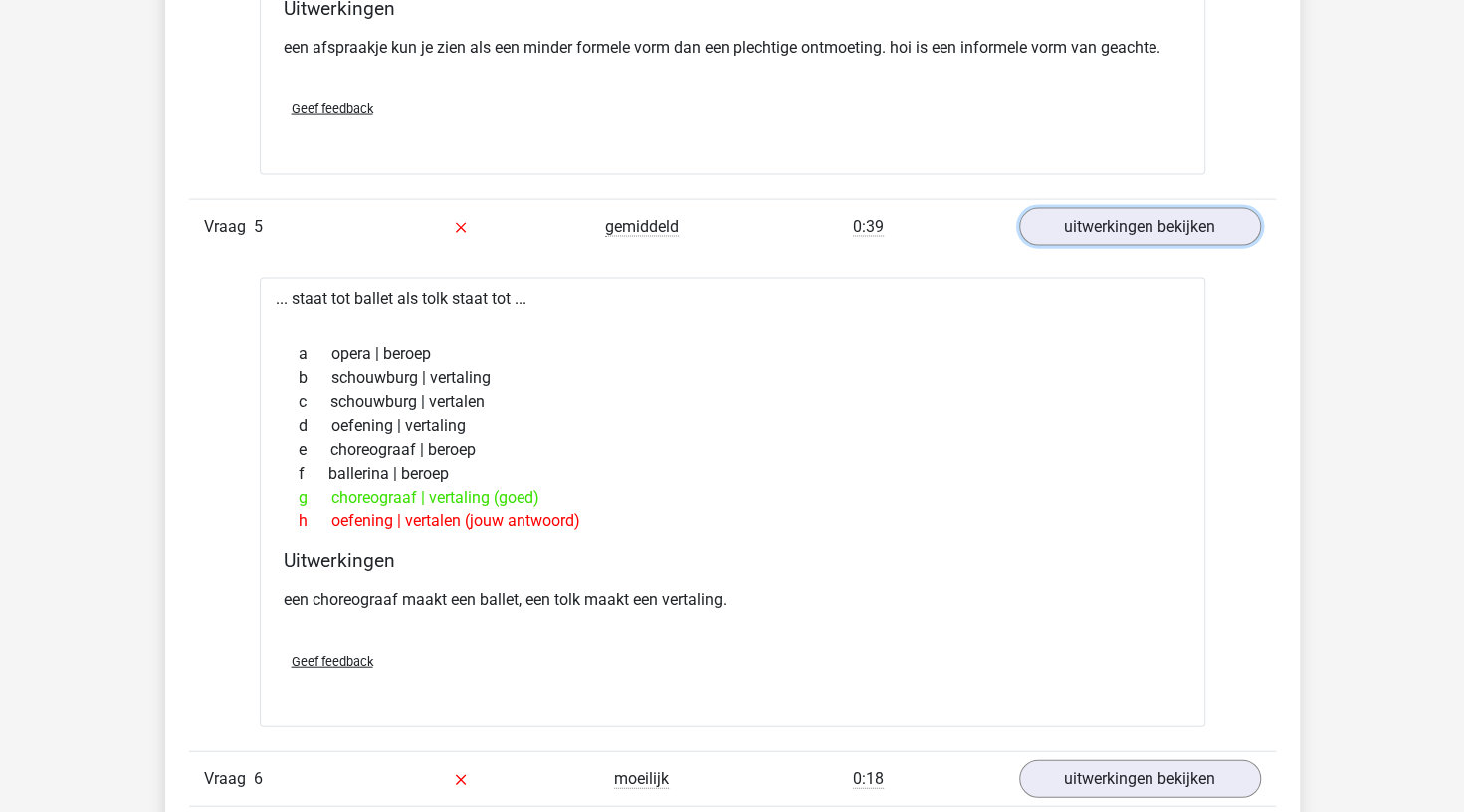 scroll, scrollTop: 2901, scrollLeft: 0, axis: vertical 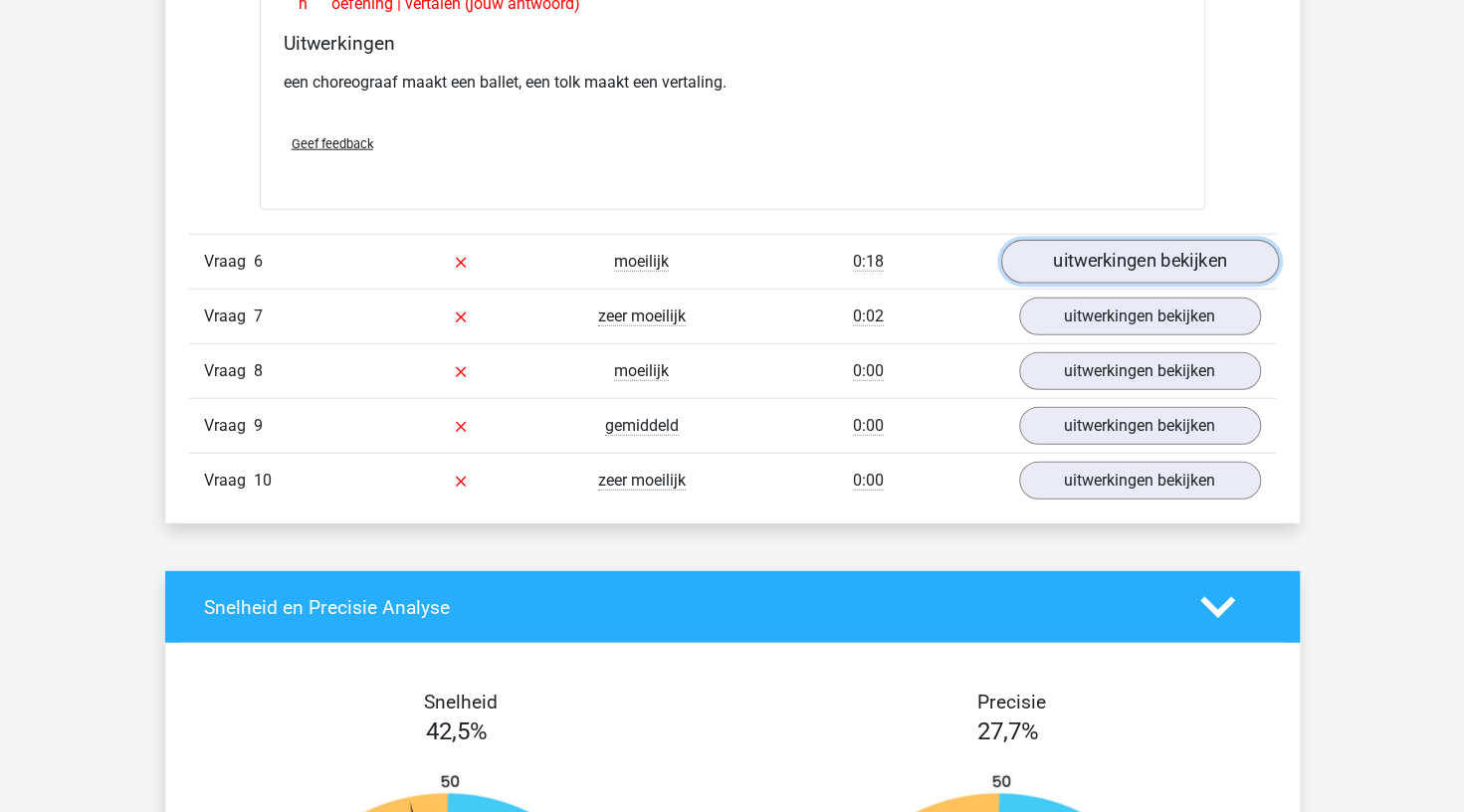 click on "uitwerkingen bekijken" at bounding box center (1139, 263) 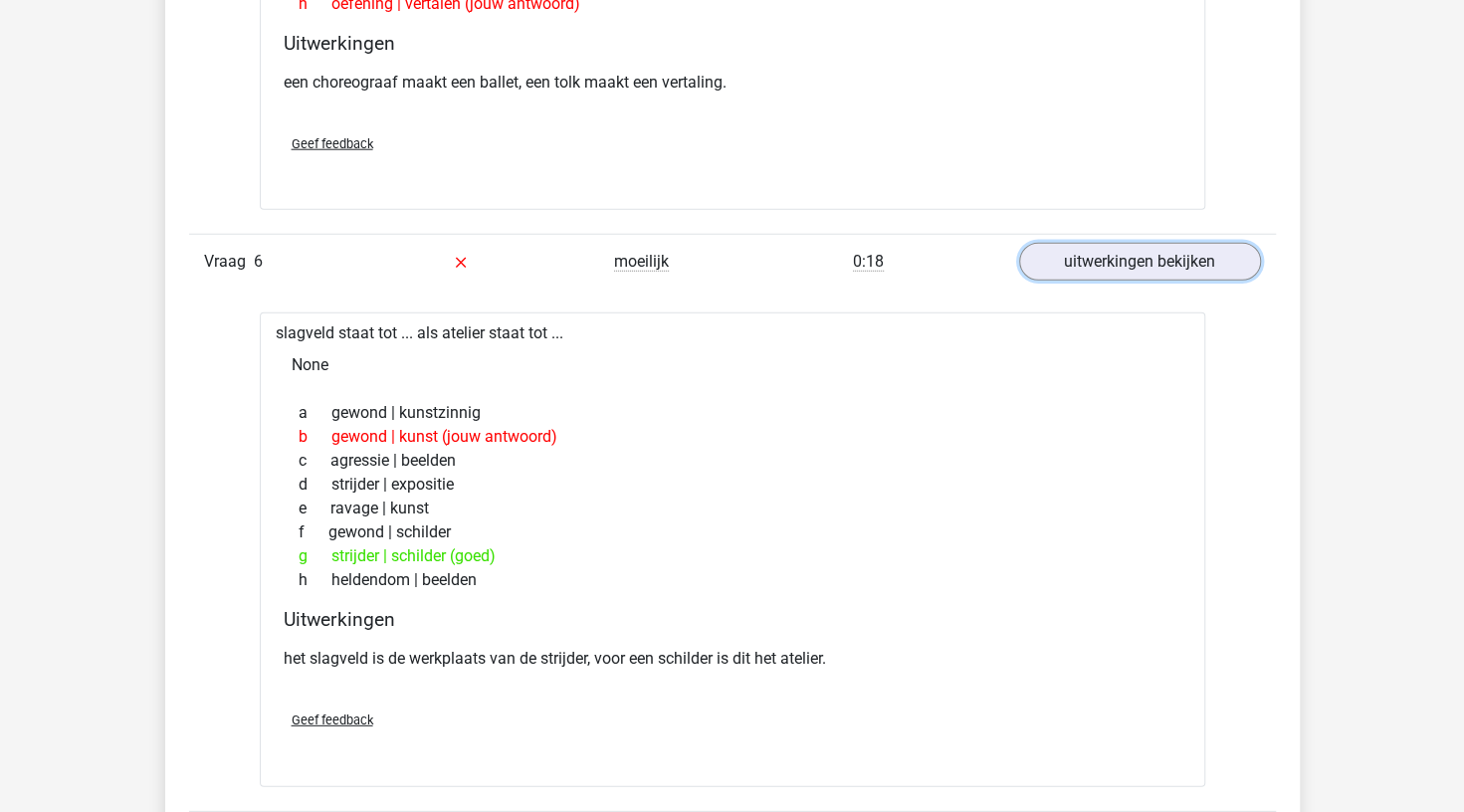 scroll, scrollTop: 3423, scrollLeft: 0, axis: vertical 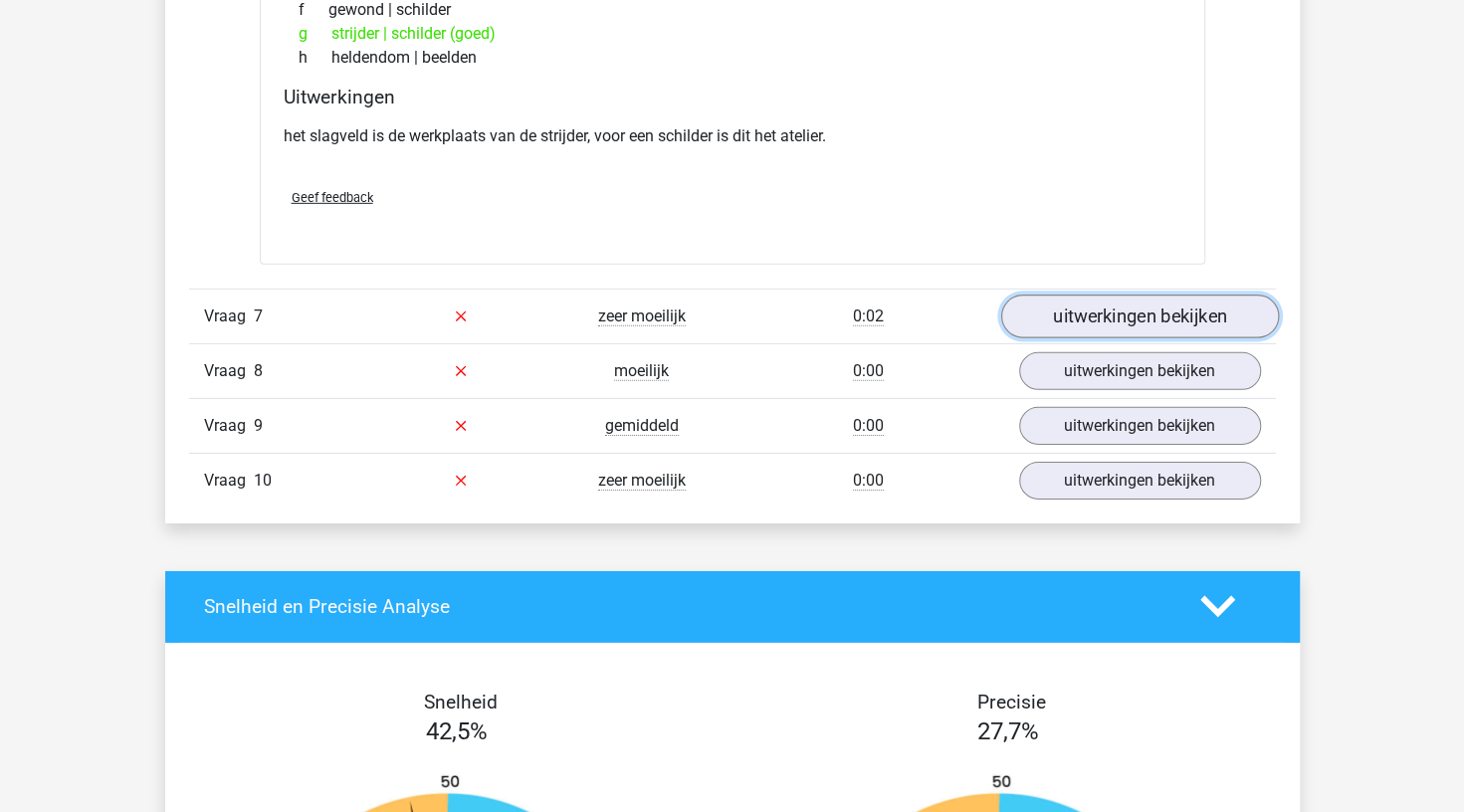 click on "uitwerkingen bekijken" at bounding box center (1139, 316) 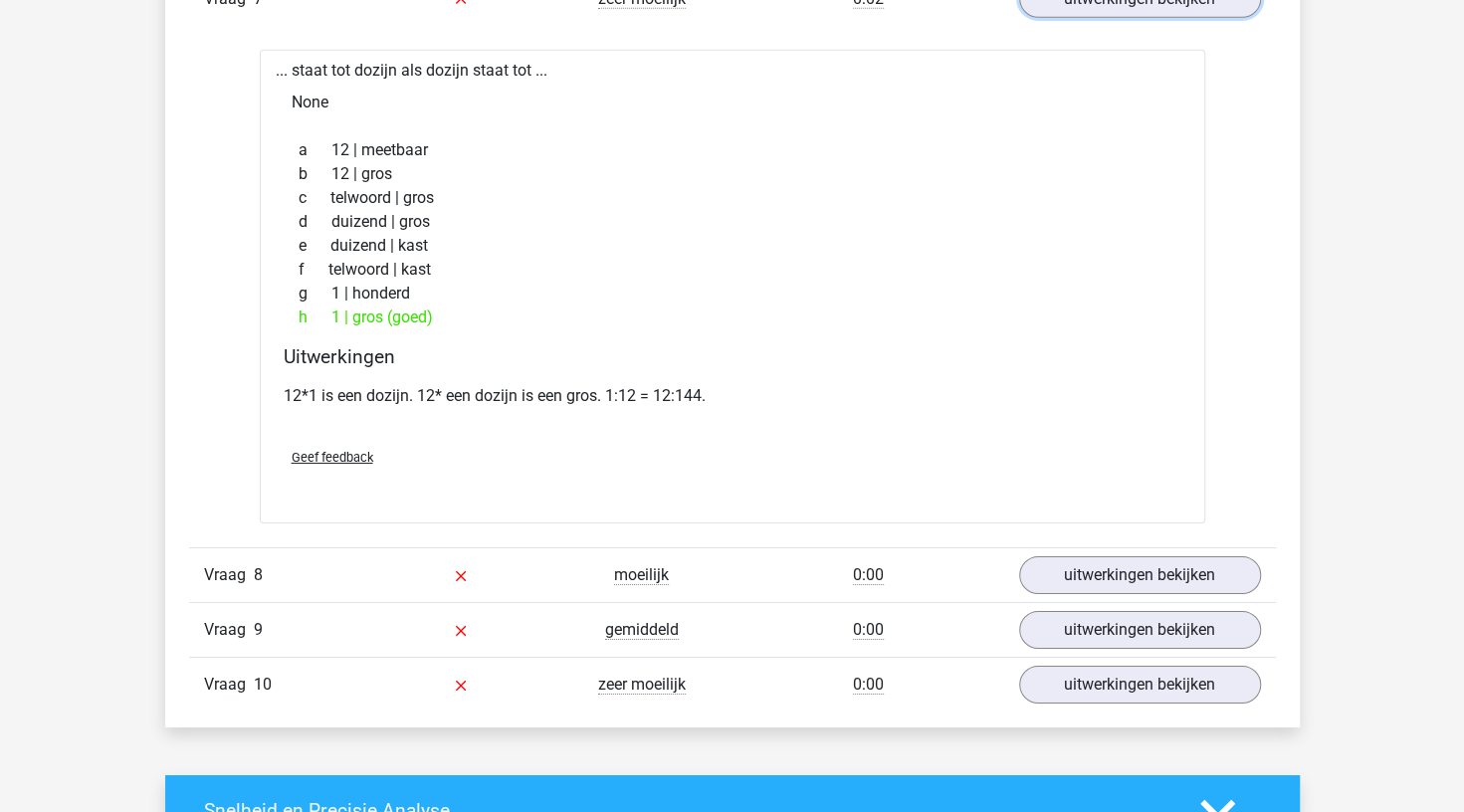 scroll, scrollTop: 3774, scrollLeft: 0, axis: vertical 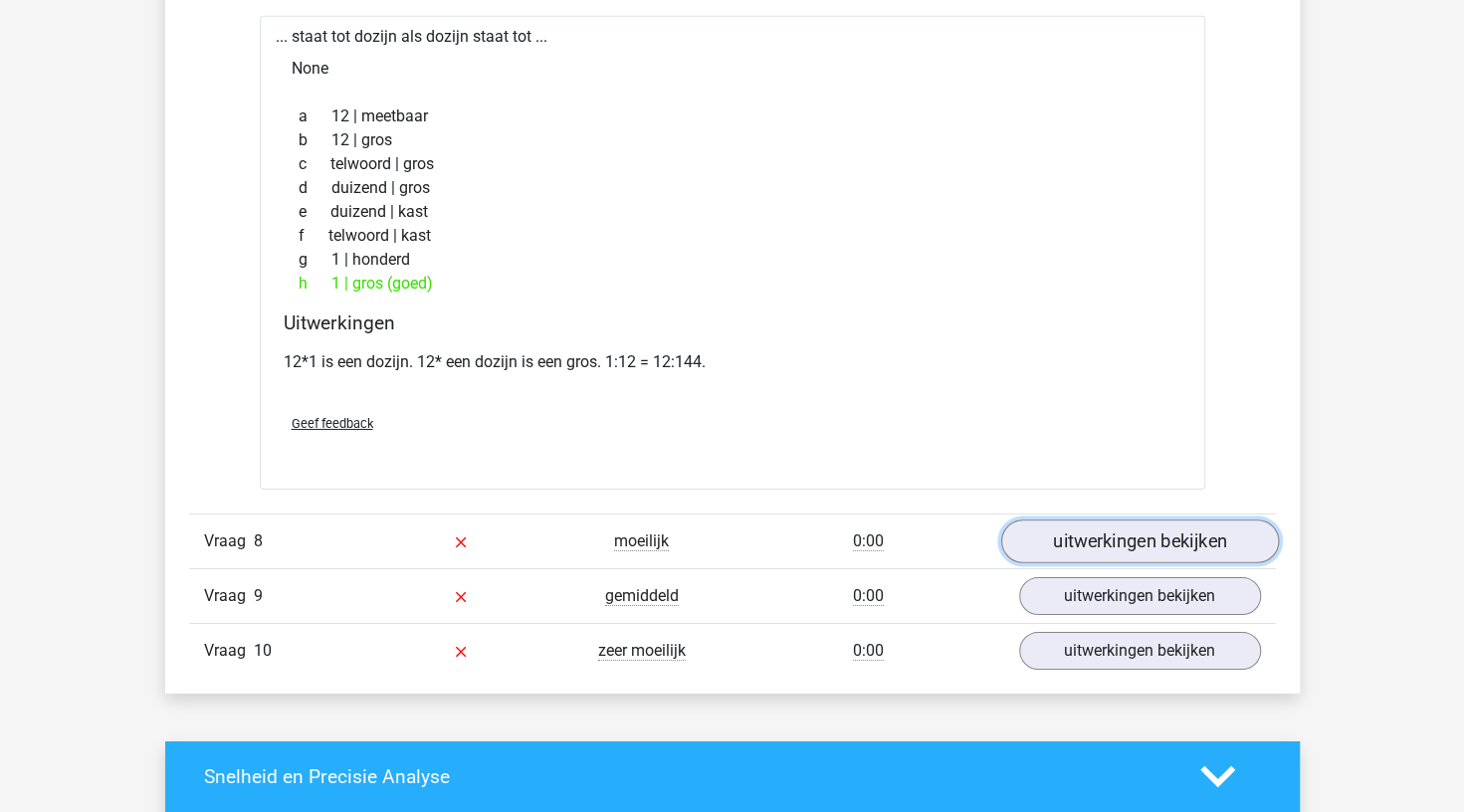 click on "uitwerkingen bekijken" at bounding box center (1139, 541) 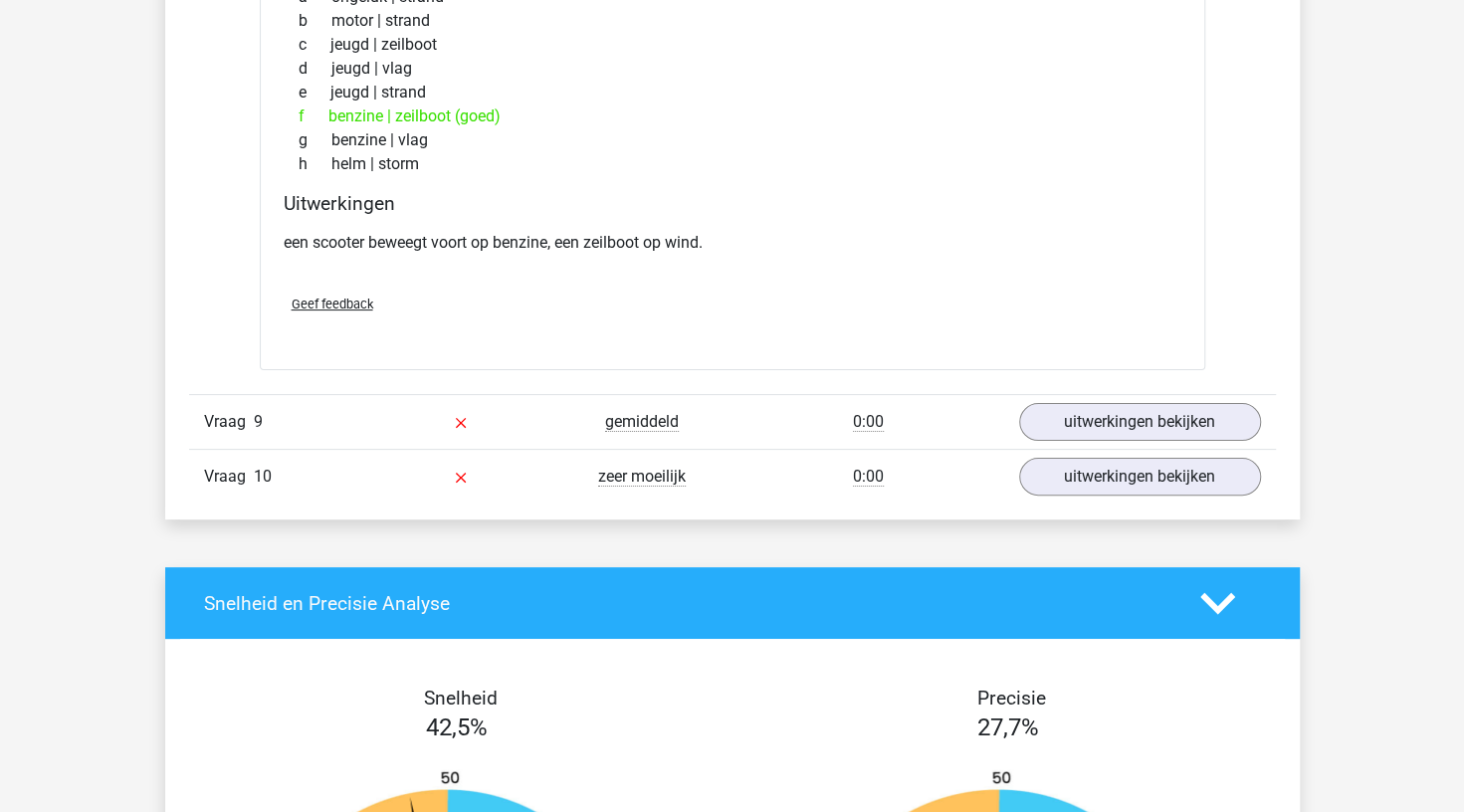 scroll, scrollTop: 4447, scrollLeft: 0, axis: vertical 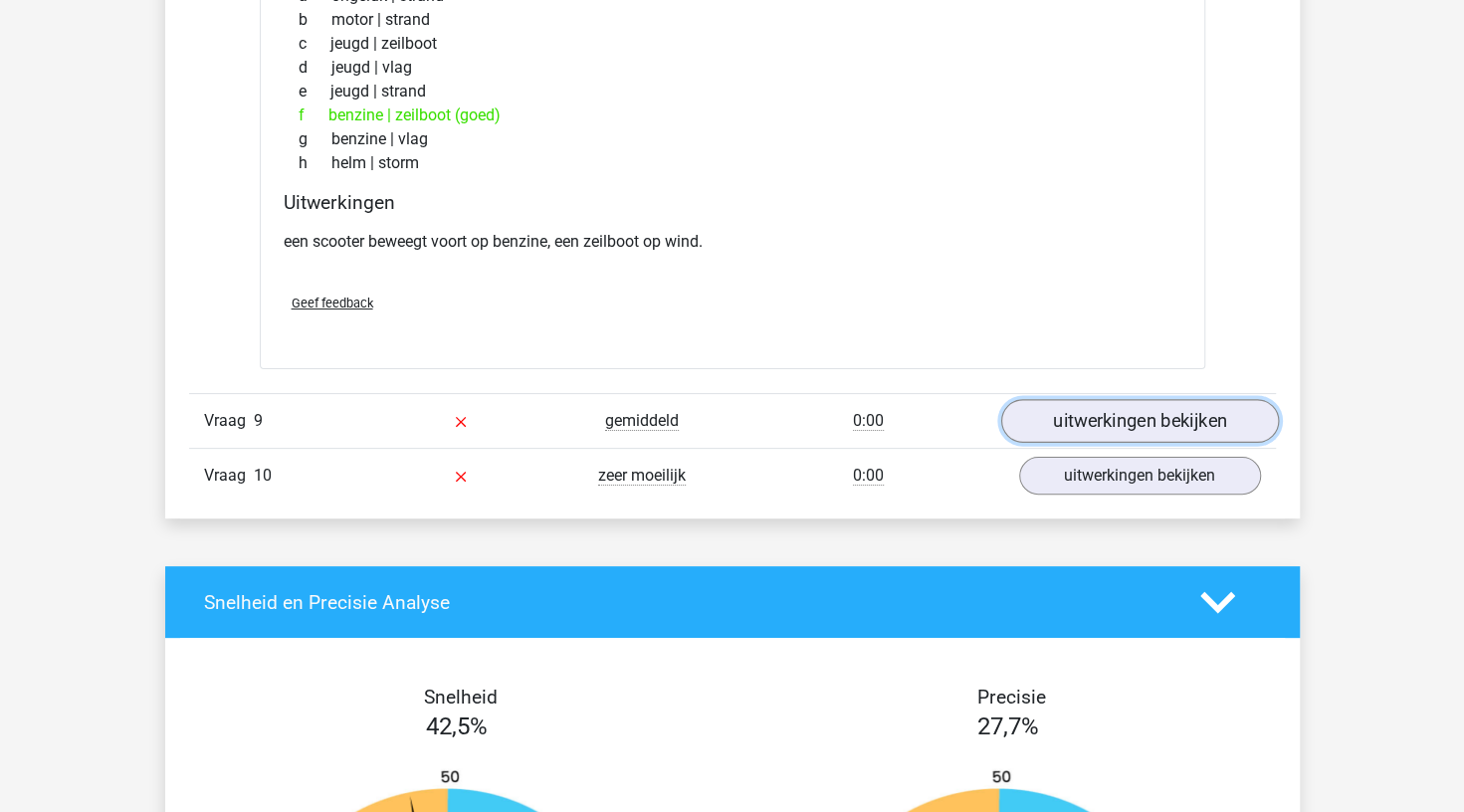 click on "uitwerkingen bekijken" at bounding box center (1139, 421) 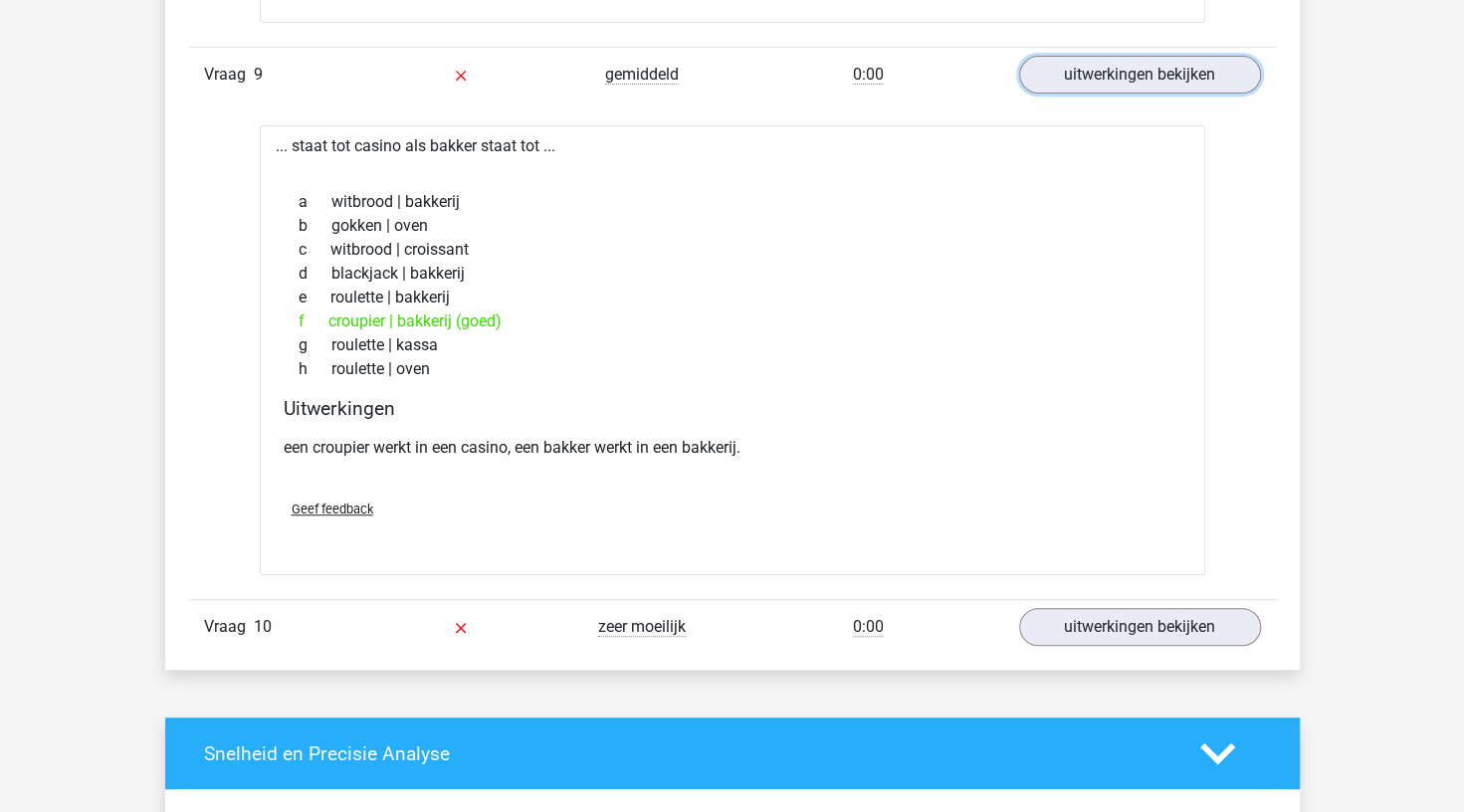 scroll, scrollTop: 4794, scrollLeft: 0, axis: vertical 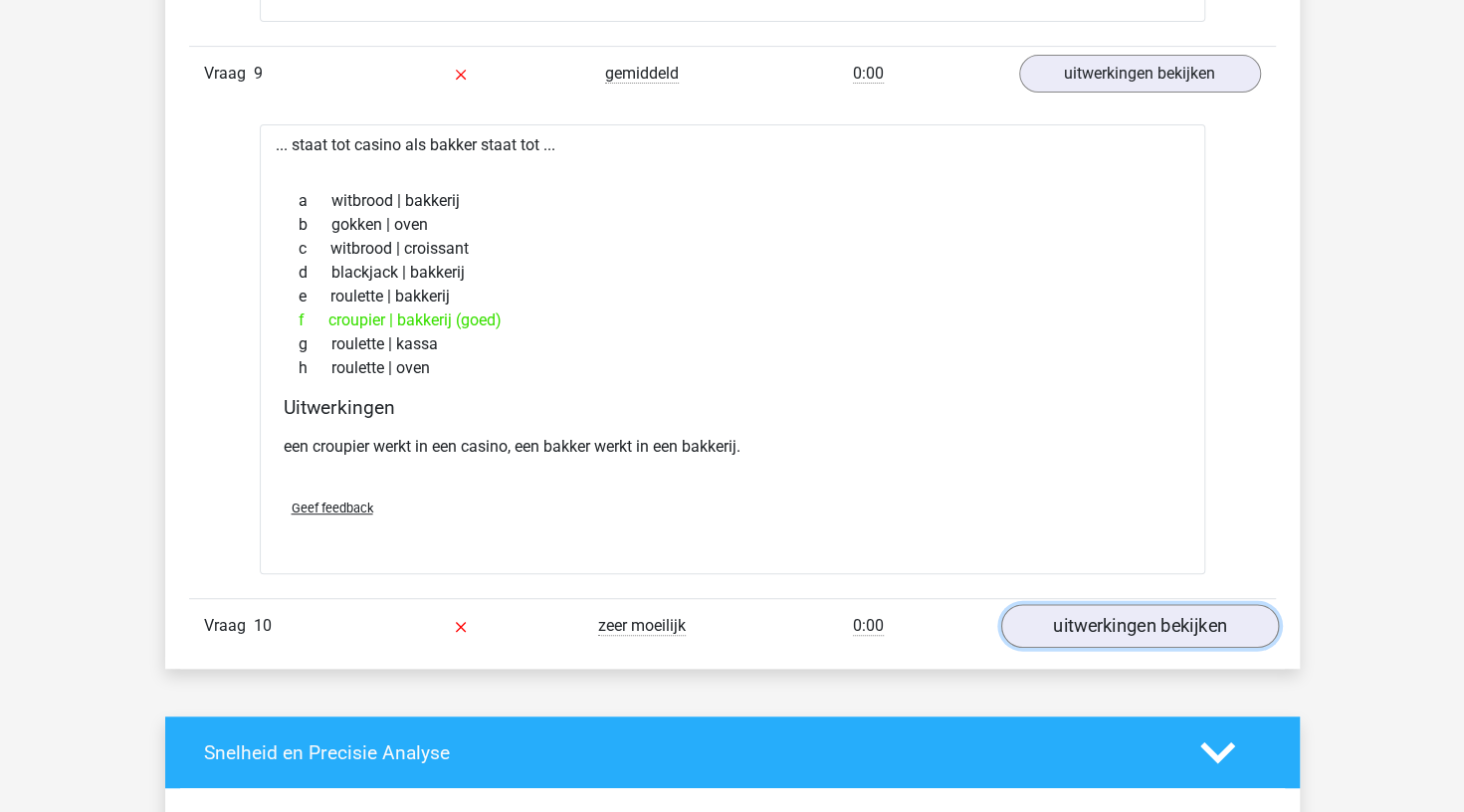 click on "uitwerkingen bekijken" at bounding box center (1139, 626) 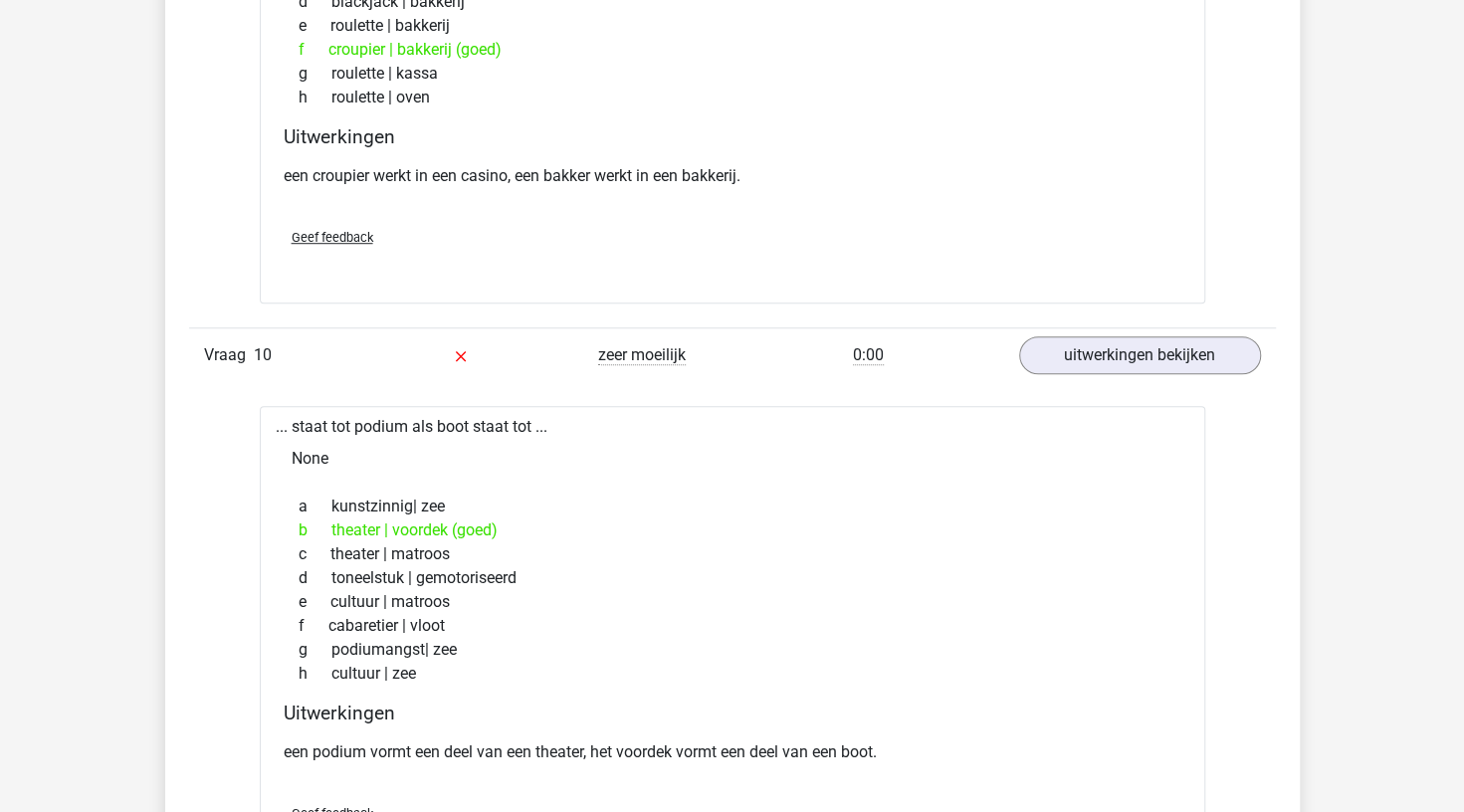 click on "b
theater | voordek
(goed)" at bounding box center [732, 530] 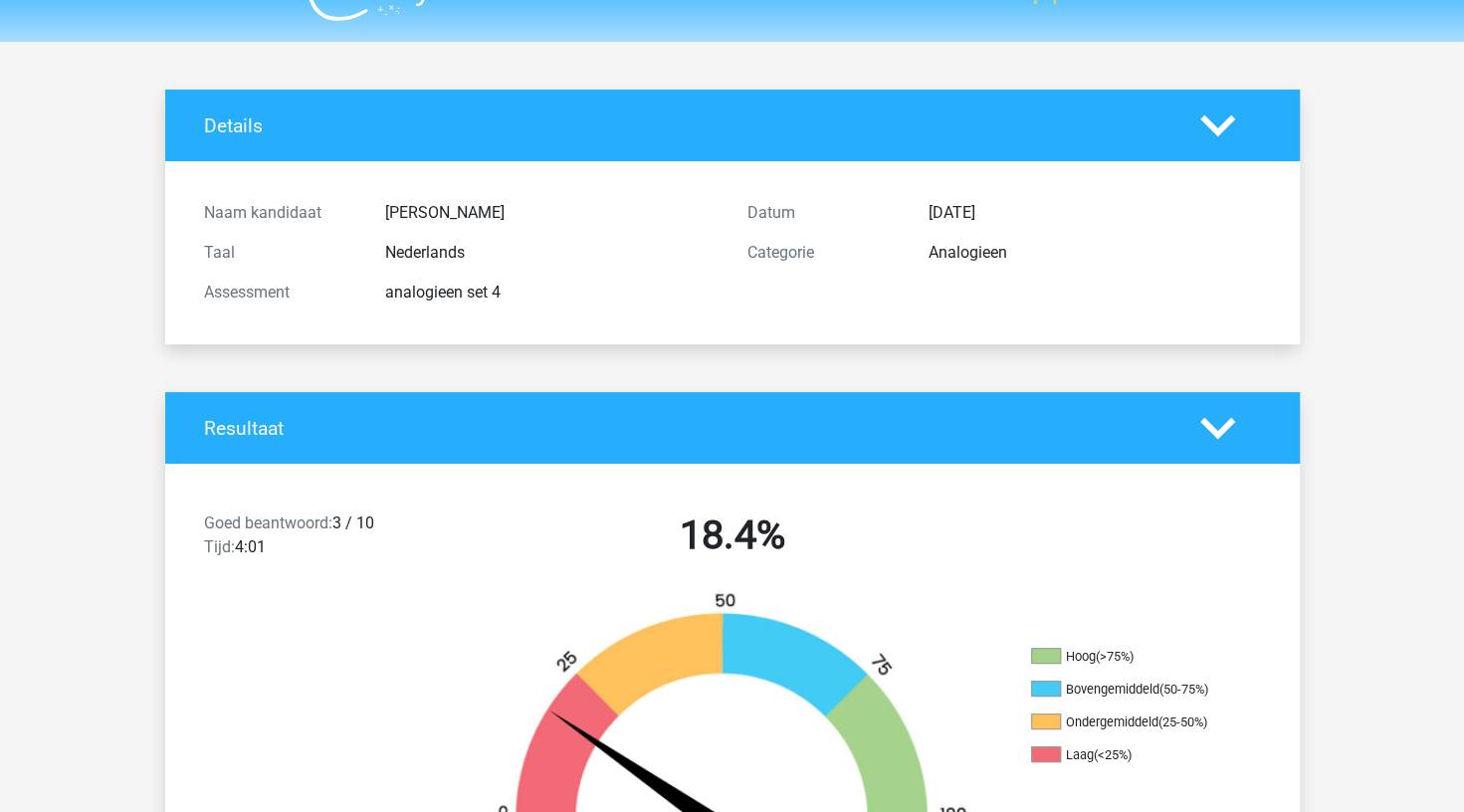 scroll, scrollTop: 0, scrollLeft: 0, axis: both 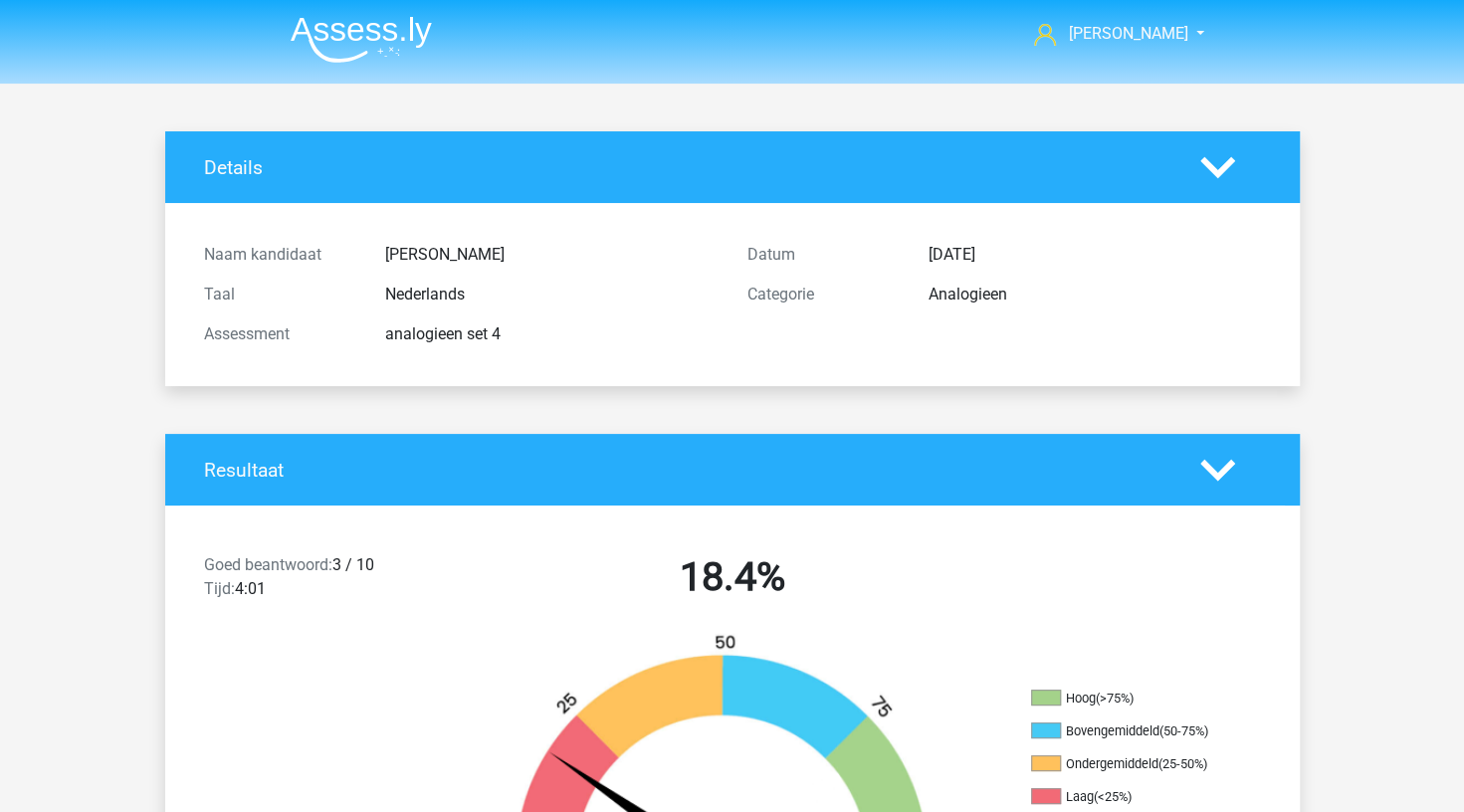click at bounding box center [361, 39] 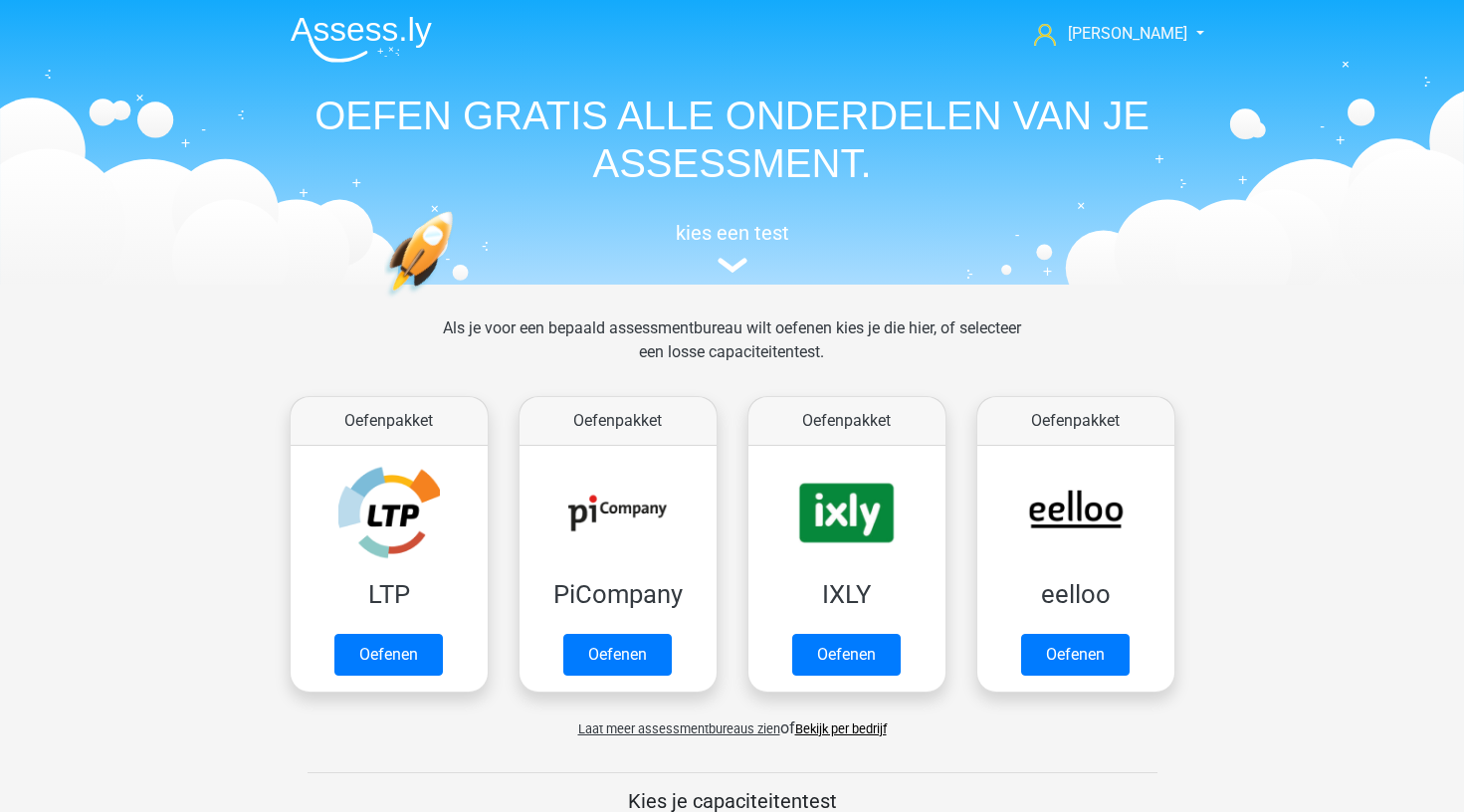 scroll, scrollTop: 0, scrollLeft: 0, axis: both 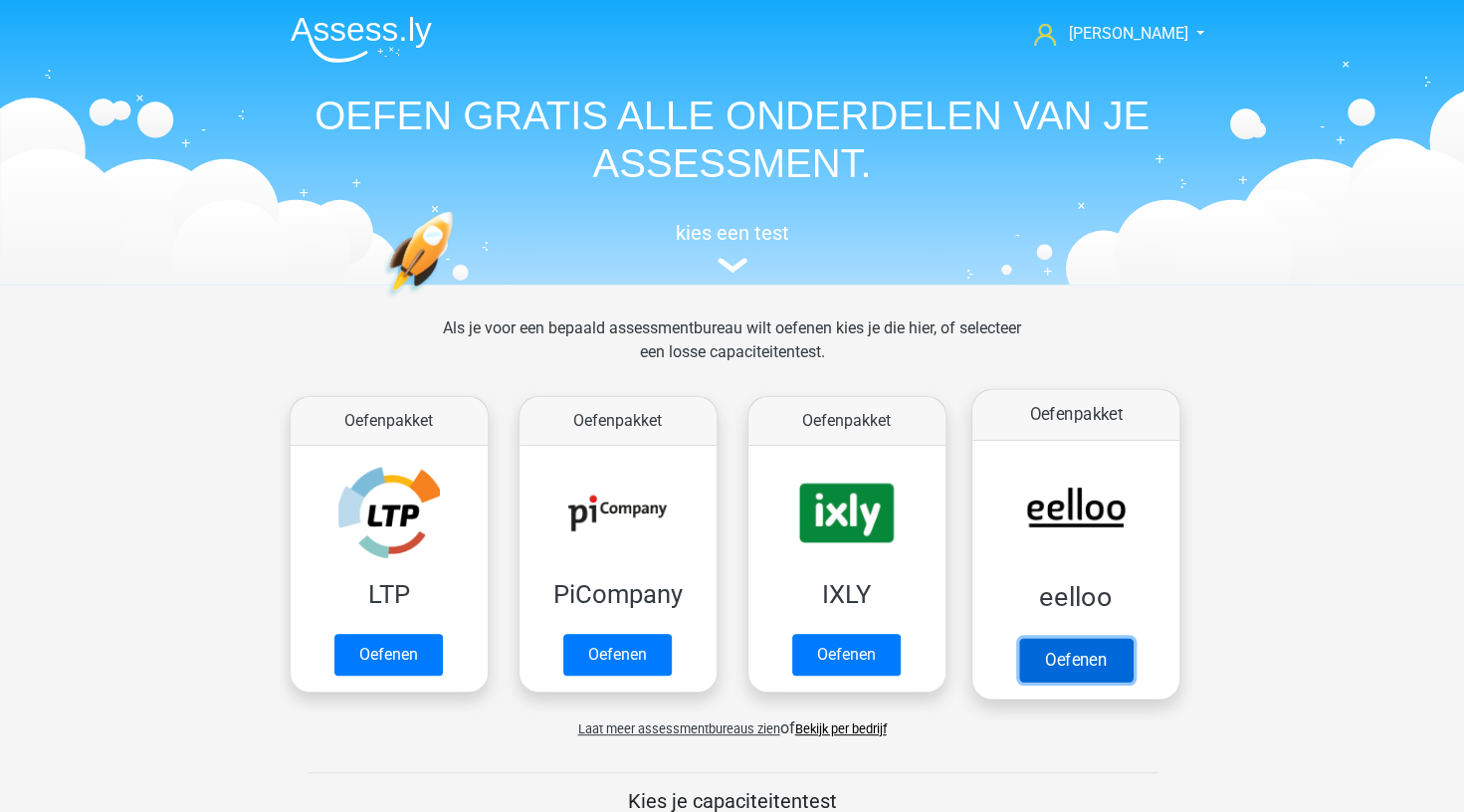 click on "Oefenen" at bounding box center (1075, 660) 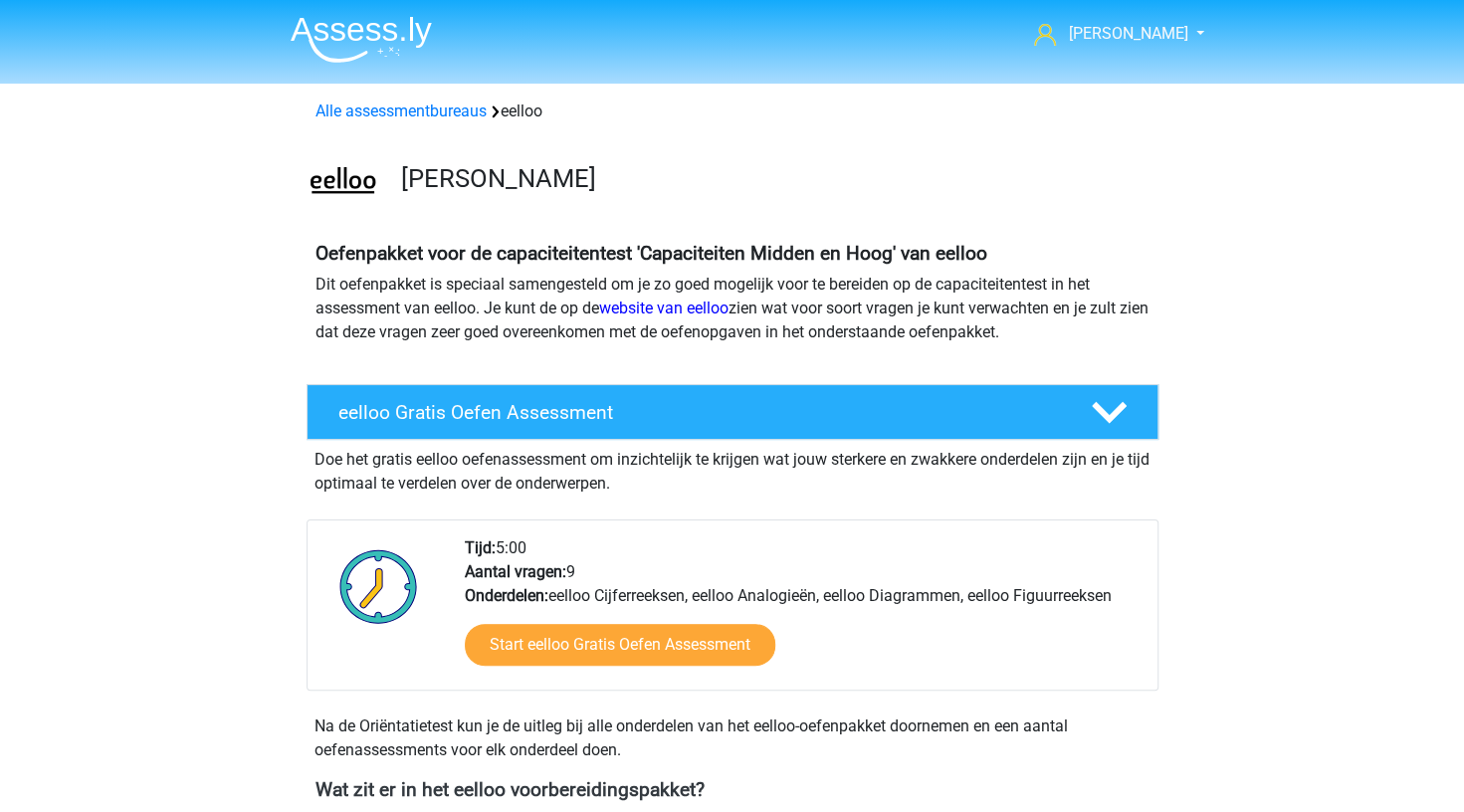 scroll, scrollTop: 491, scrollLeft: 0, axis: vertical 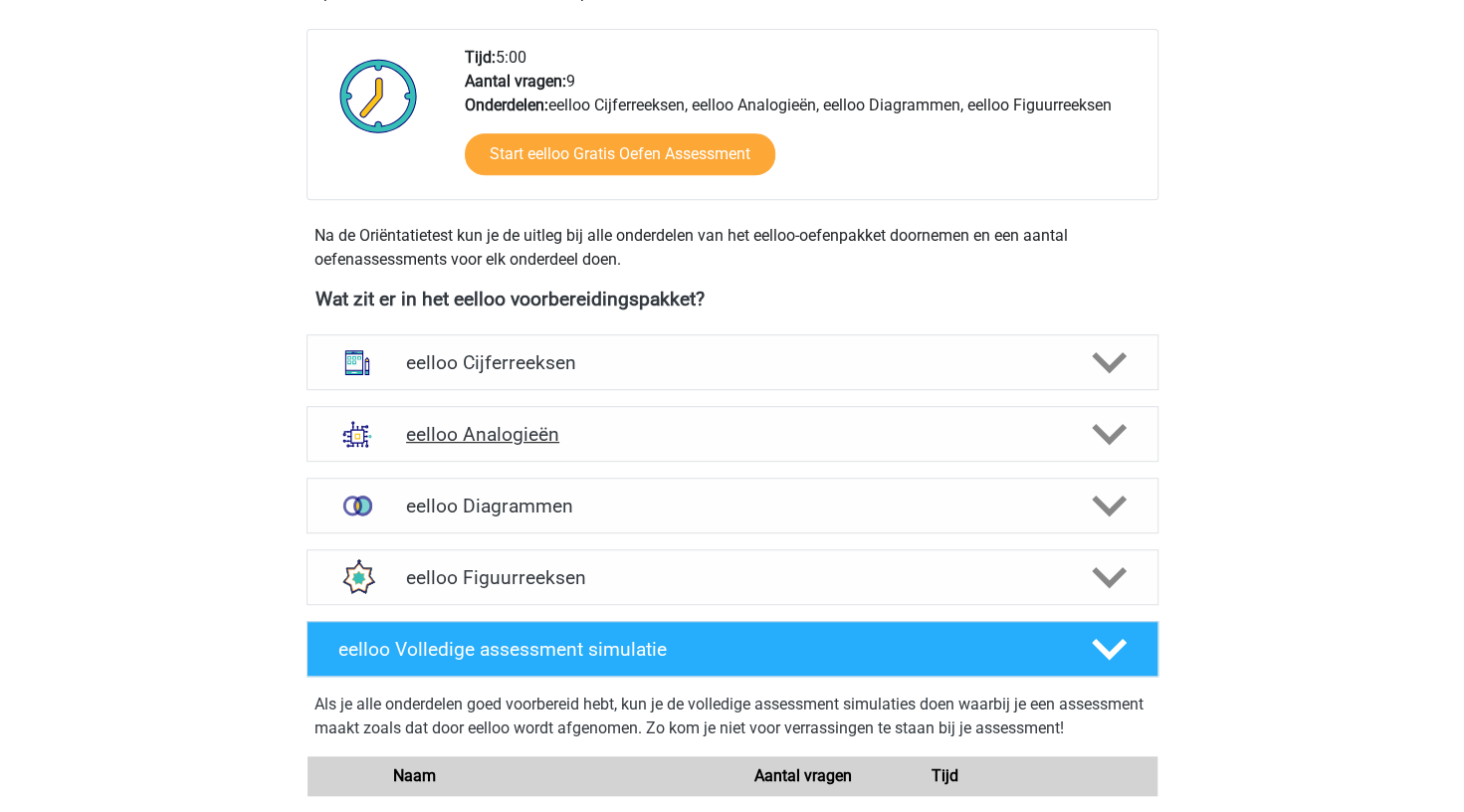 click on "eelloo Analogieën" at bounding box center (732, 434) 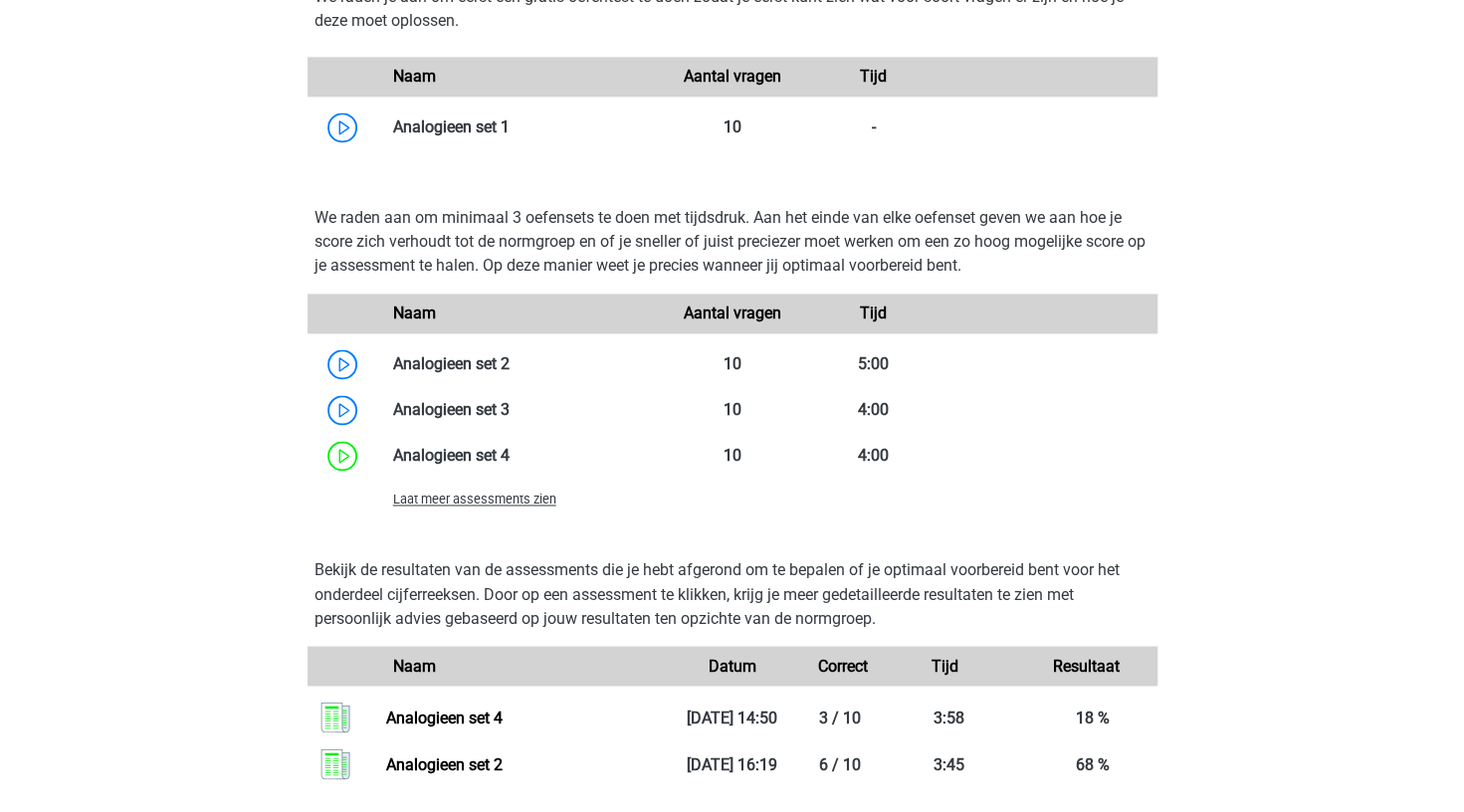 scroll, scrollTop: 1627, scrollLeft: 0, axis: vertical 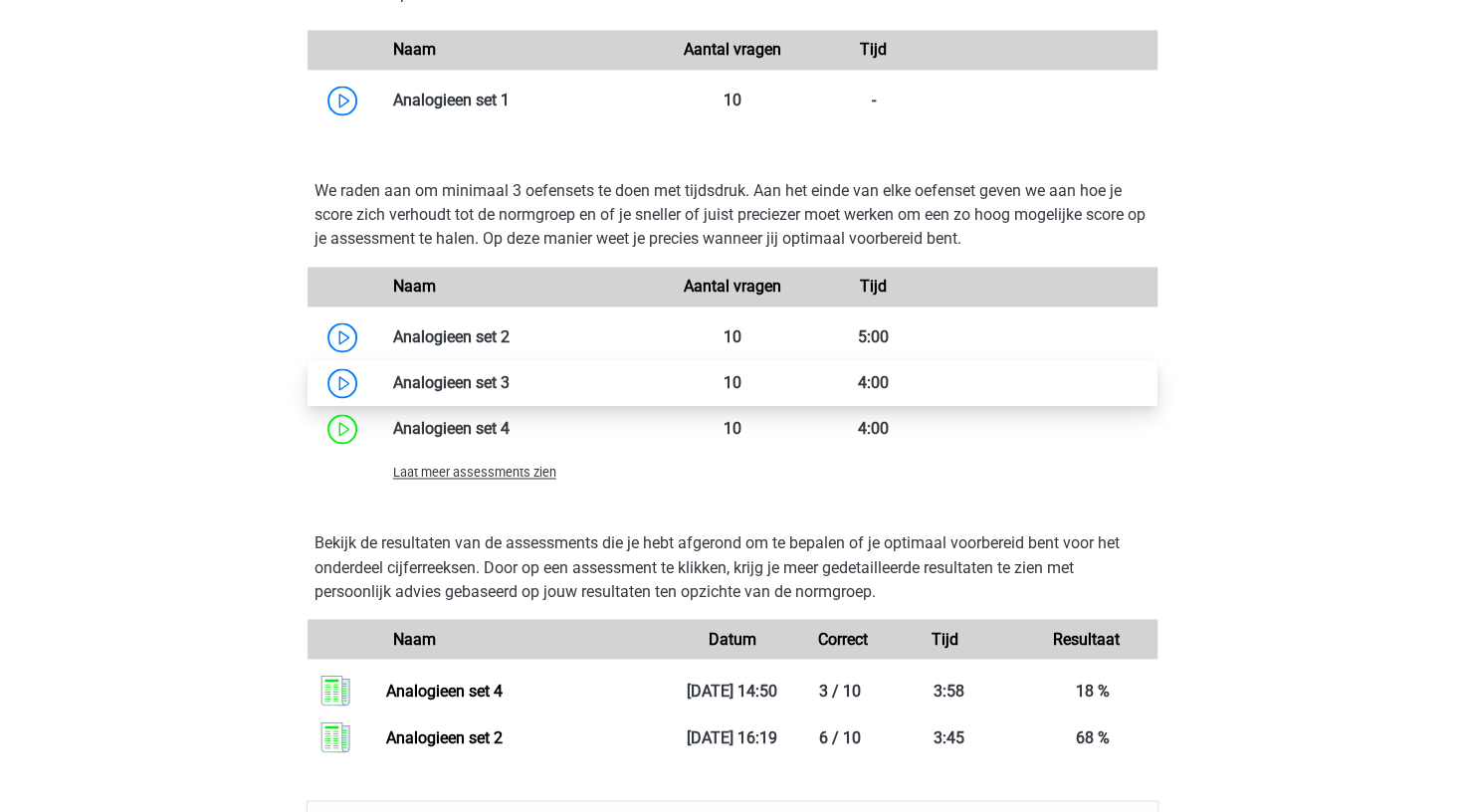 click at bounding box center (510, 382) 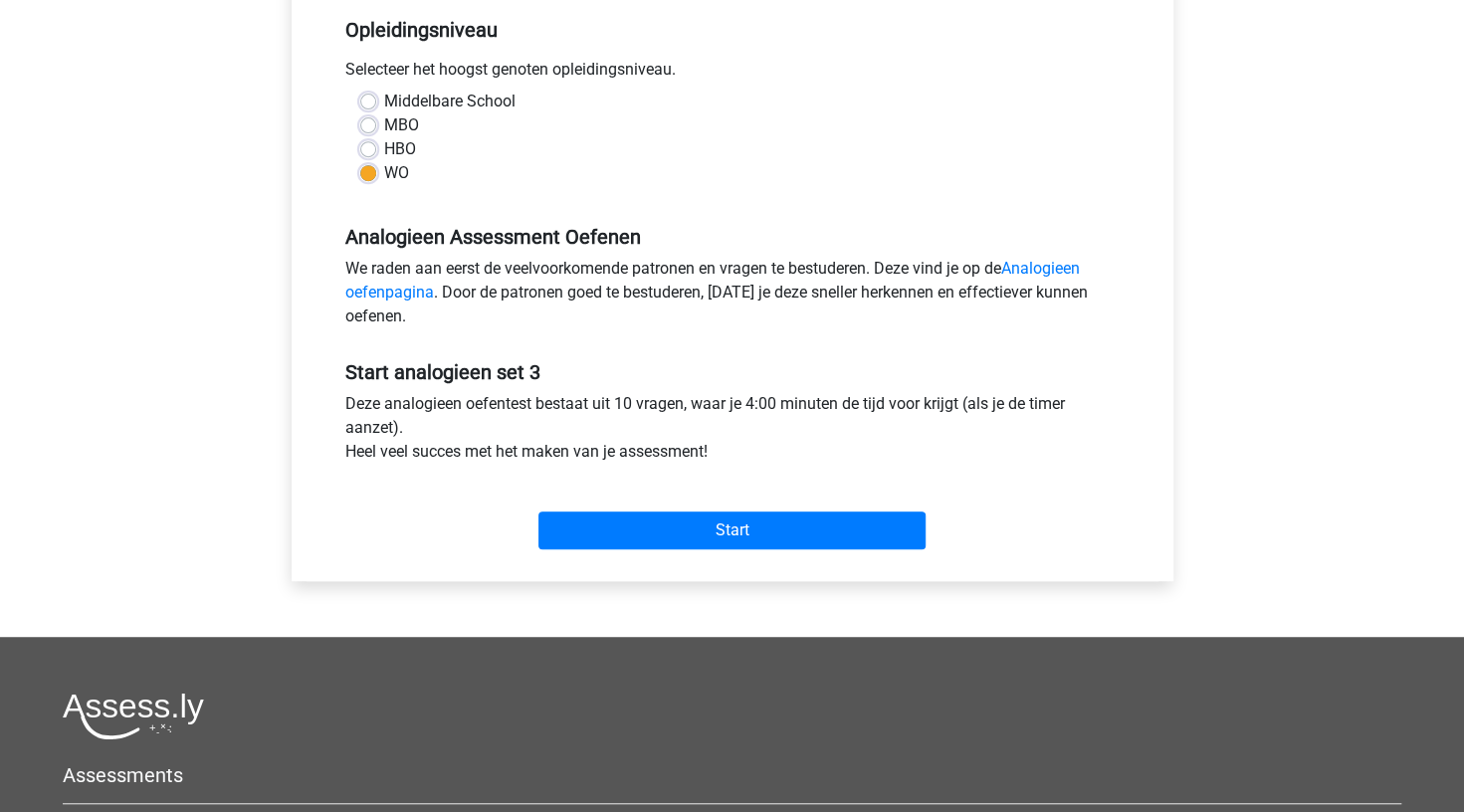 scroll, scrollTop: 430, scrollLeft: 0, axis: vertical 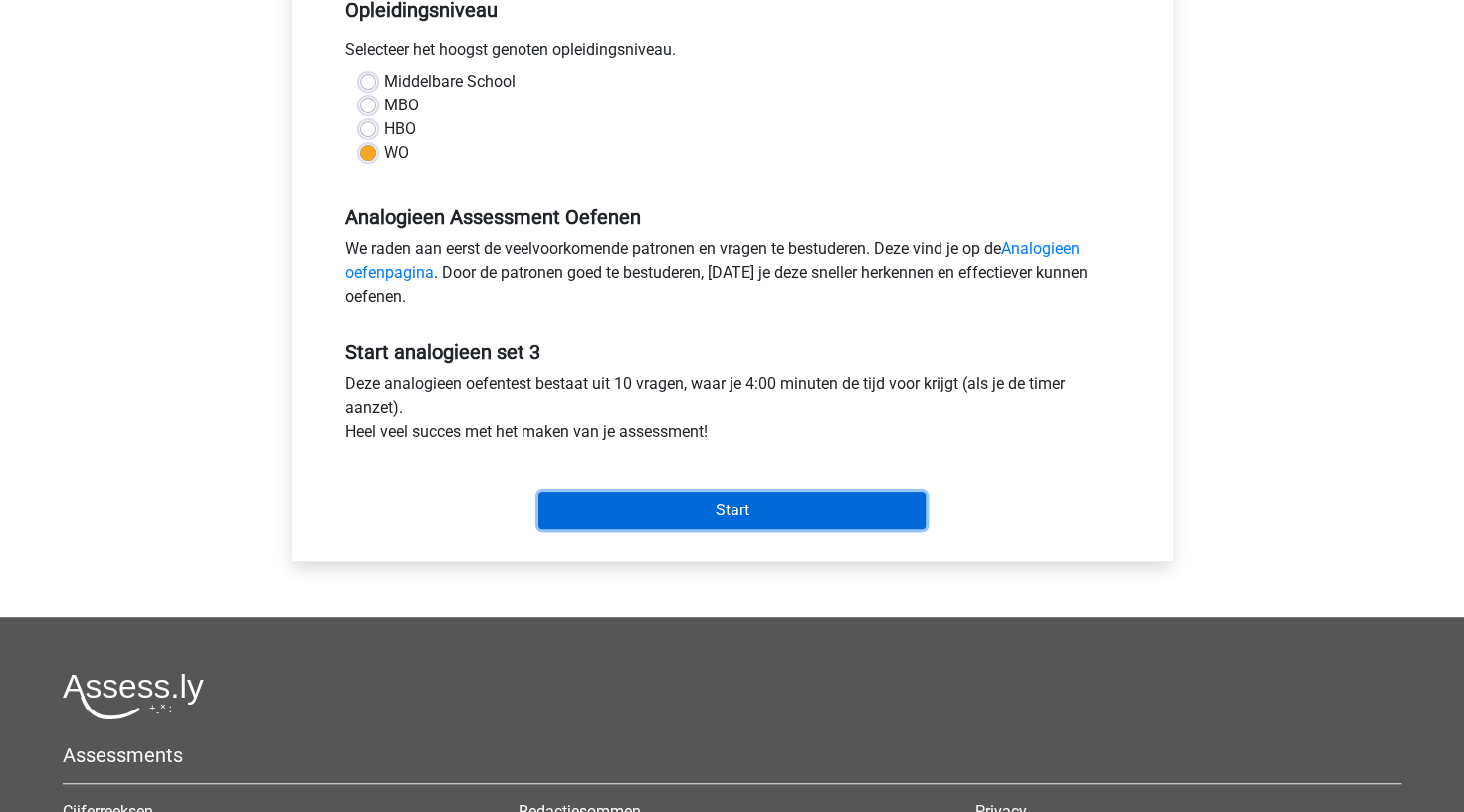 click on "Start" at bounding box center [732, 510] 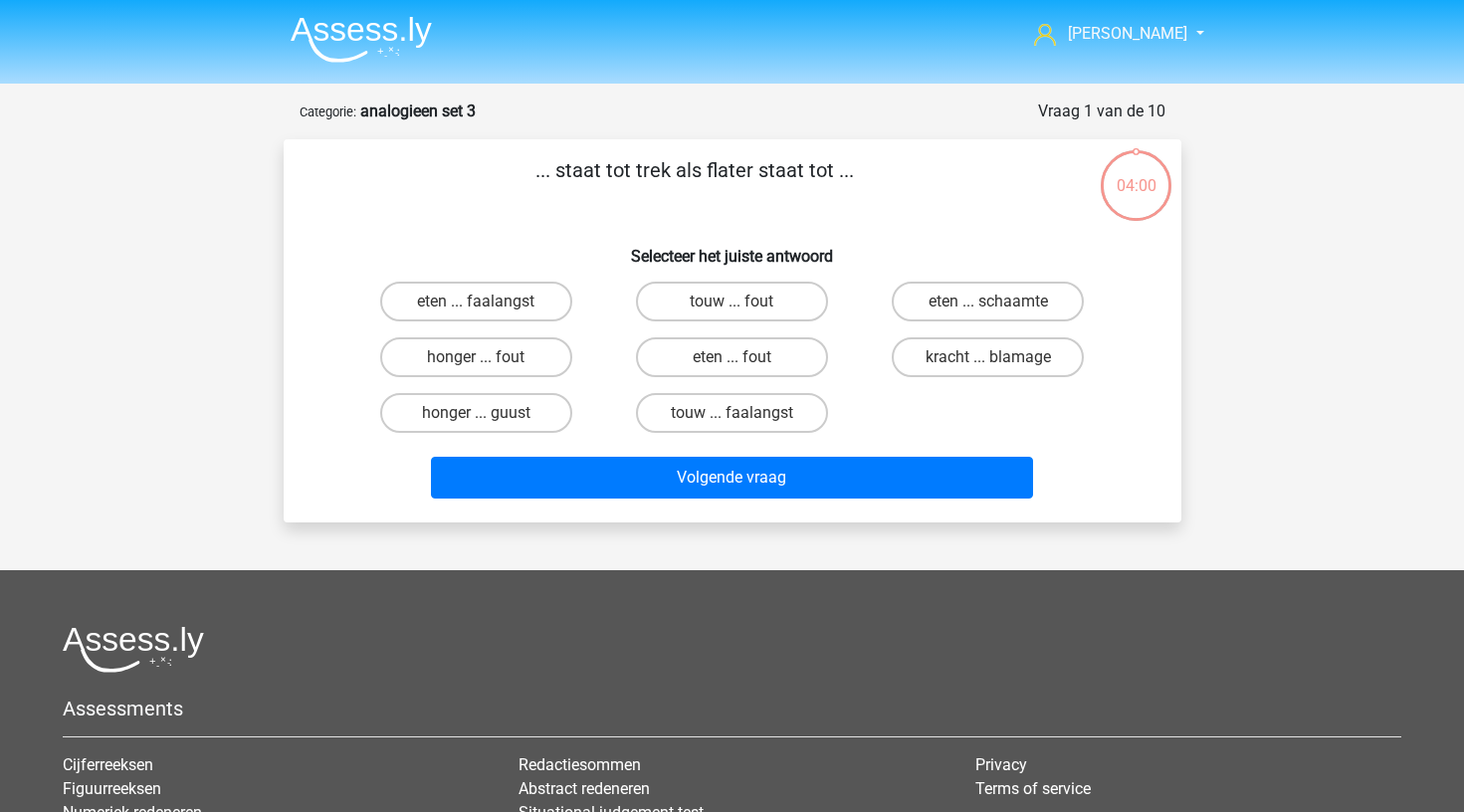 scroll, scrollTop: 0, scrollLeft: 0, axis: both 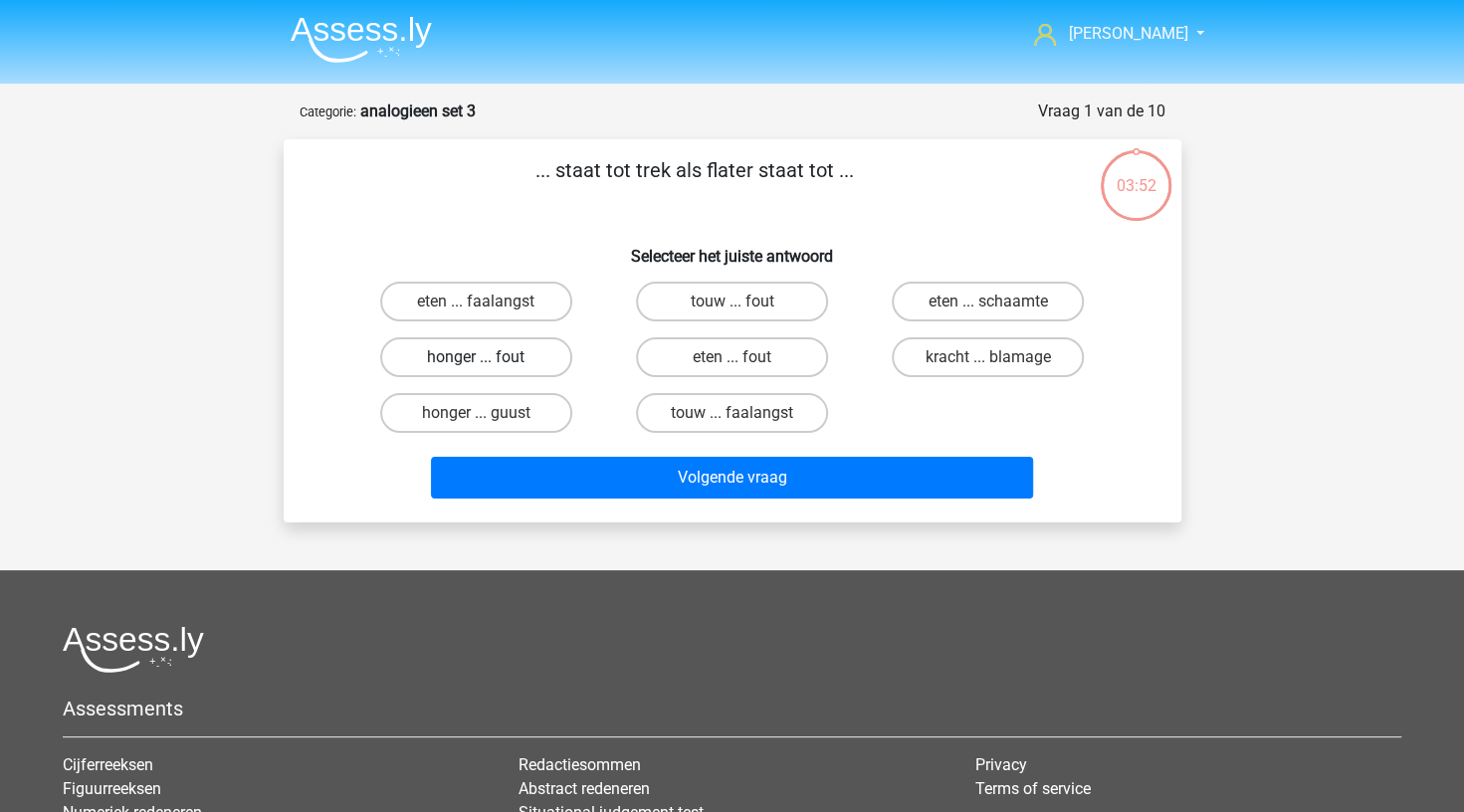 click on "honger ... fout" at bounding box center [476, 357] 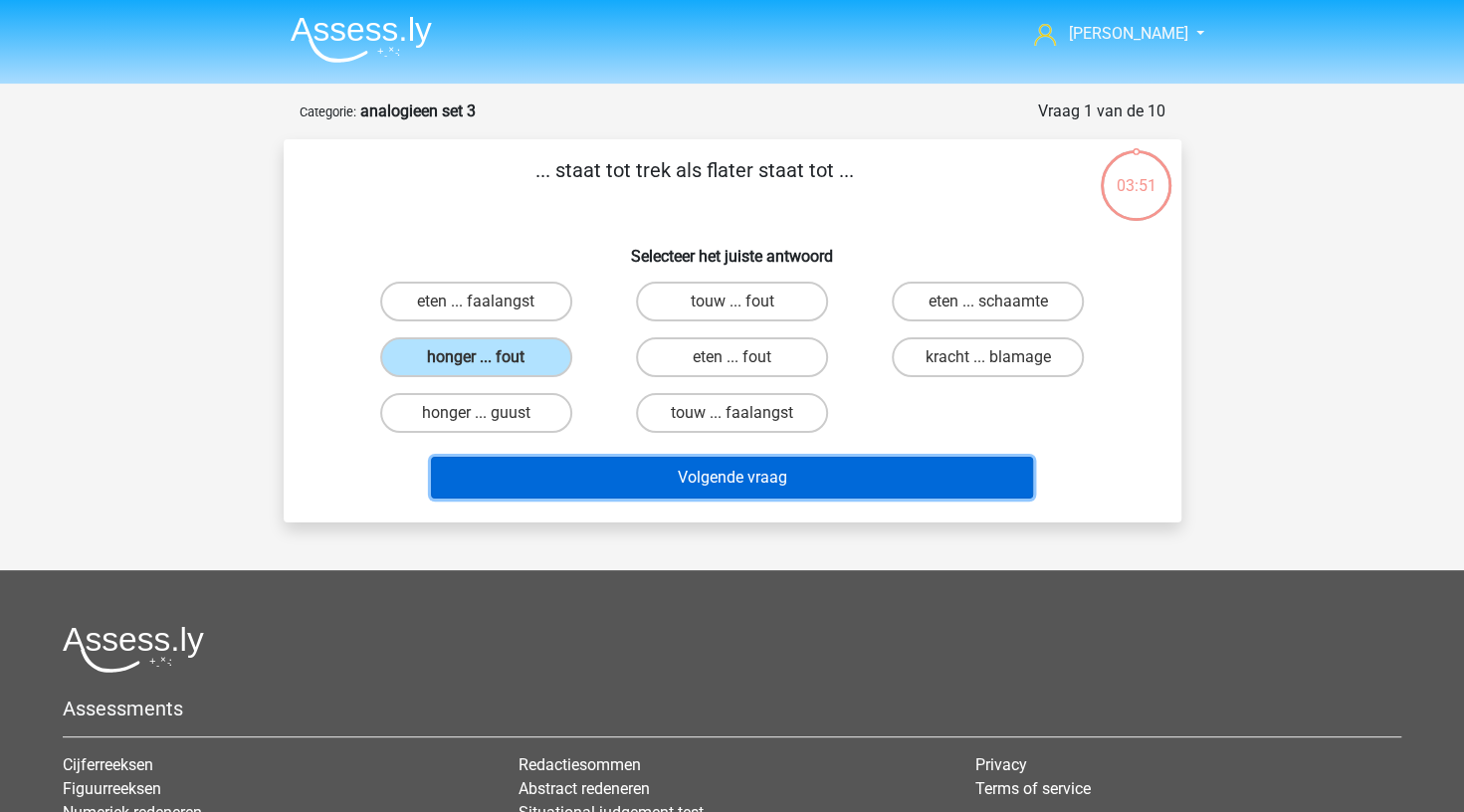 click on "Volgende vraag" at bounding box center [732, 478] 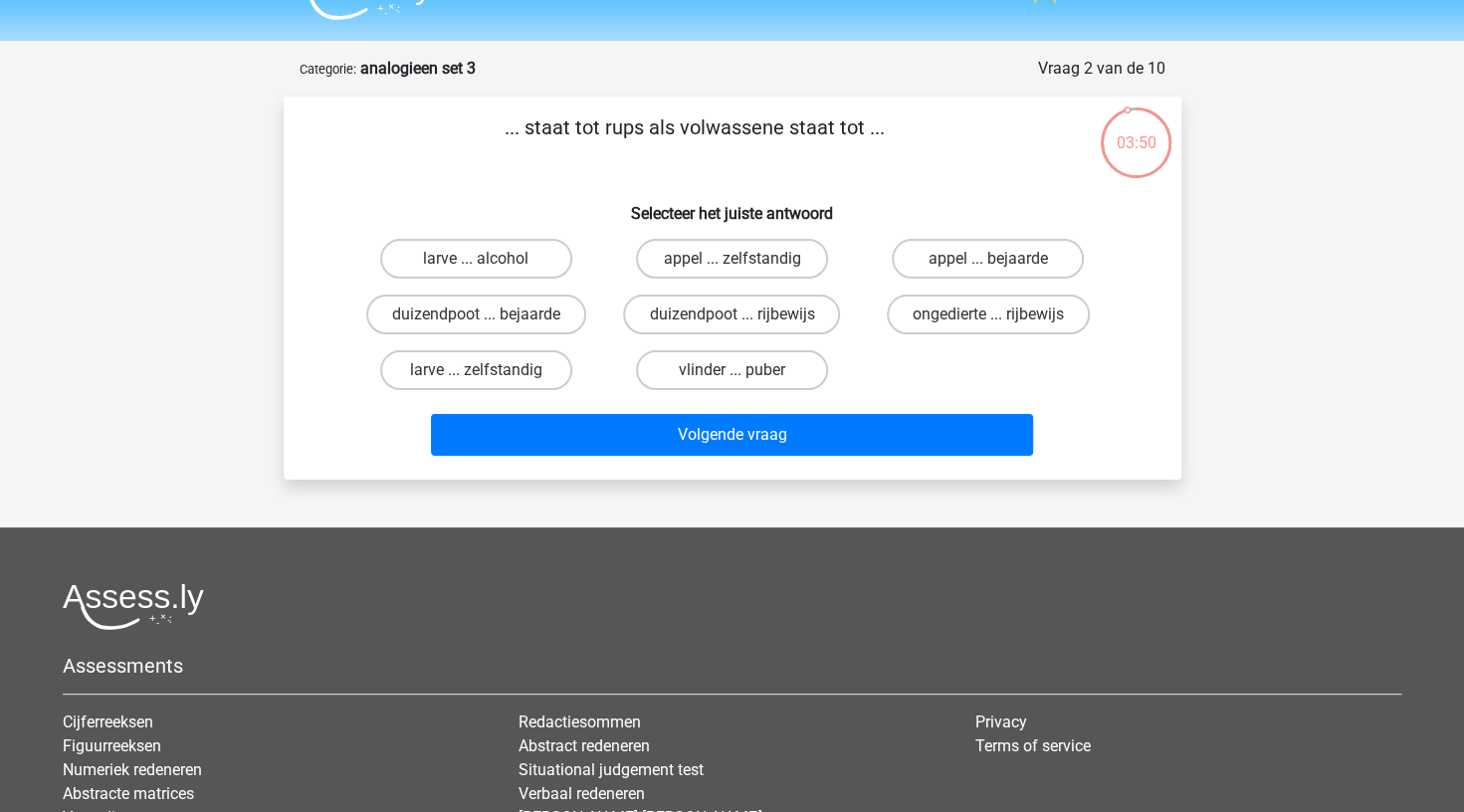 scroll, scrollTop: 42, scrollLeft: 0, axis: vertical 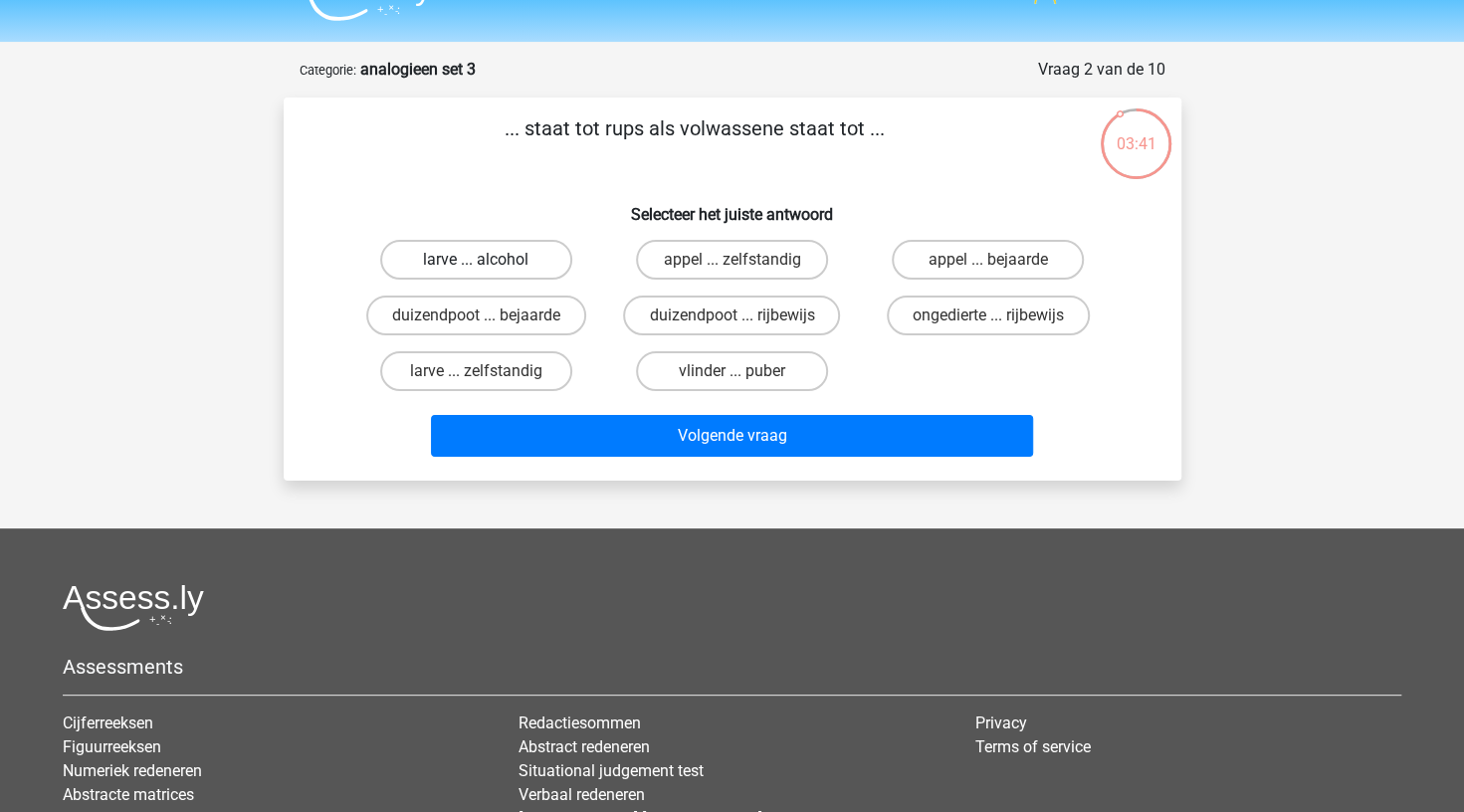 click on "larve ... alcohol" at bounding box center (476, 260) 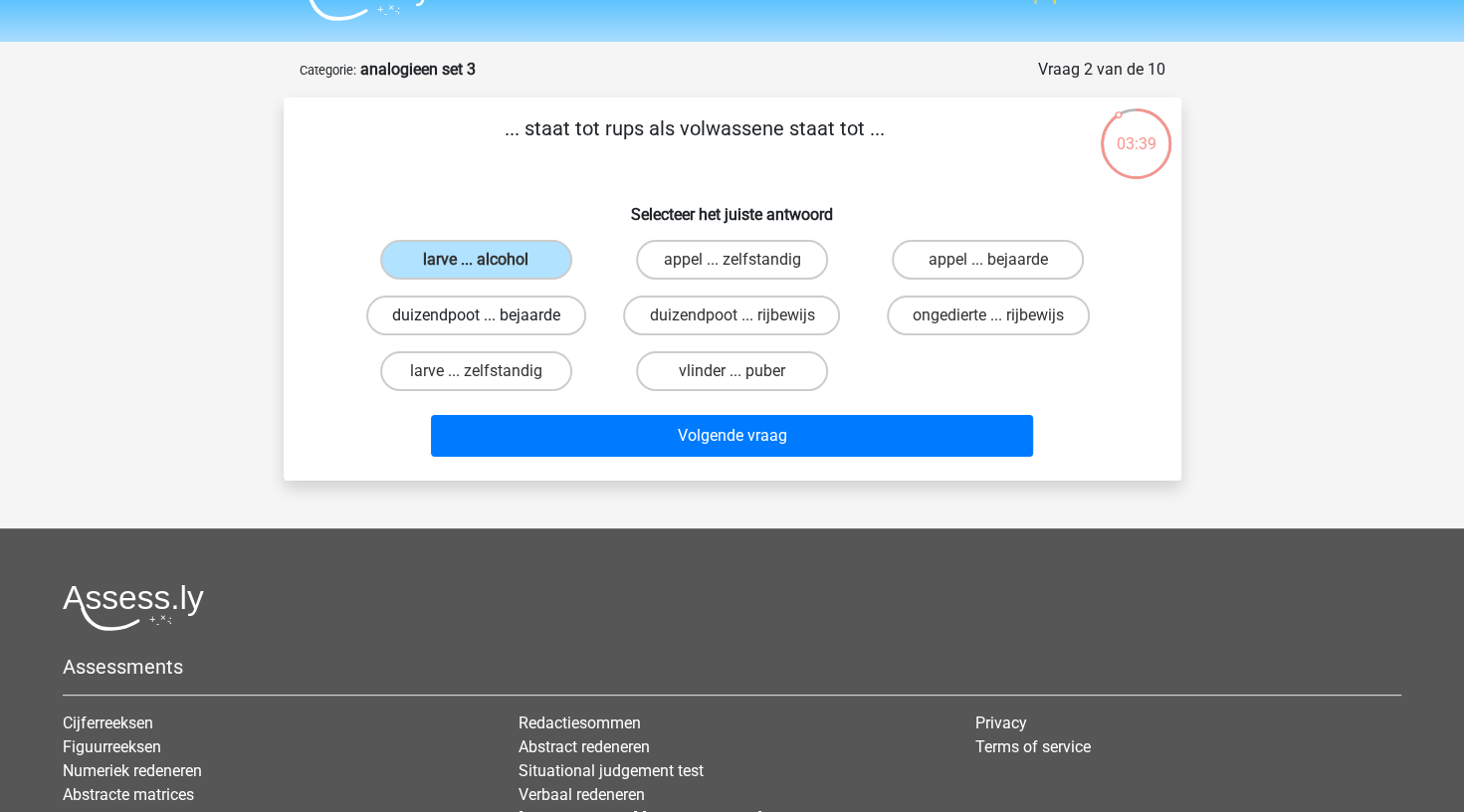 click on "duizendpoot ... bejaarde" at bounding box center (476, 315) 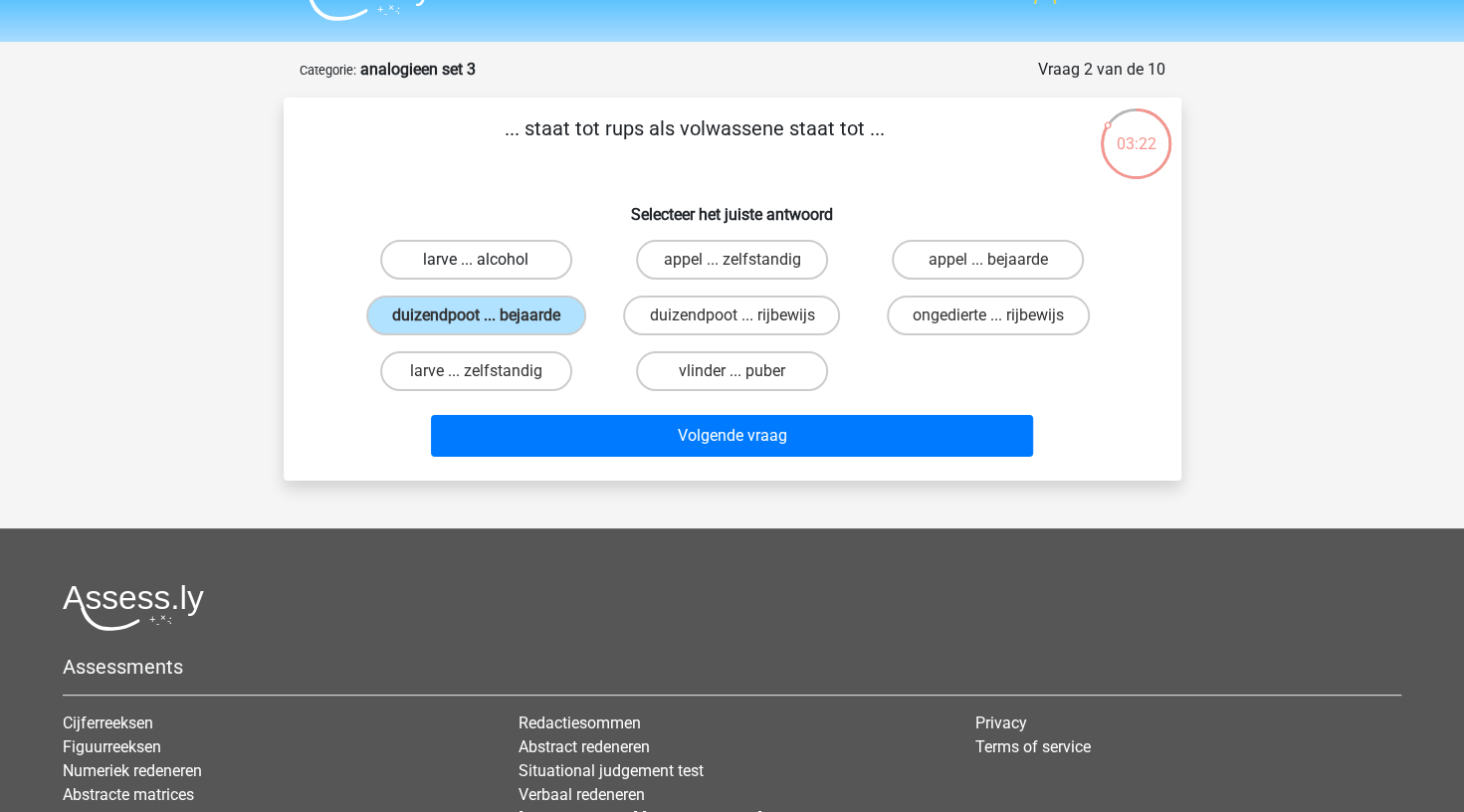 click on "larve ... alcohol" at bounding box center [476, 260] 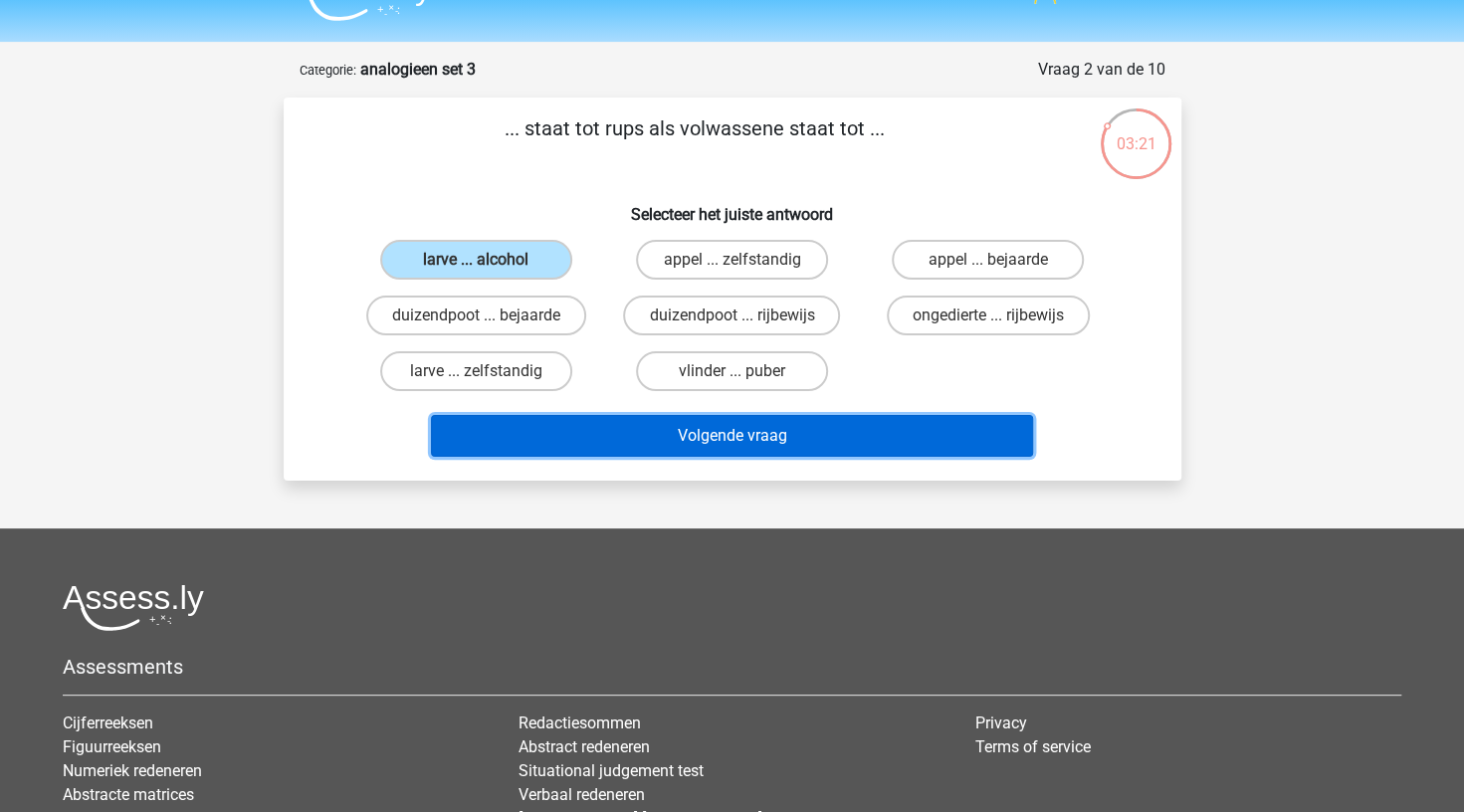 click on "Volgende vraag" at bounding box center (732, 436) 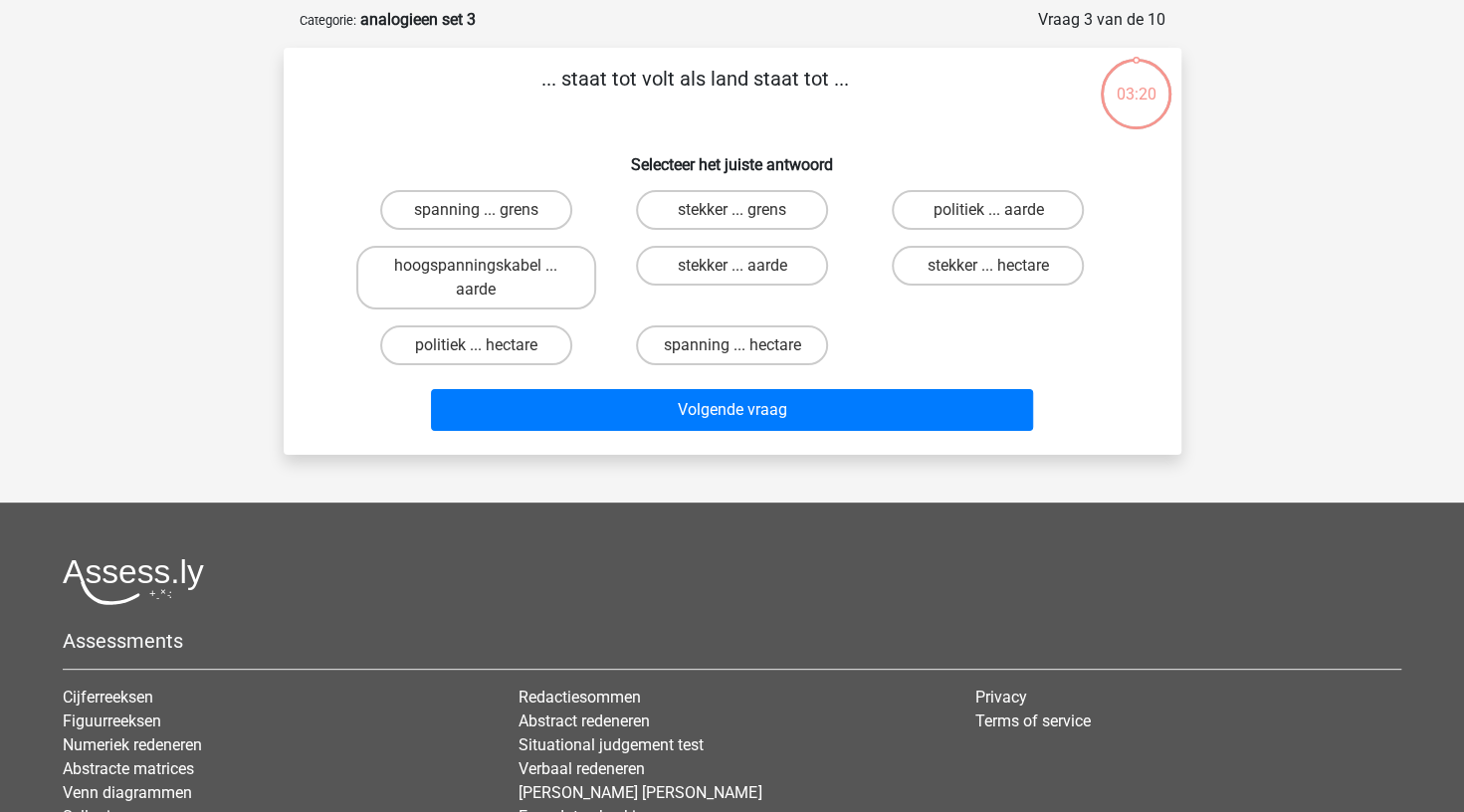 scroll, scrollTop: 100, scrollLeft: 0, axis: vertical 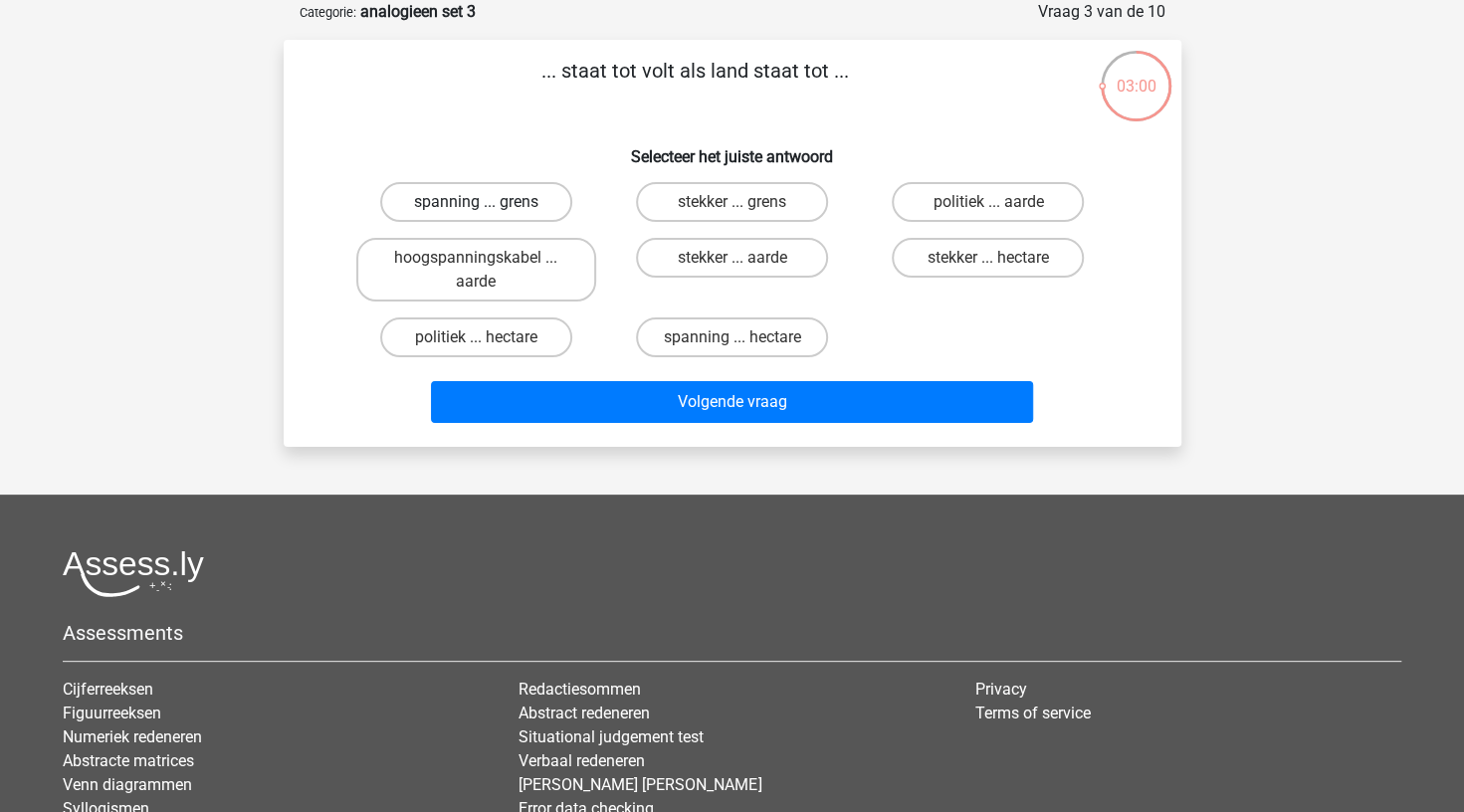 click on "spanning ... grens" at bounding box center (476, 202) 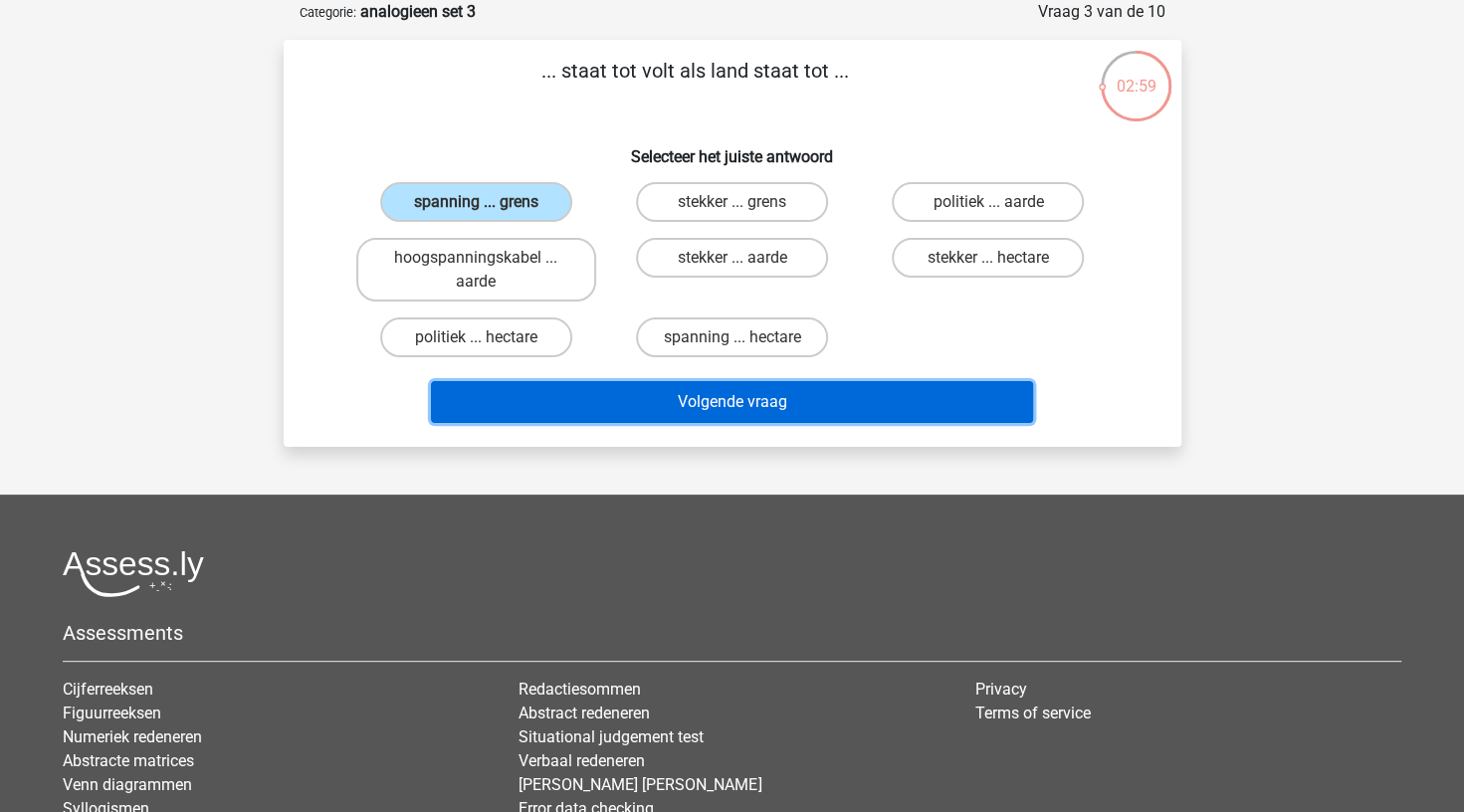 click on "Volgende vraag" at bounding box center (732, 402) 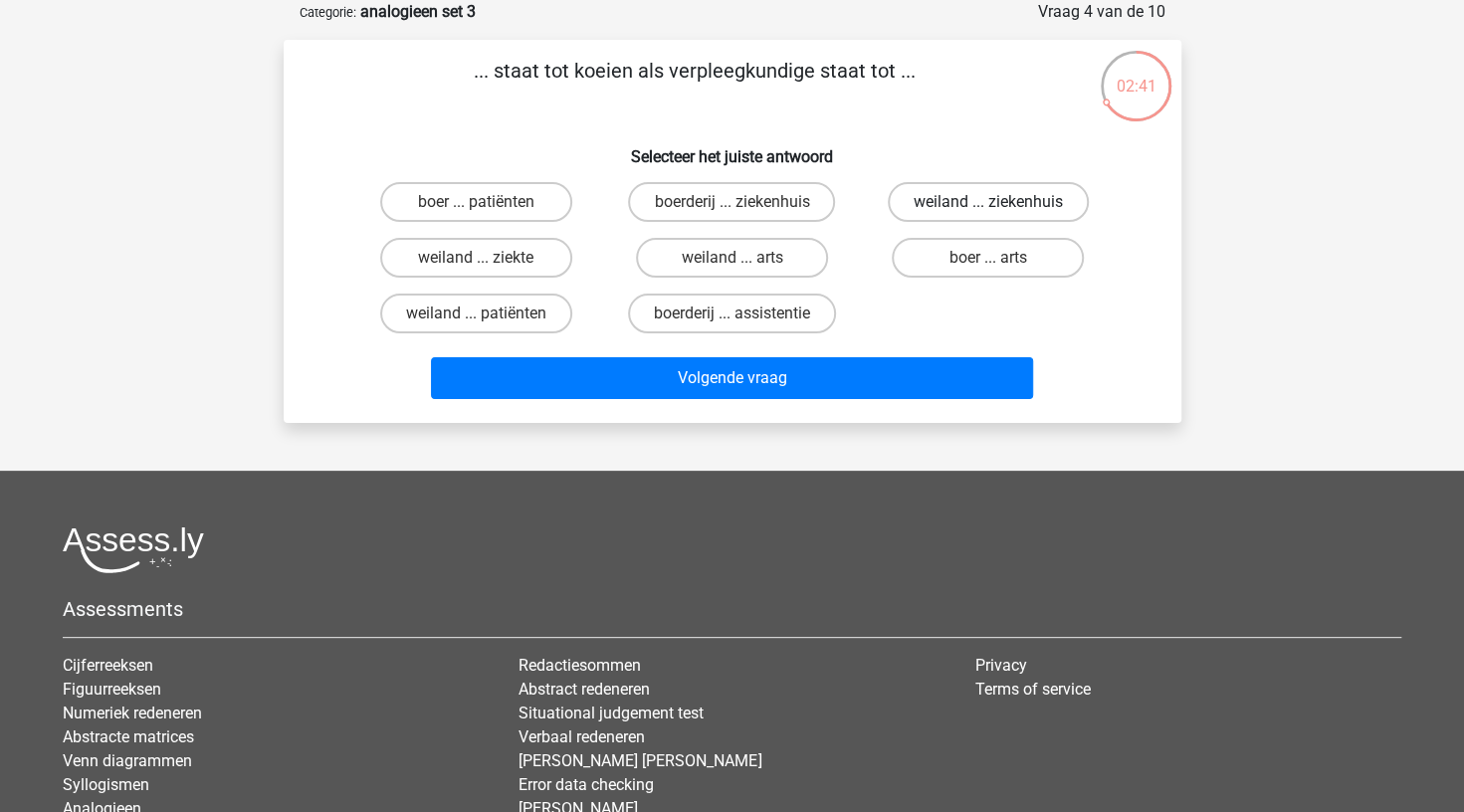 click on "weiland ... ziekenhuis" at bounding box center [988, 202] 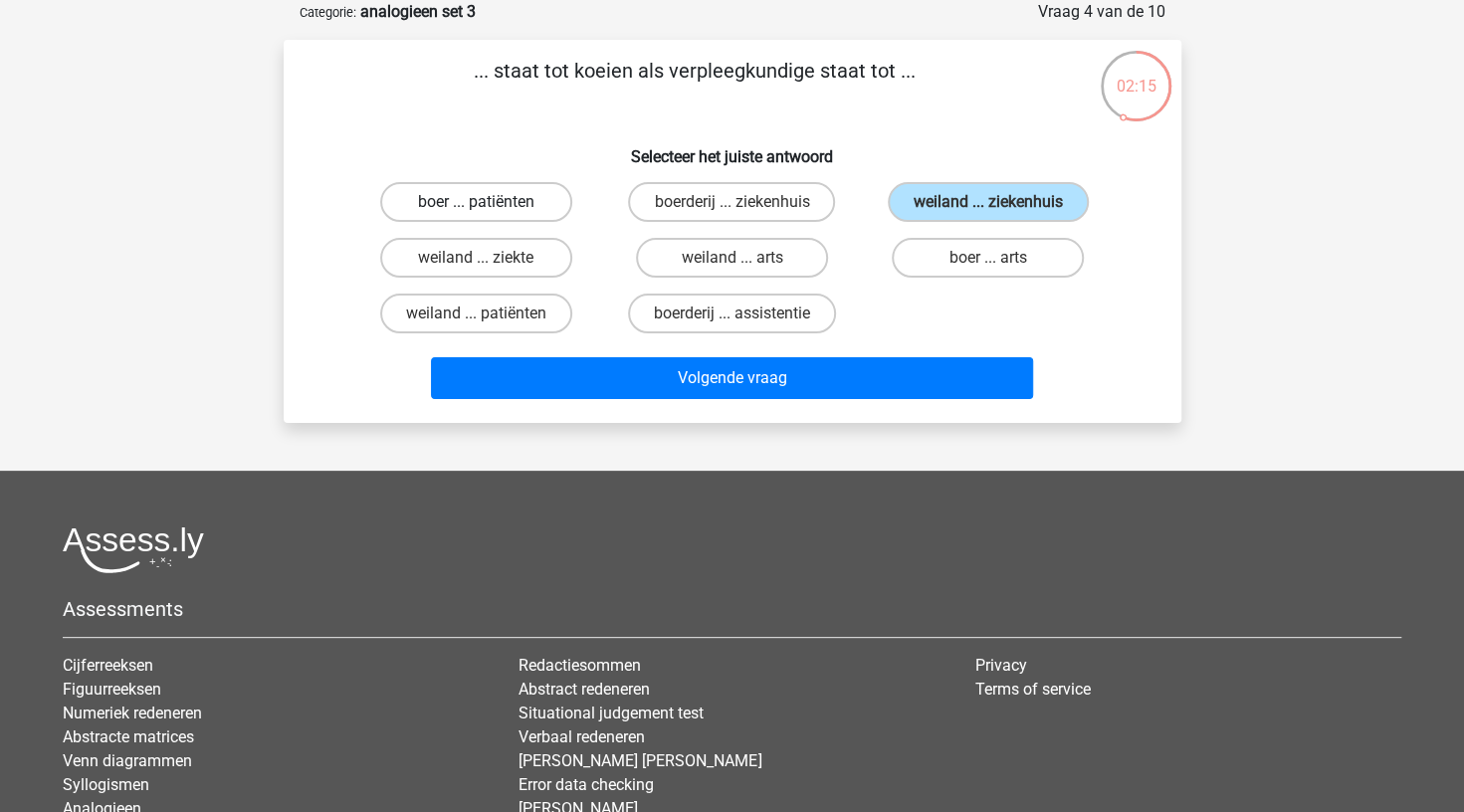 click on "boer ... patiënten" at bounding box center (476, 202) 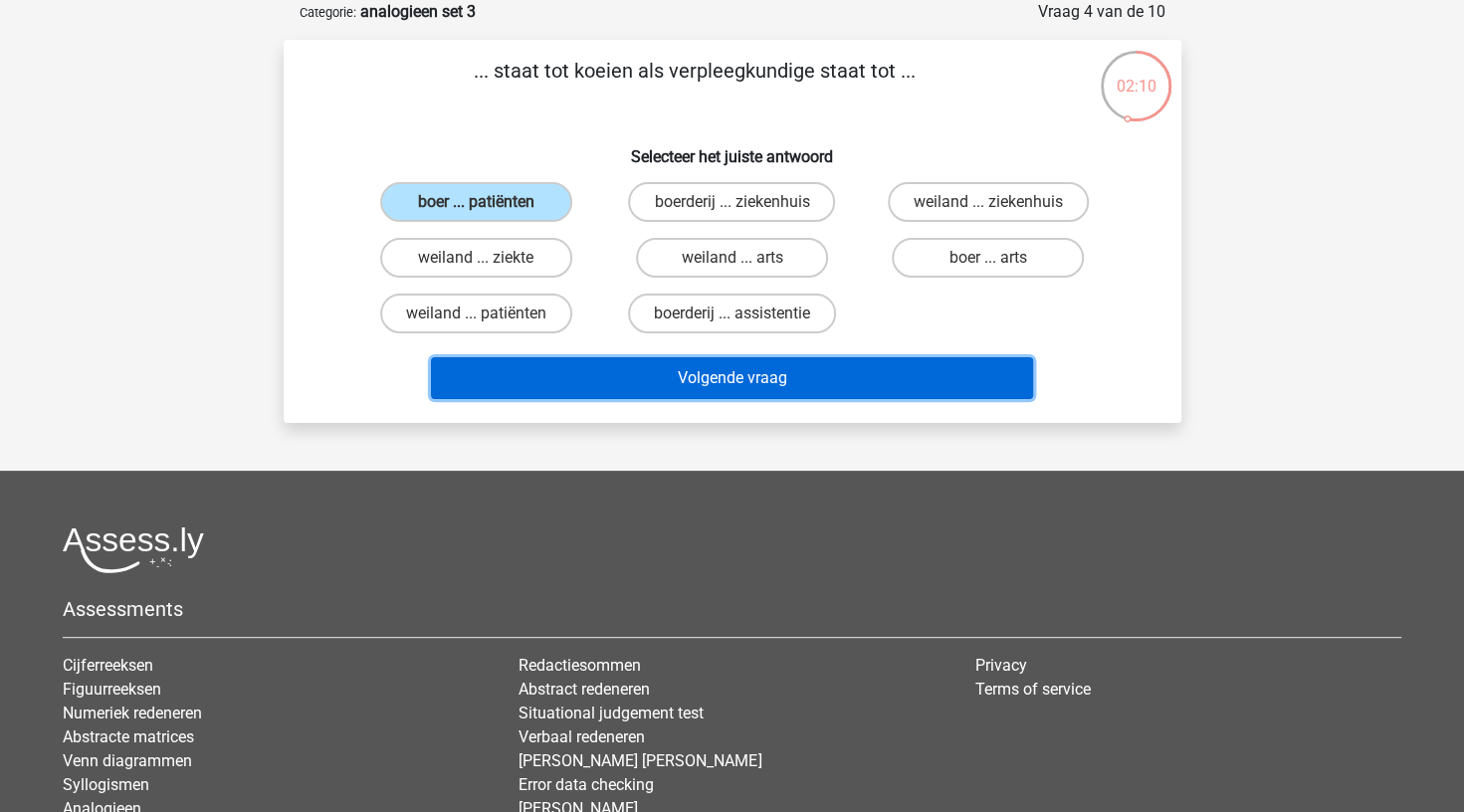 click on "Volgende vraag" at bounding box center (732, 378) 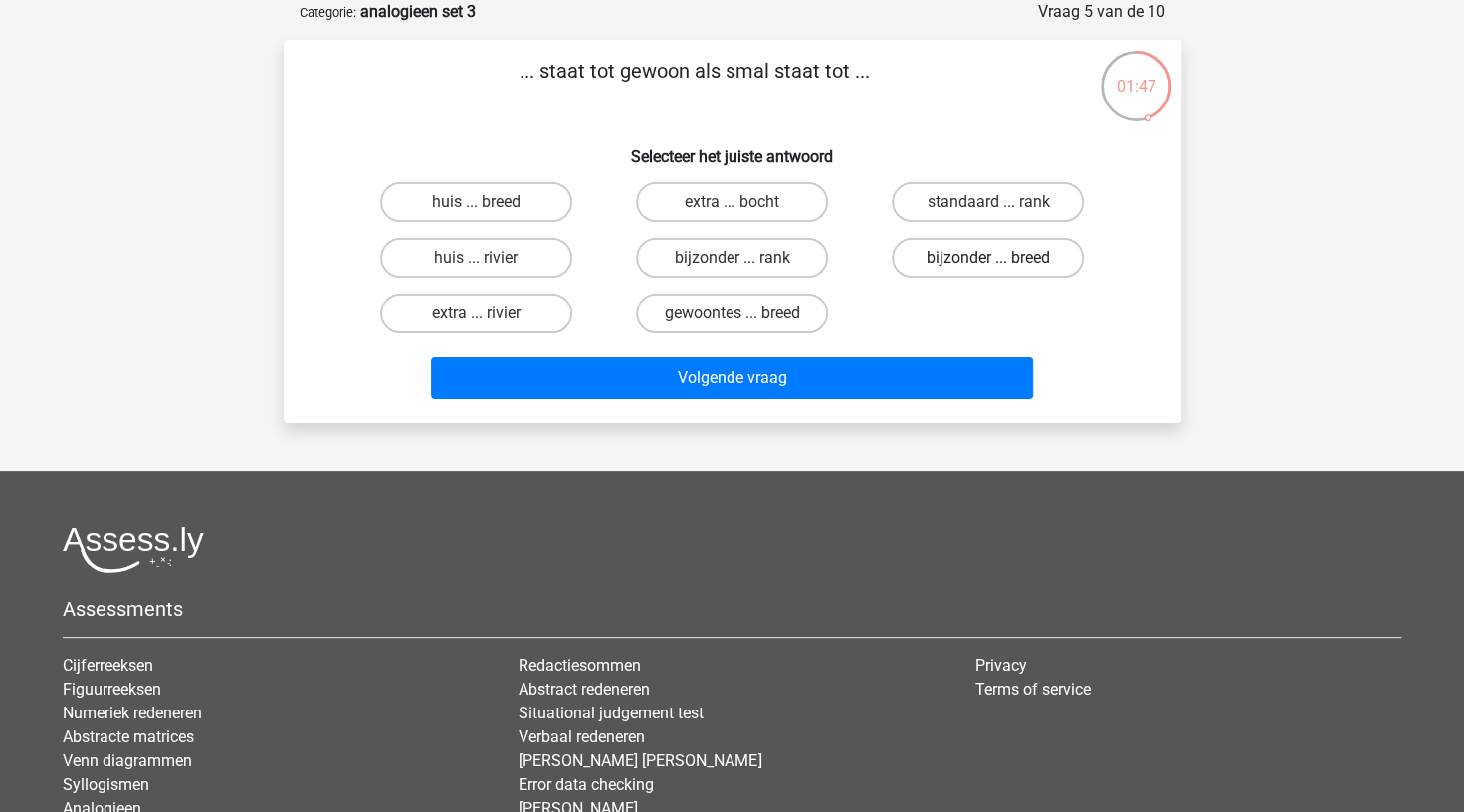 click on "bijzonder ... breed" at bounding box center (987, 258) 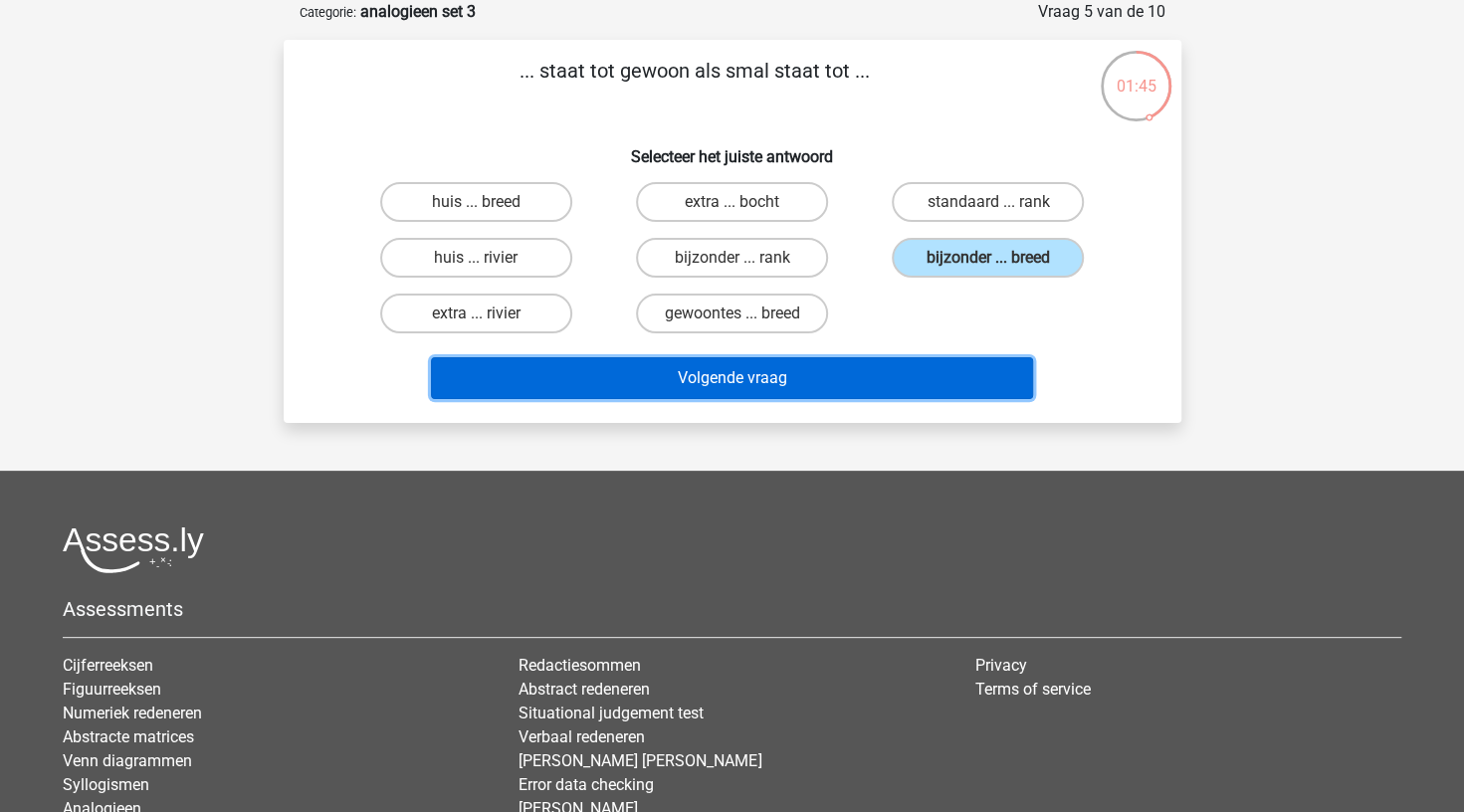 click on "Volgende vraag" at bounding box center [732, 378] 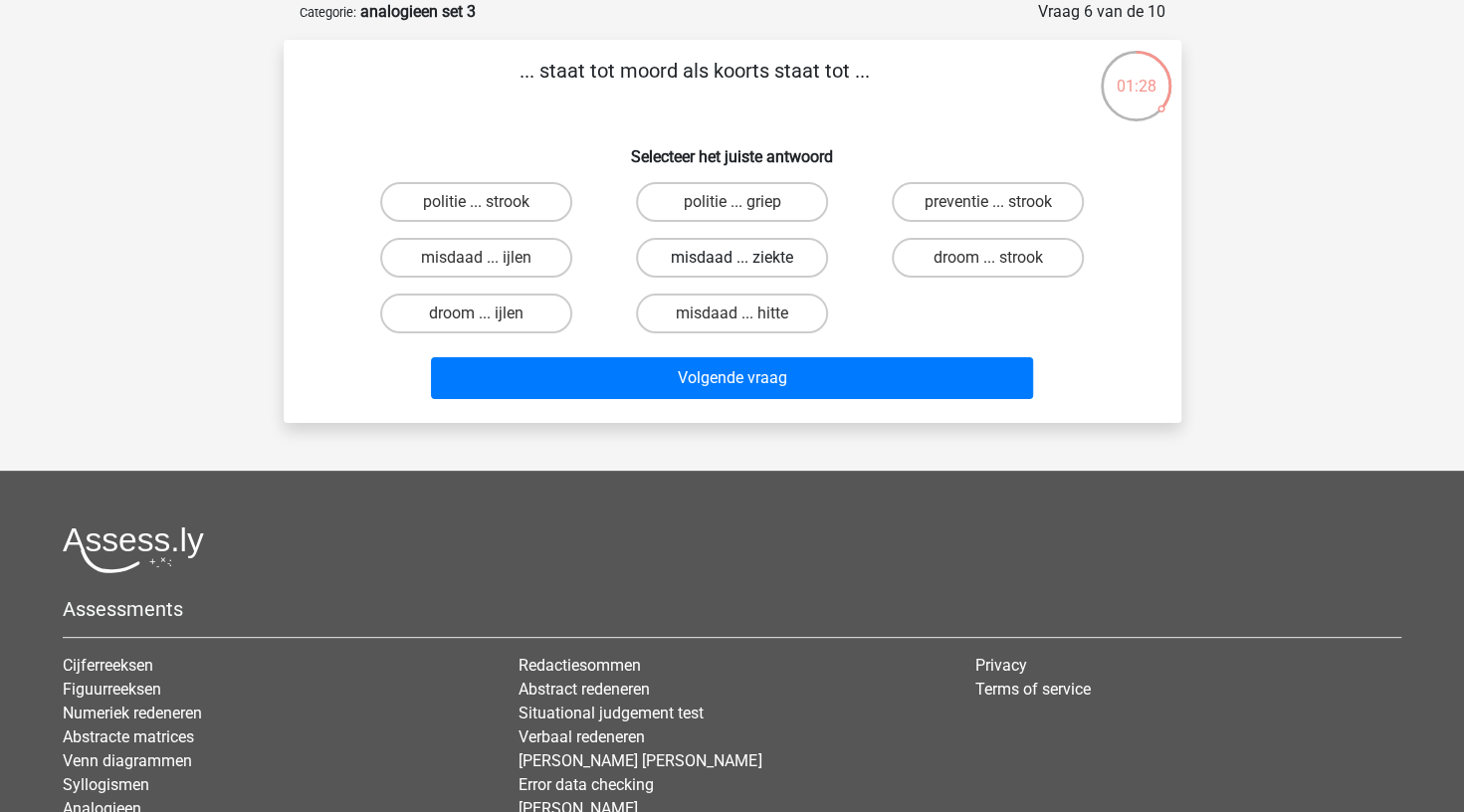 click on "misdaad ... ziekte" at bounding box center (732, 258) 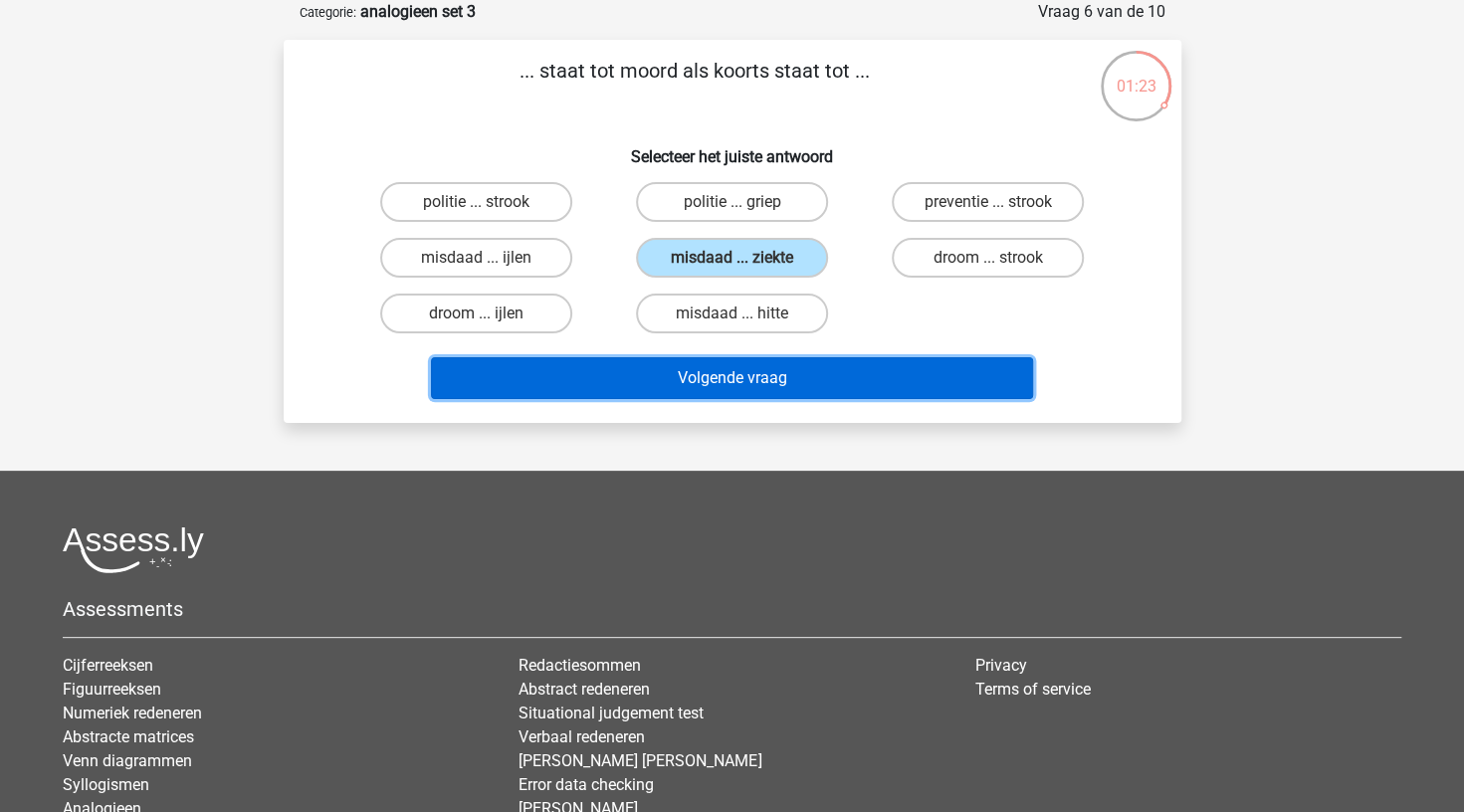 click on "Volgende vraag" at bounding box center [732, 378] 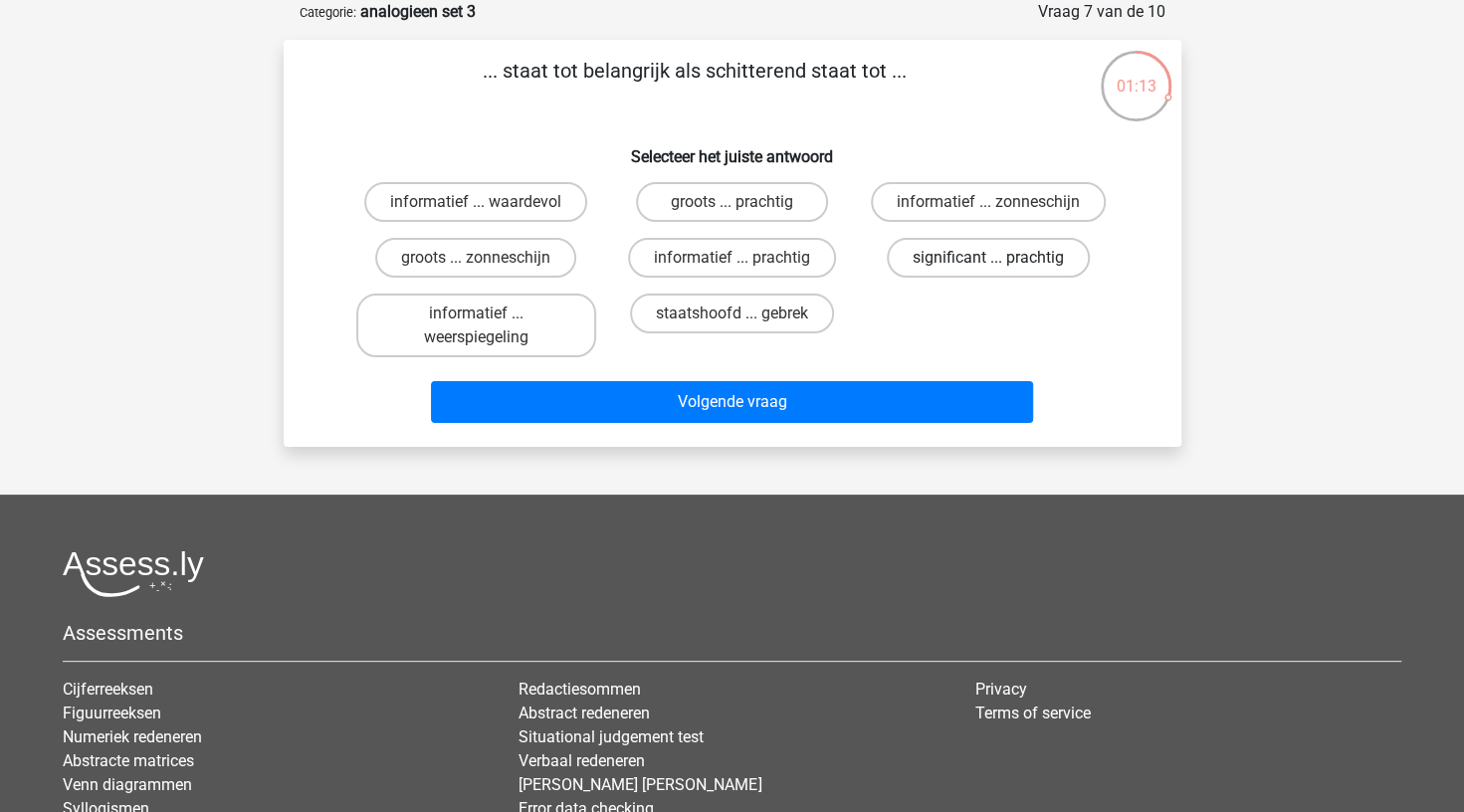 click on "significant ... prachtig" at bounding box center [988, 258] 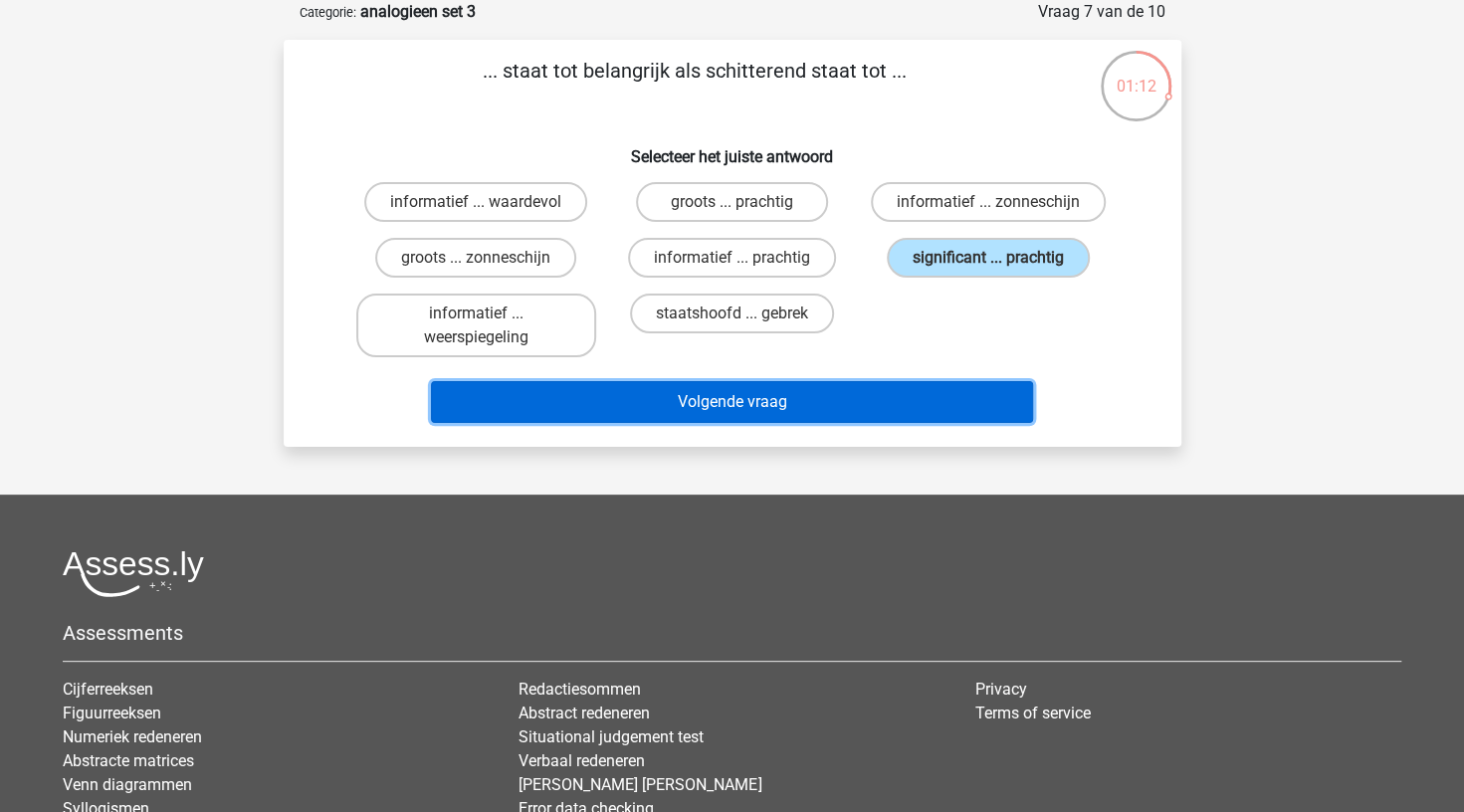 click on "Volgende vraag" at bounding box center (732, 402) 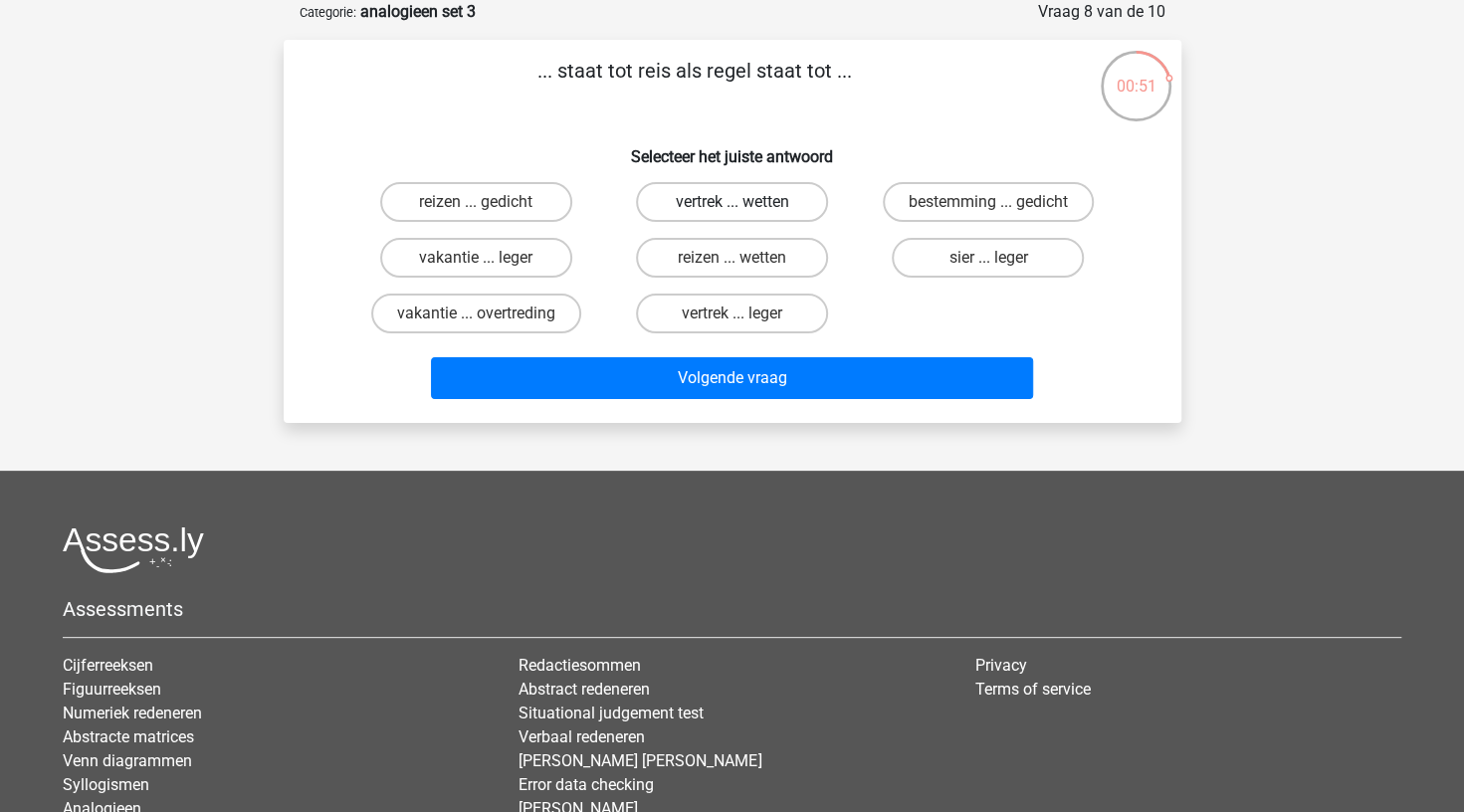 click on "vertrek ... wetten" at bounding box center (732, 202) 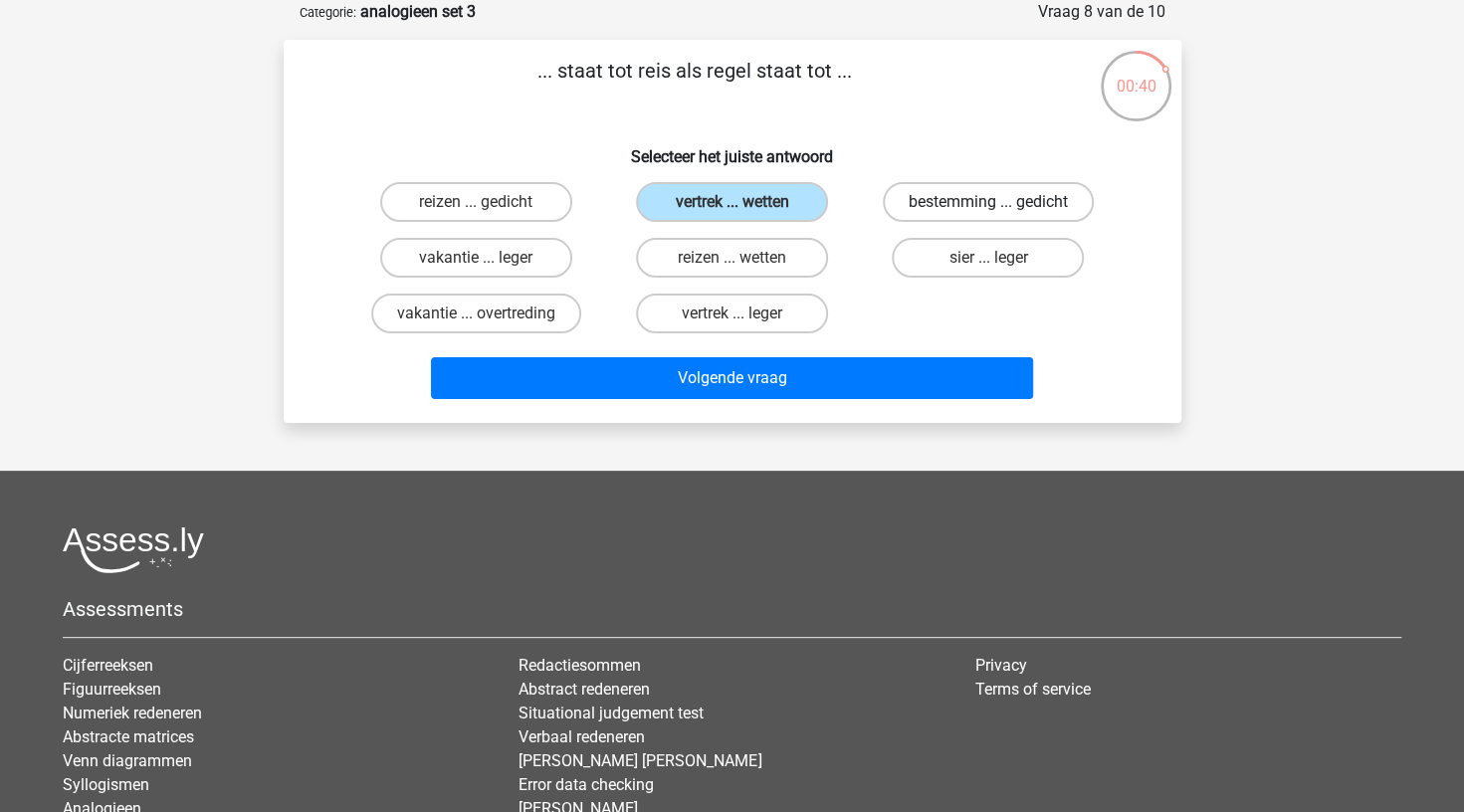 click on "bestemming ... gedicht" at bounding box center (988, 202) 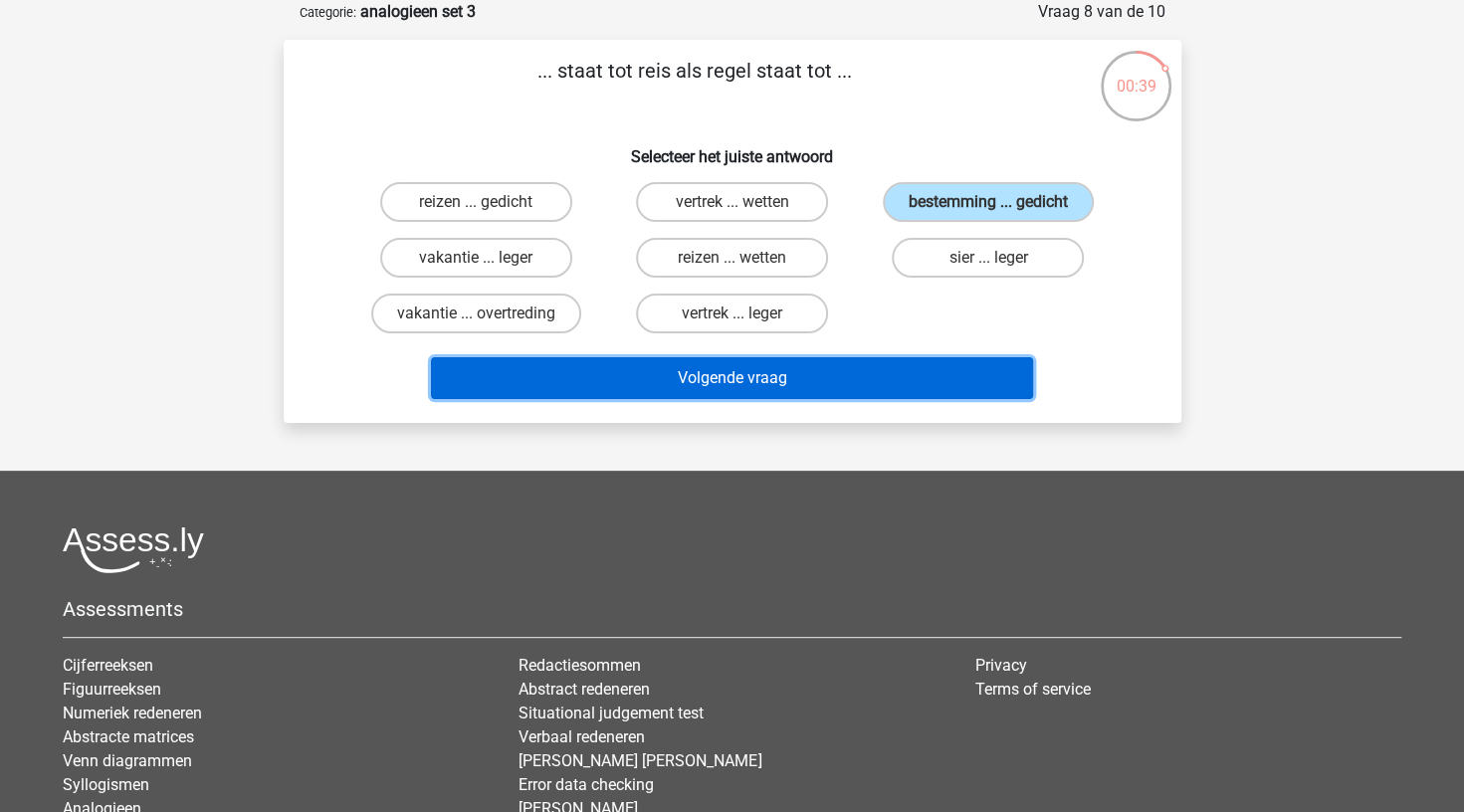 click on "Volgende vraag" at bounding box center (732, 378) 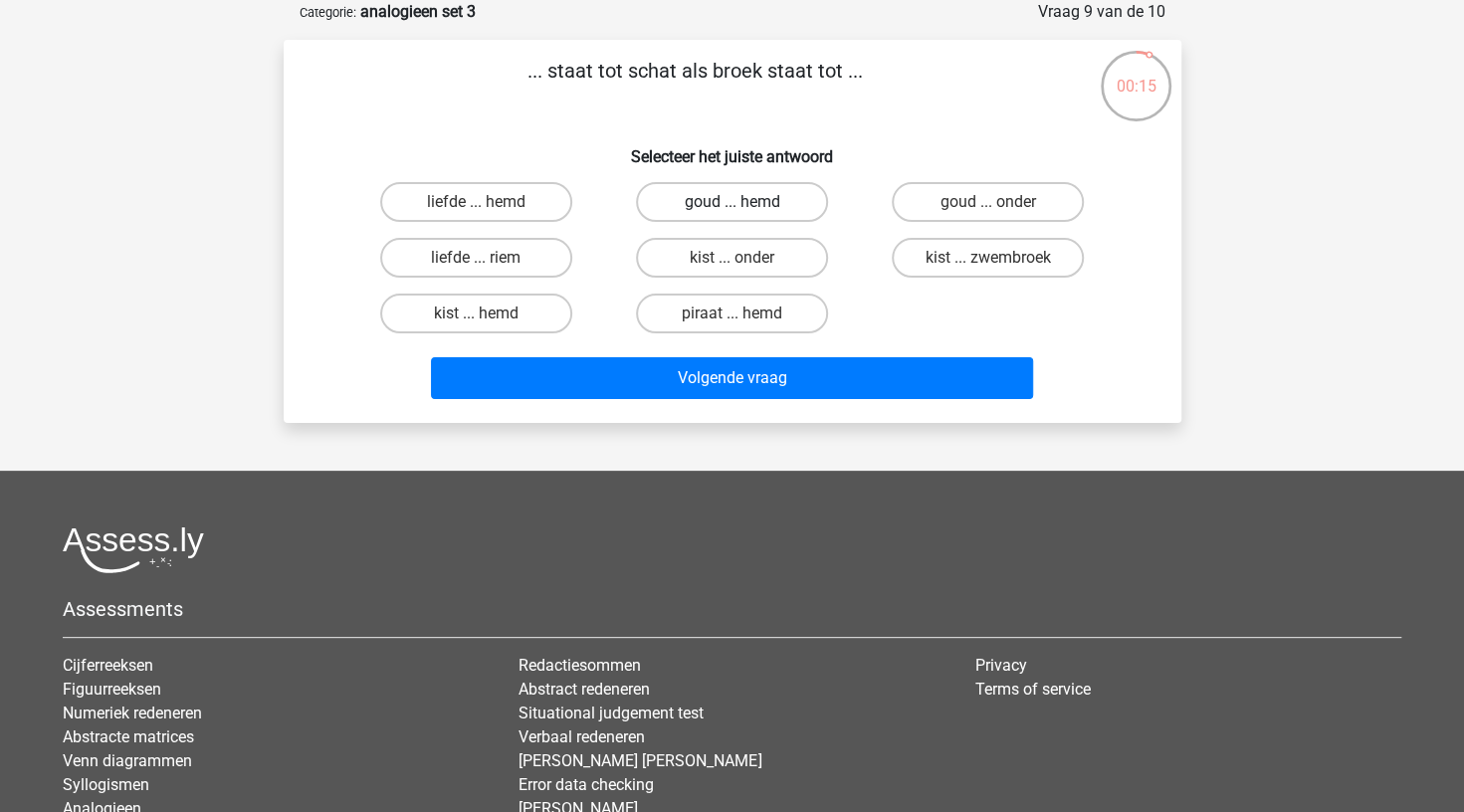 click on "goud ... hemd" at bounding box center (732, 202) 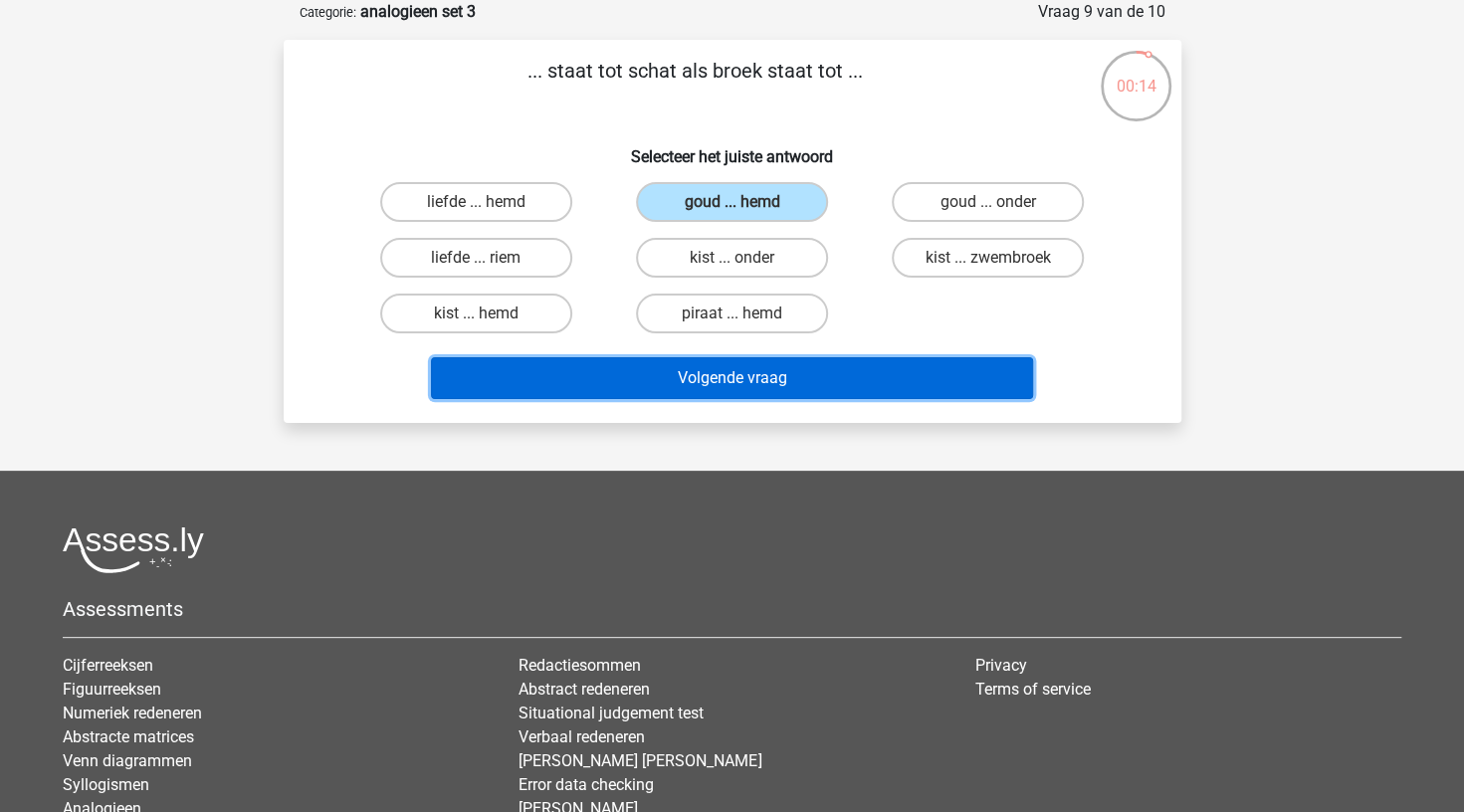 click on "Volgende vraag" at bounding box center [732, 378] 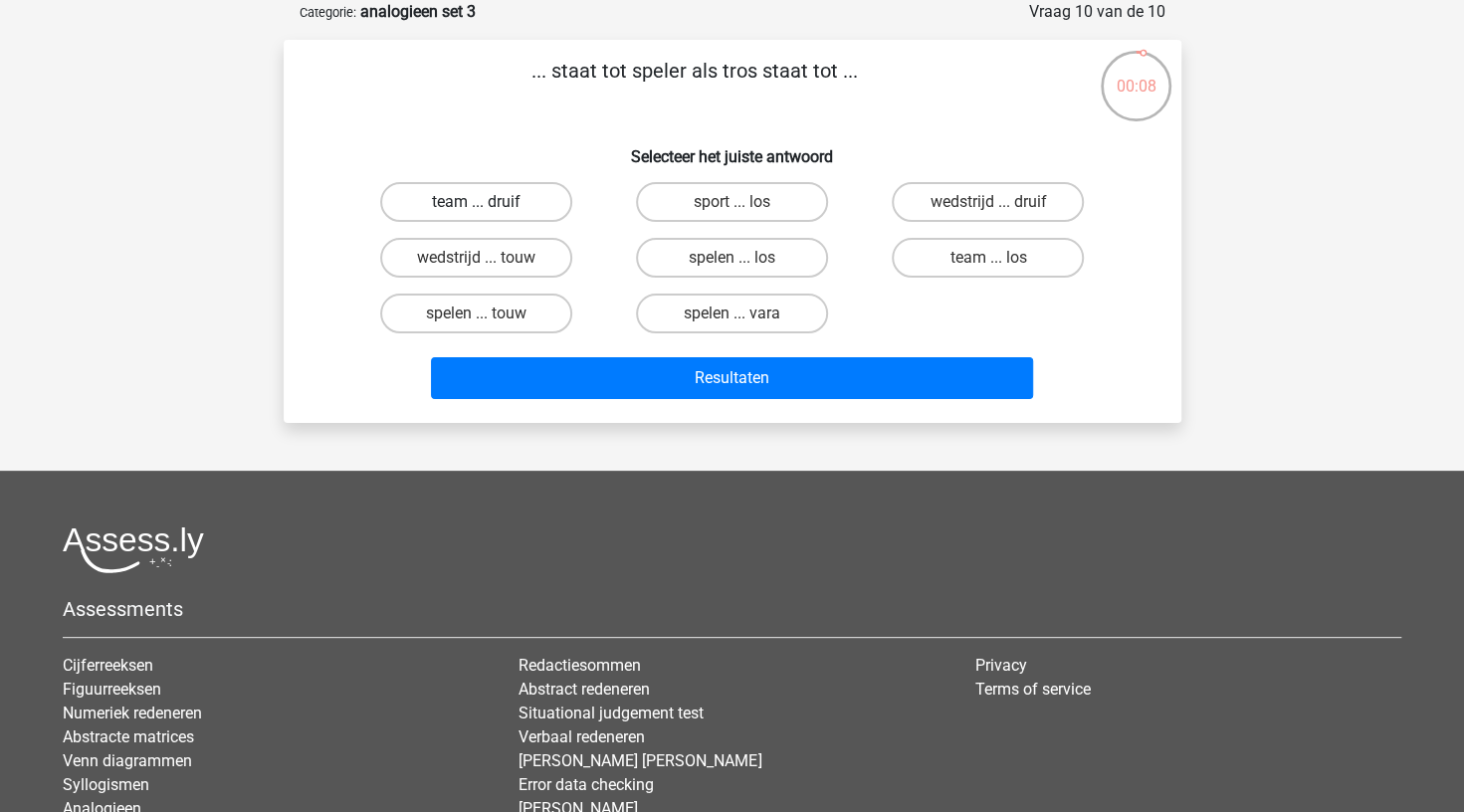 click on "team ... druif" at bounding box center [476, 202] 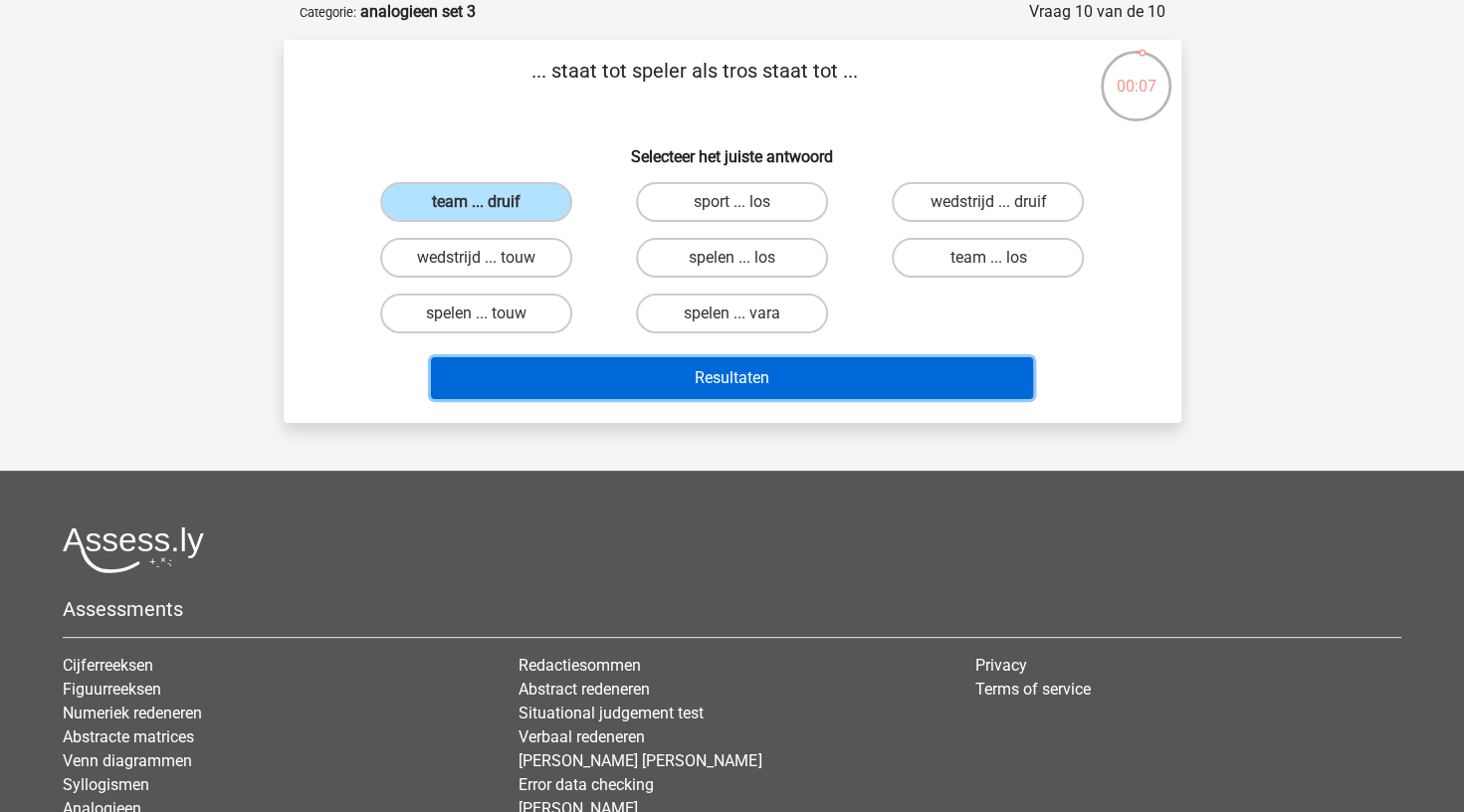 click on "Resultaten" at bounding box center [732, 378] 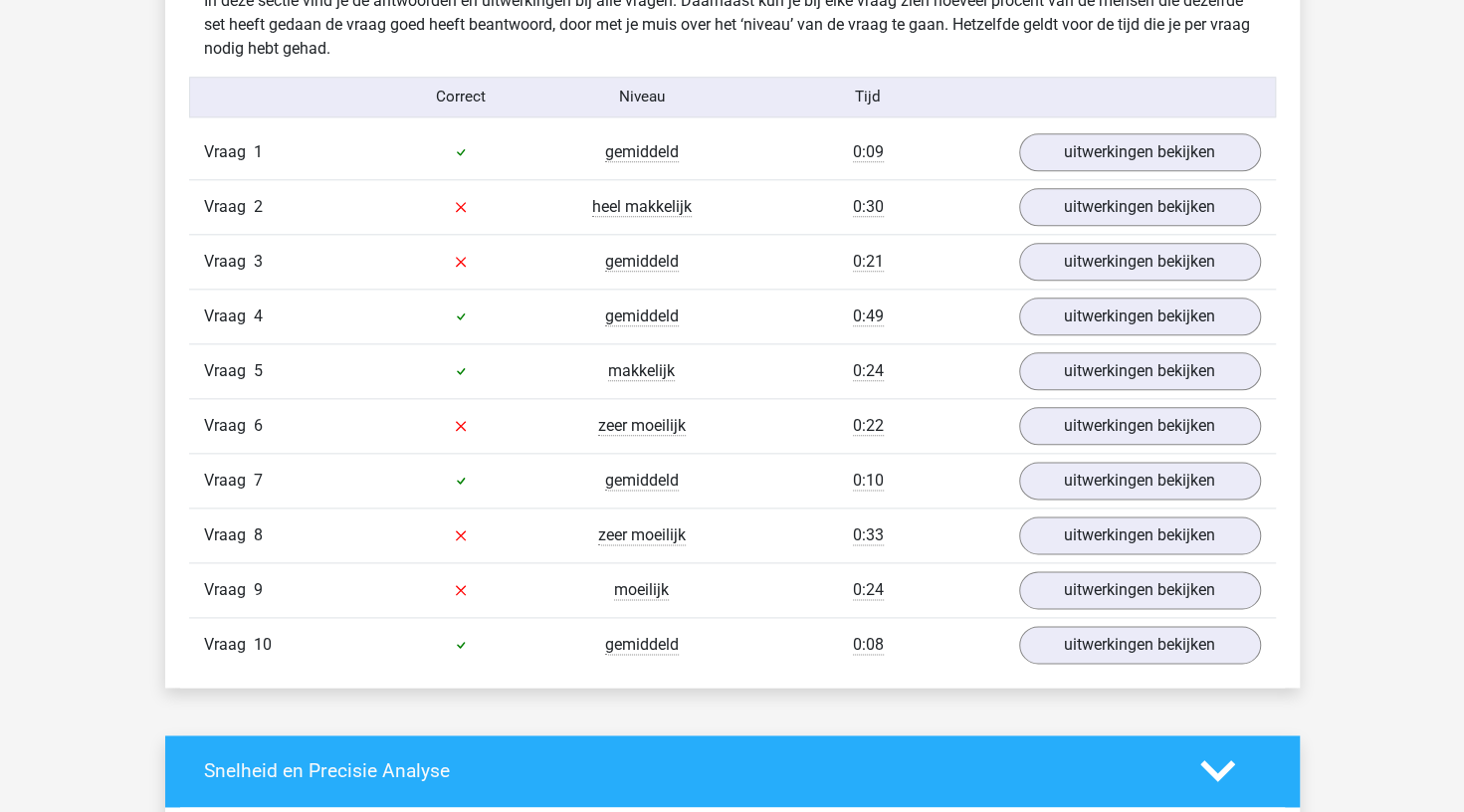 scroll, scrollTop: 1197, scrollLeft: 0, axis: vertical 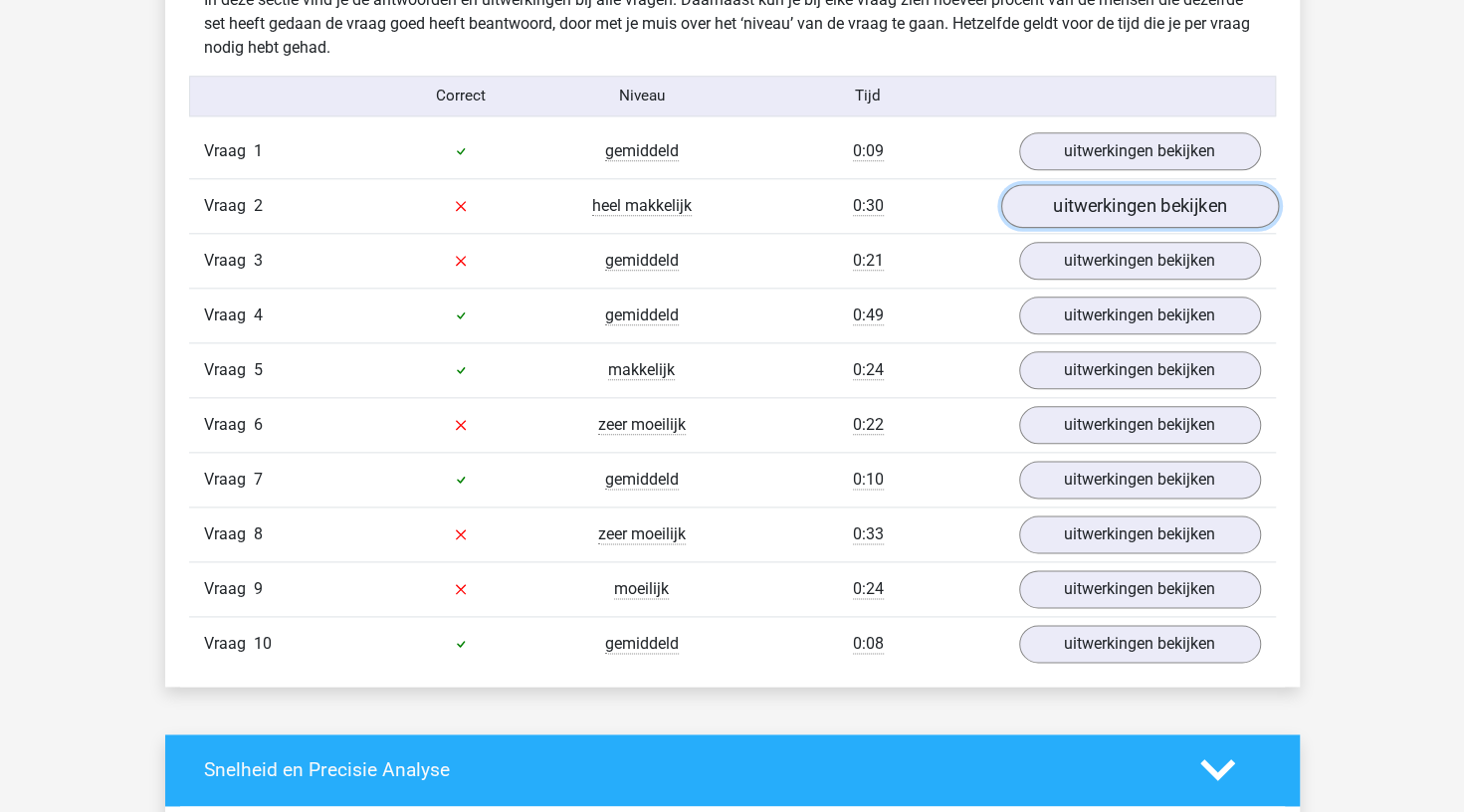 click on "uitwerkingen bekijken" at bounding box center (1139, 206) 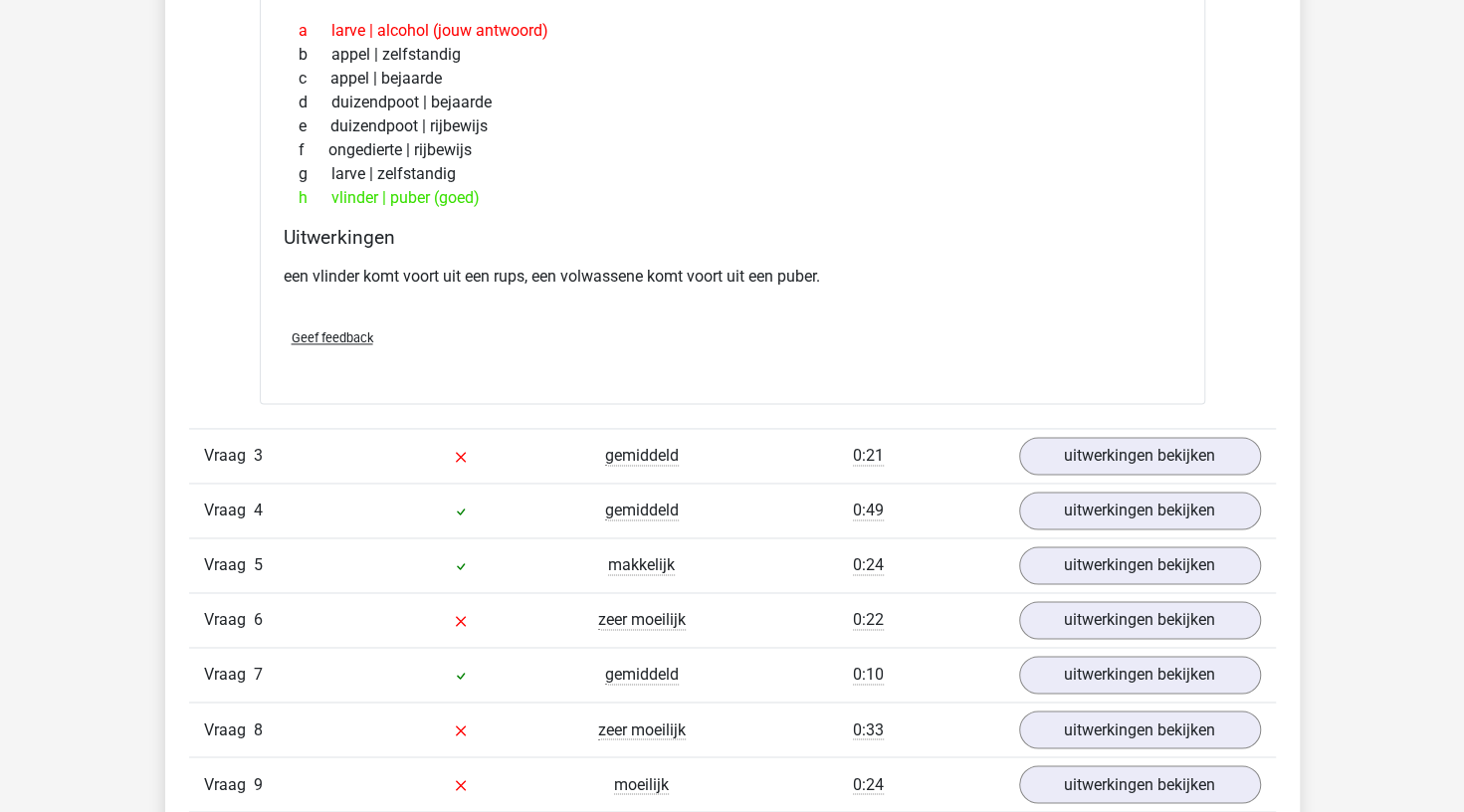 scroll, scrollTop: 1522, scrollLeft: 0, axis: vertical 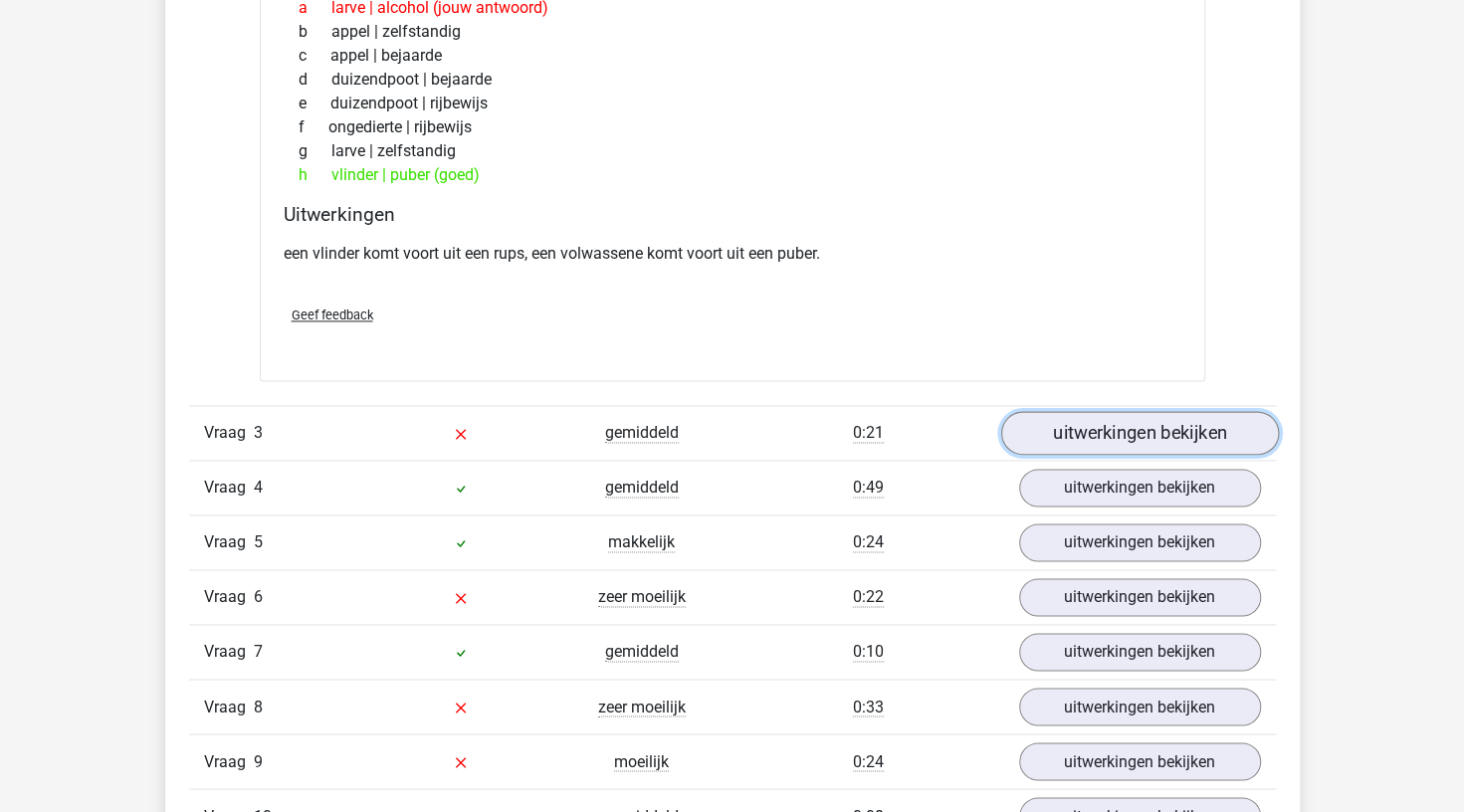 click on "uitwerkingen bekijken" at bounding box center (1139, 433) 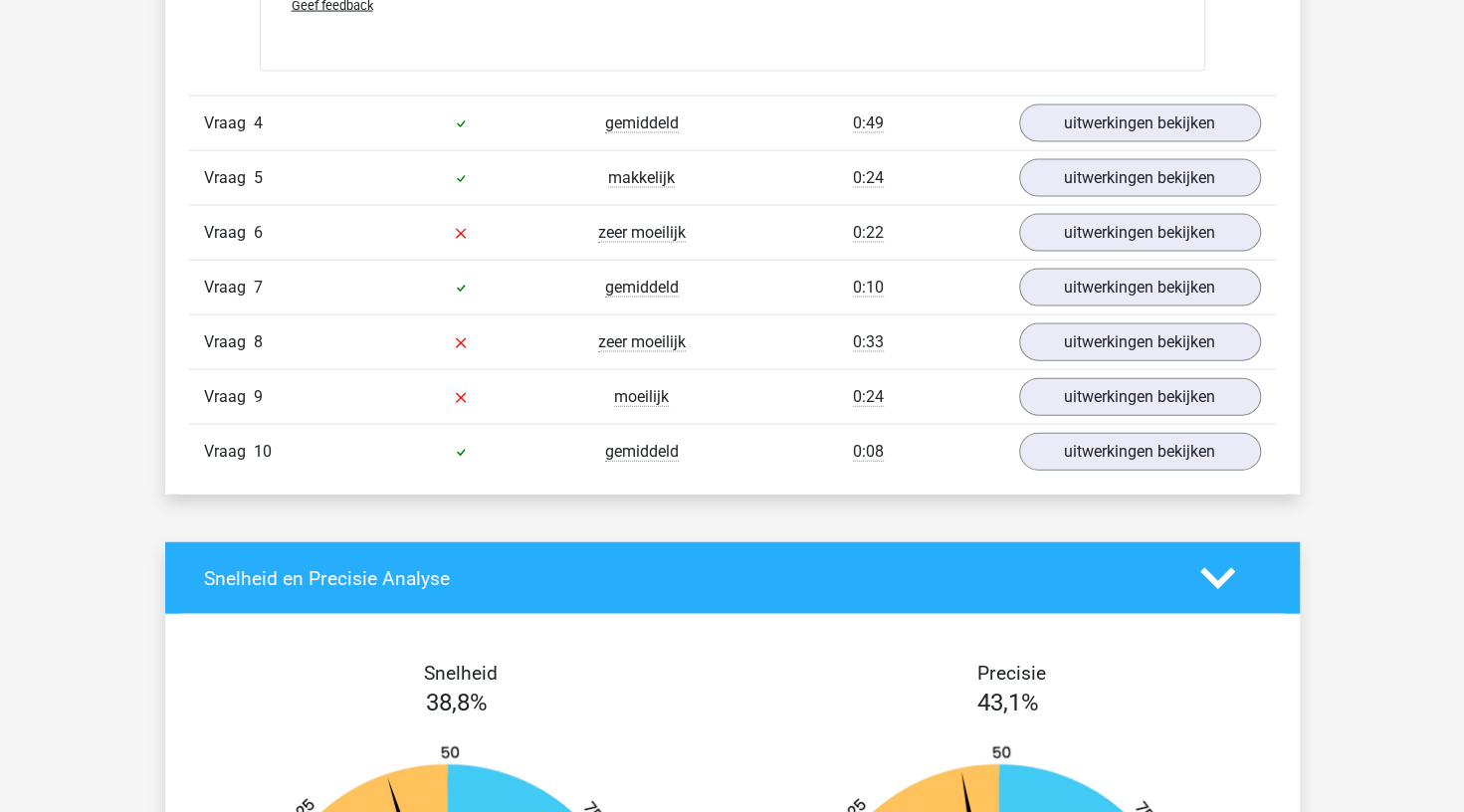 scroll, scrollTop: 2253, scrollLeft: 0, axis: vertical 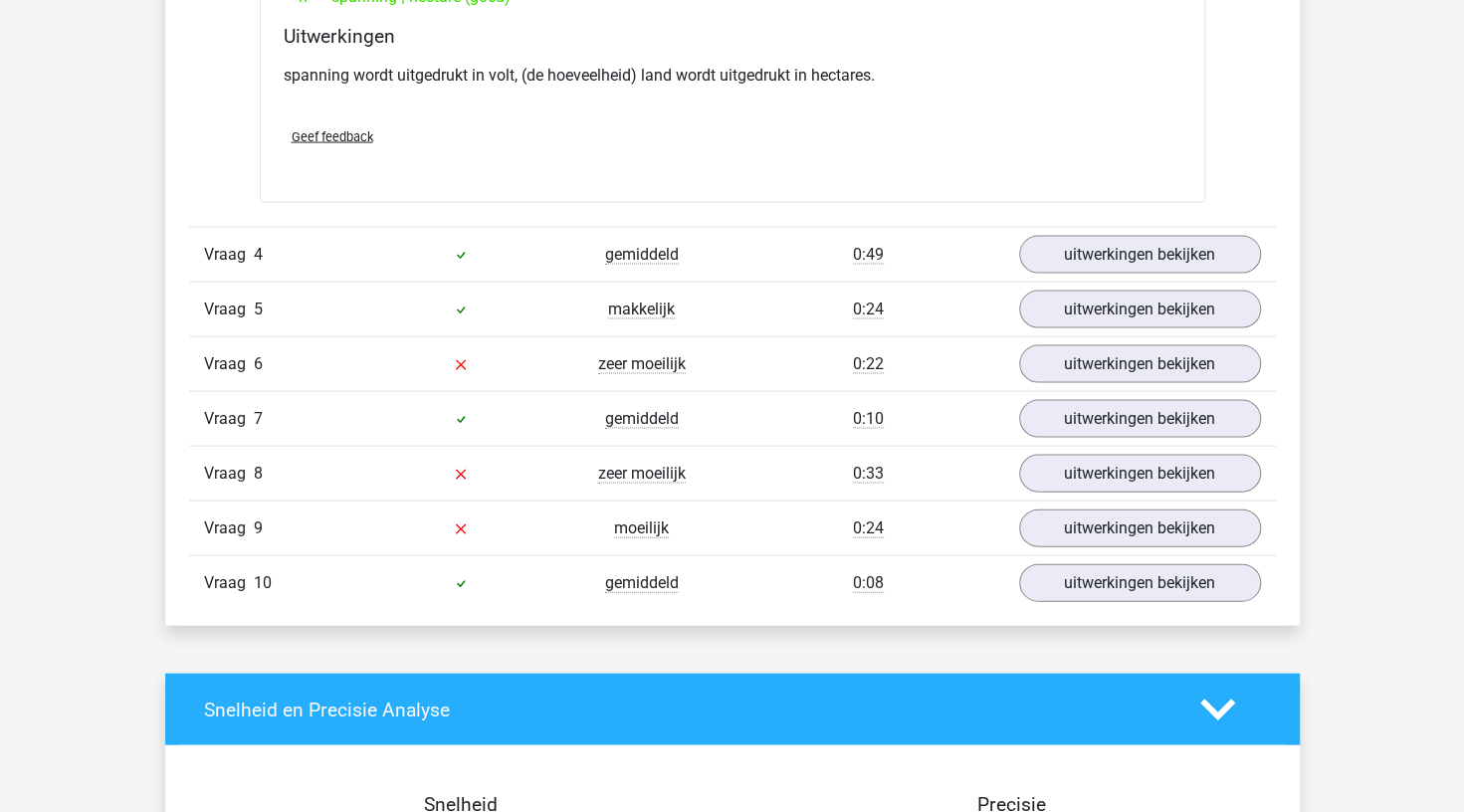 click on "0:22" at bounding box center (868, 364) 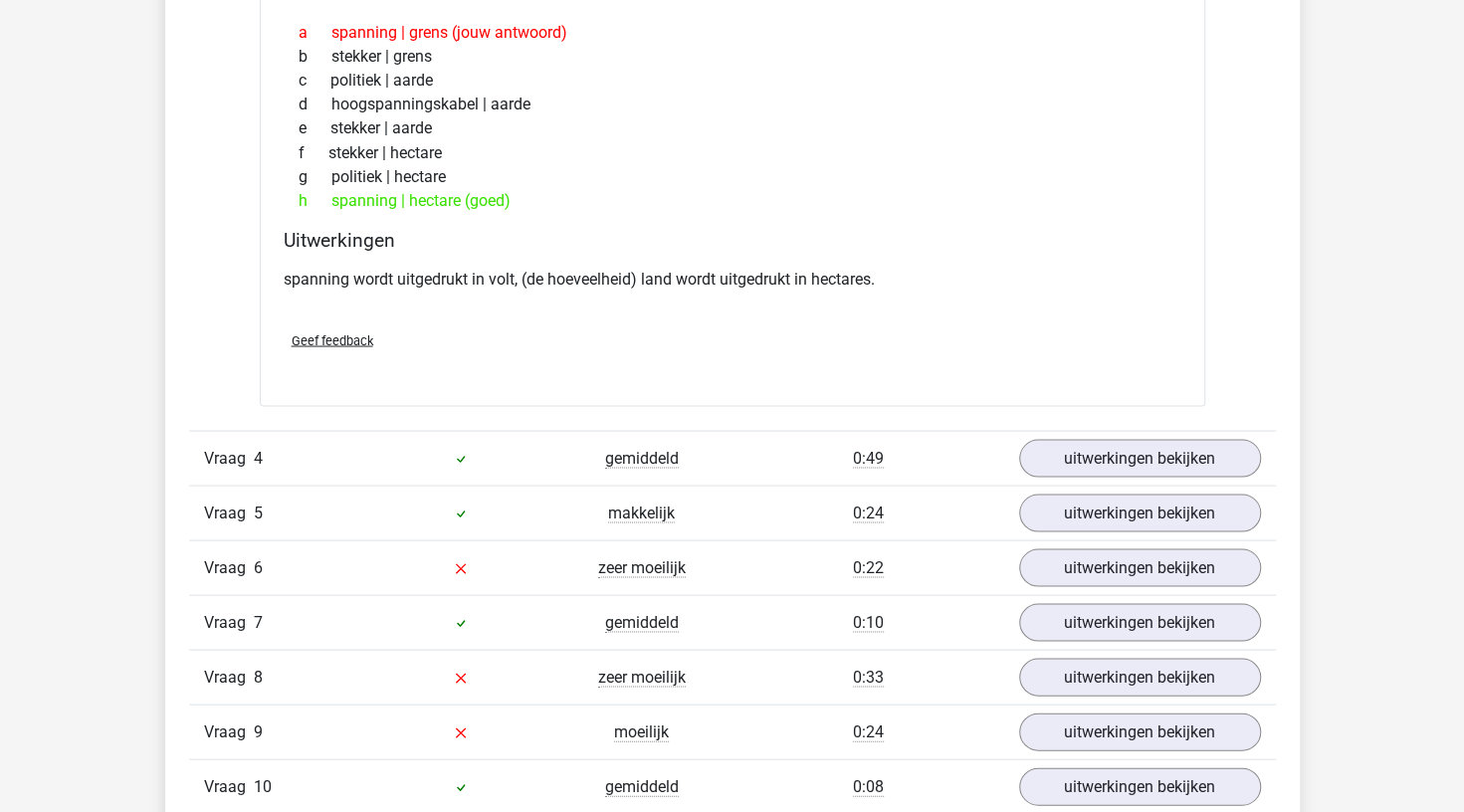 scroll, scrollTop: 2060, scrollLeft: 0, axis: vertical 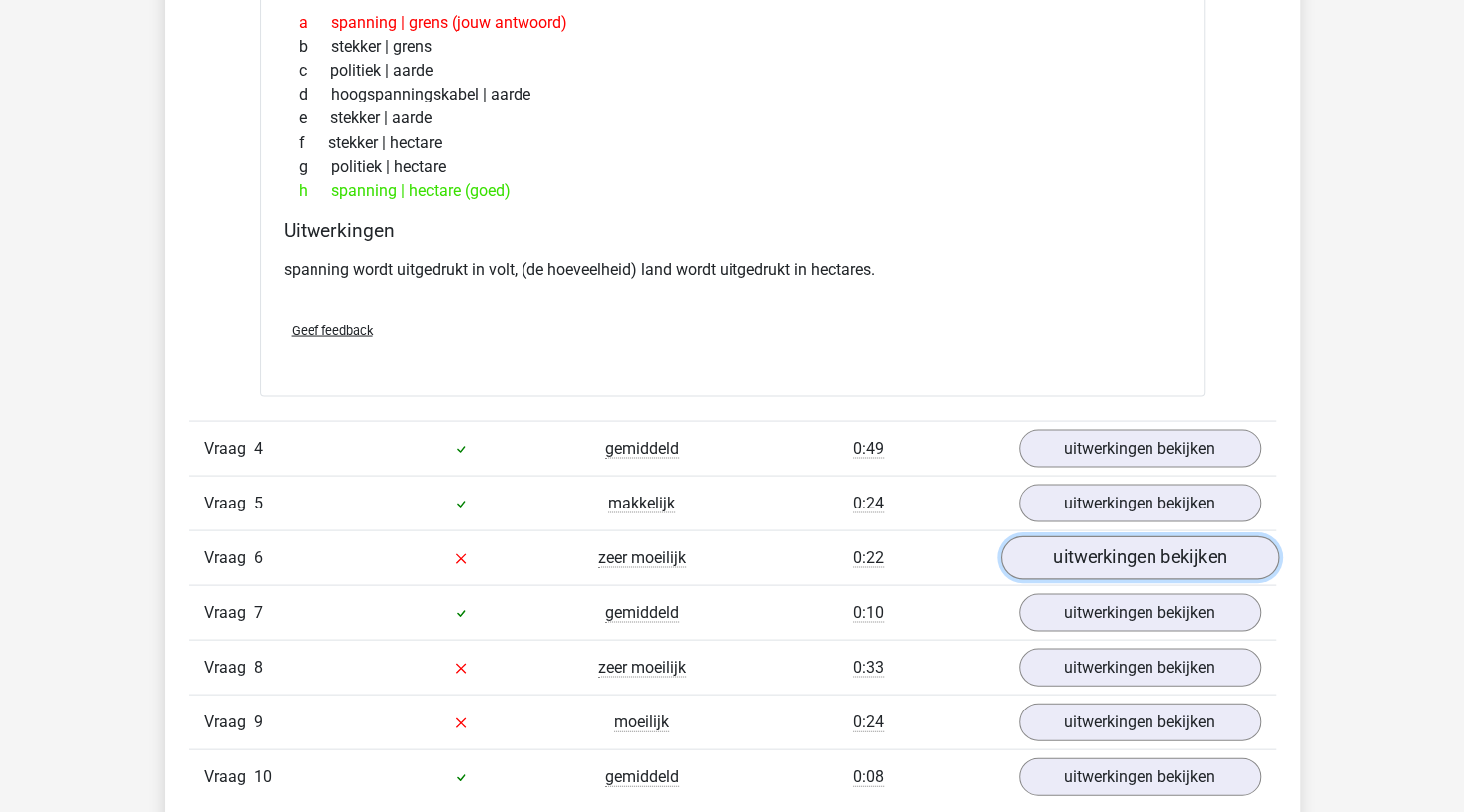 click on "uitwerkingen bekijken" at bounding box center [1139, 557] 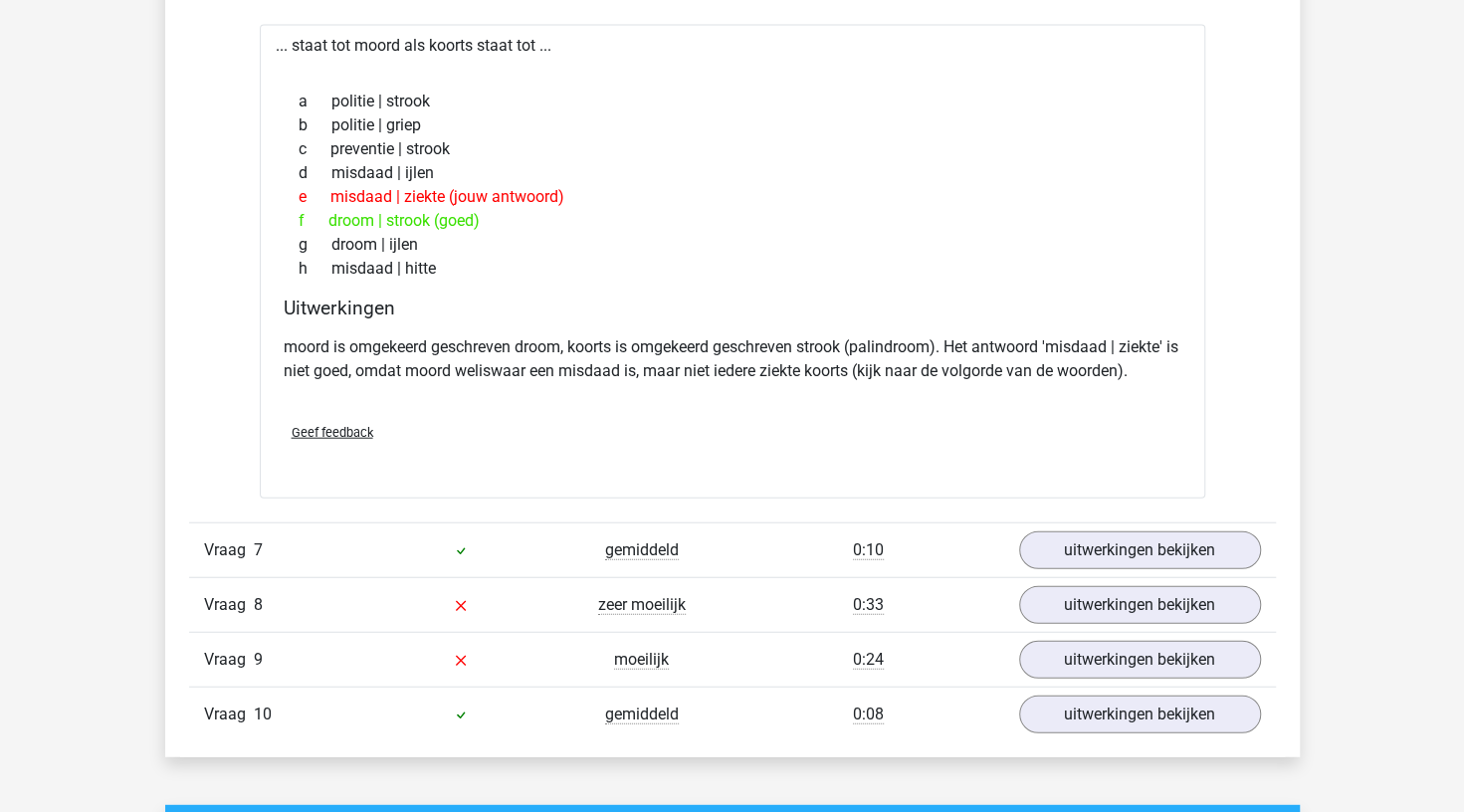scroll, scrollTop: 2645, scrollLeft: 0, axis: vertical 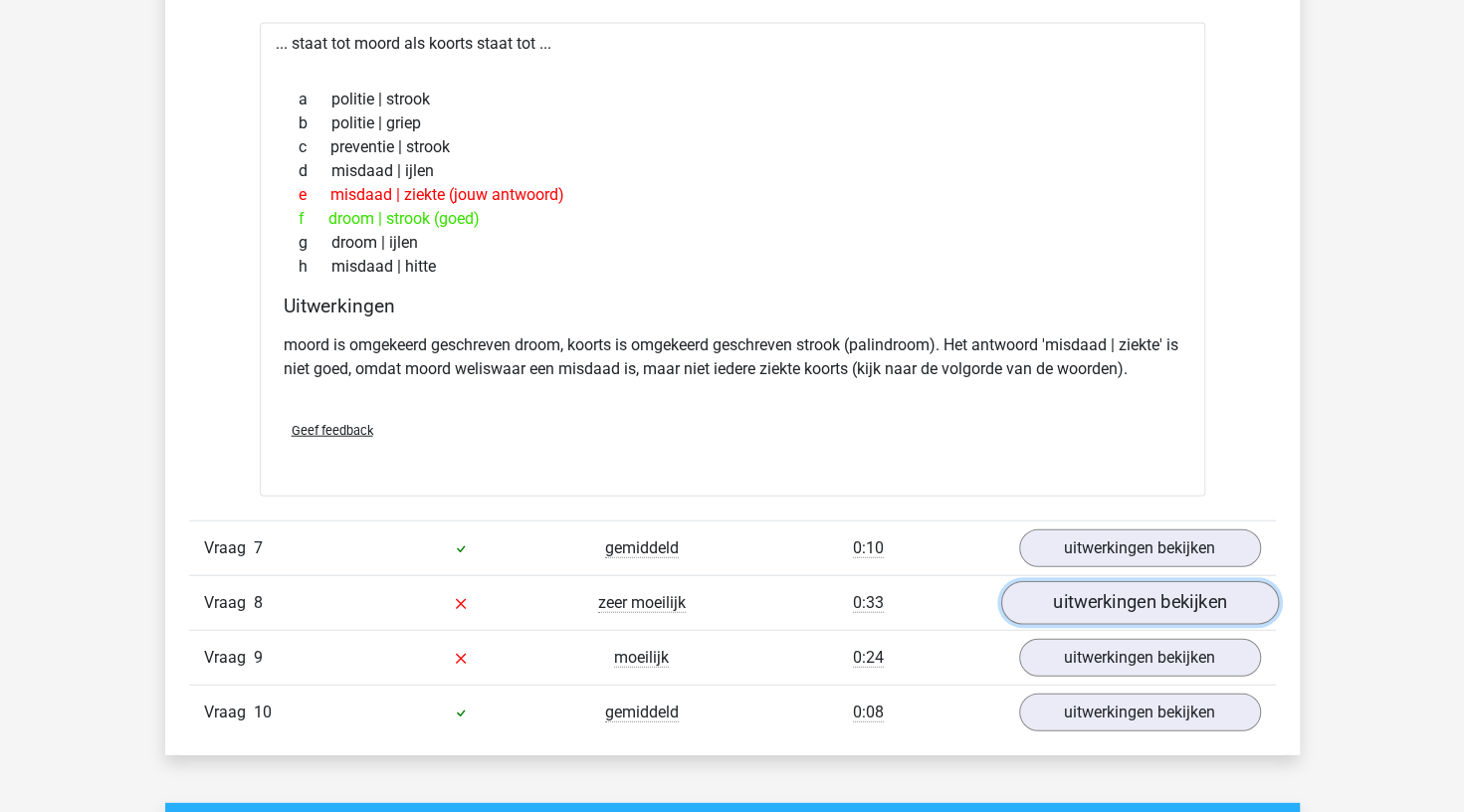 click on "uitwerkingen bekijken" at bounding box center (1139, 604) 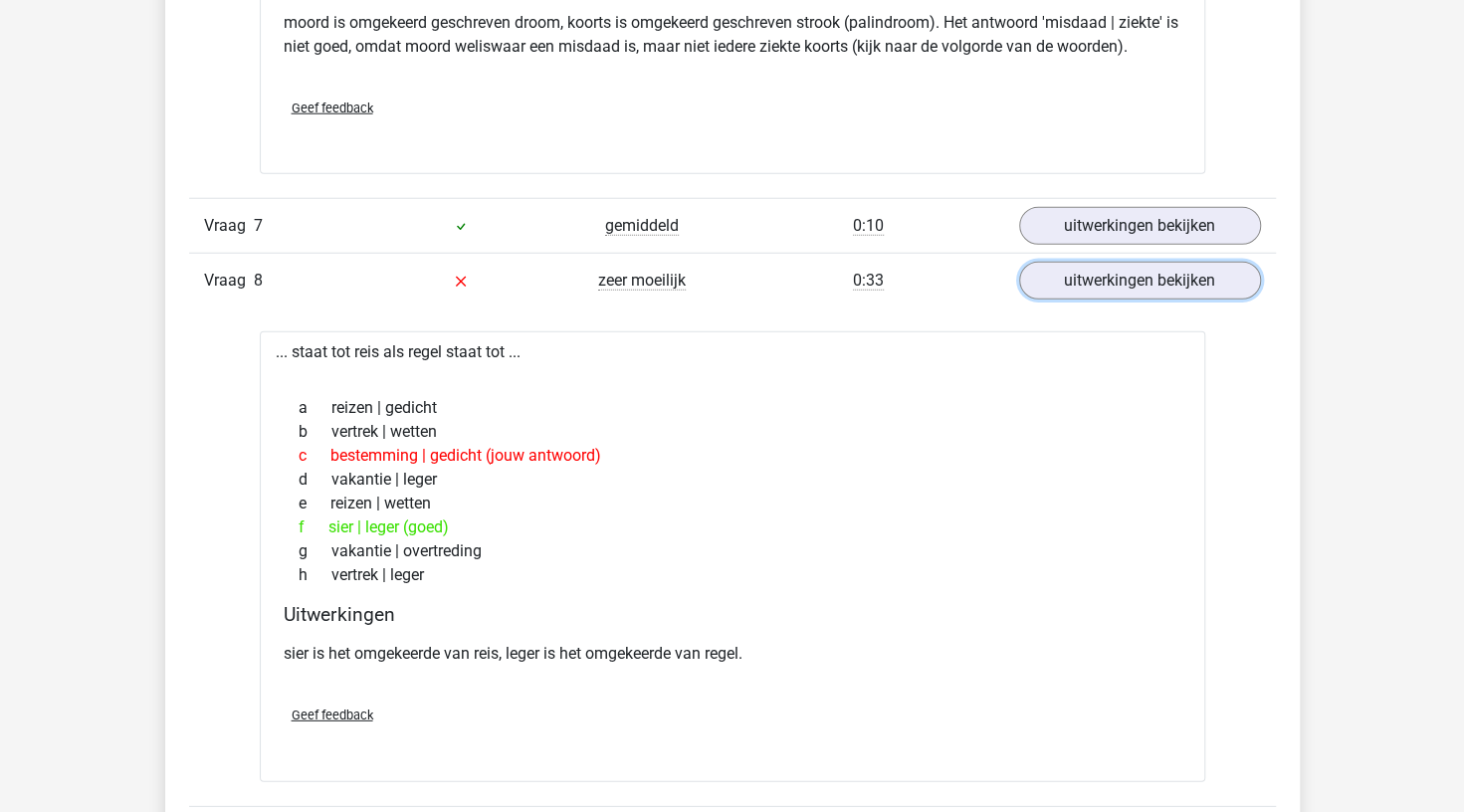 scroll, scrollTop: 3503, scrollLeft: 0, axis: vertical 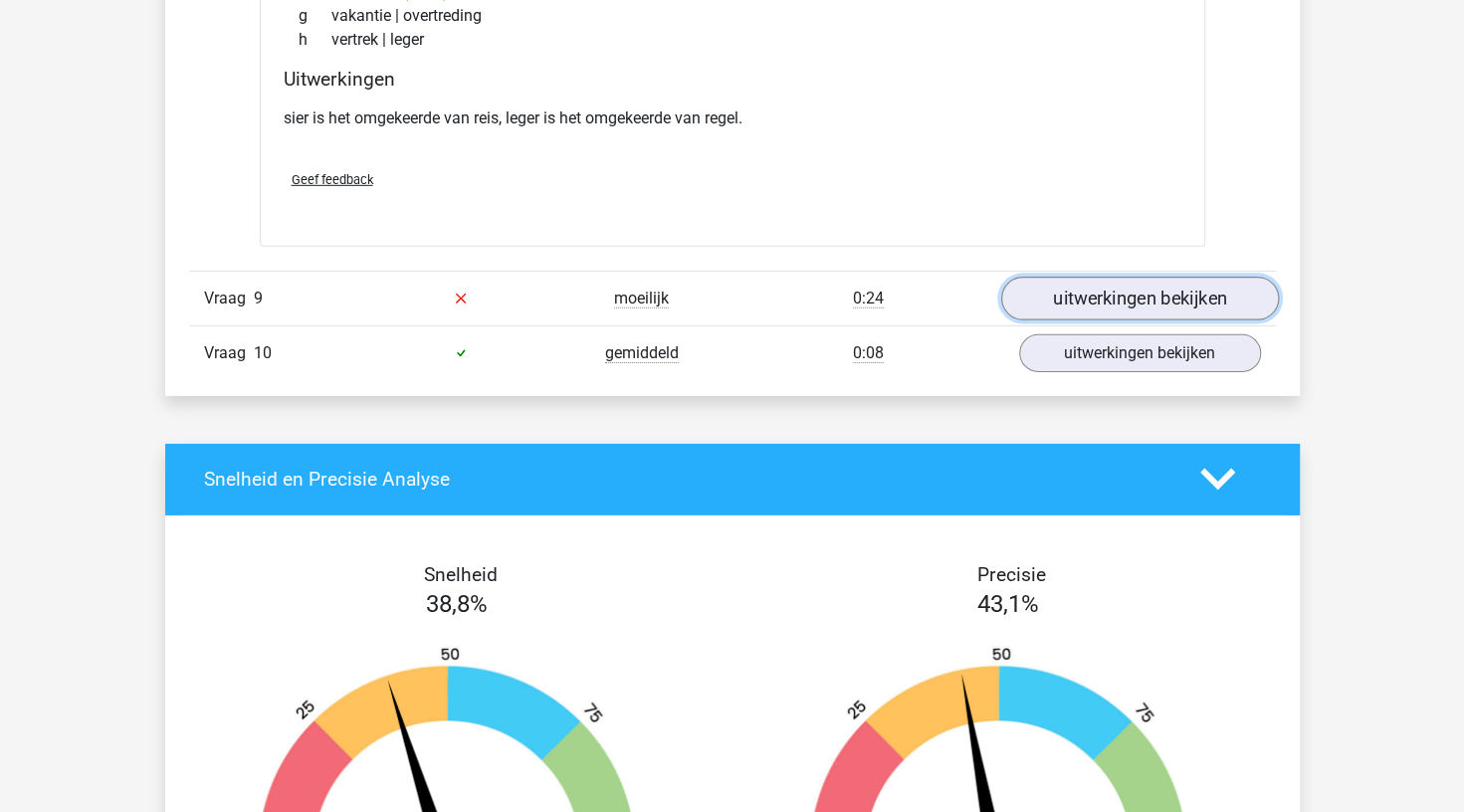 click on "uitwerkingen bekijken" at bounding box center [1139, 299] 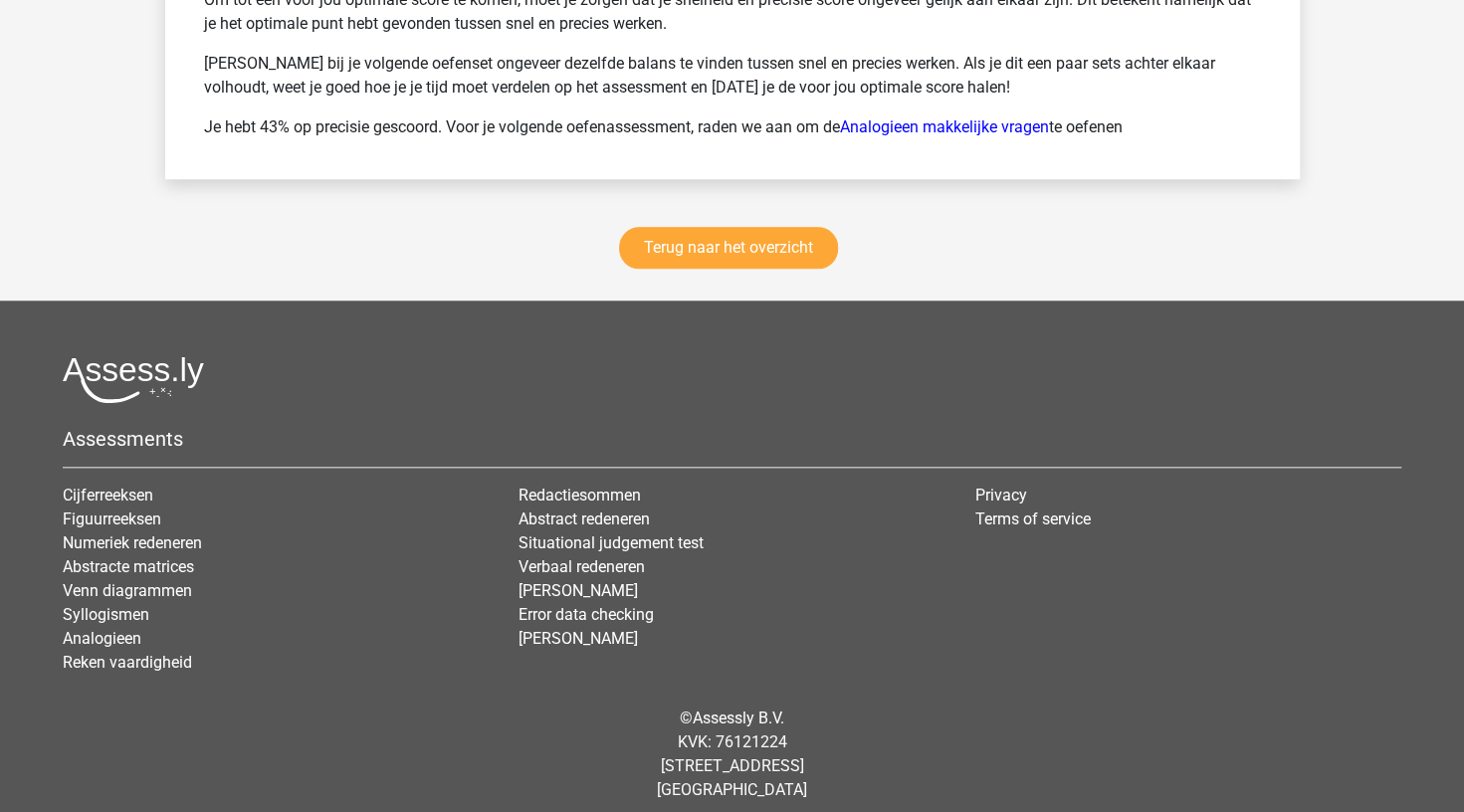 scroll, scrollTop: 5156, scrollLeft: 0, axis: vertical 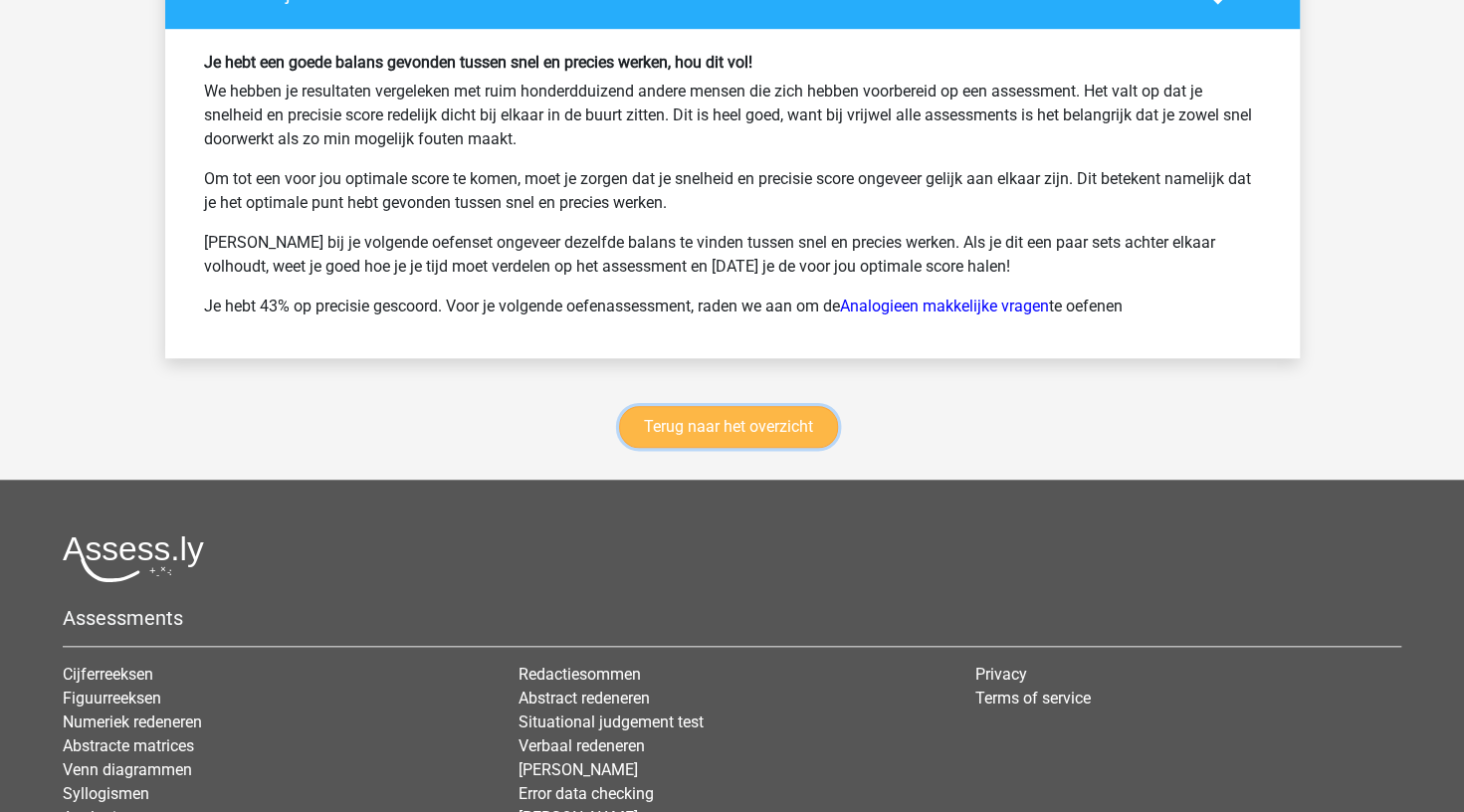 click on "Terug naar het overzicht" at bounding box center (729, 427) 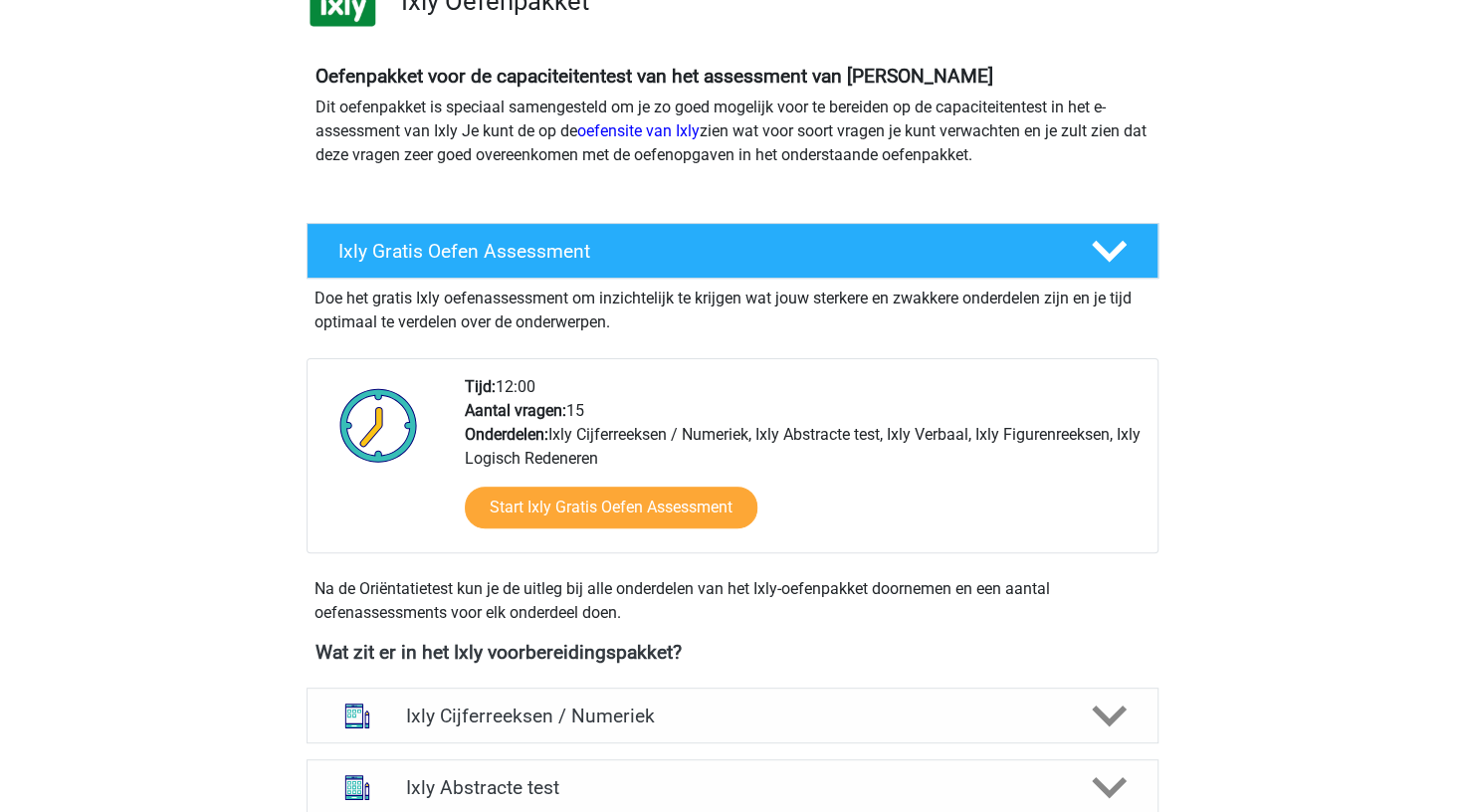 scroll, scrollTop: 0, scrollLeft: 0, axis: both 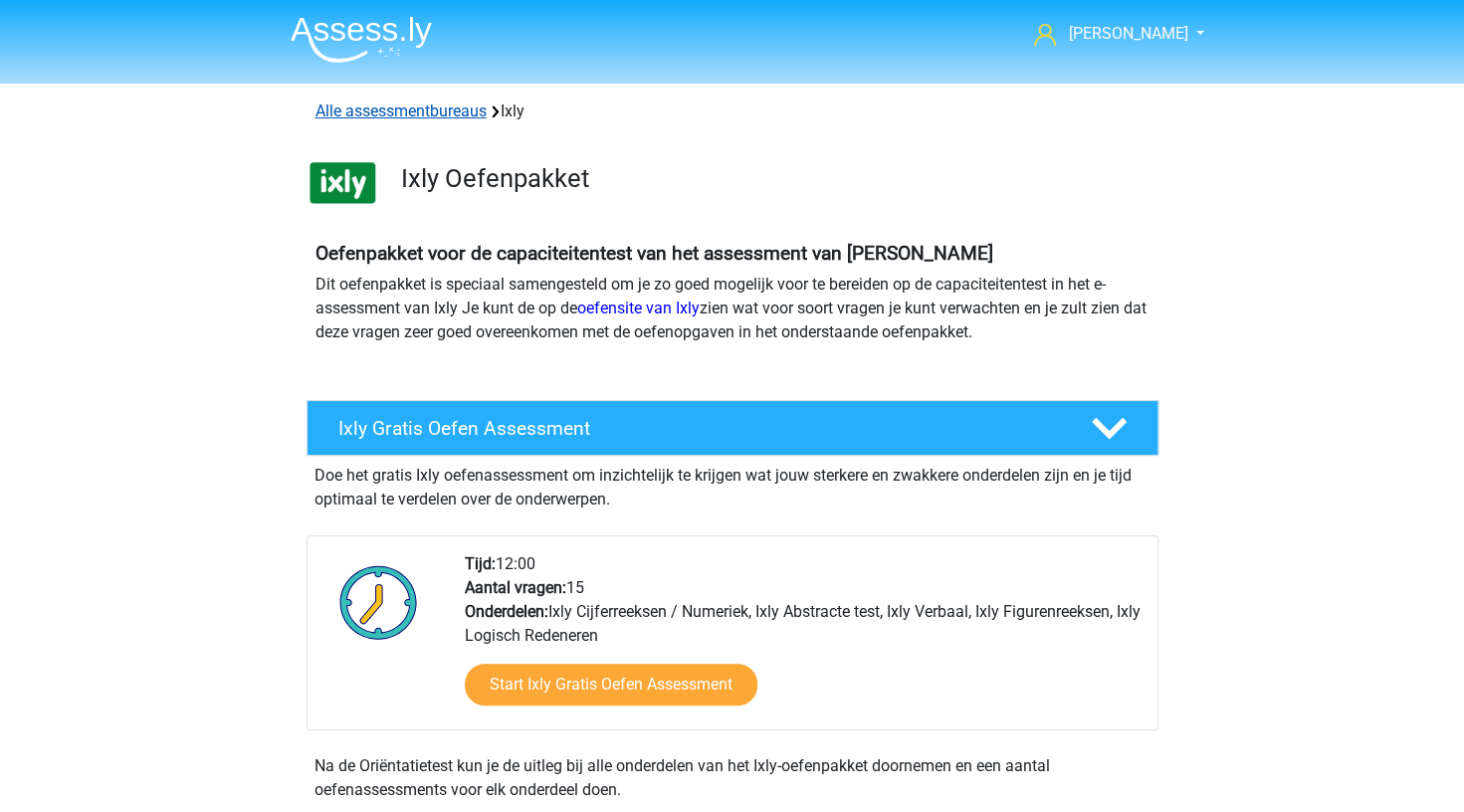 click on "Alle assessmentbureaus" at bounding box center [401, 110] 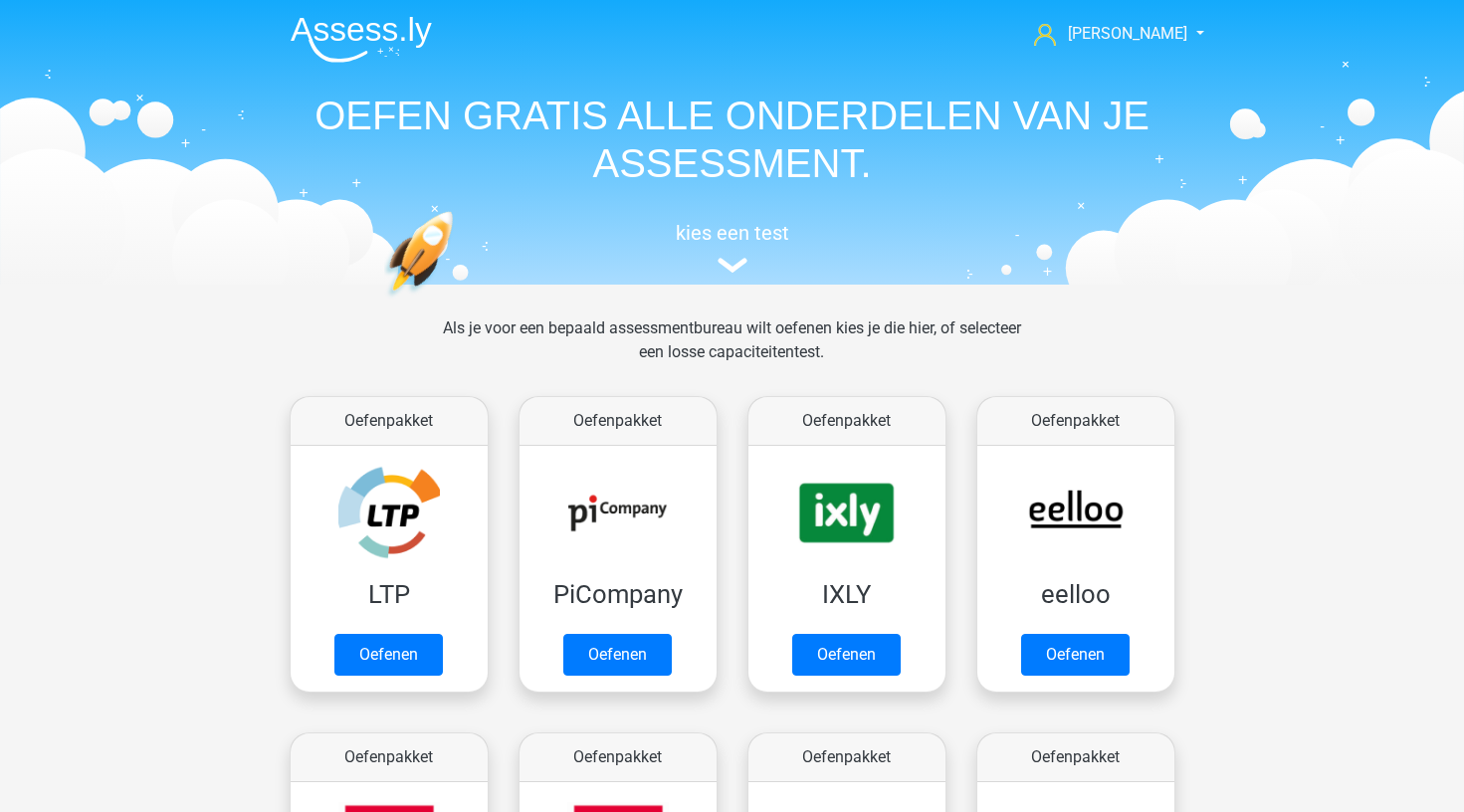 scroll, scrollTop: 316, scrollLeft: 0, axis: vertical 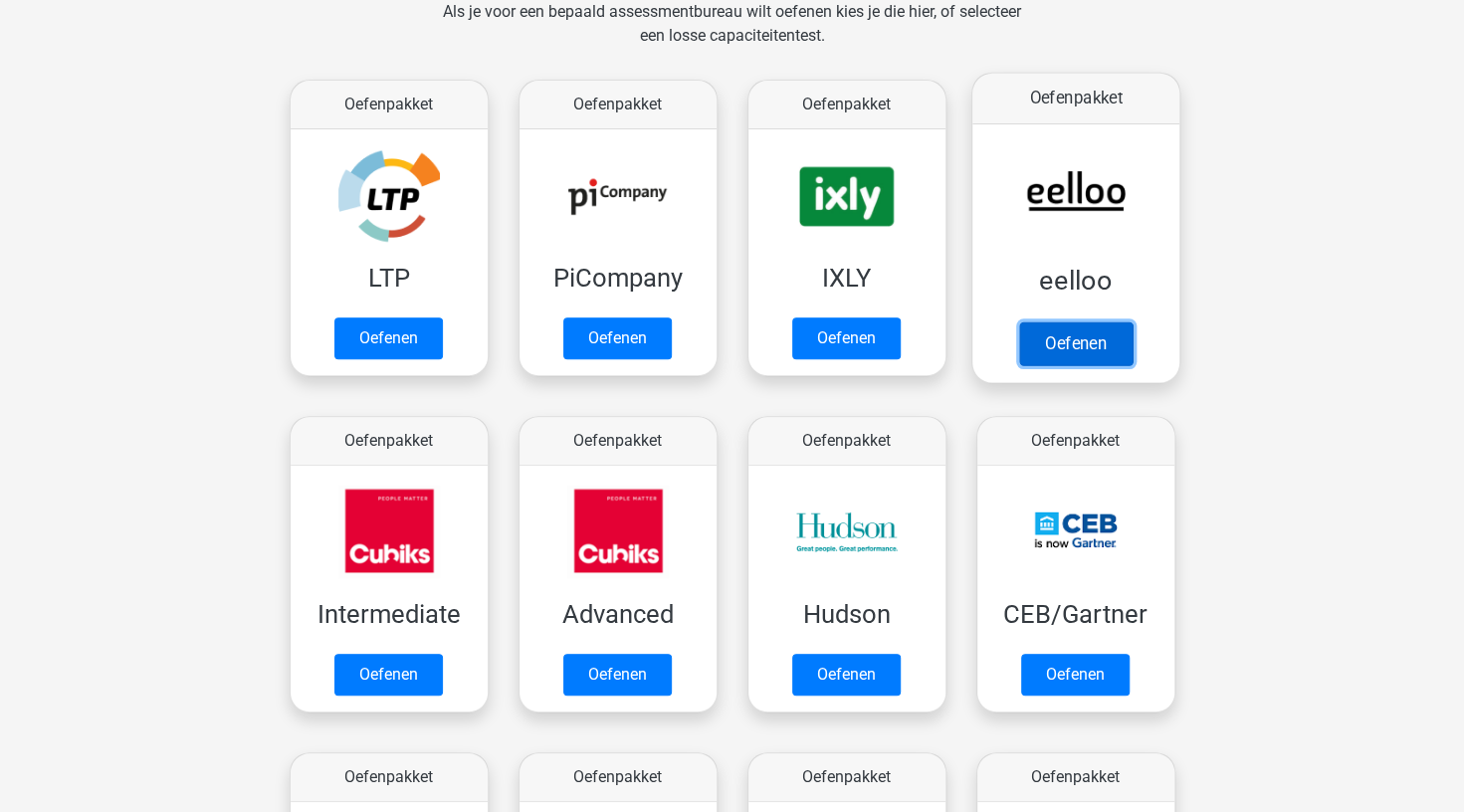 click on "Oefenen" at bounding box center (1075, 343) 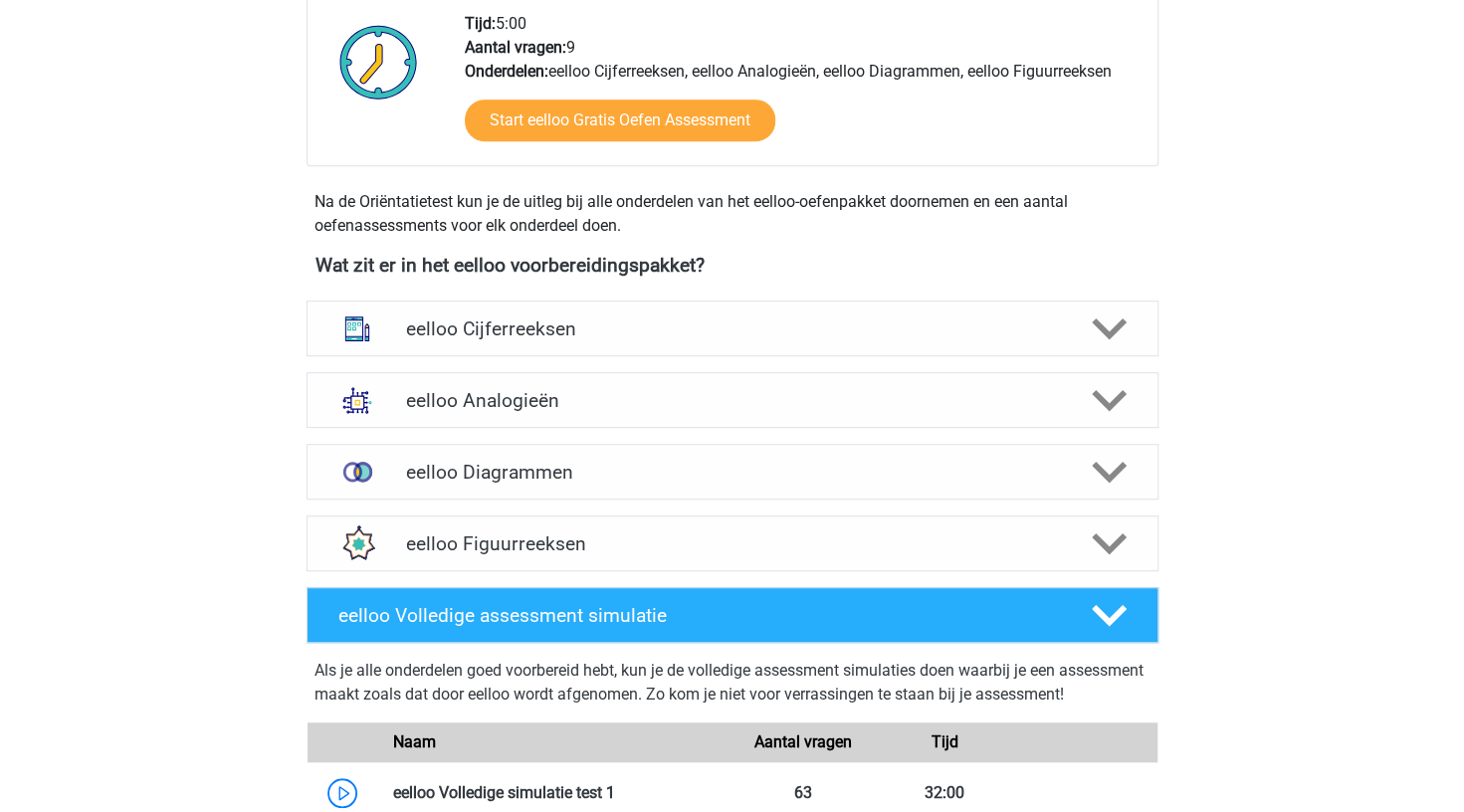 scroll, scrollTop: 523, scrollLeft: 0, axis: vertical 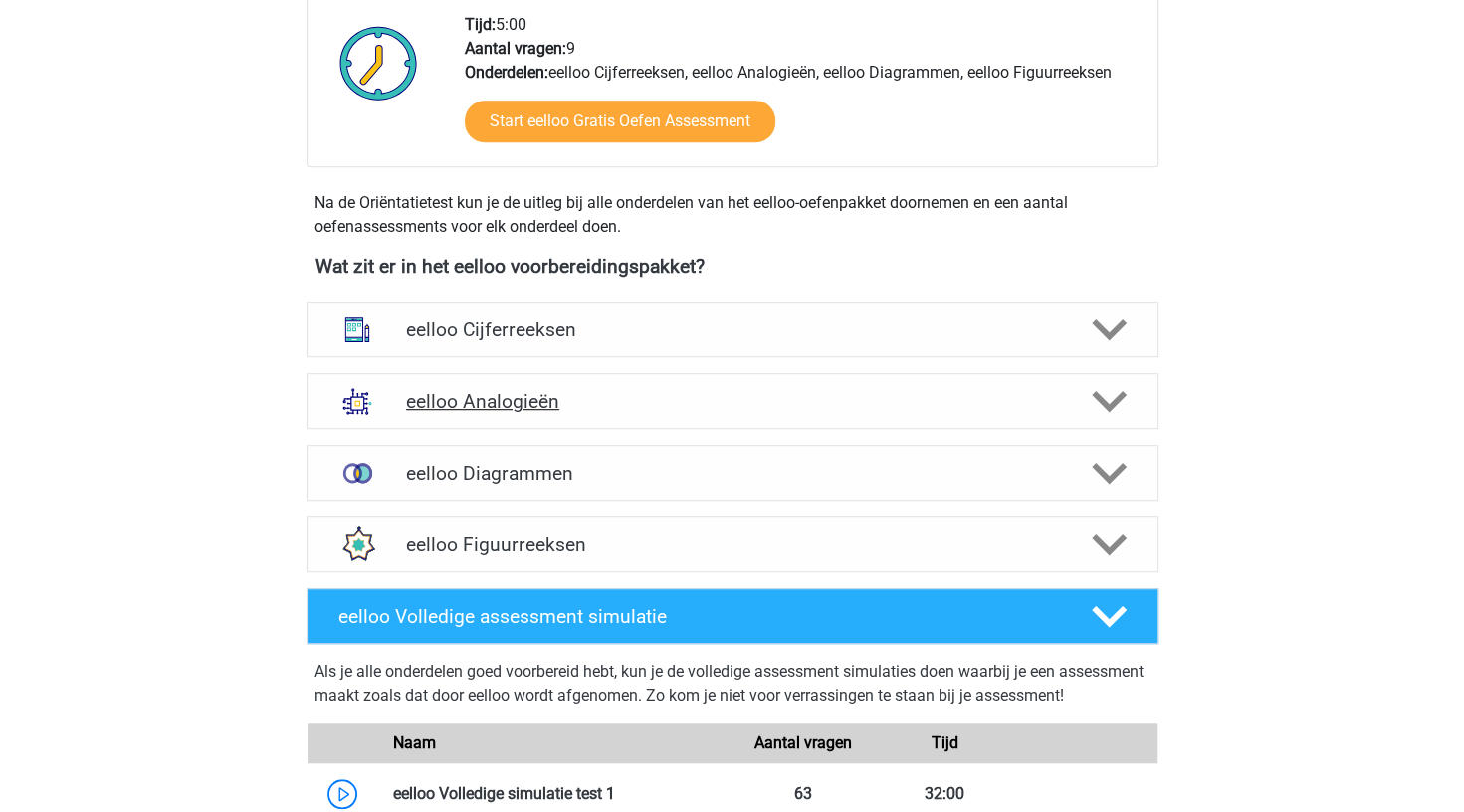 click on "eelloo Analogieën" at bounding box center [732, 401] 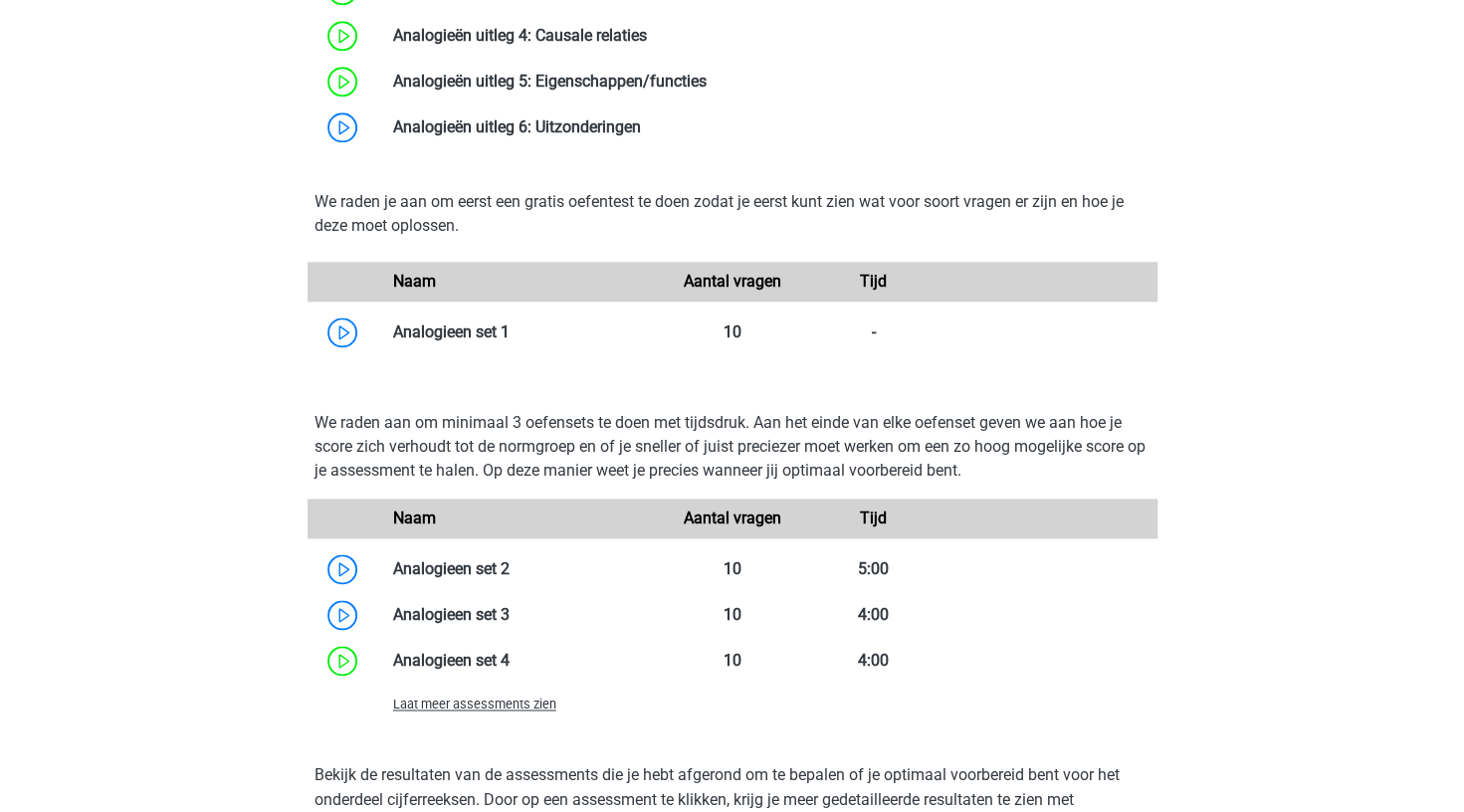 scroll, scrollTop: 1660, scrollLeft: 0, axis: vertical 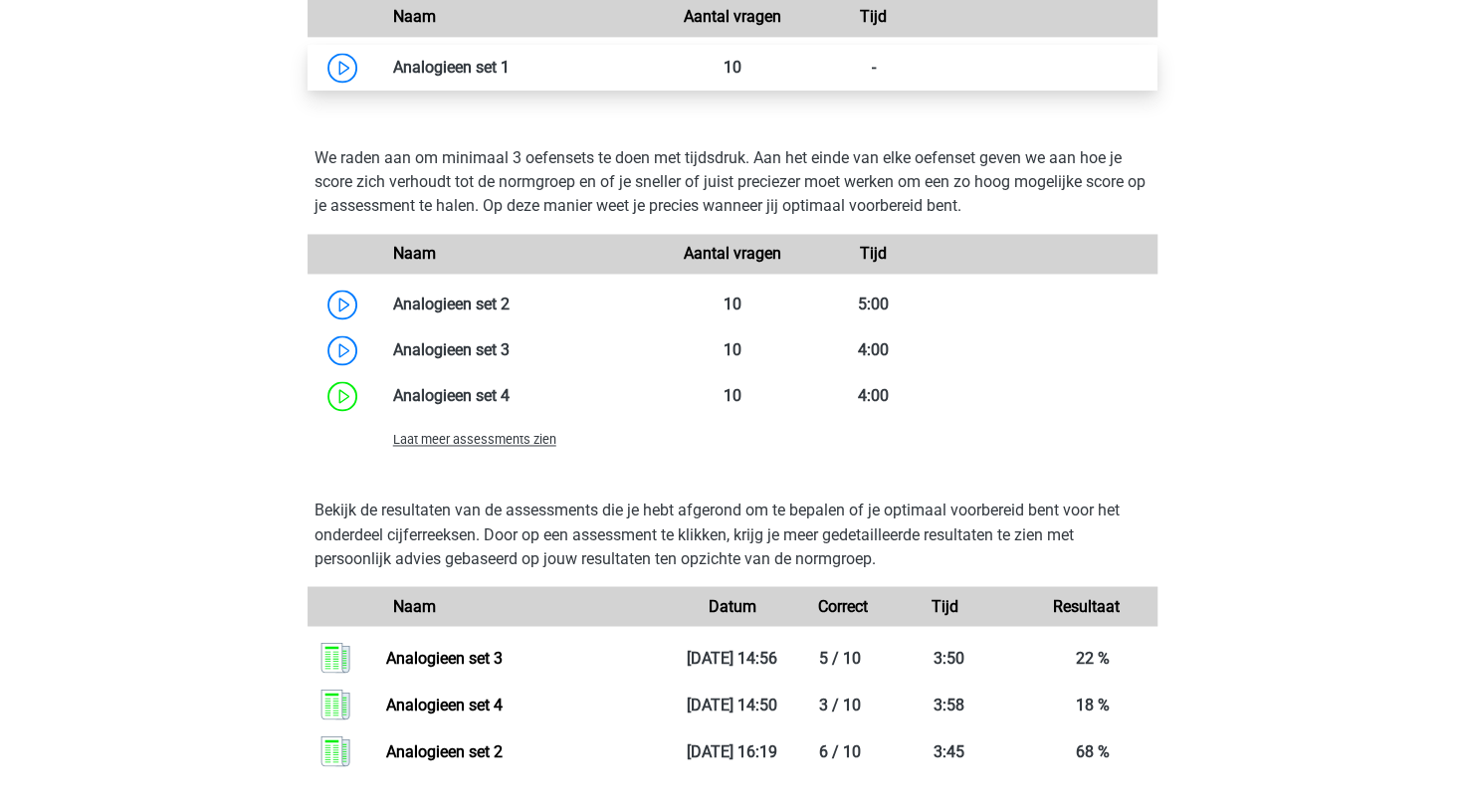click at bounding box center [510, 67] 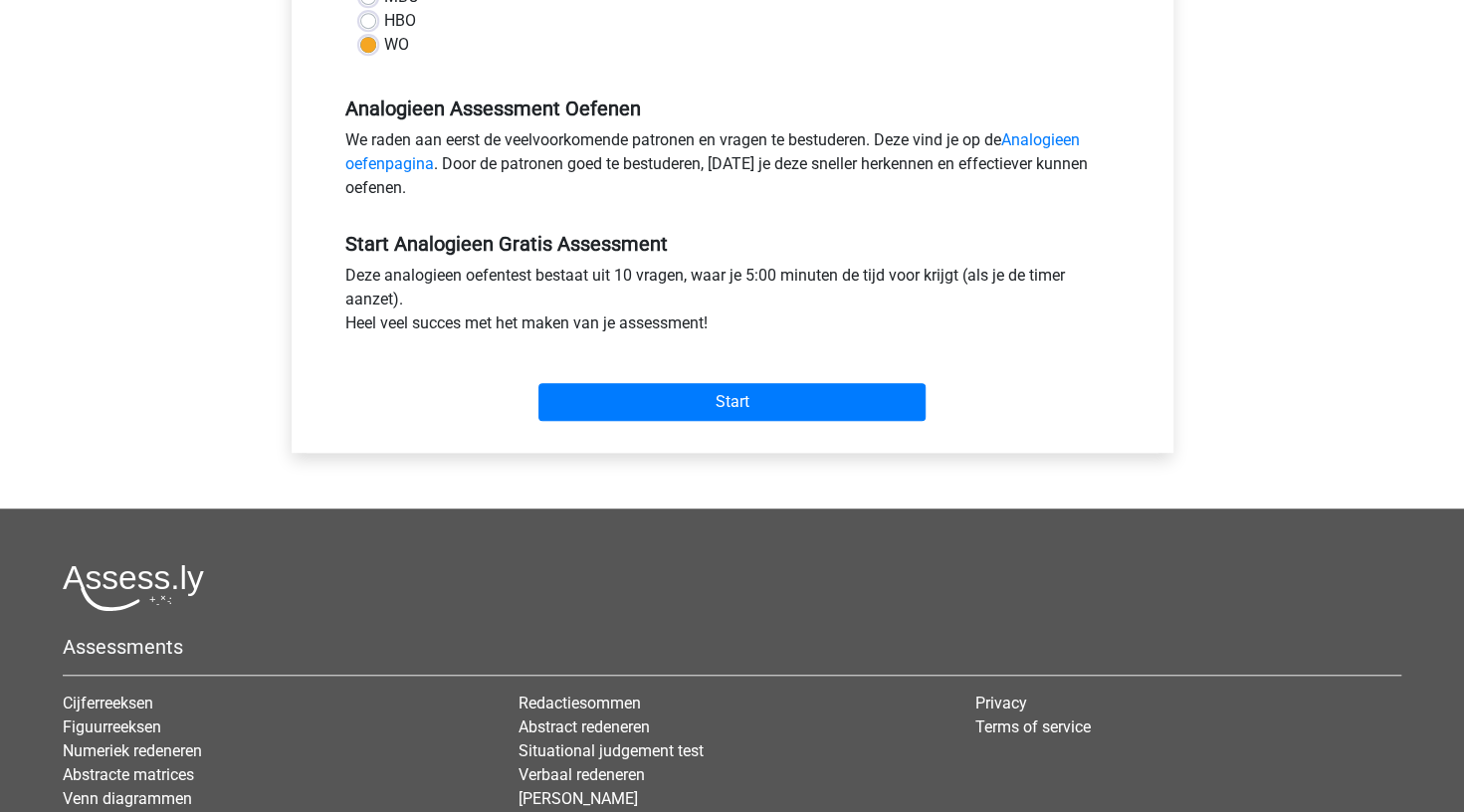 scroll, scrollTop: 546, scrollLeft: 0, axis: vertical 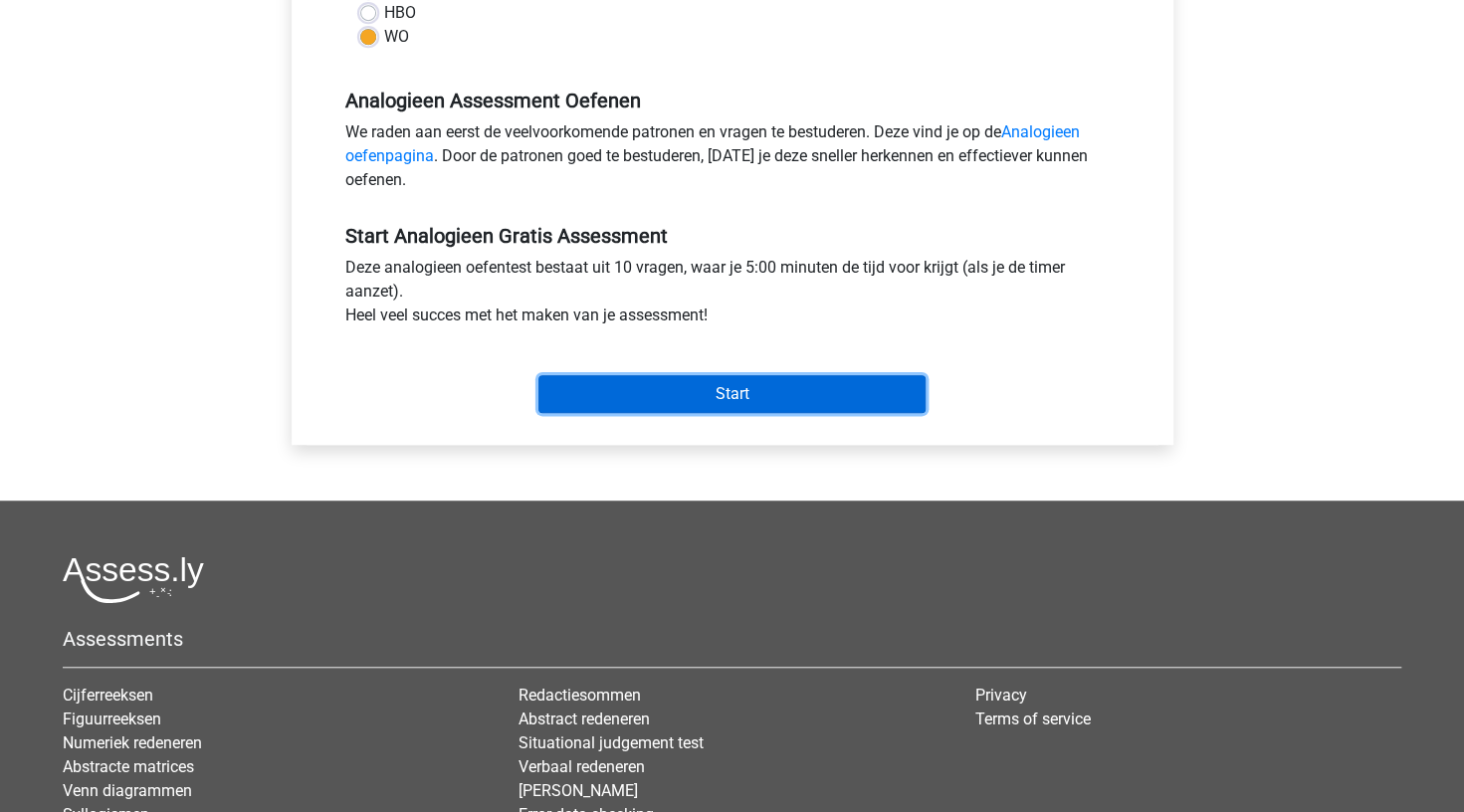 click on "Start" at bounding box center (732, 394) 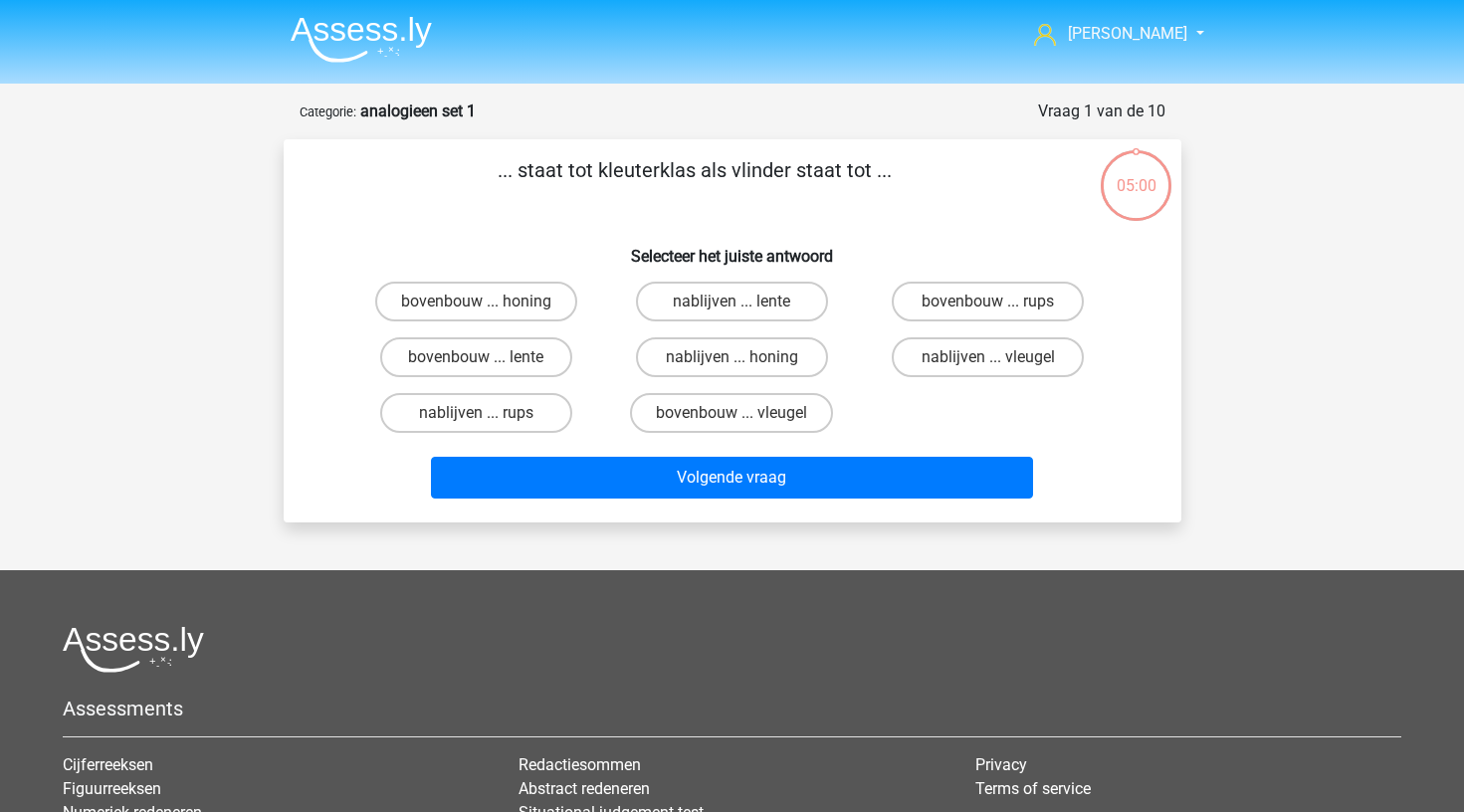 scroll, scrollTop: 0, scrollLeft: 0, axis: both 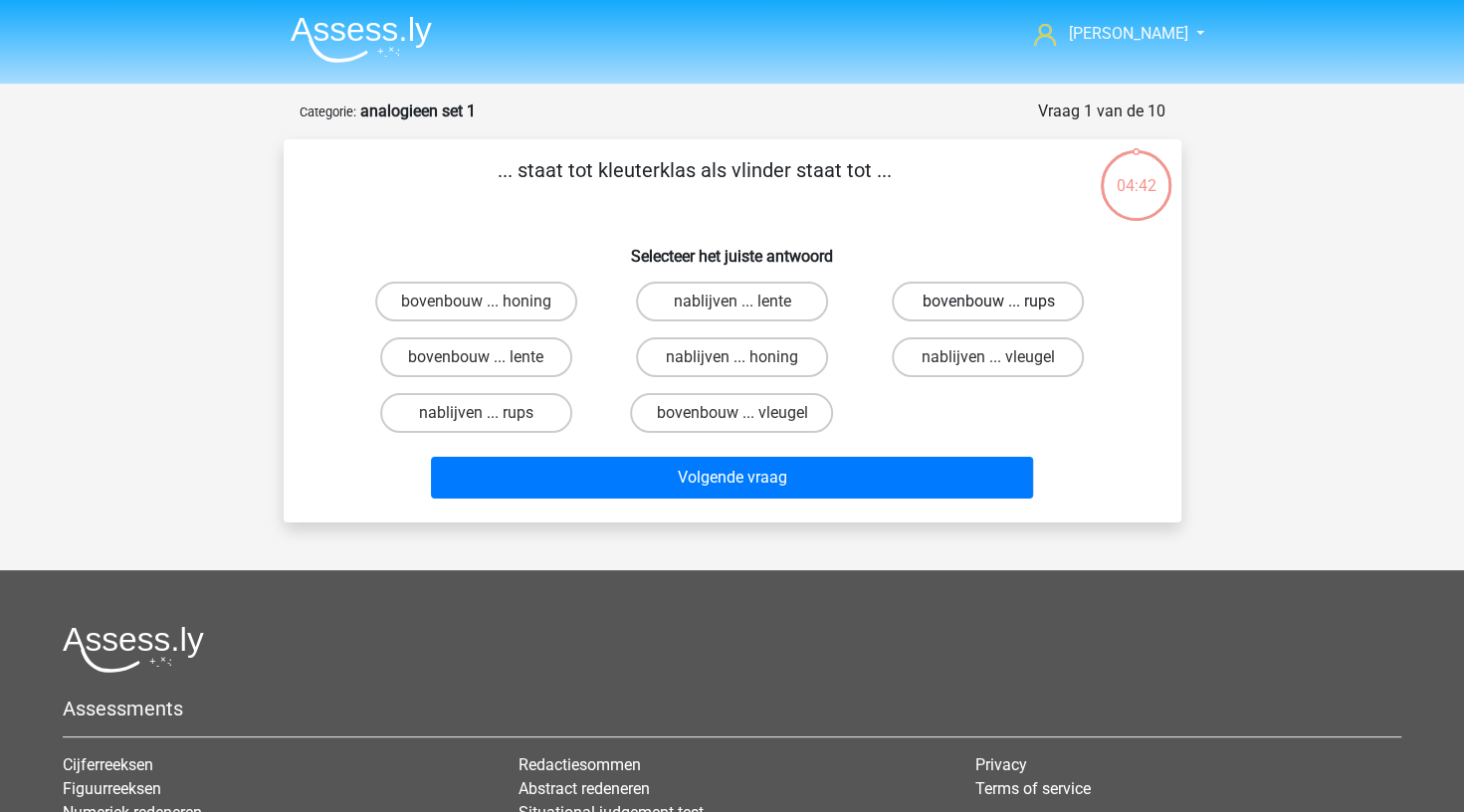 click on "bovenbouw ... rups" at bounding box center [987, 302] 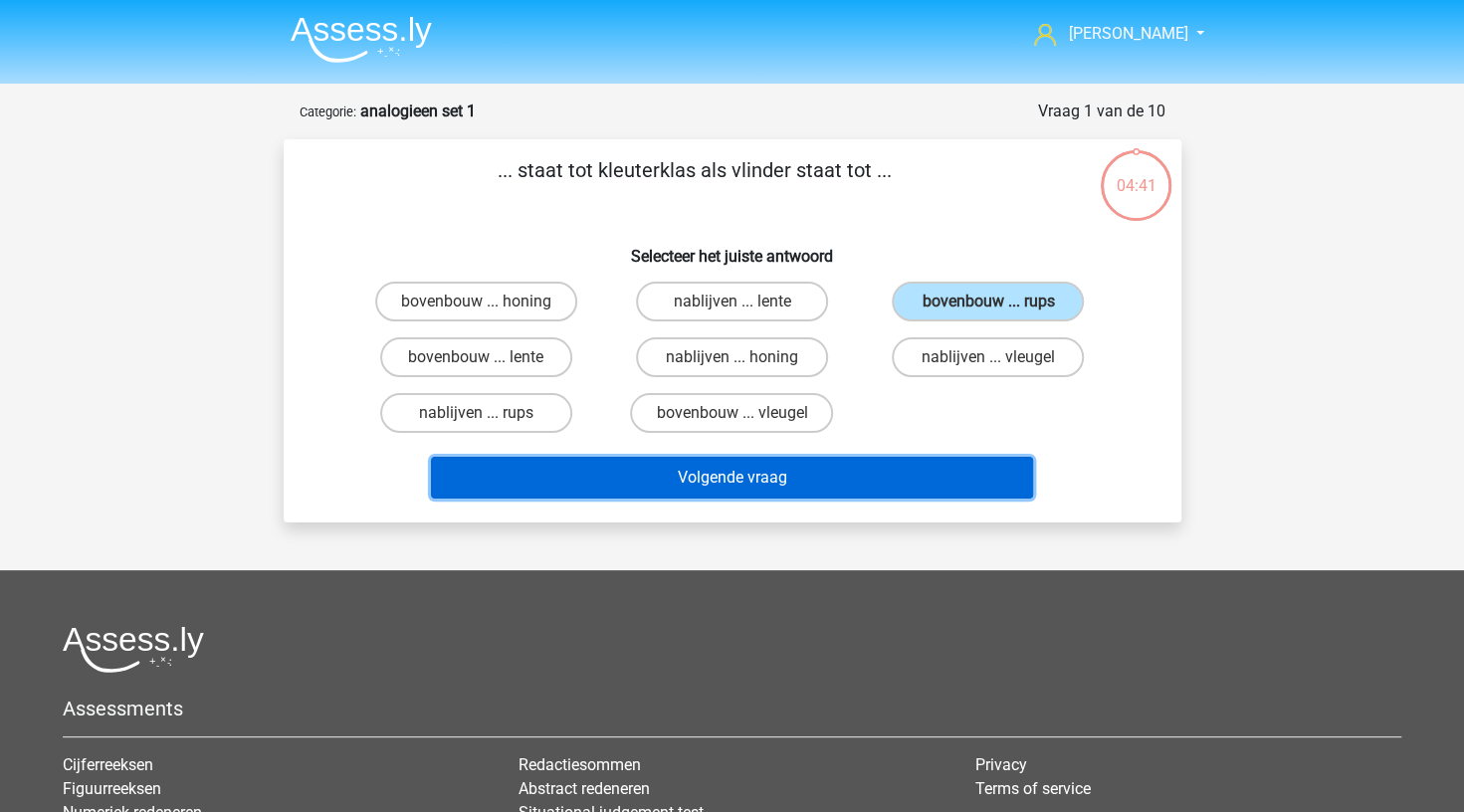 click on "Volgende vraag" at bounding box center (732, 478) 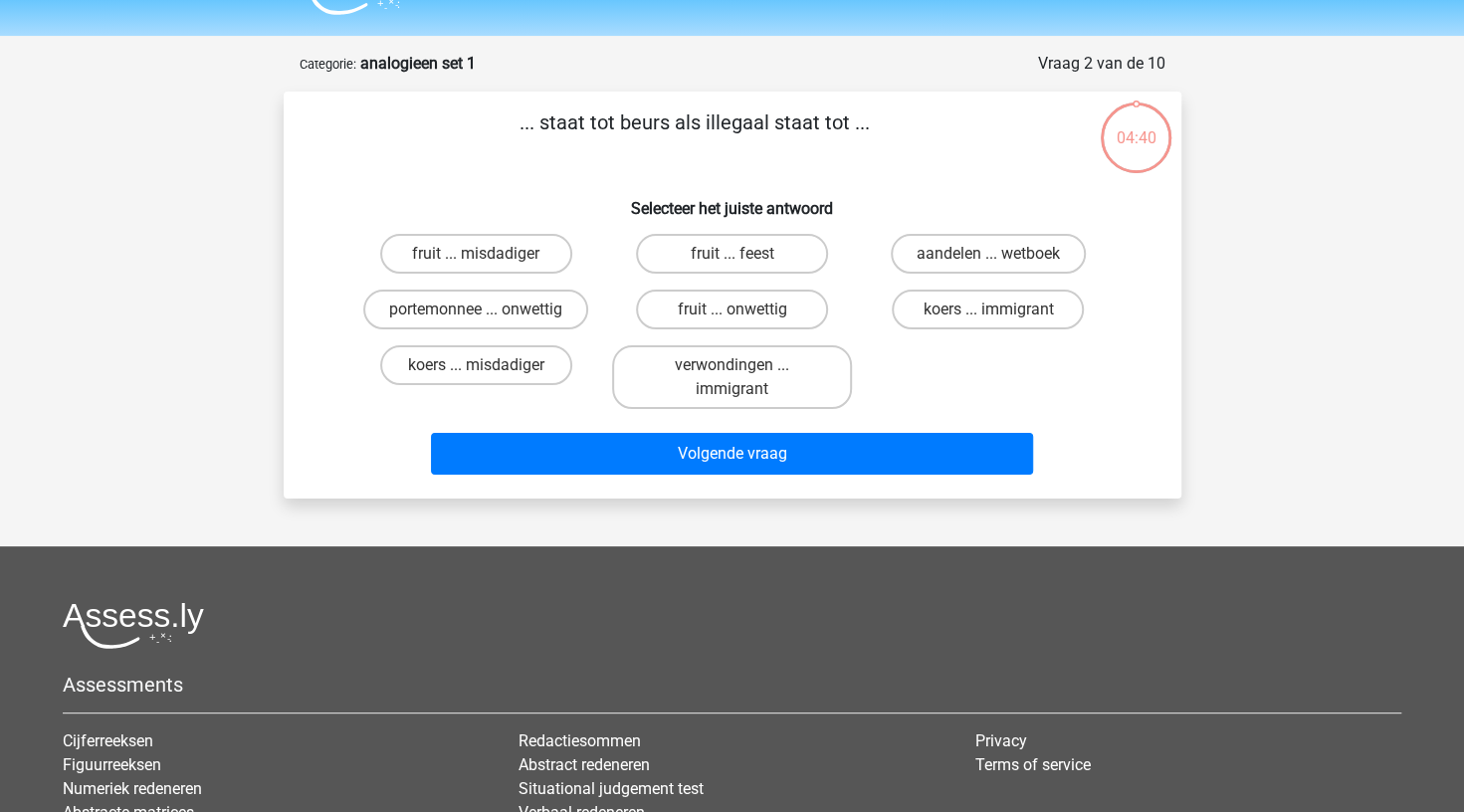 scroll, scrollTop: 100, scrollLeft: 0, axis: vertical 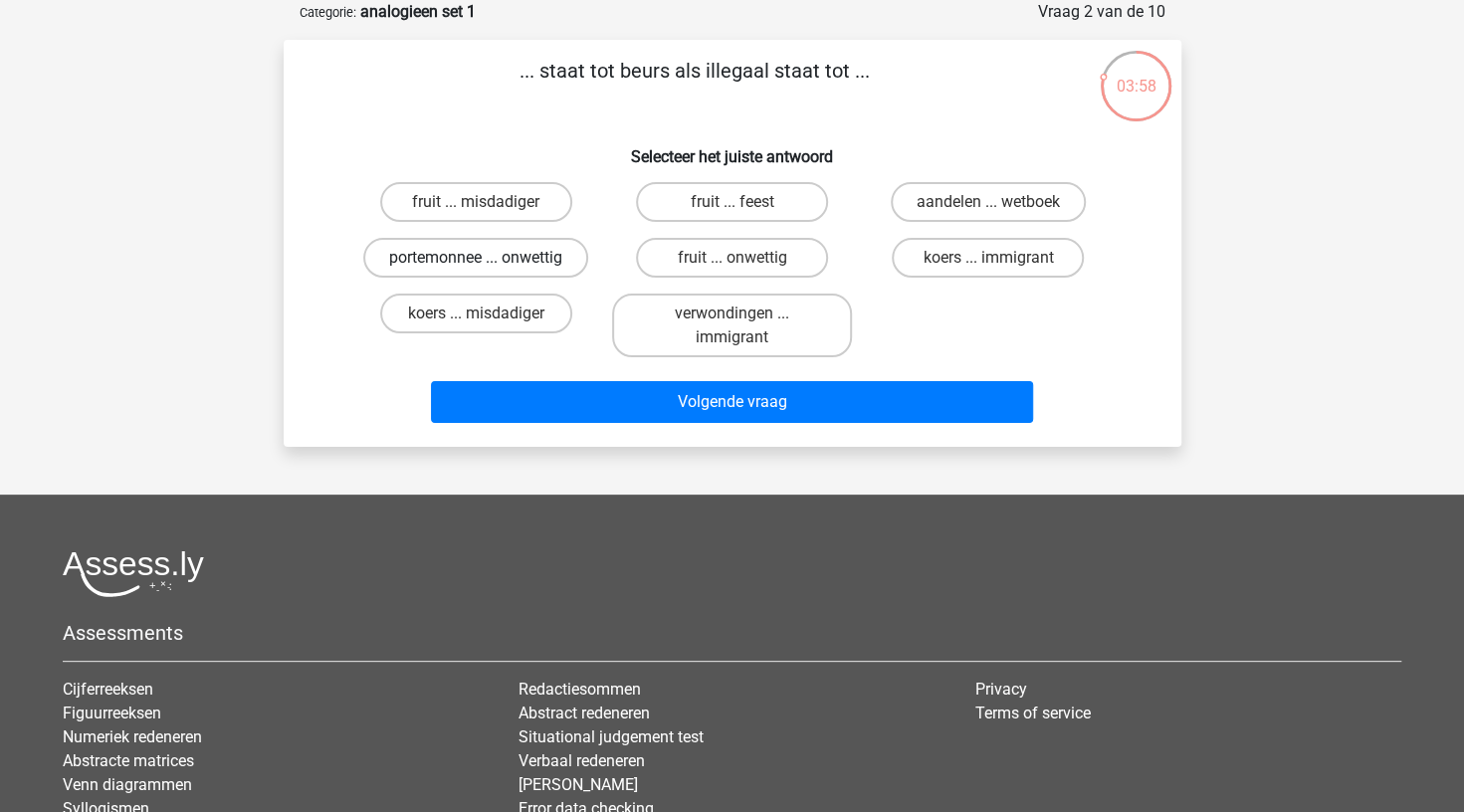 click on "portemonnee ... onwettig" at bounding box center (476, 258) 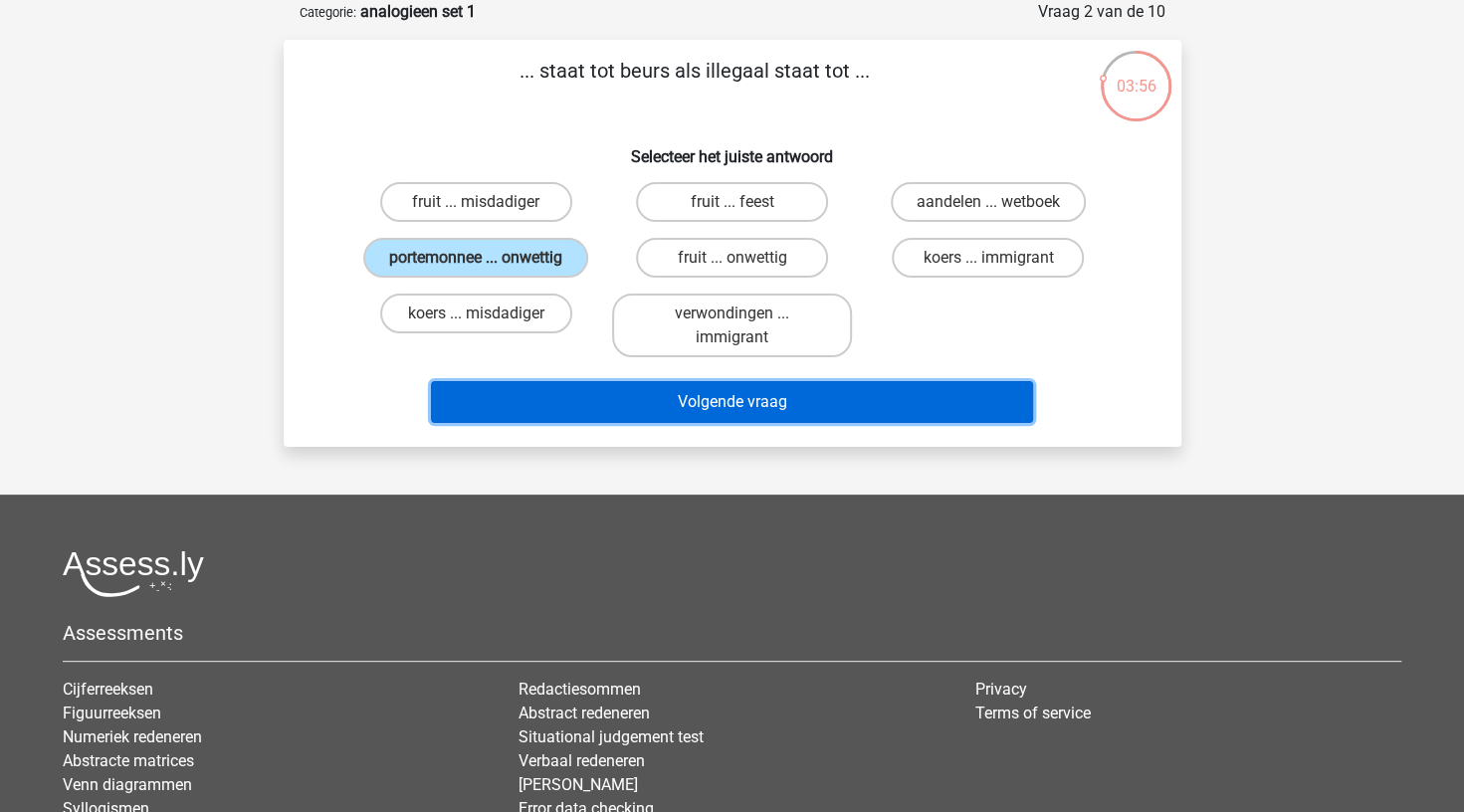 click on "Volgende vraag" at bounding box center [732, 402] 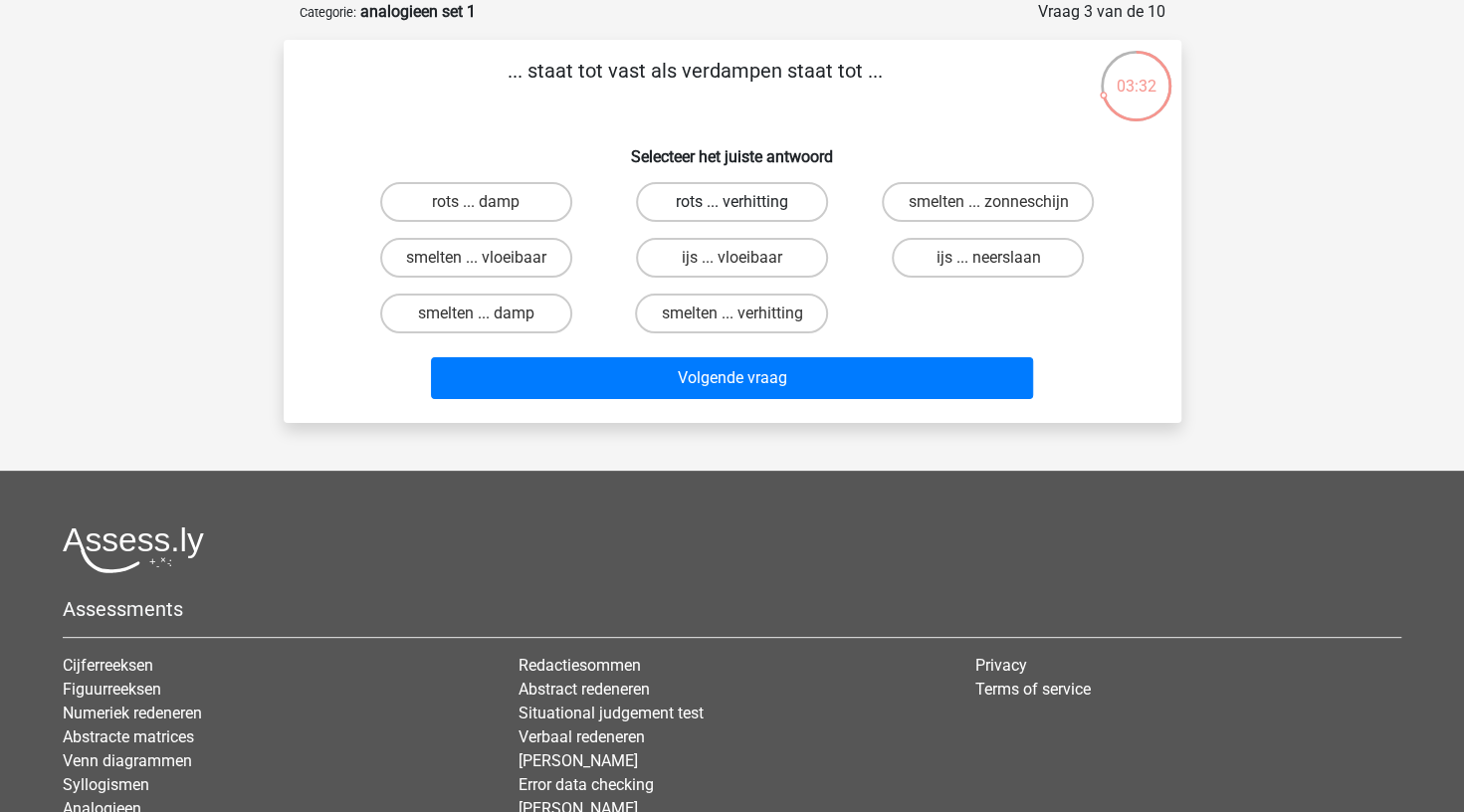 click on "rots ... verhitting" at bounding box center [732, 202] 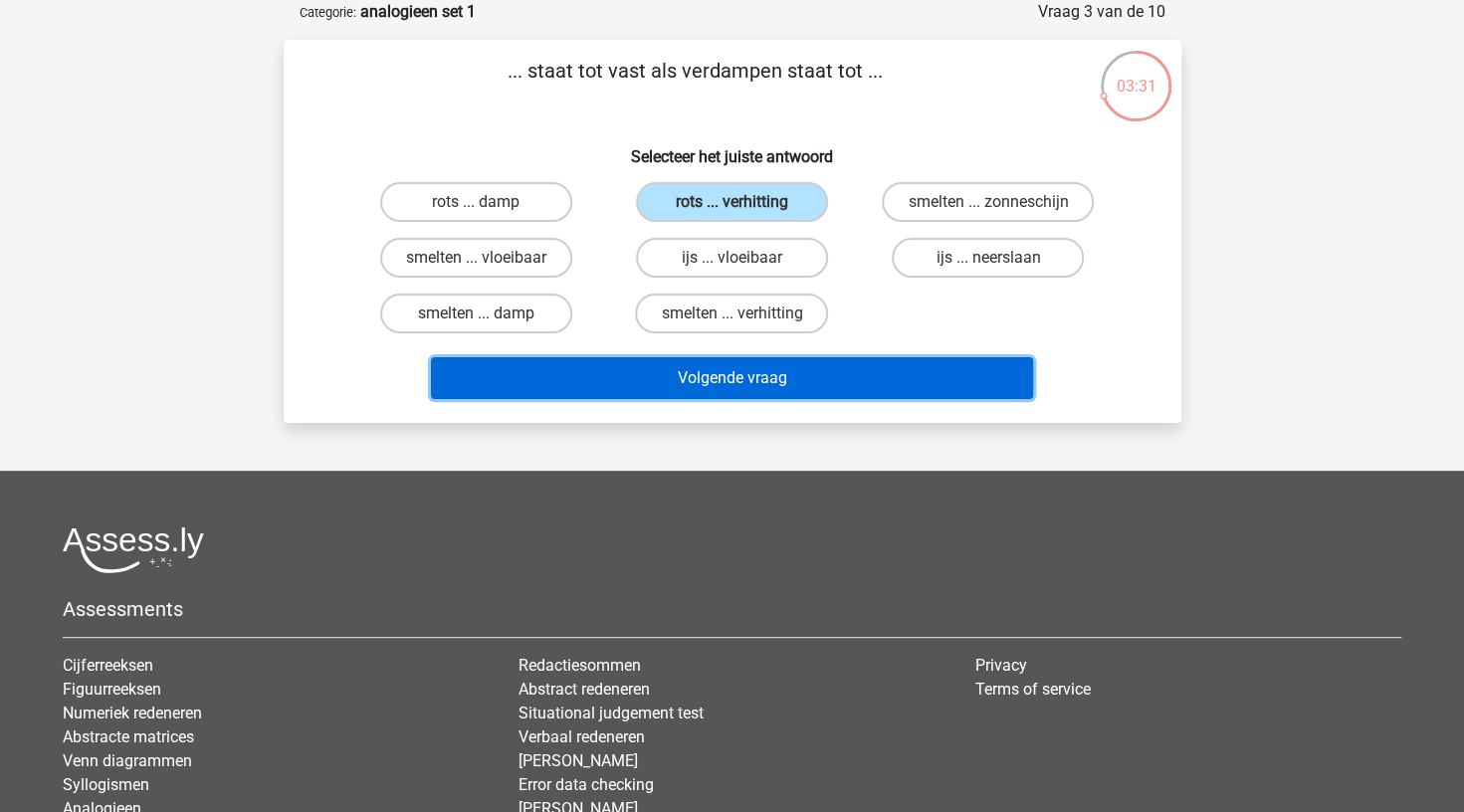 click on "Volgende vraag" at bounding box center (732, 378) 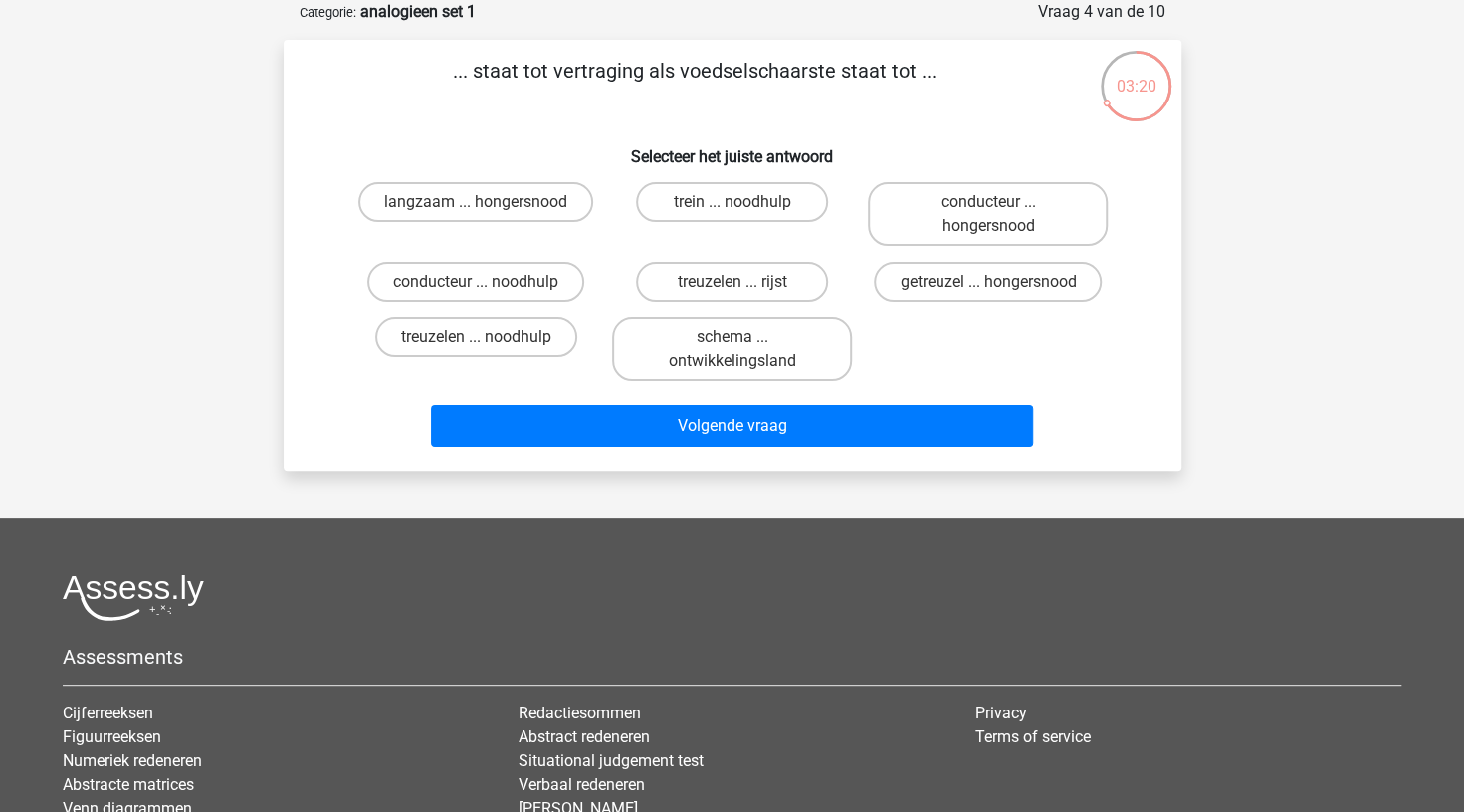 click on "03:20" at bounding box center [1136, 70] 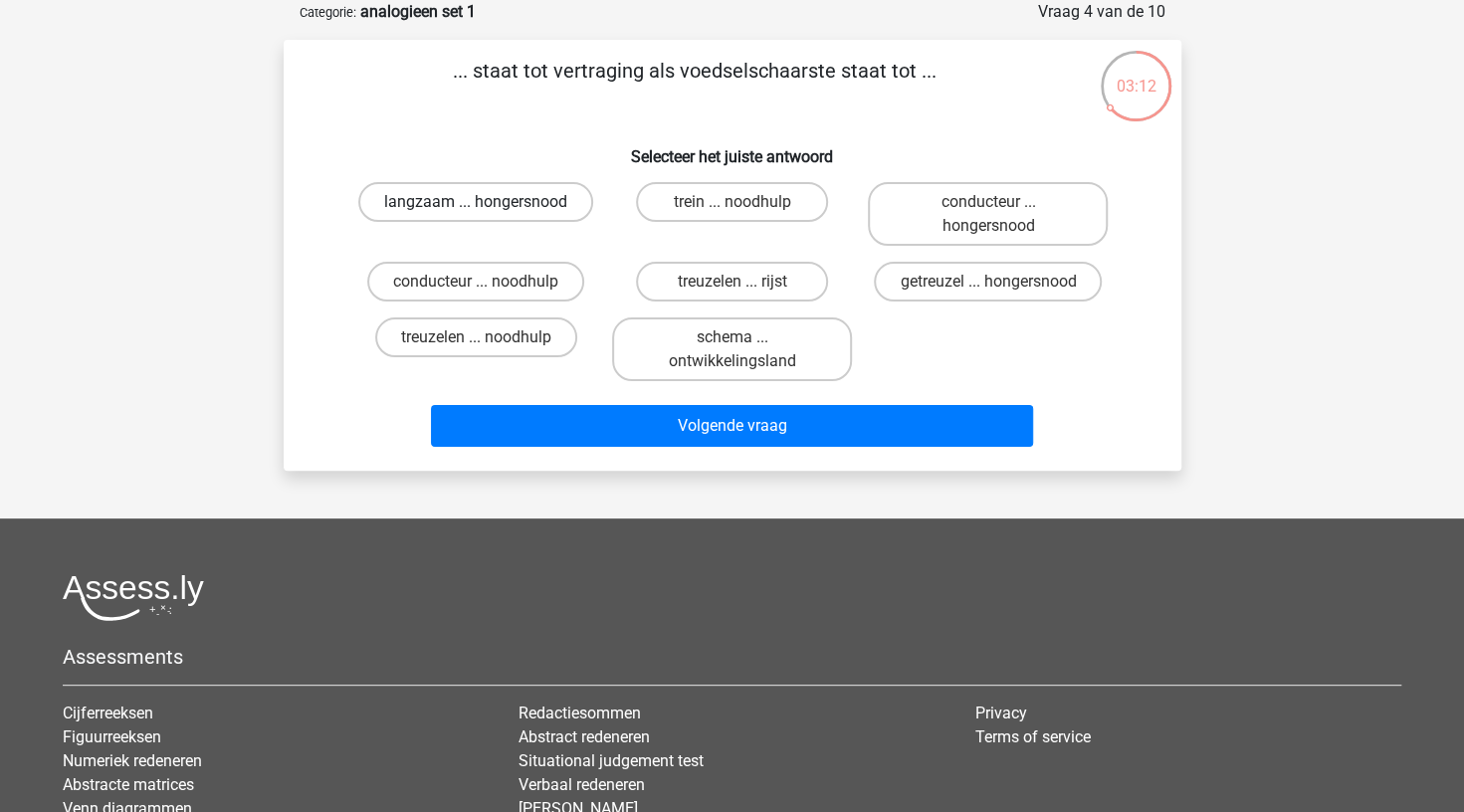 click on "langzaam ... hongersnood" at bounding box center (476, 202) 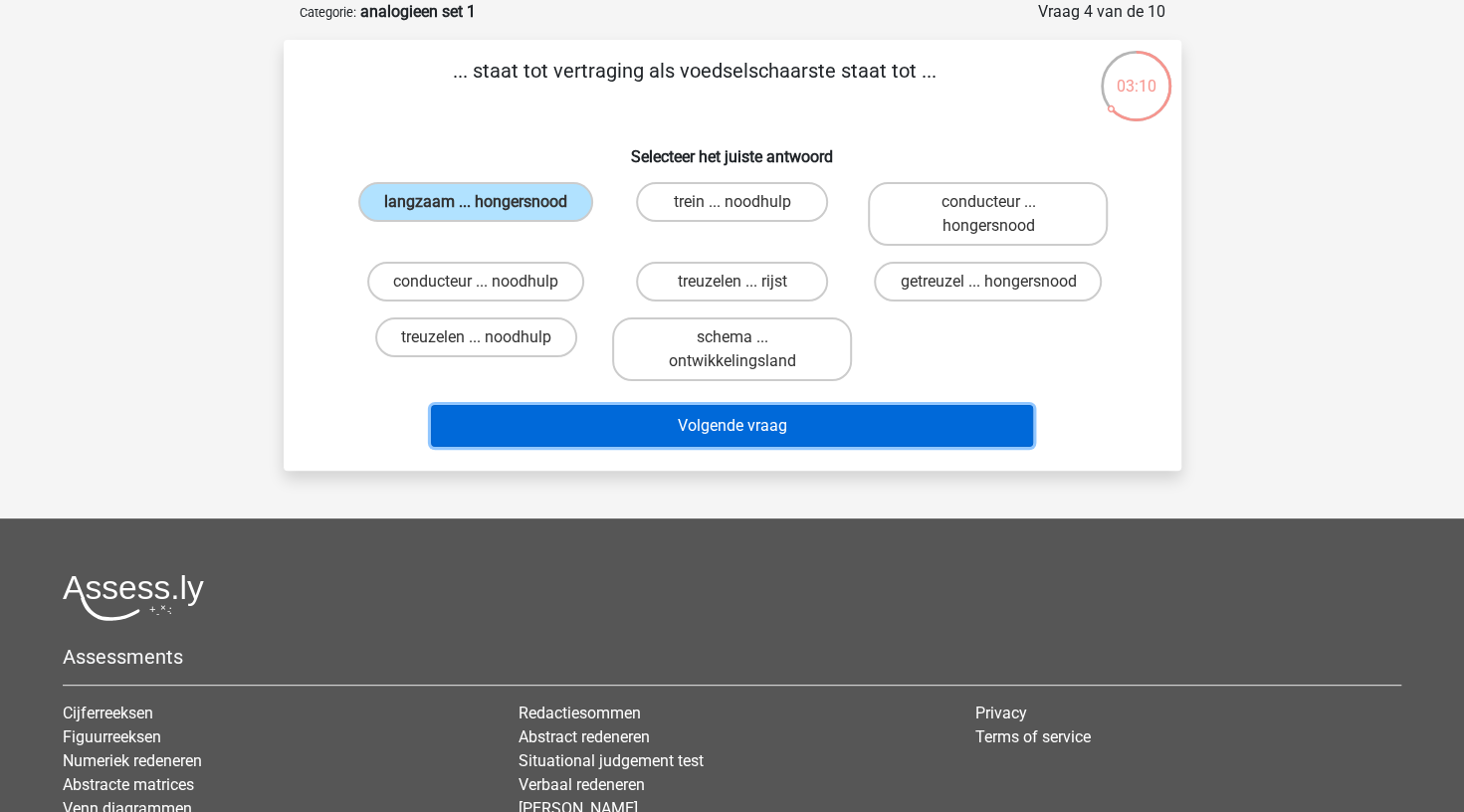 click on "Volgende vraag" at bounding box center [732, 426] 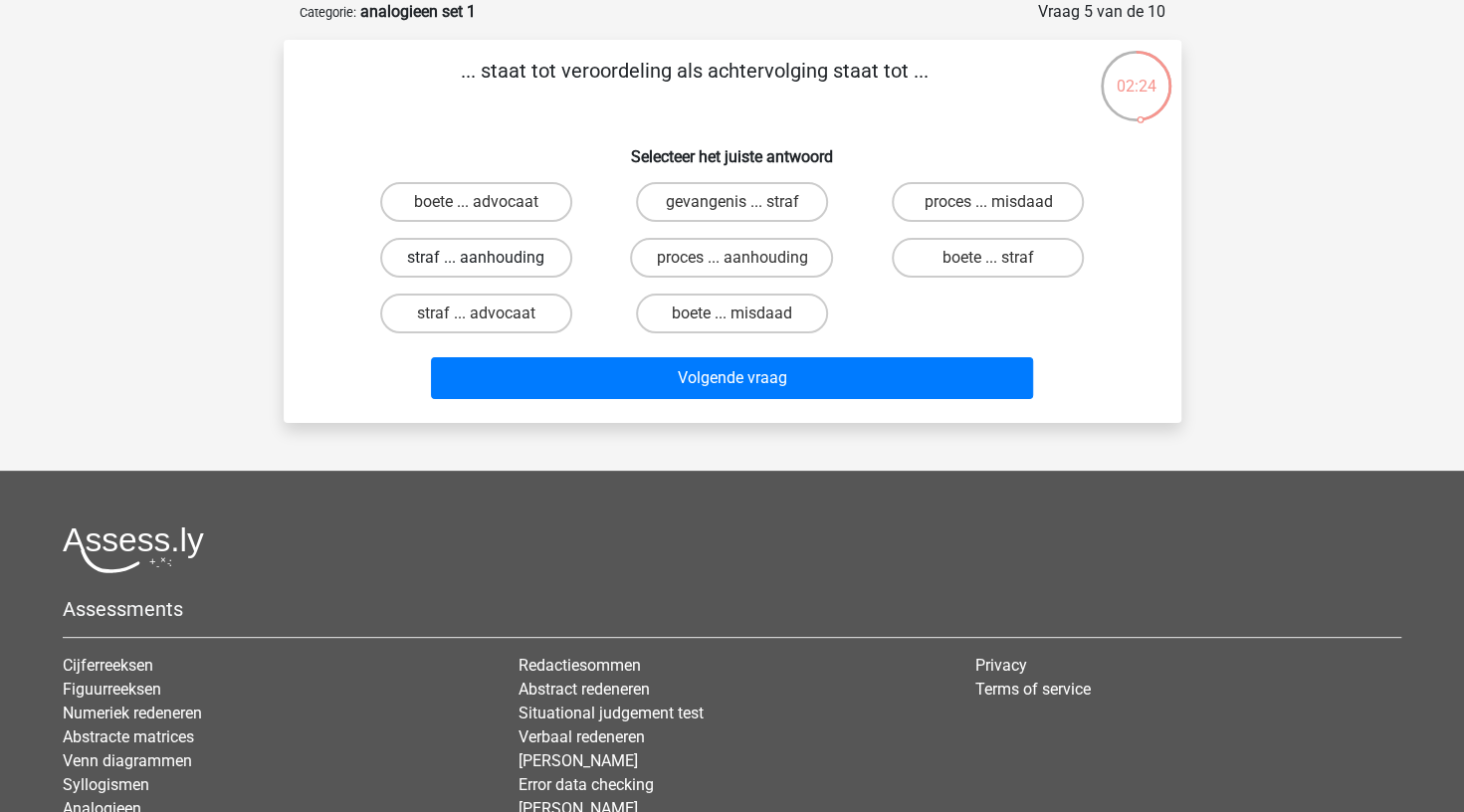 click on "straf ... aanhouding" at bounding box center [476, 258] 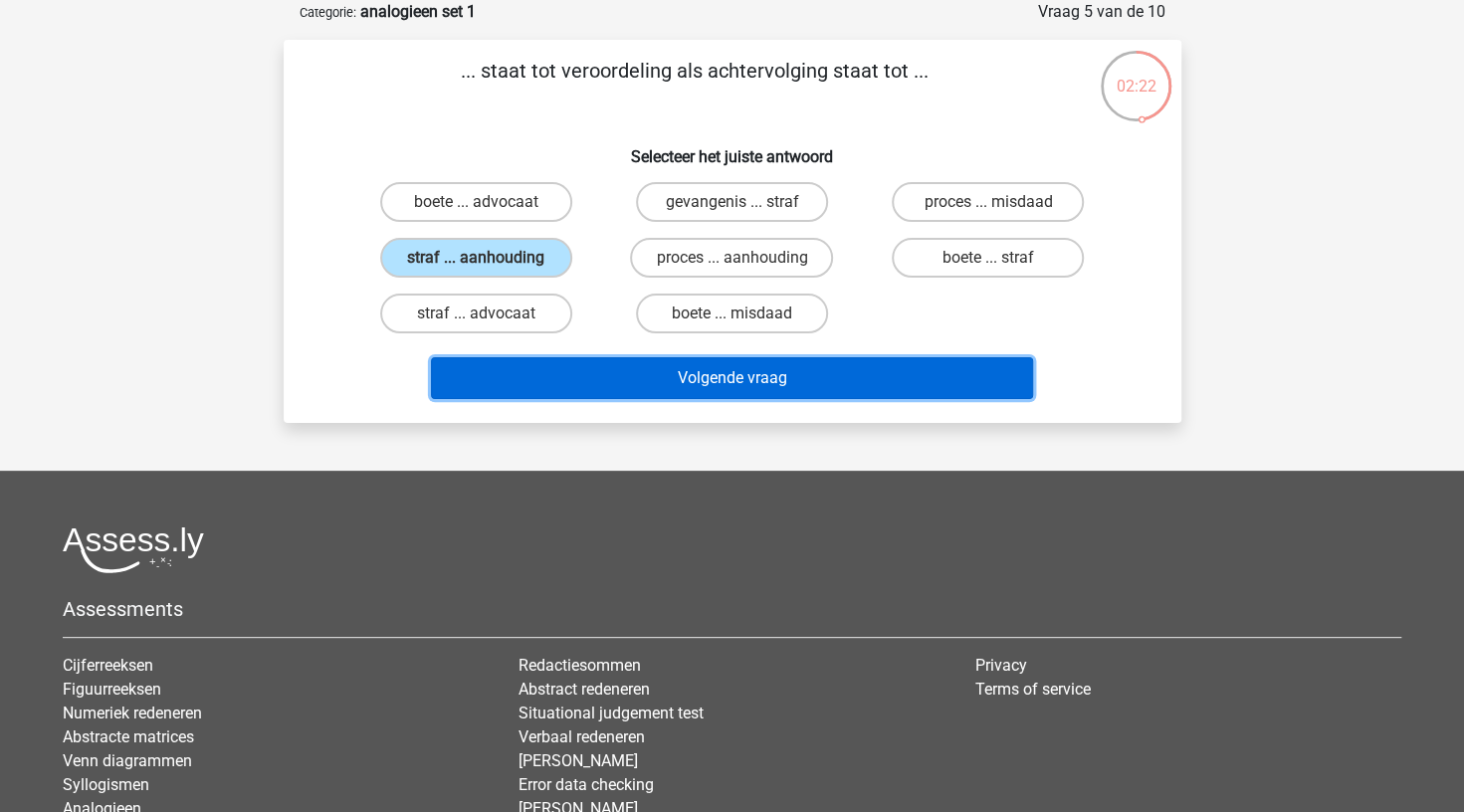 click on "Volgende vraag" at bounding box center (732, 378) 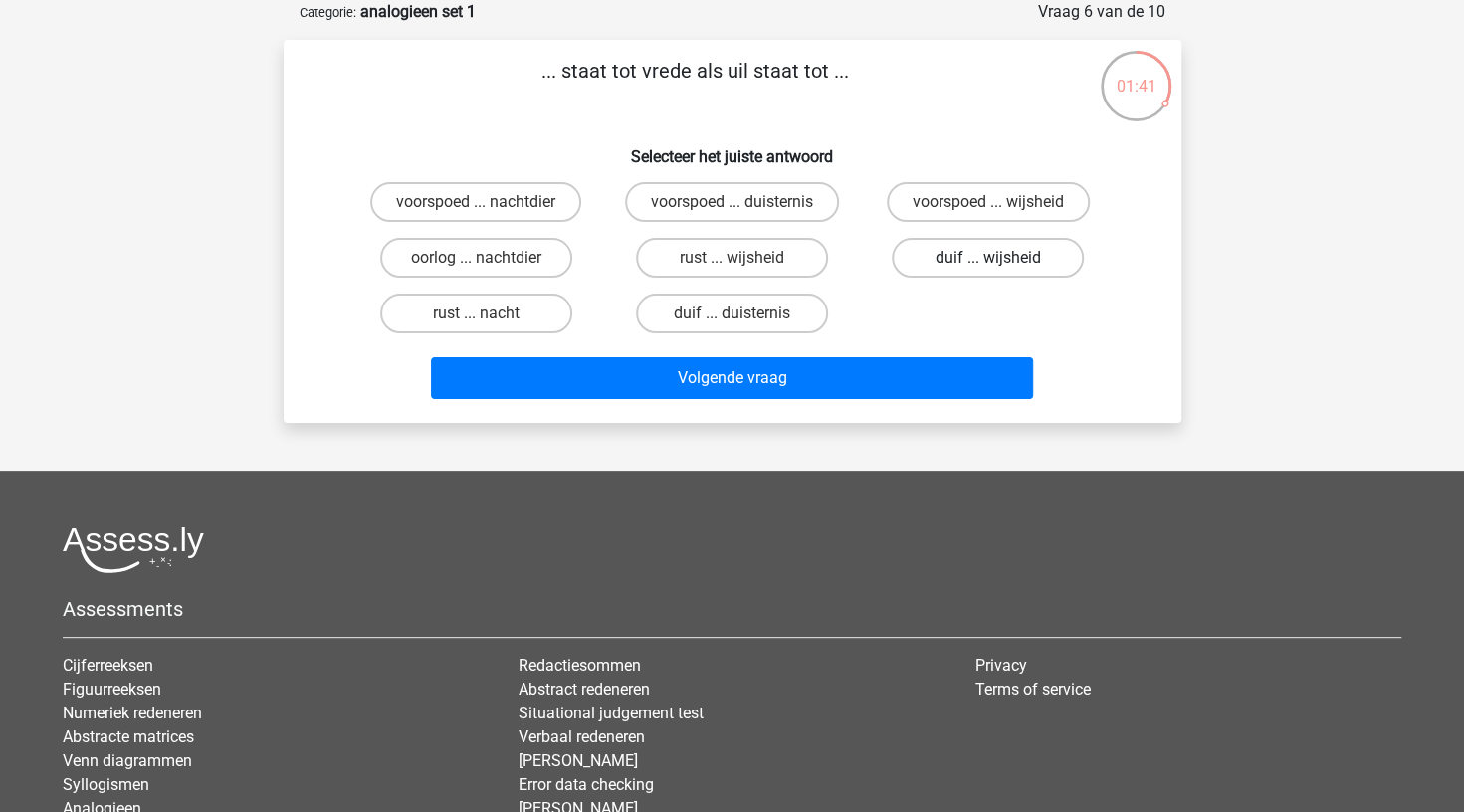 click on "duif ... wijsheid" at bounding box center [987, 258] 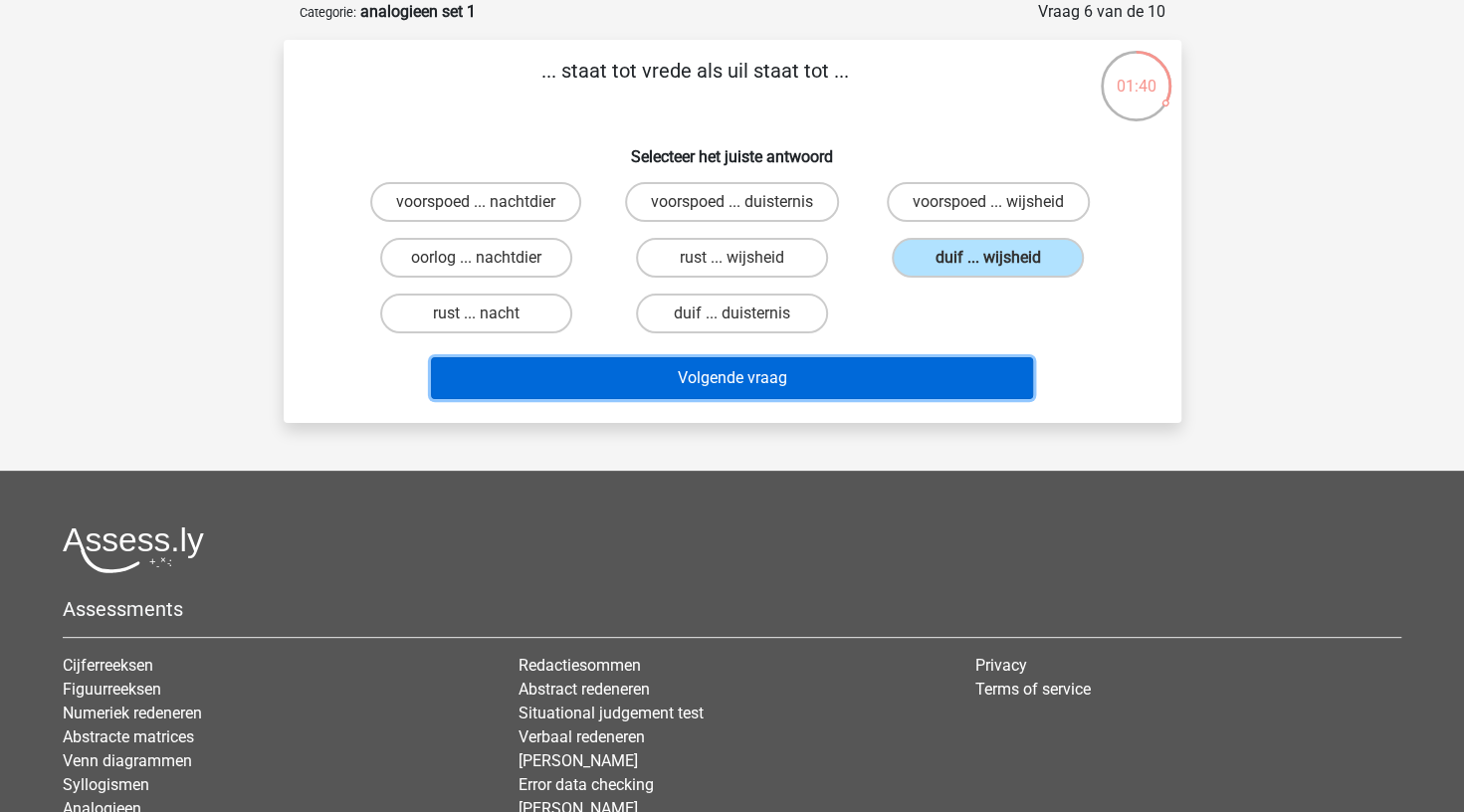 click on "Volgende vraag" at bounding box center [732, 378] 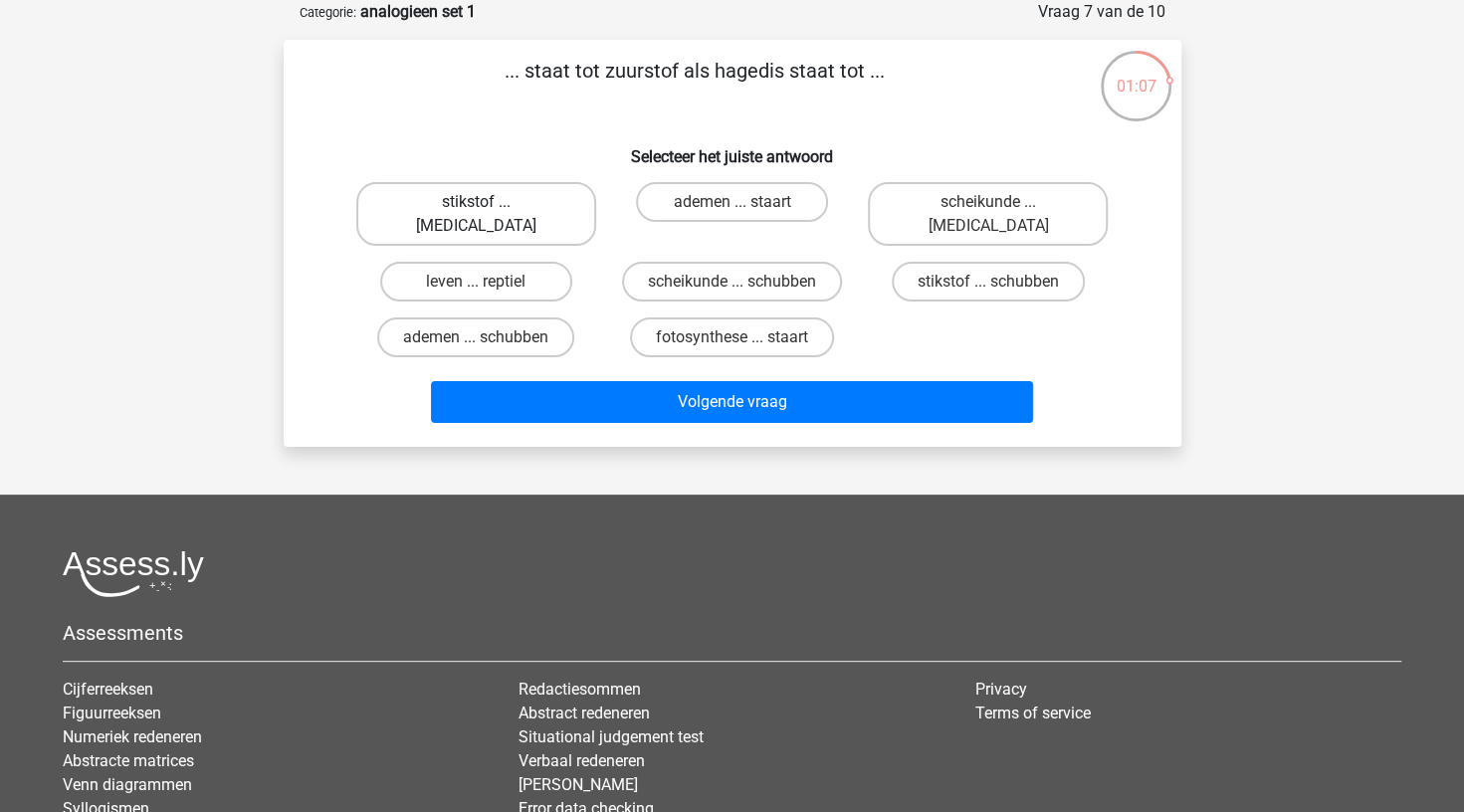 click on "stikstof ... krokodil" at bounding box center (476, 214) 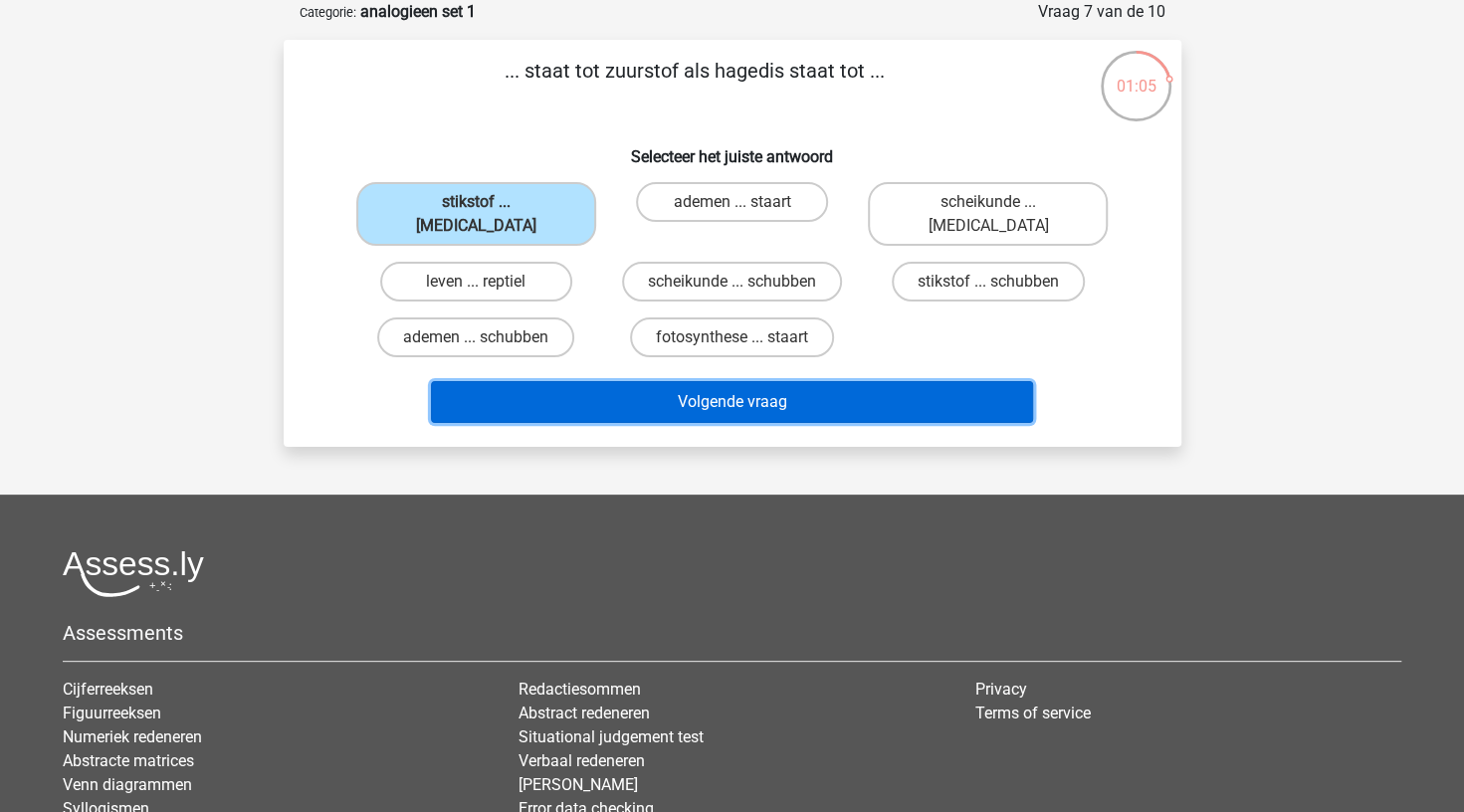 click on "Volgende vraag" at bounding box center [732, 402] 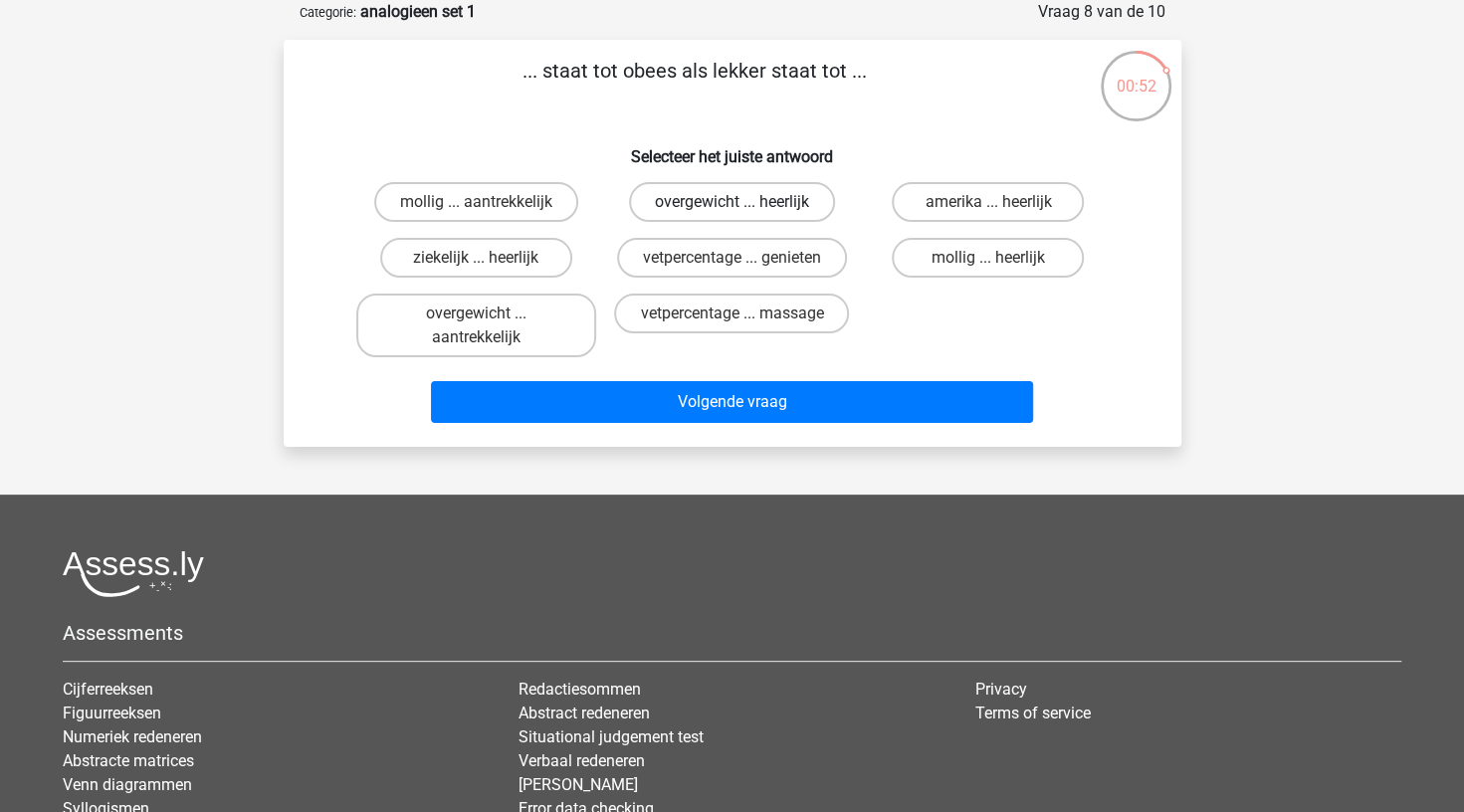 click on "overgewicht ... heerlijk" at bounding box center (732, 202) 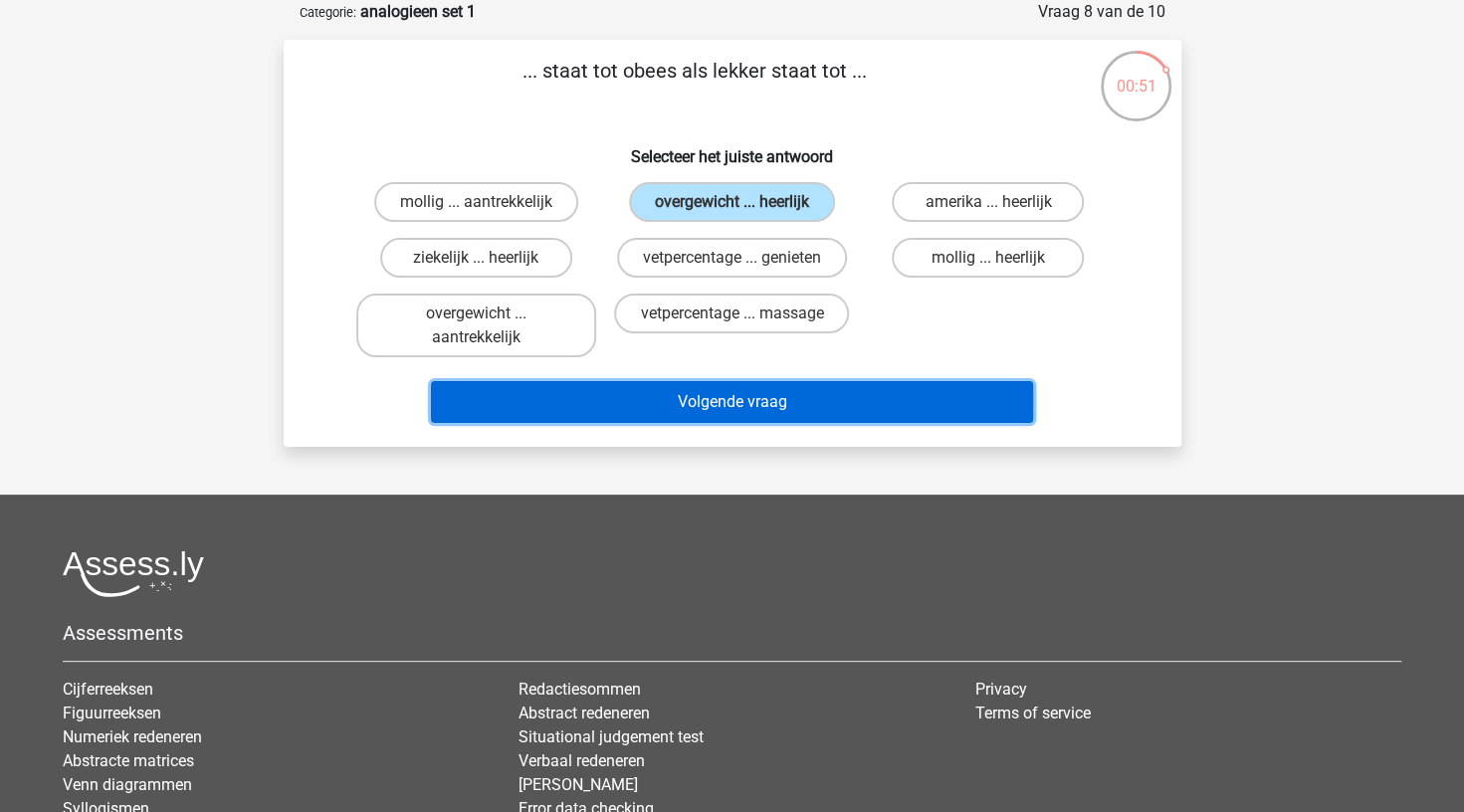 click on "Volgende vraag" at bounding box center [732, 402] 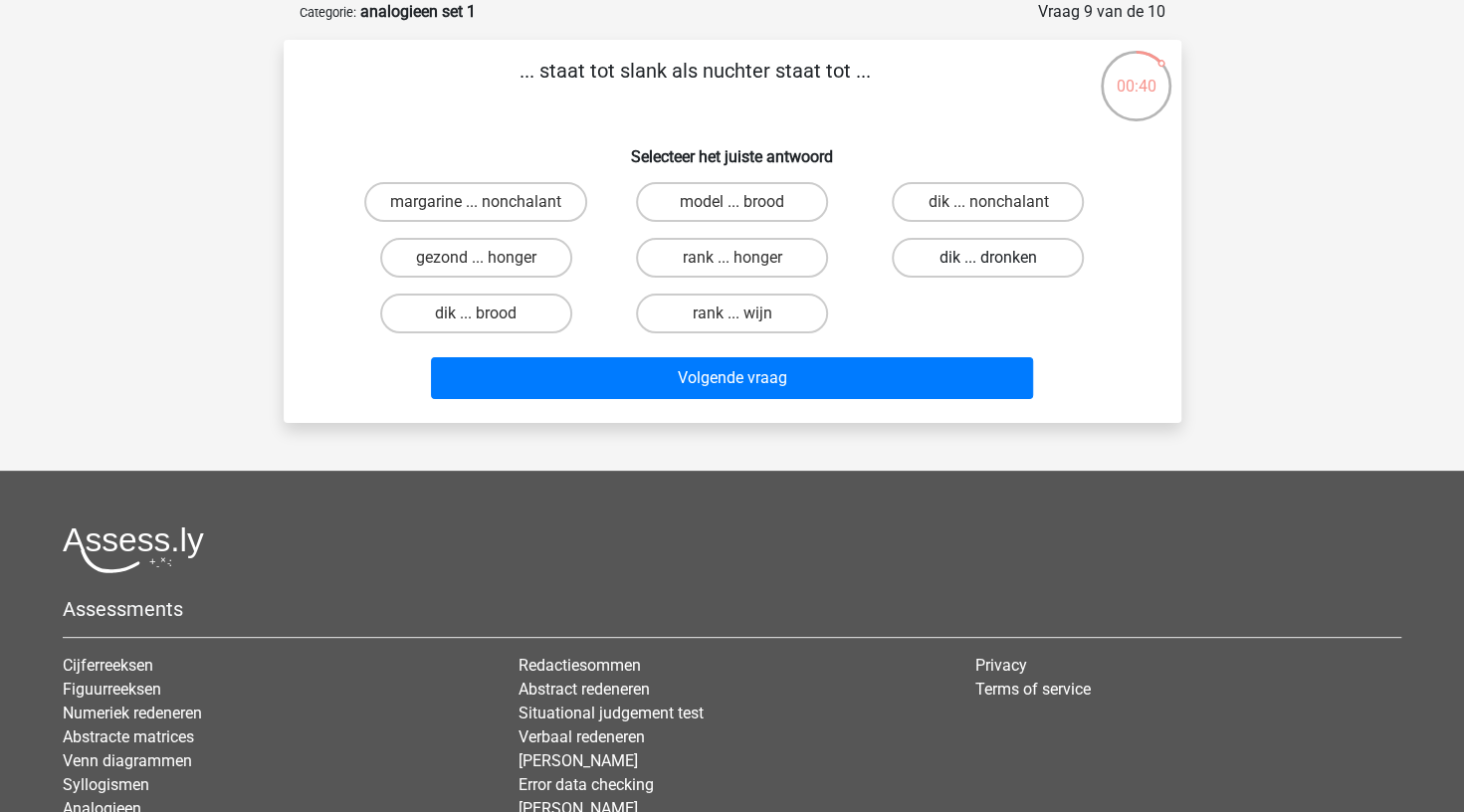 click on "dik ... dronken" at bounding box center [987, 258] 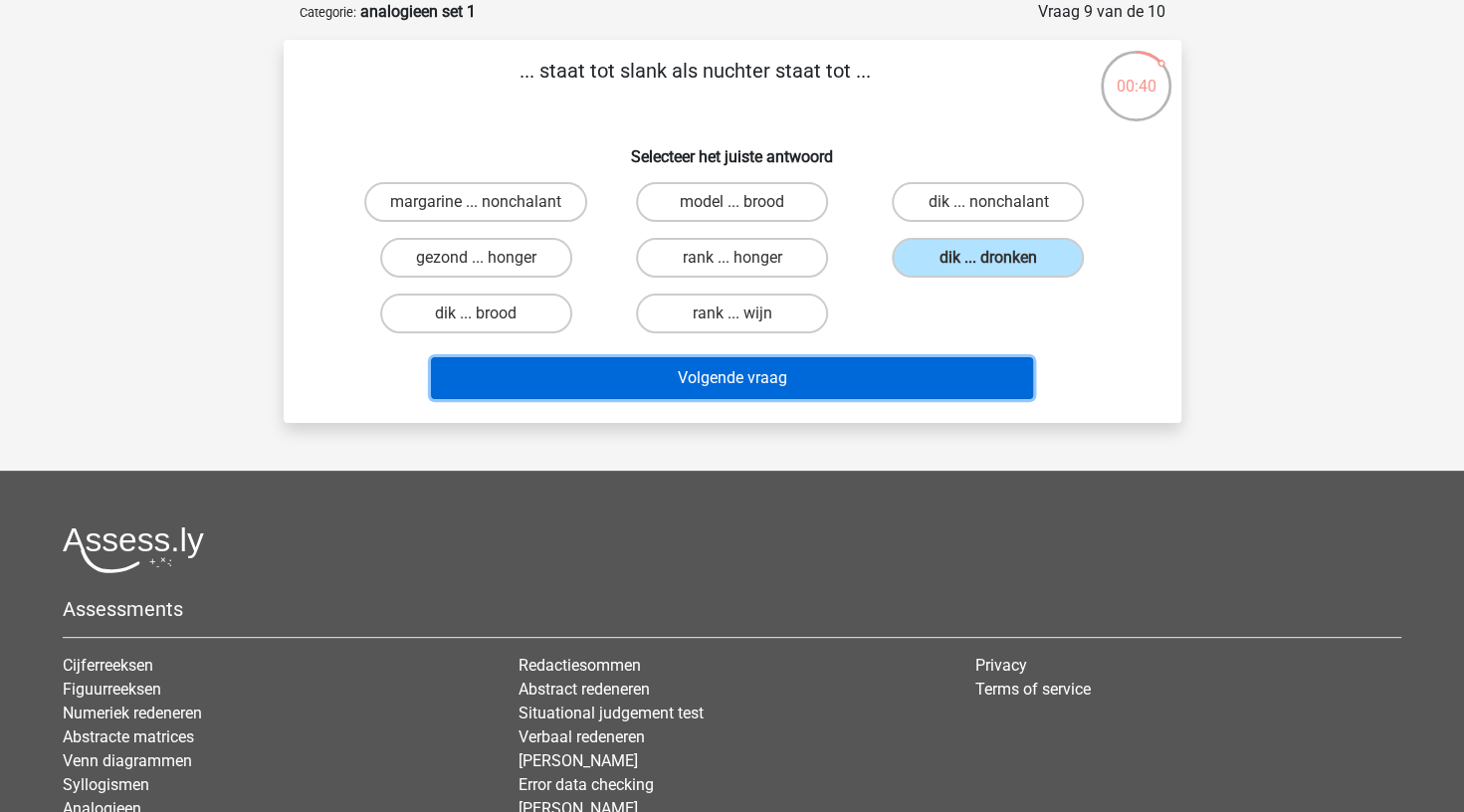click on "Volgende vraag" at bounding box center (732, 378) 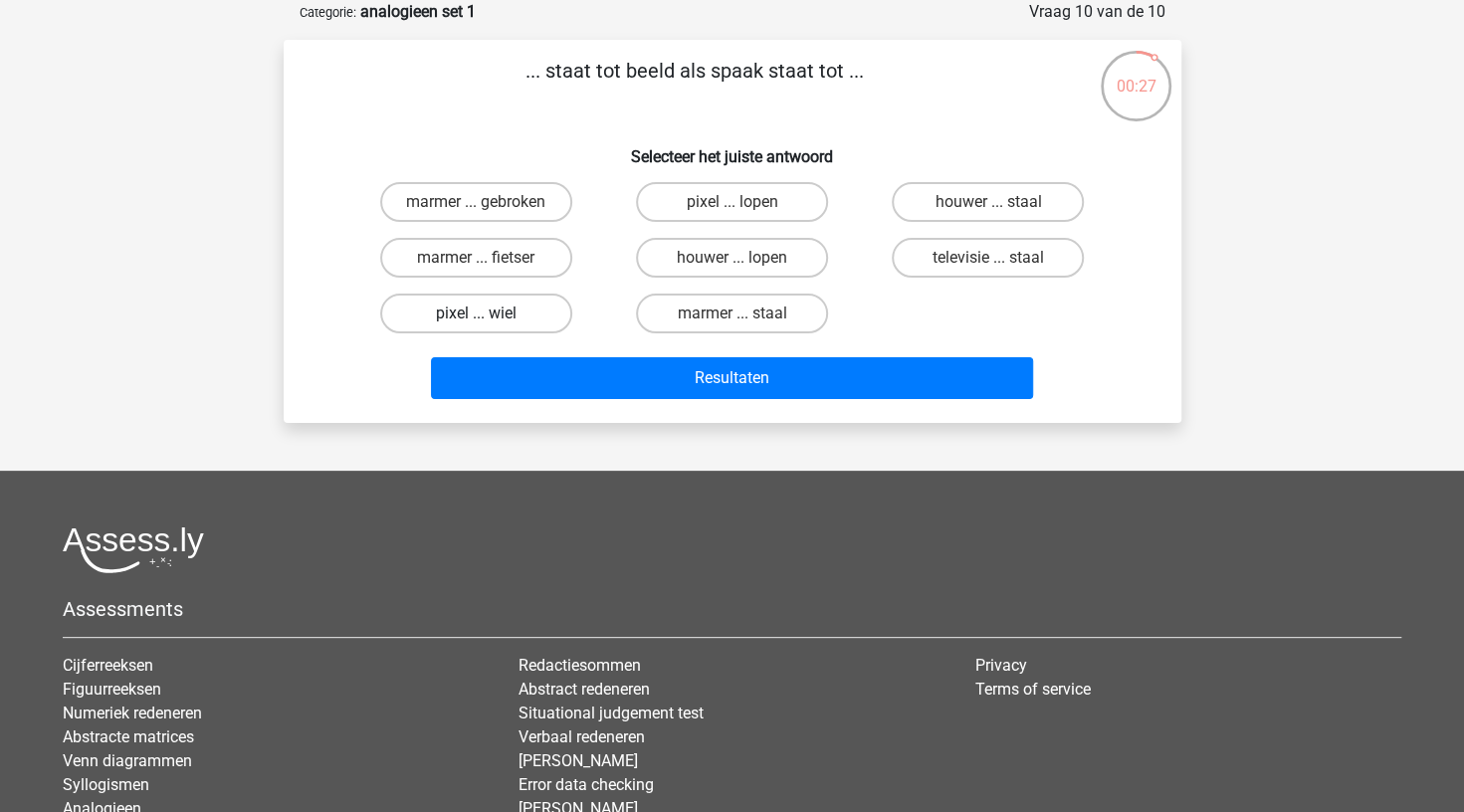 click on "pixel ... wiel" at bounding box center (476, 313) 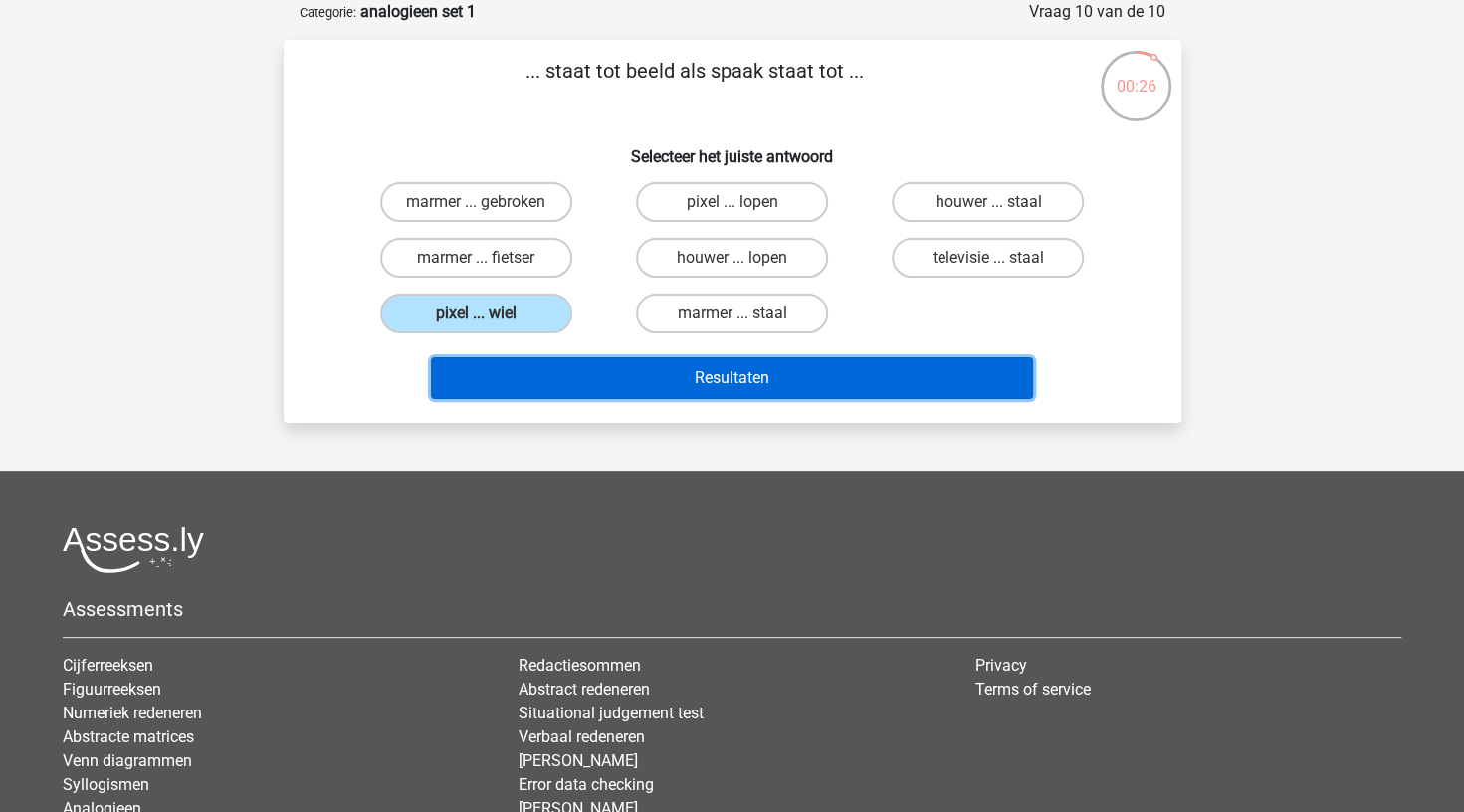 click on "Resultaten" at bounding box center (732, 378) 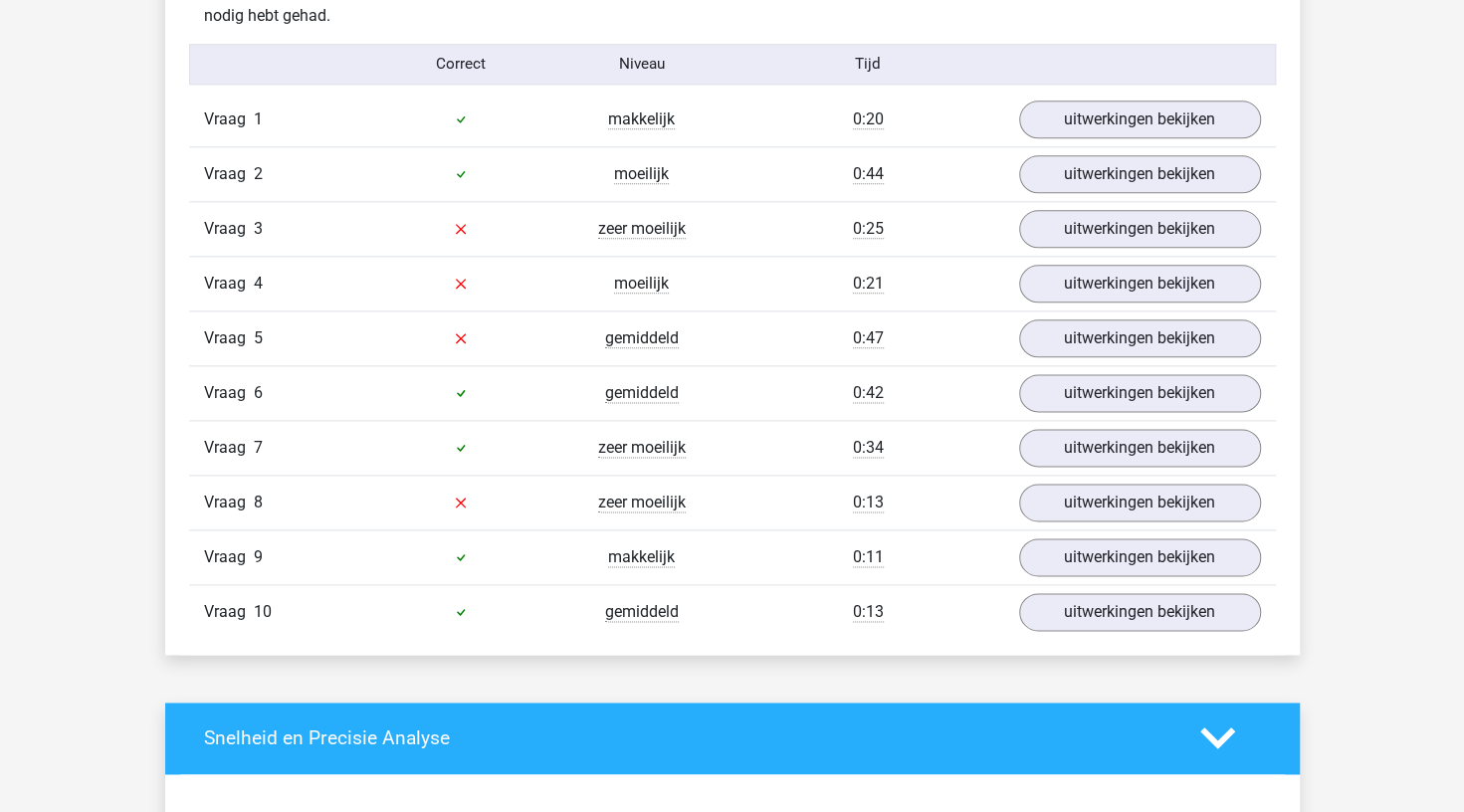 scroll, scrollTop: 1280, scrollLeft: 0, axis: vertical 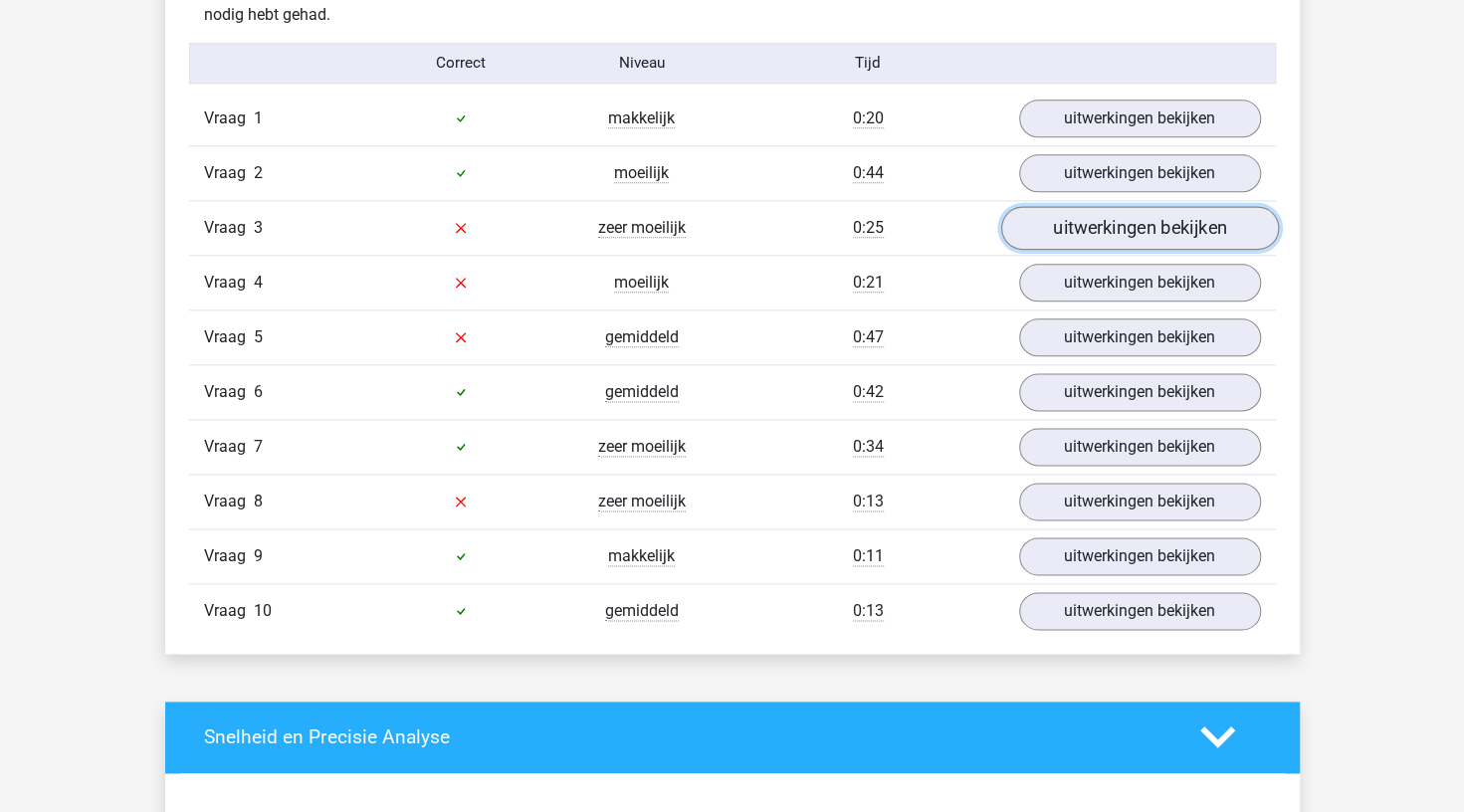 click on "uitwerkingen bekijken" at bounding box center (1139, 228) 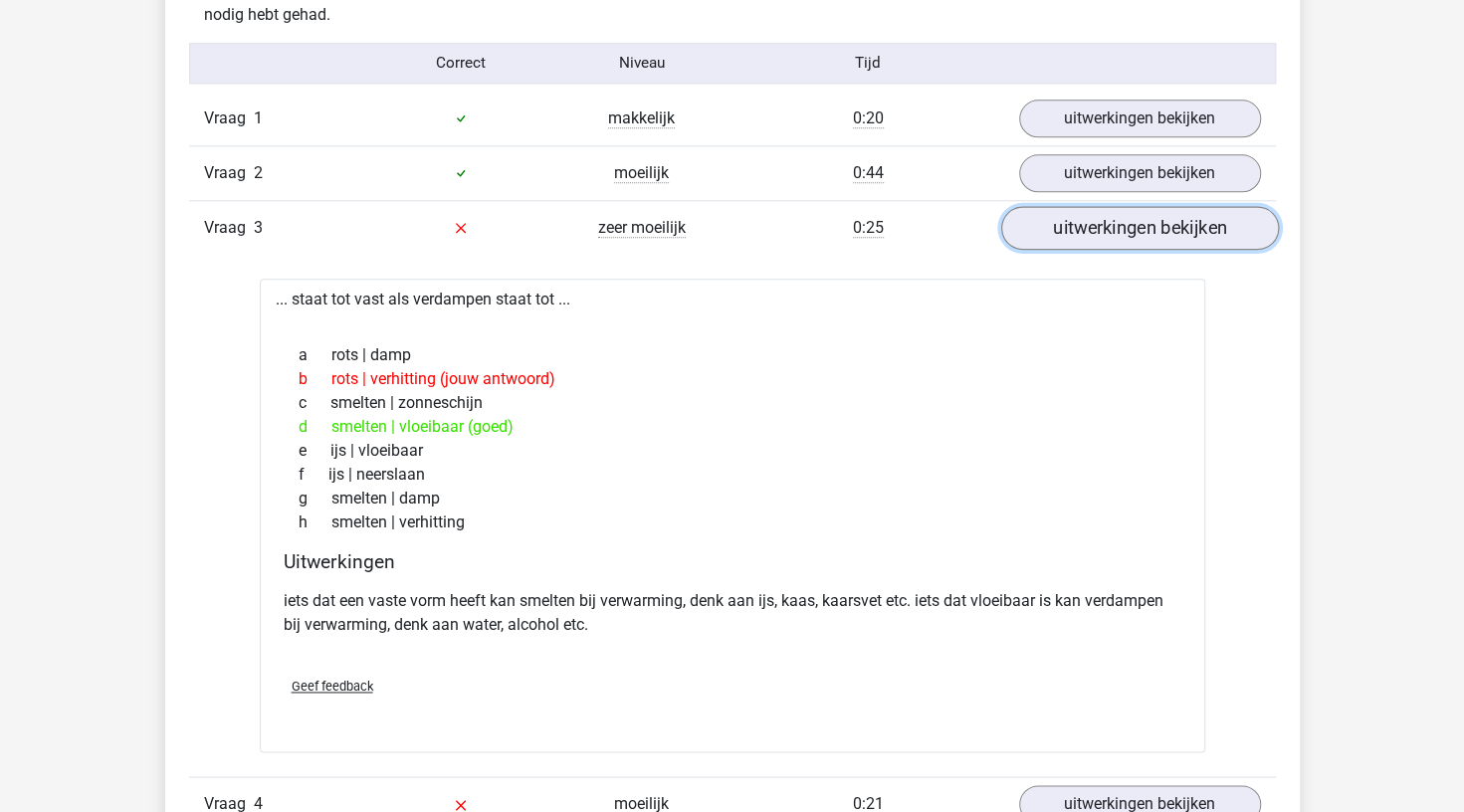 click on "uitwerkingen bekijken" at bounding box center [1139, 228] 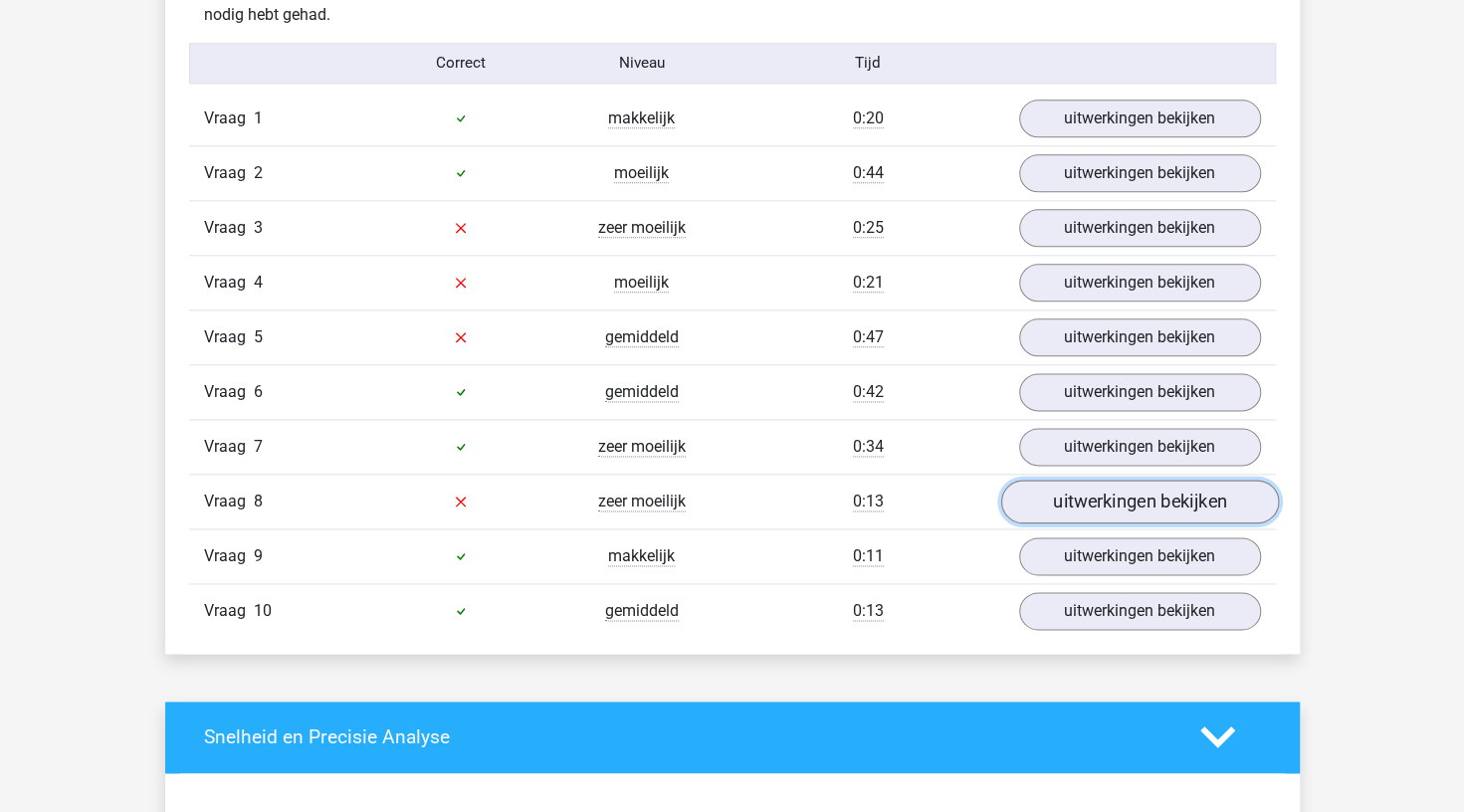 click on "uitwerkingen bekijken" at bounding box center (1139, 502) 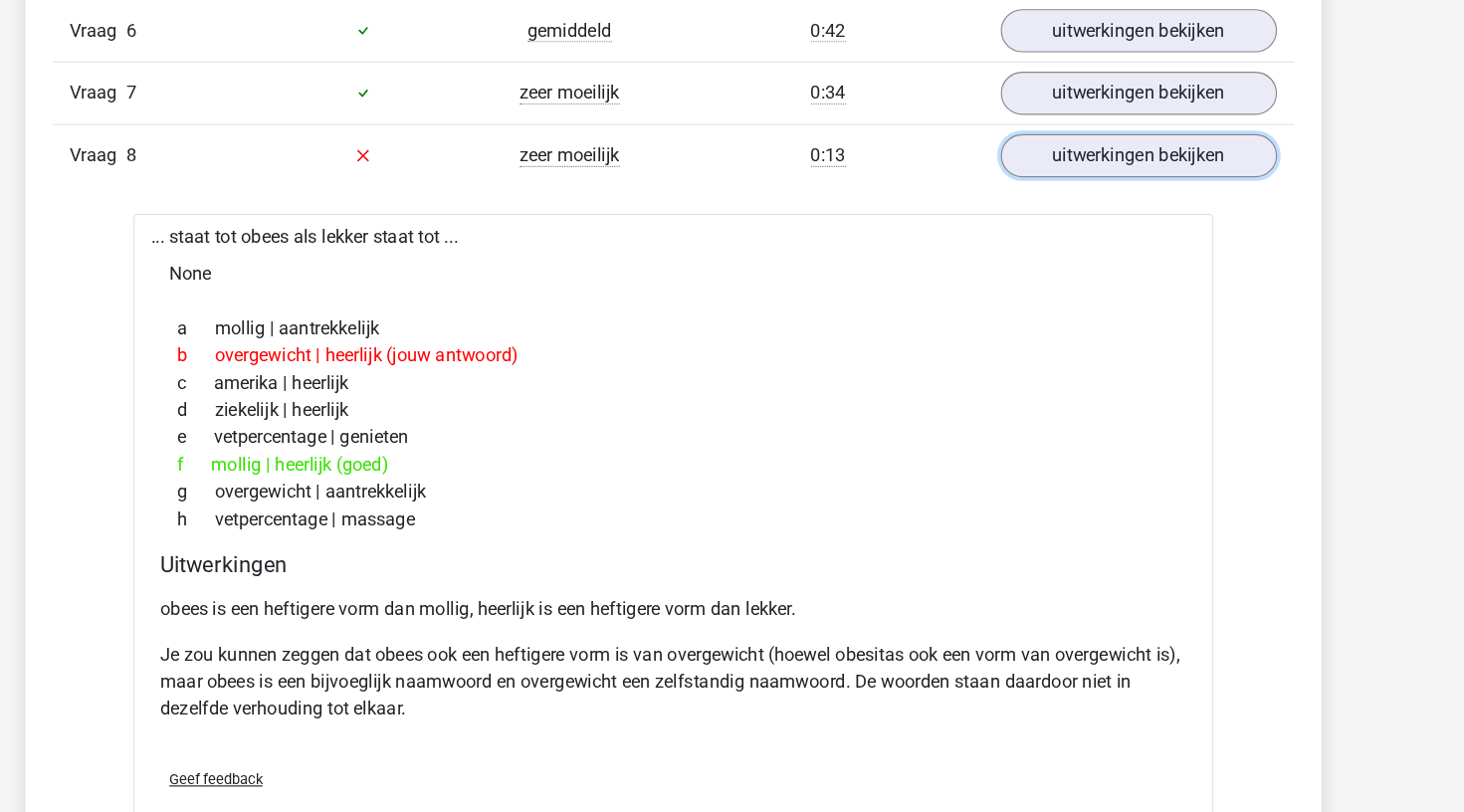 scroll, scrollTop: 1605, scrollLeft: 0, axis: vertical 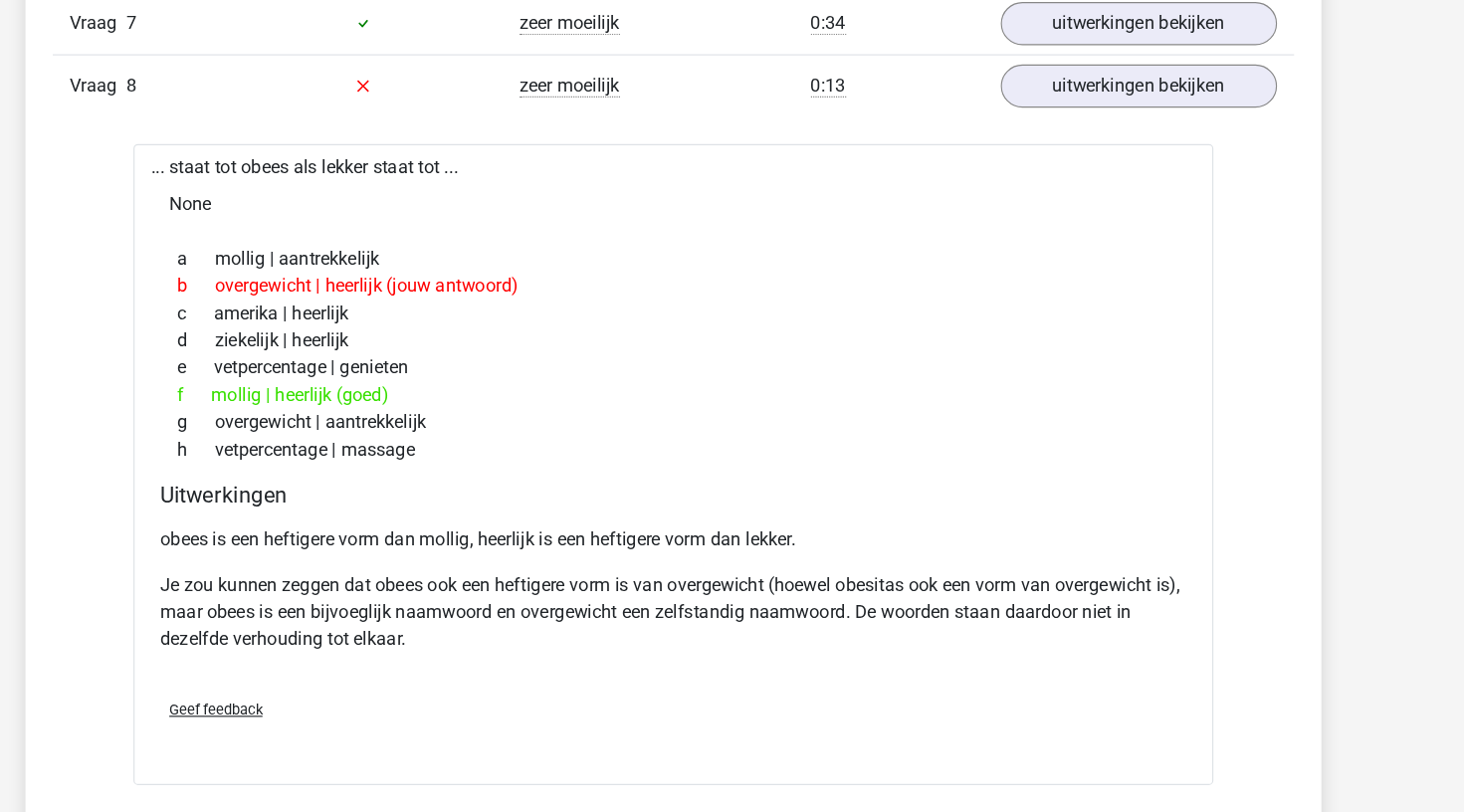 drag, startPoint x: 1355, startPoint y: 113, endPoint x: 895, endPoint y: 416, distance: 550.8257 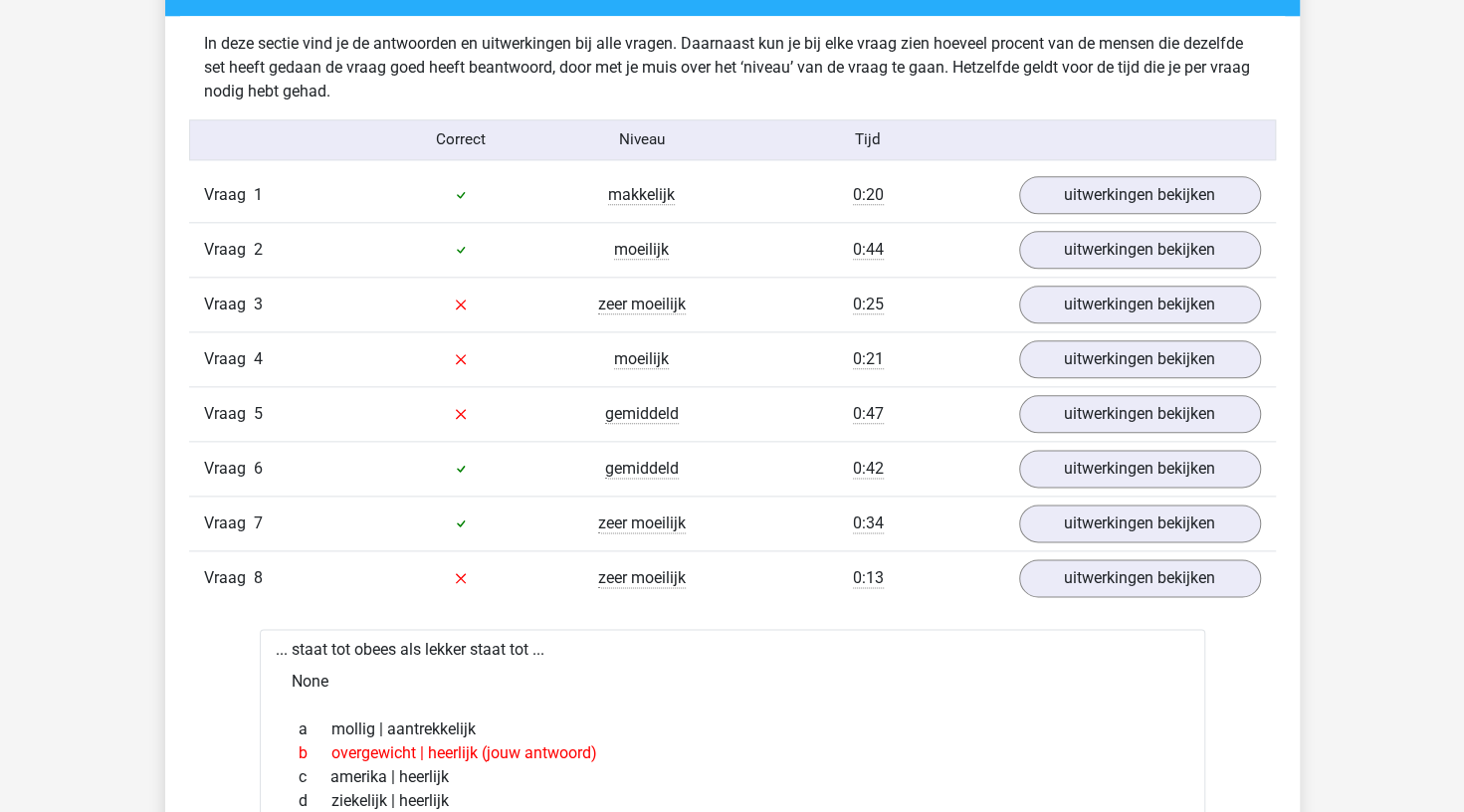 scroll, scrollTop: 1198, scrollLeft: 0, axis: vertical 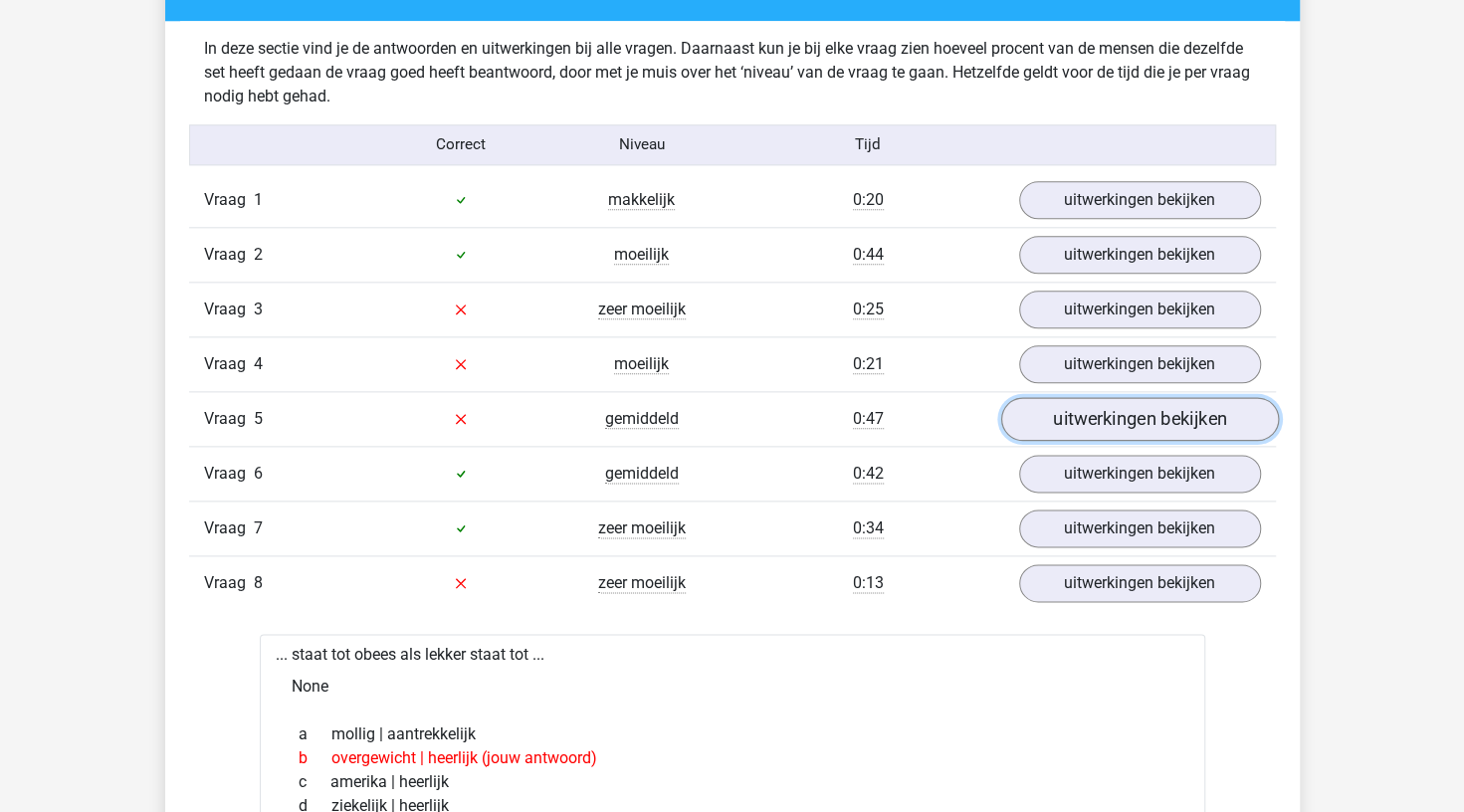 click on "uitwerkingen bekijken" at bounding box center [1139, 419] 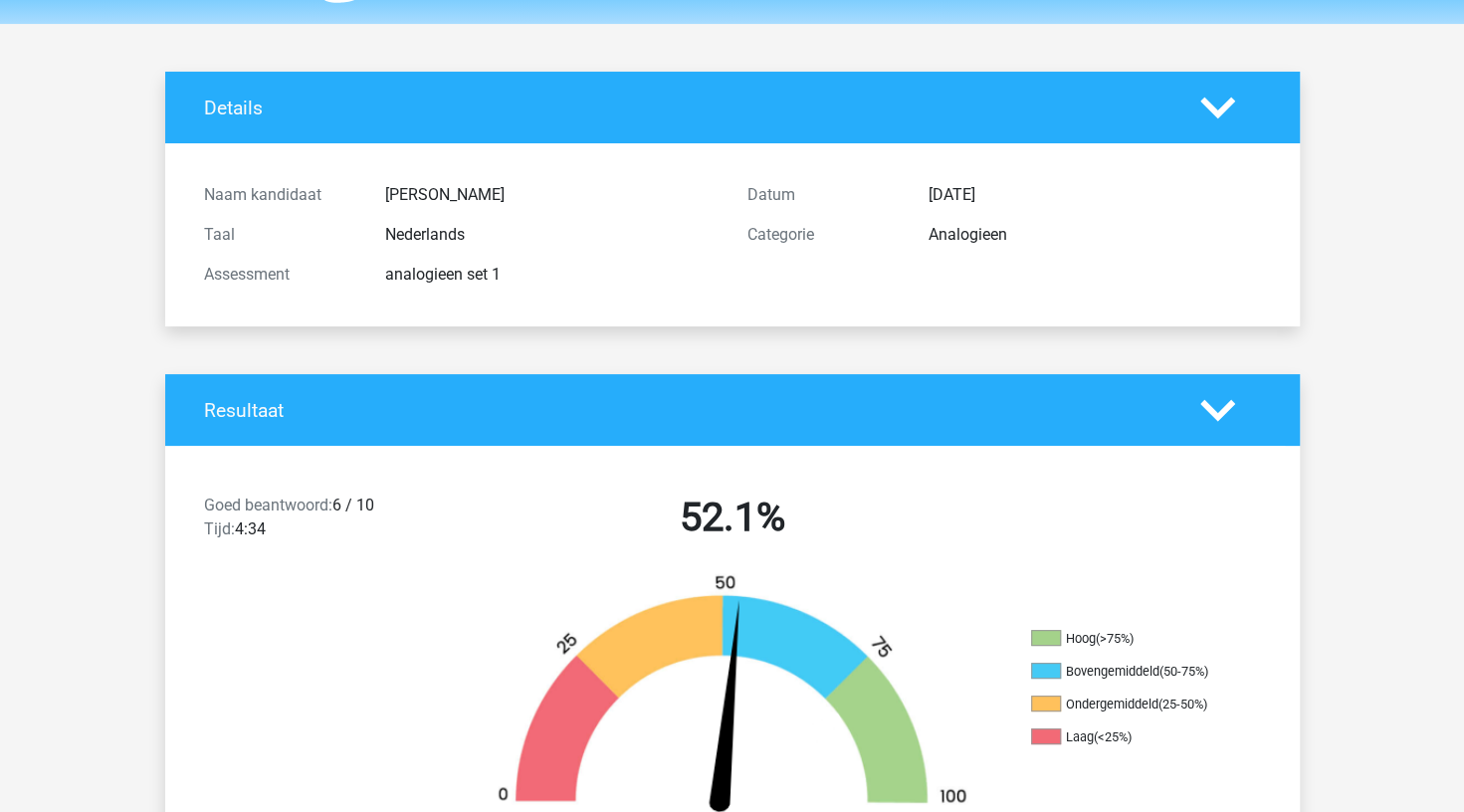 scroll, scrollTop: 0, scrollLeft: 0, axis: both 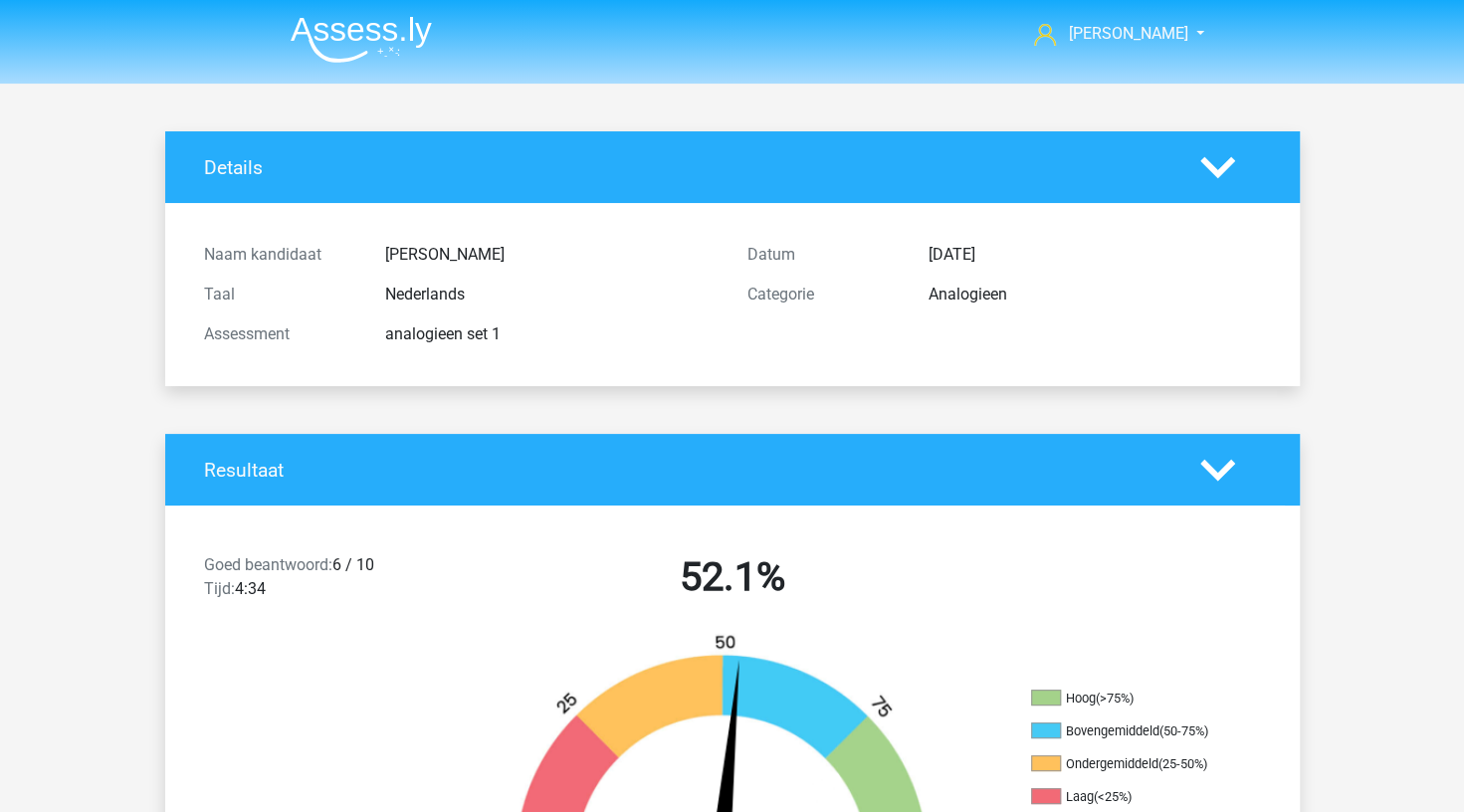 click at bounding box center (361, 39) 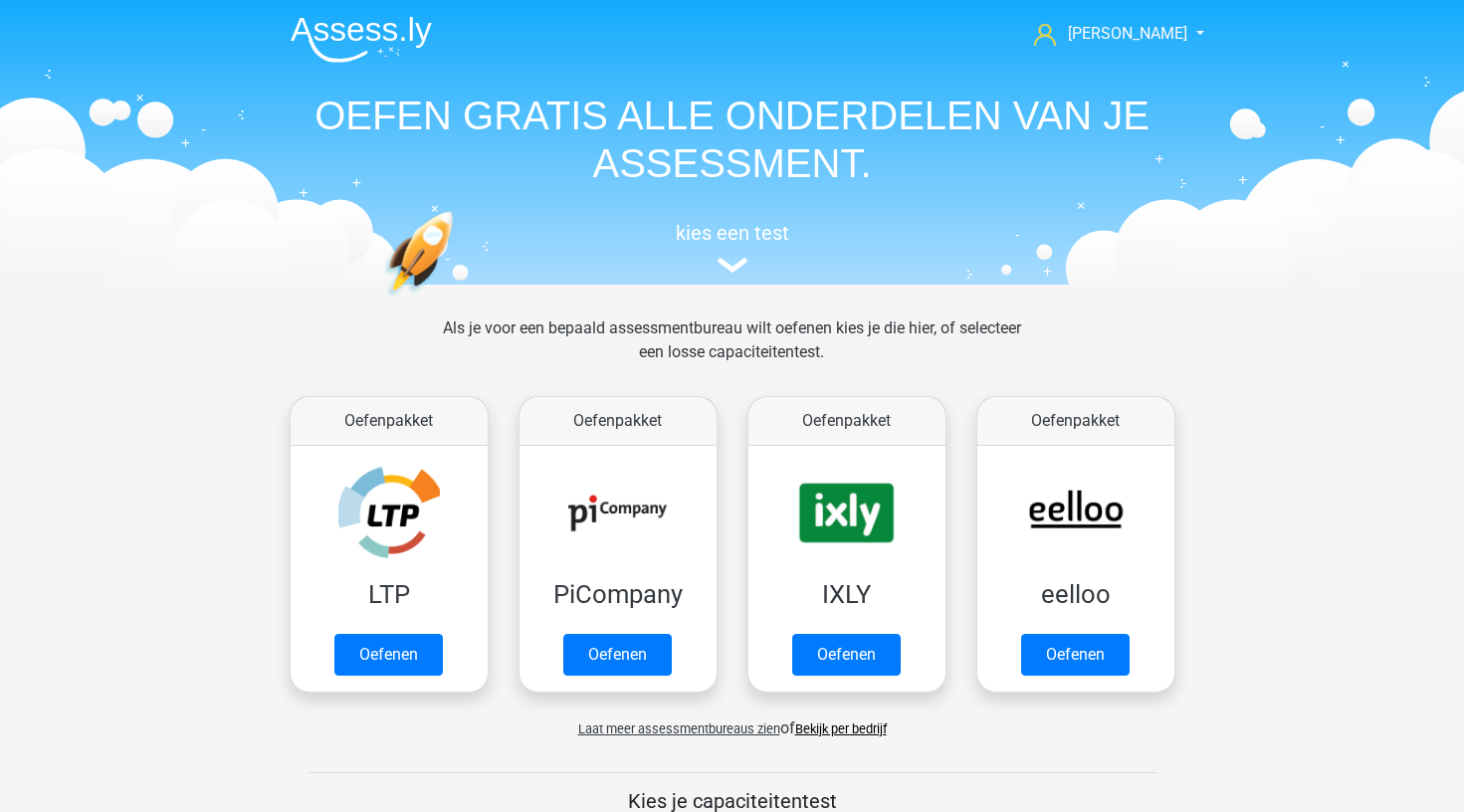 scroll, scrollTop: 0, scrollLeft: 0, axis: both 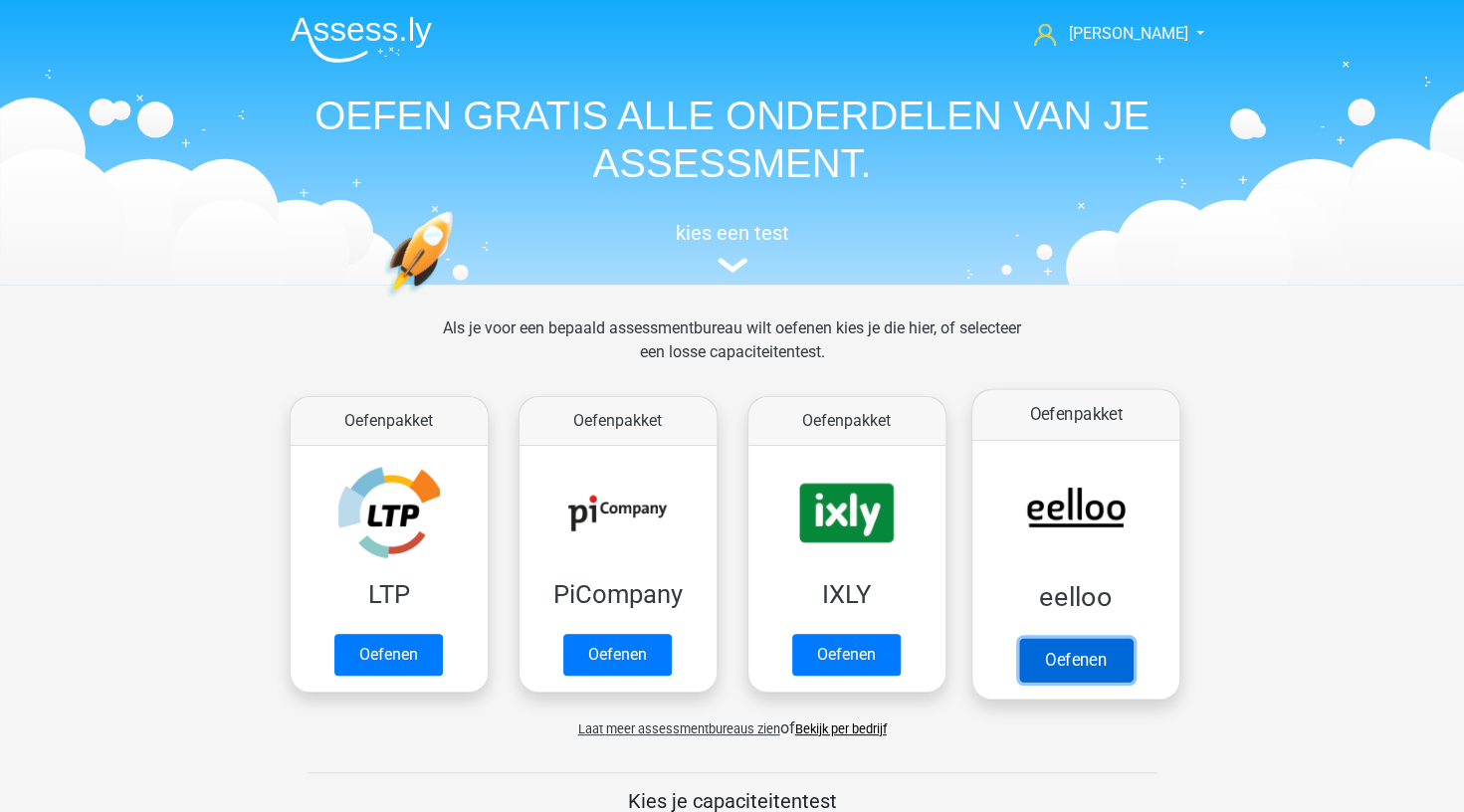 click on "Oefenen" at bounding box center (1075, 660) 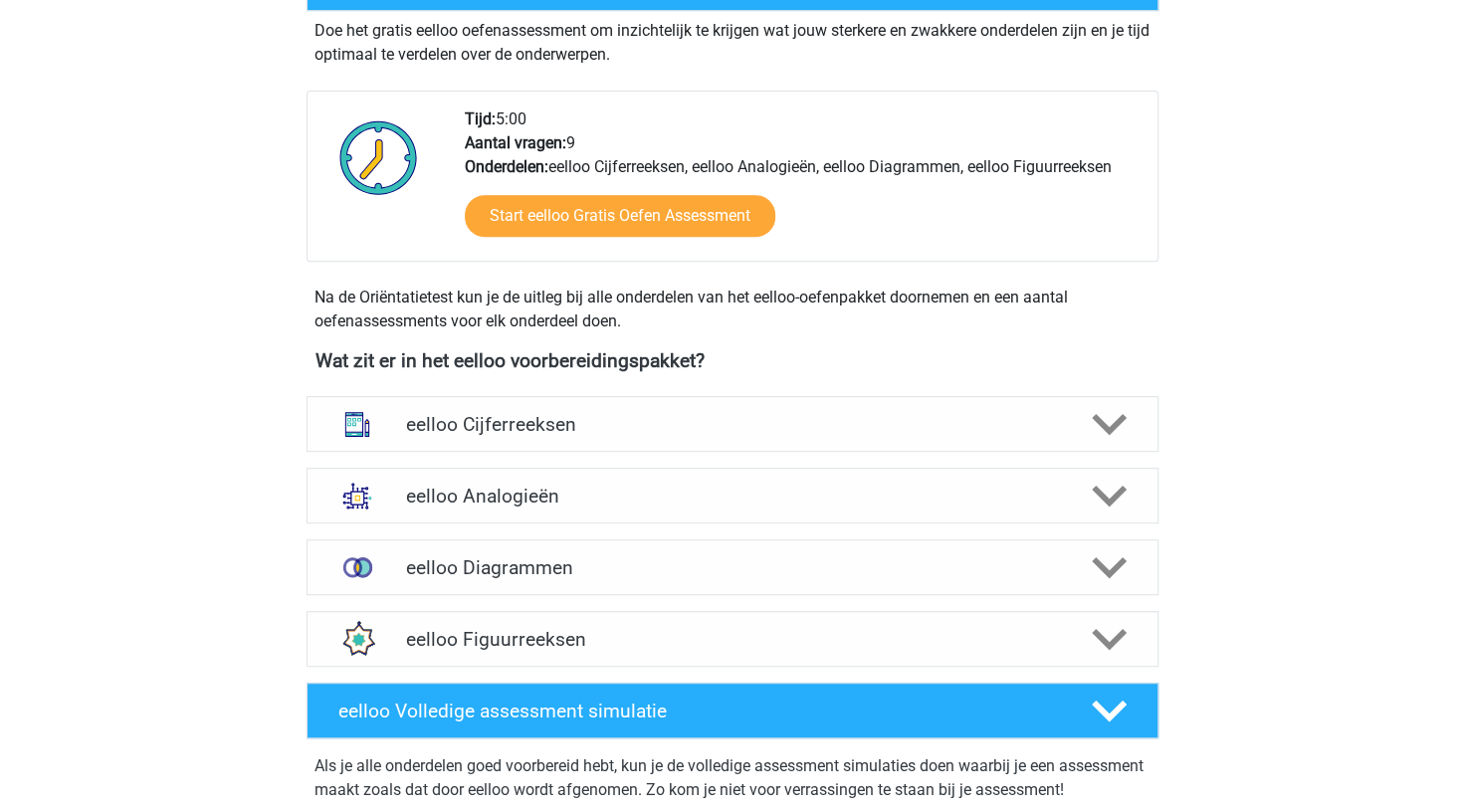 scroll, scrollTop: 430, scrollLeft: 0, axis: vertical 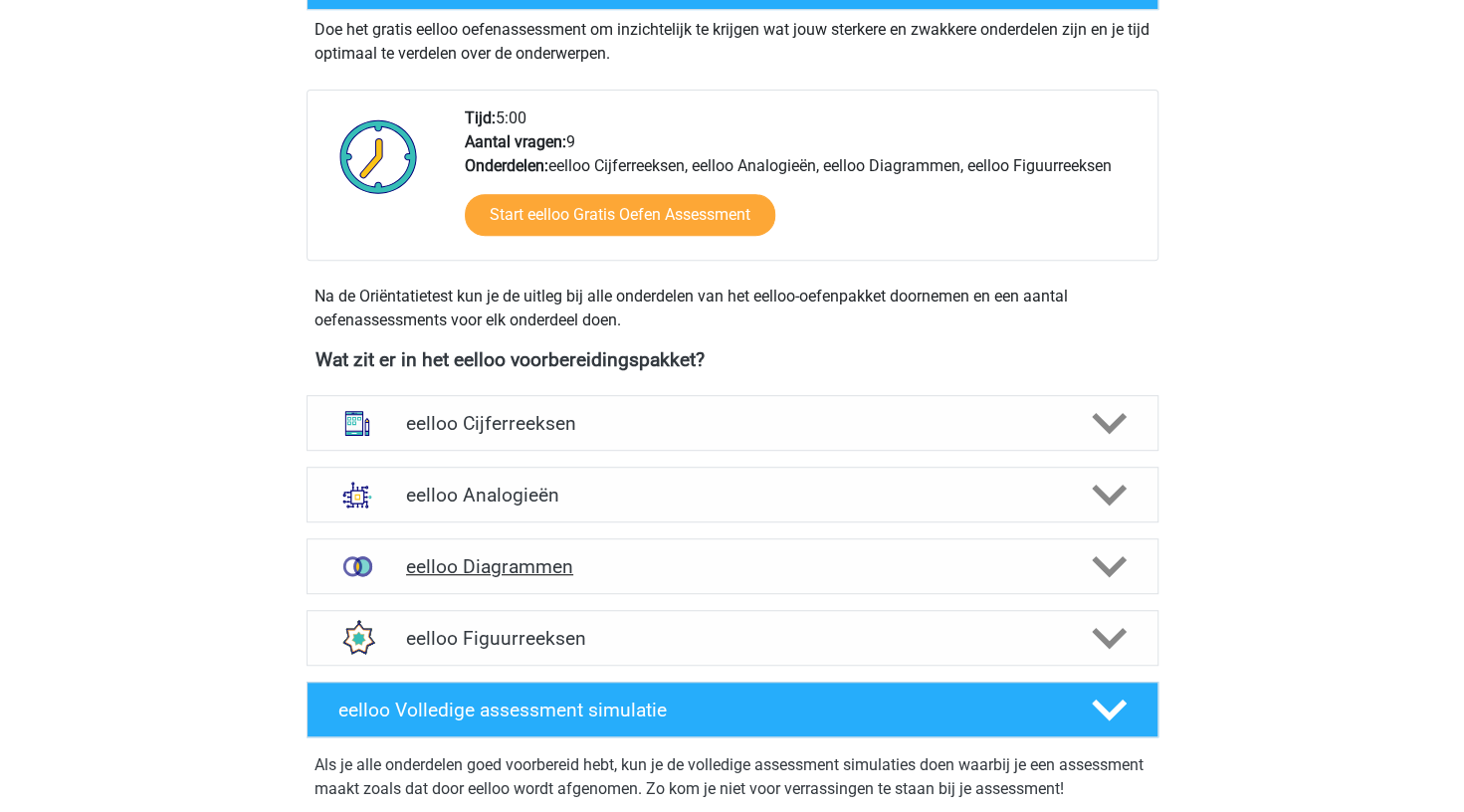 click on "eelloo Diagrammen" at bounding box center [732, 566] 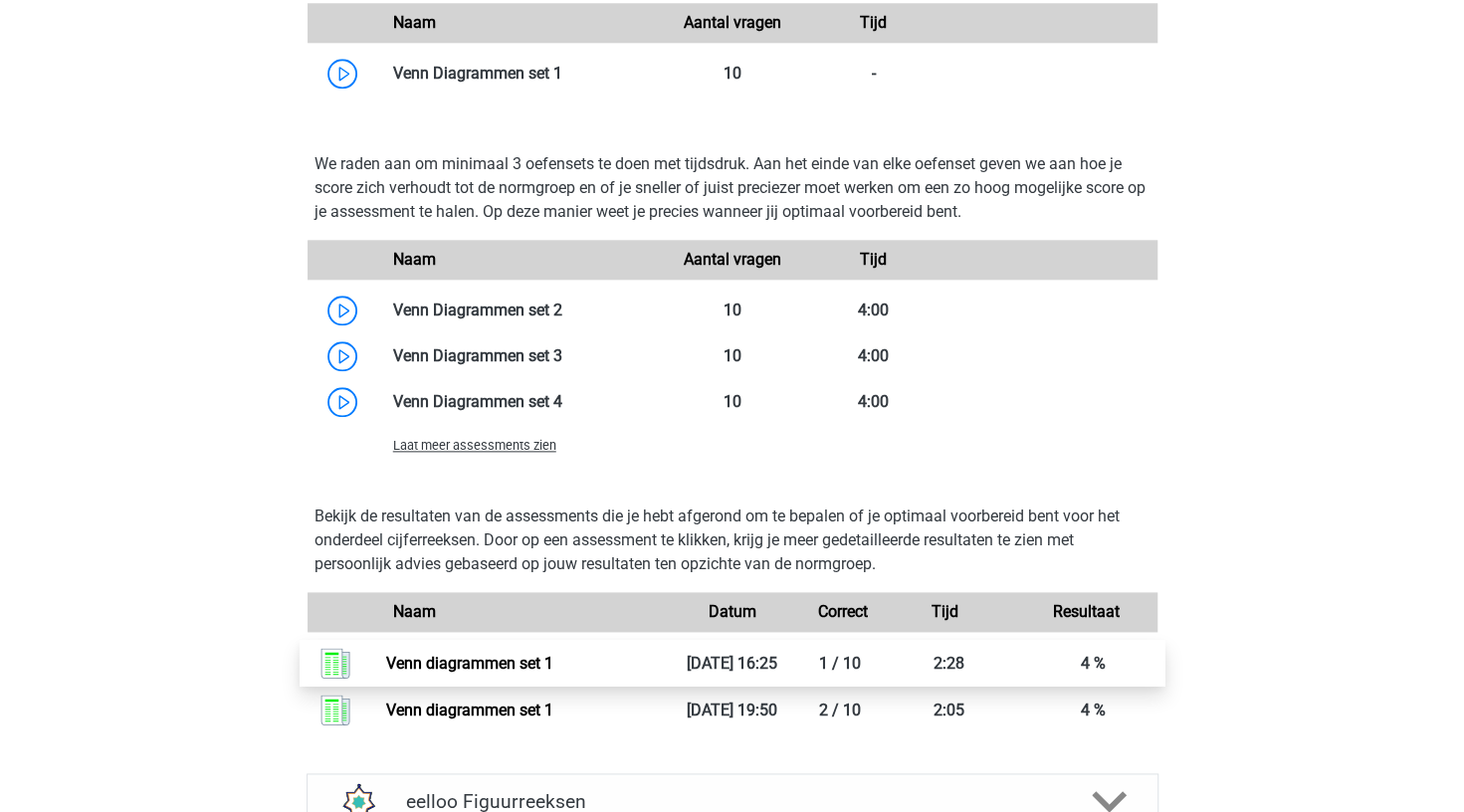 scroll, scrollTop: 1091, scrollLeft: 0, axis: vertical 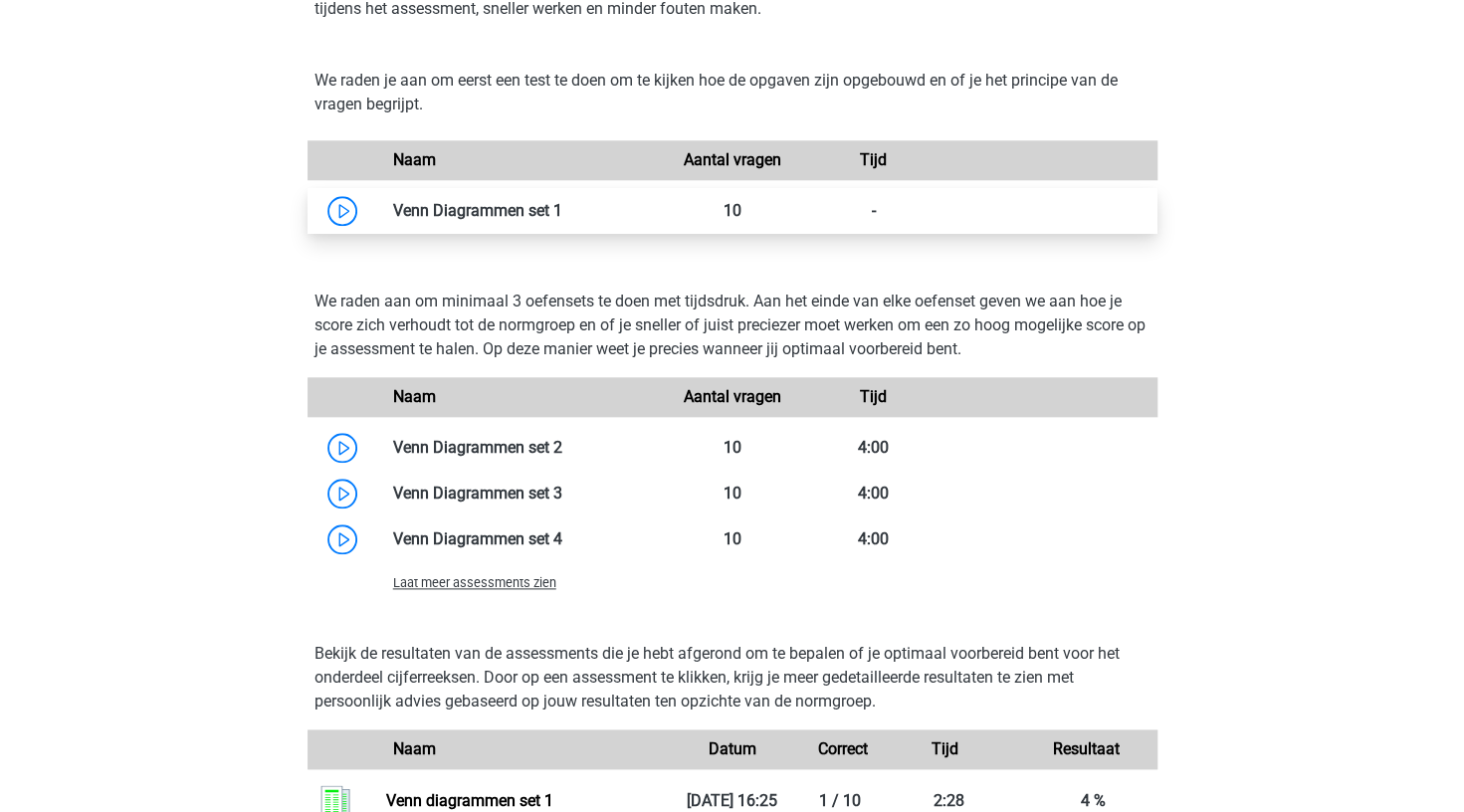 click at bounding box center [562, 210] 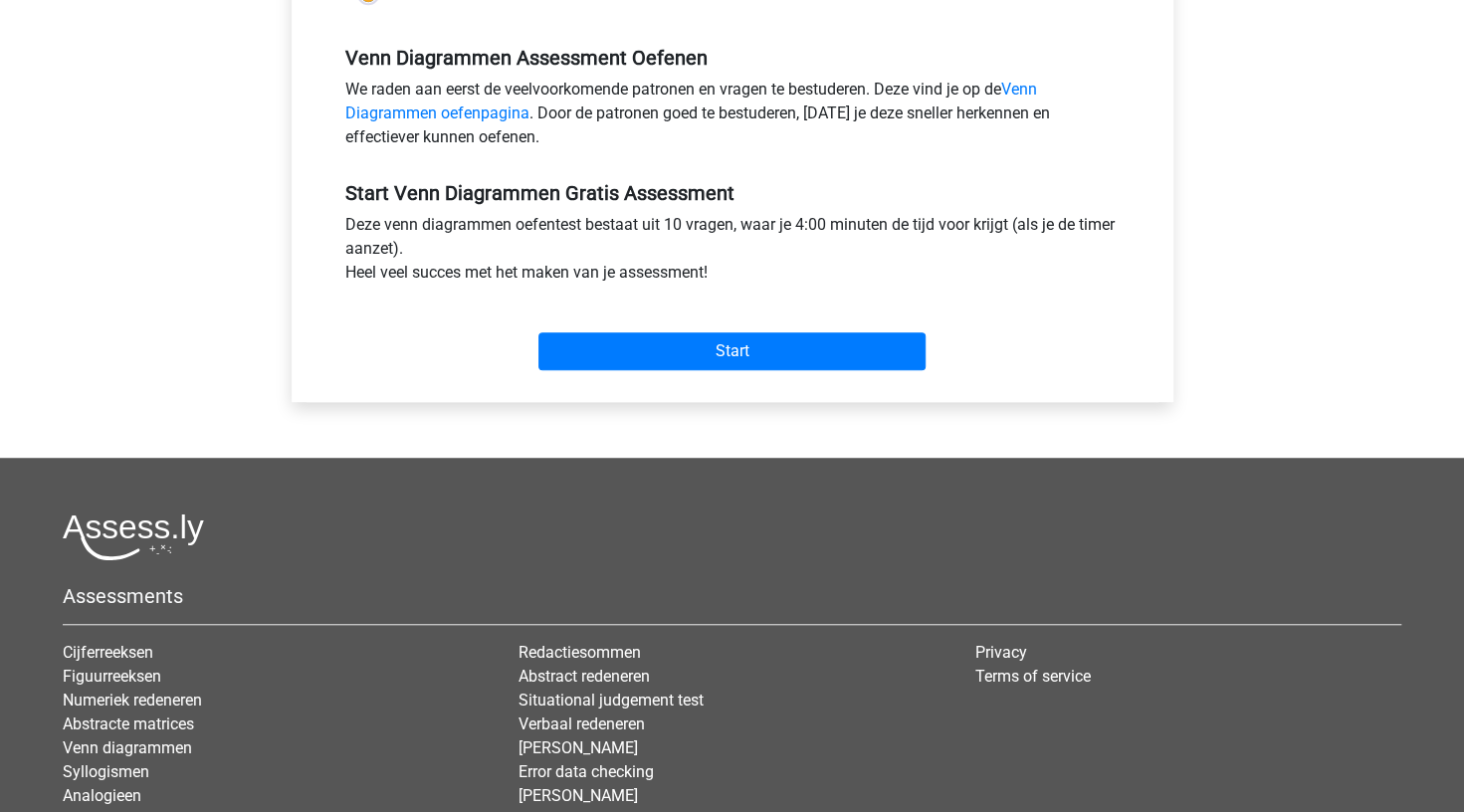 scroll, scrollTop: 758, scrollLeft: 0, axis: vertical 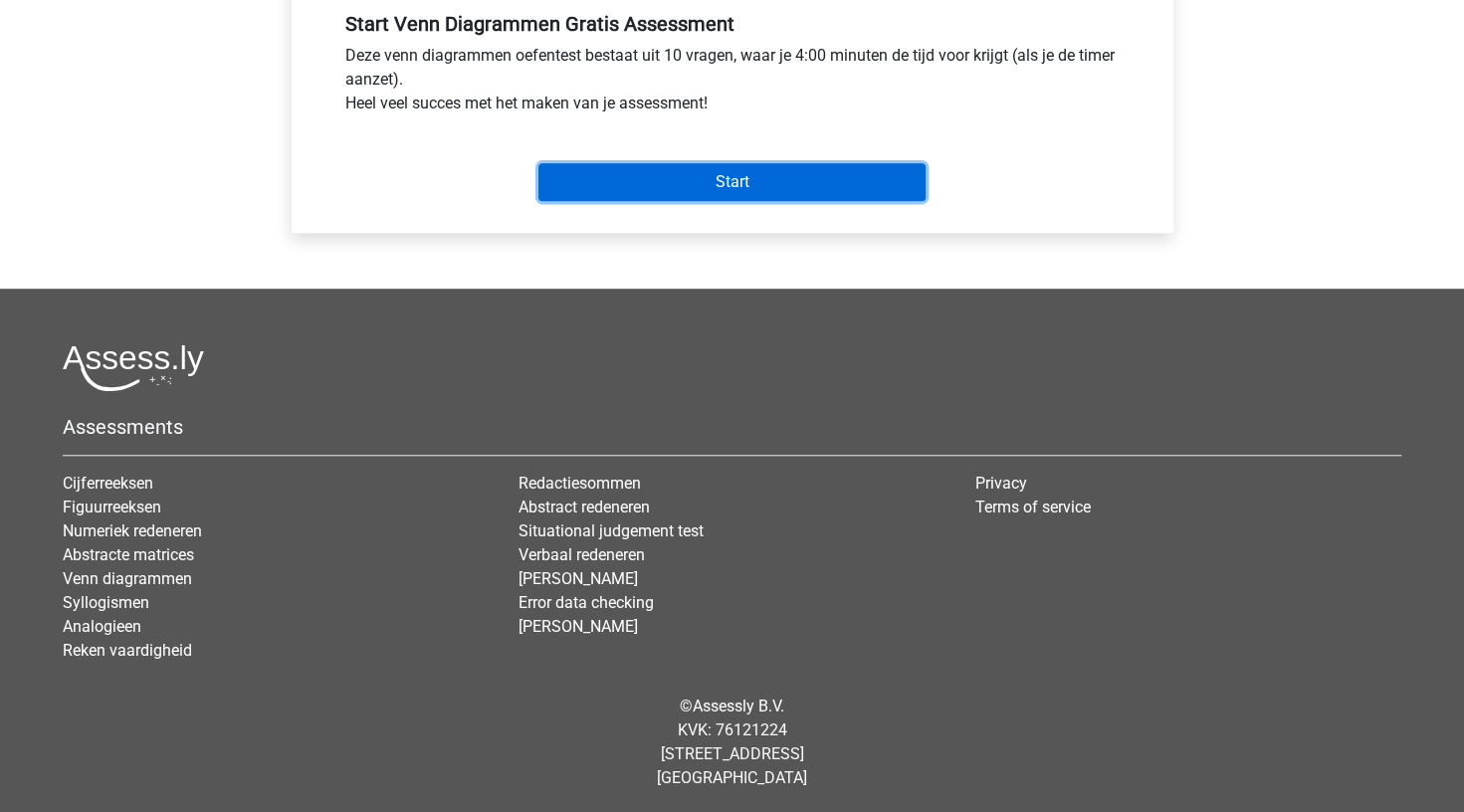 click on "Start" at bounding box center [732, 182] 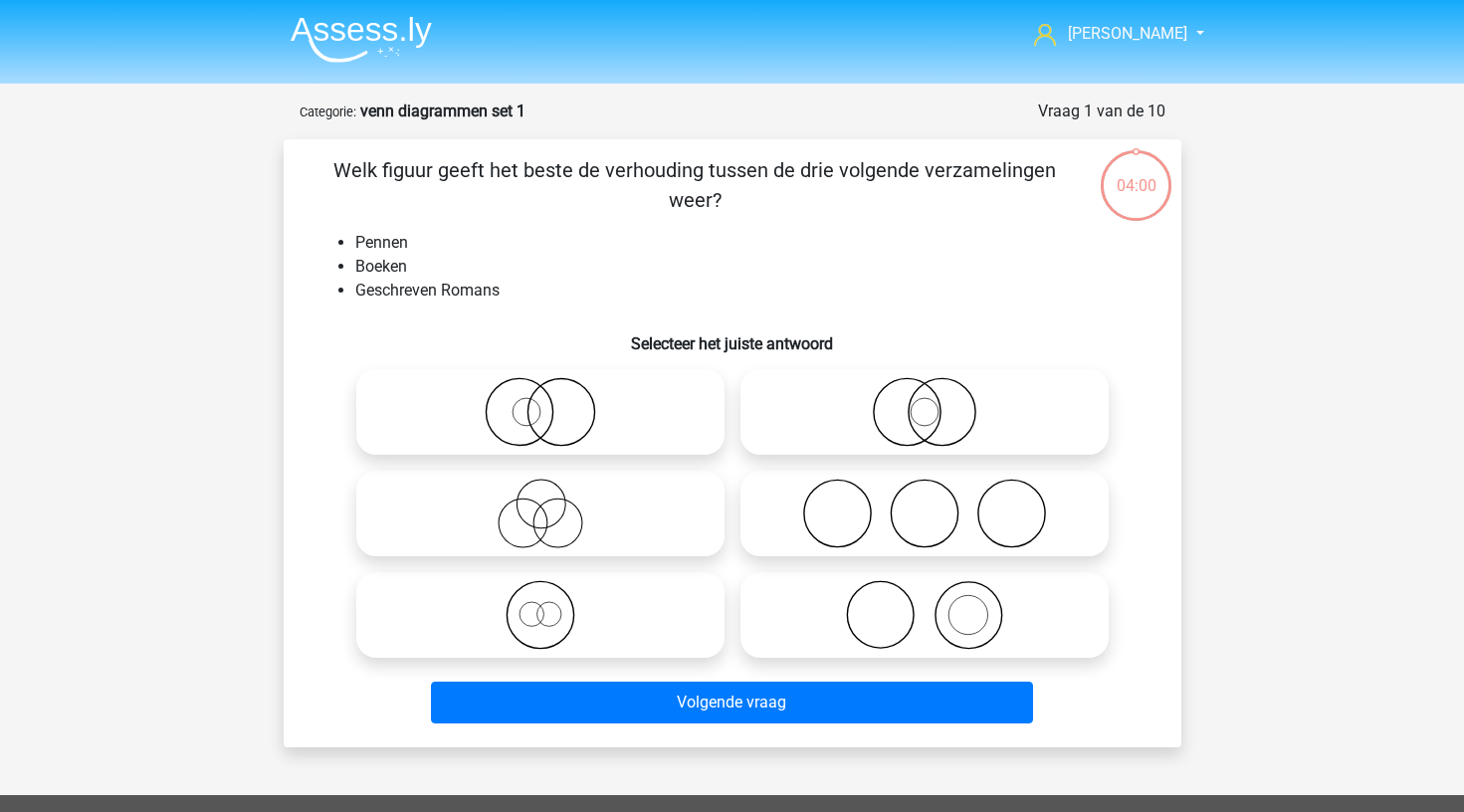 scroll, scrollTop: 0, scrollLeft: 0, axis: both 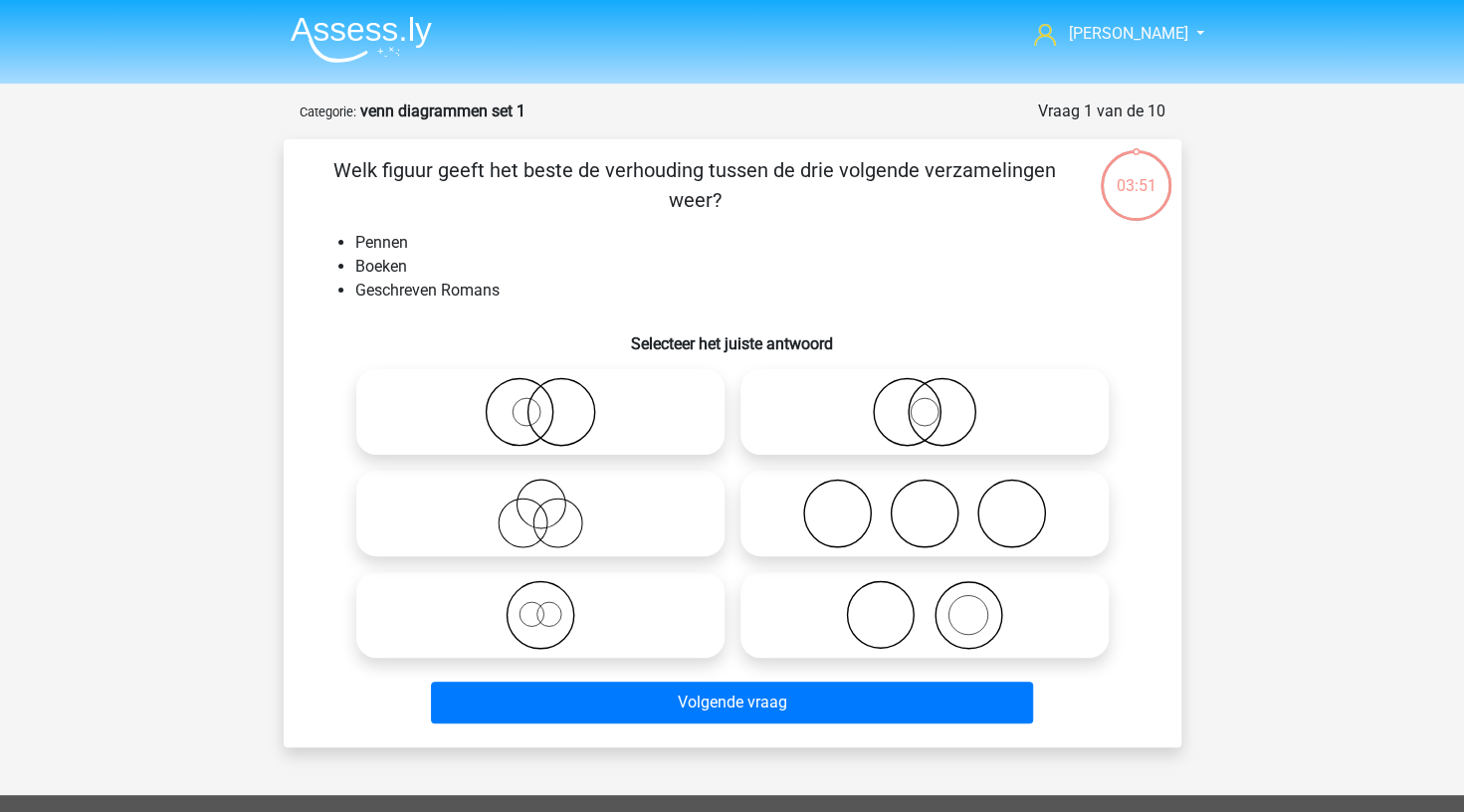 click 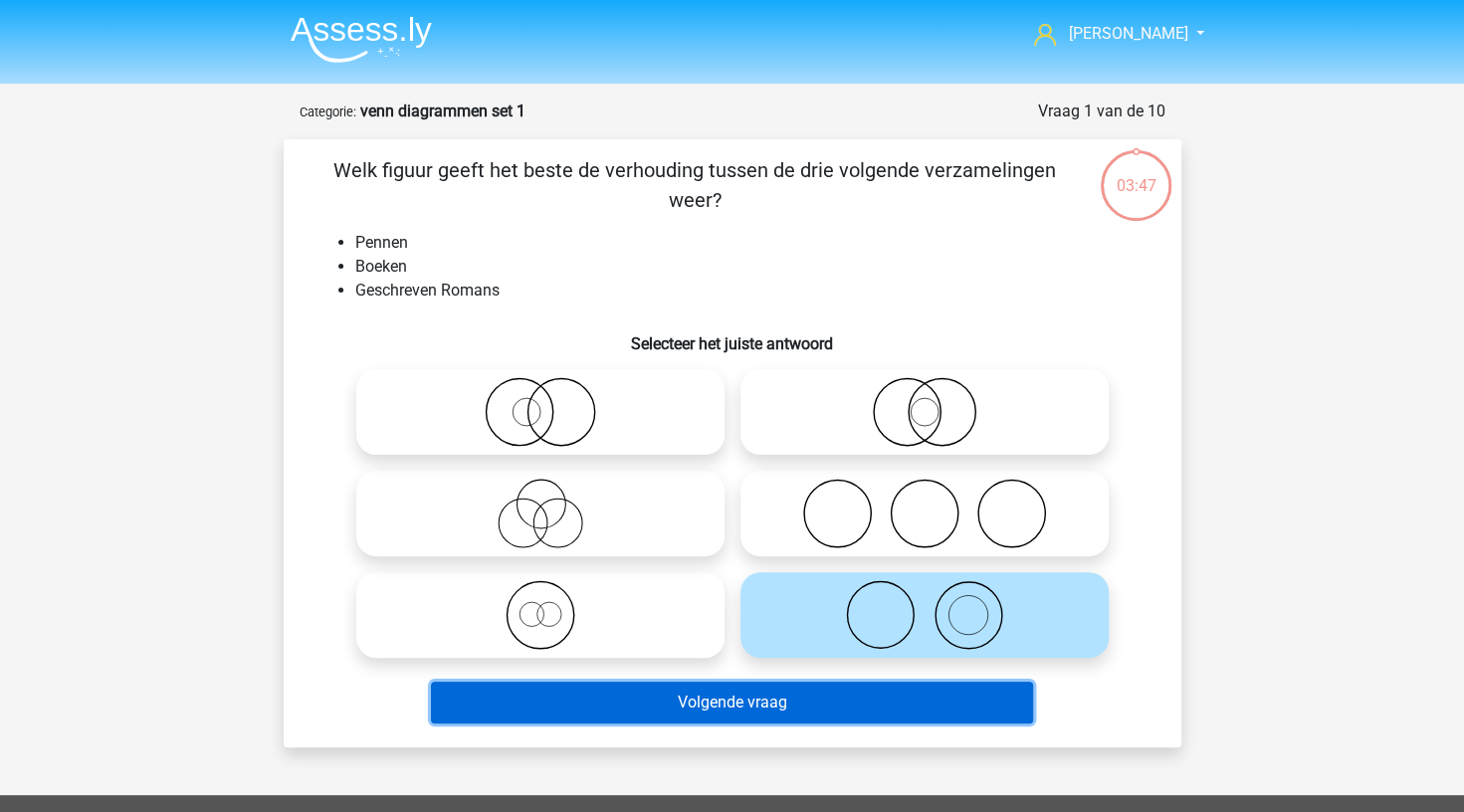 click on "Volgende vraag" at bounding box center [732, 703] 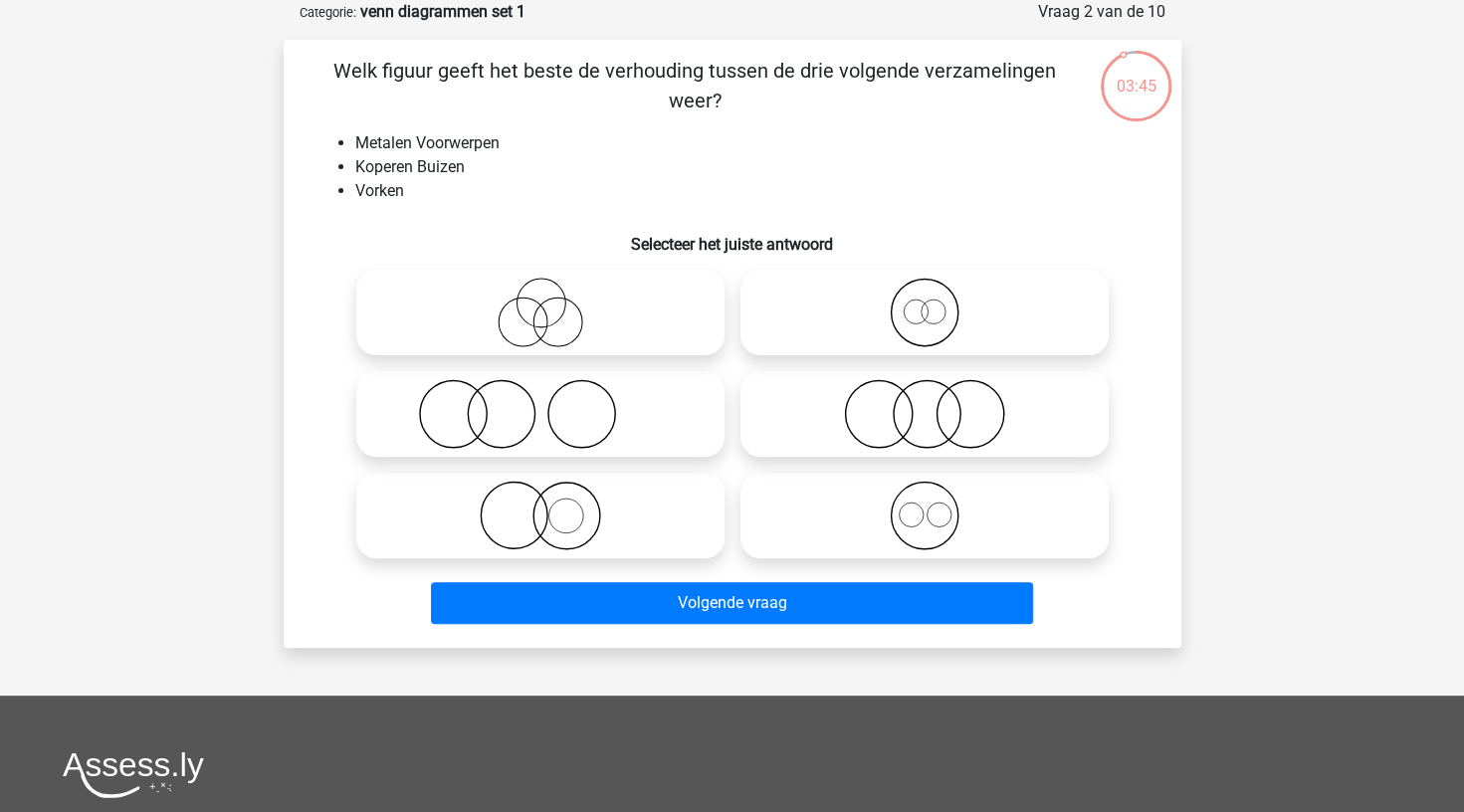 scroll, scrollTop: 83, scrollLeft: 0, axis: vertical 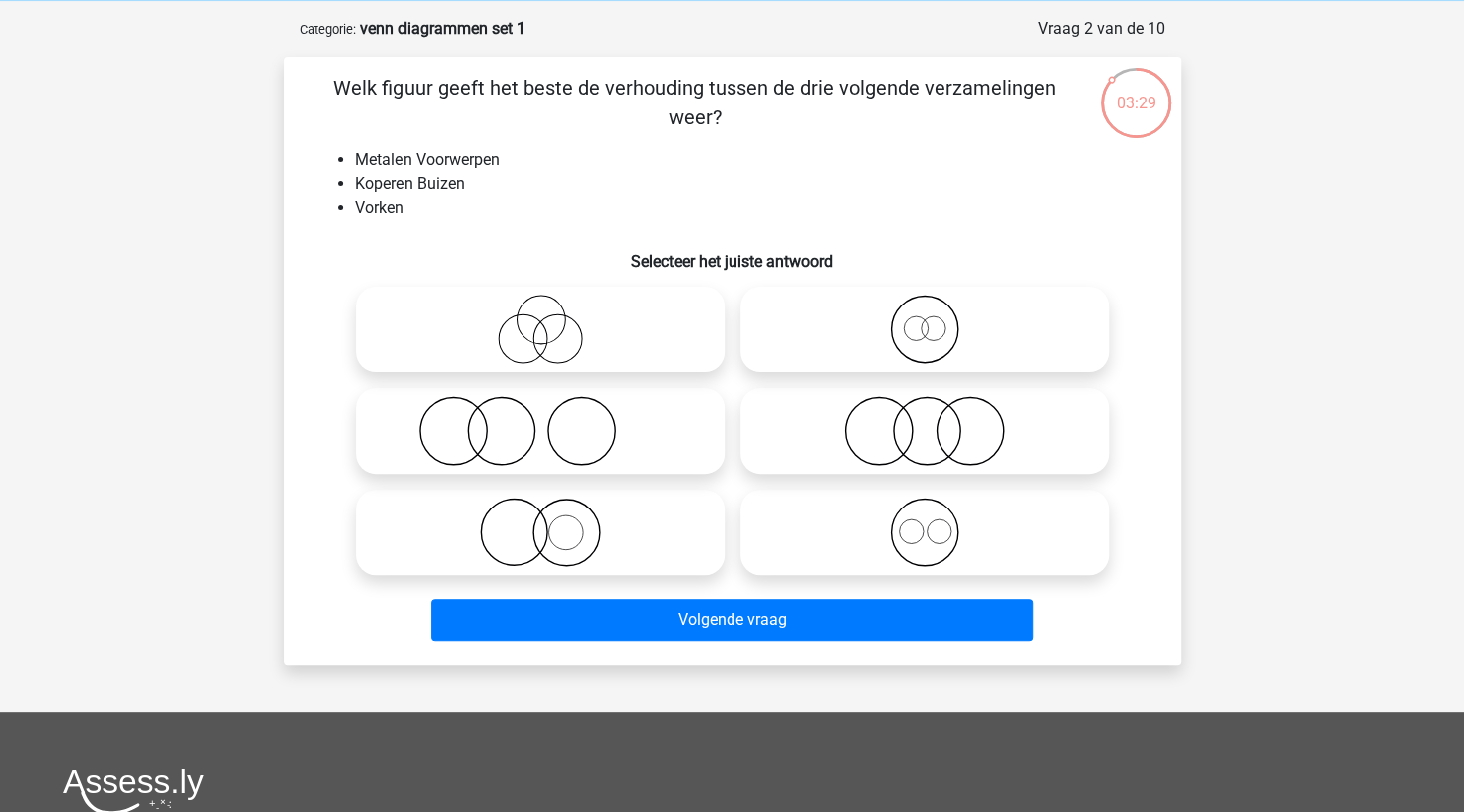 click 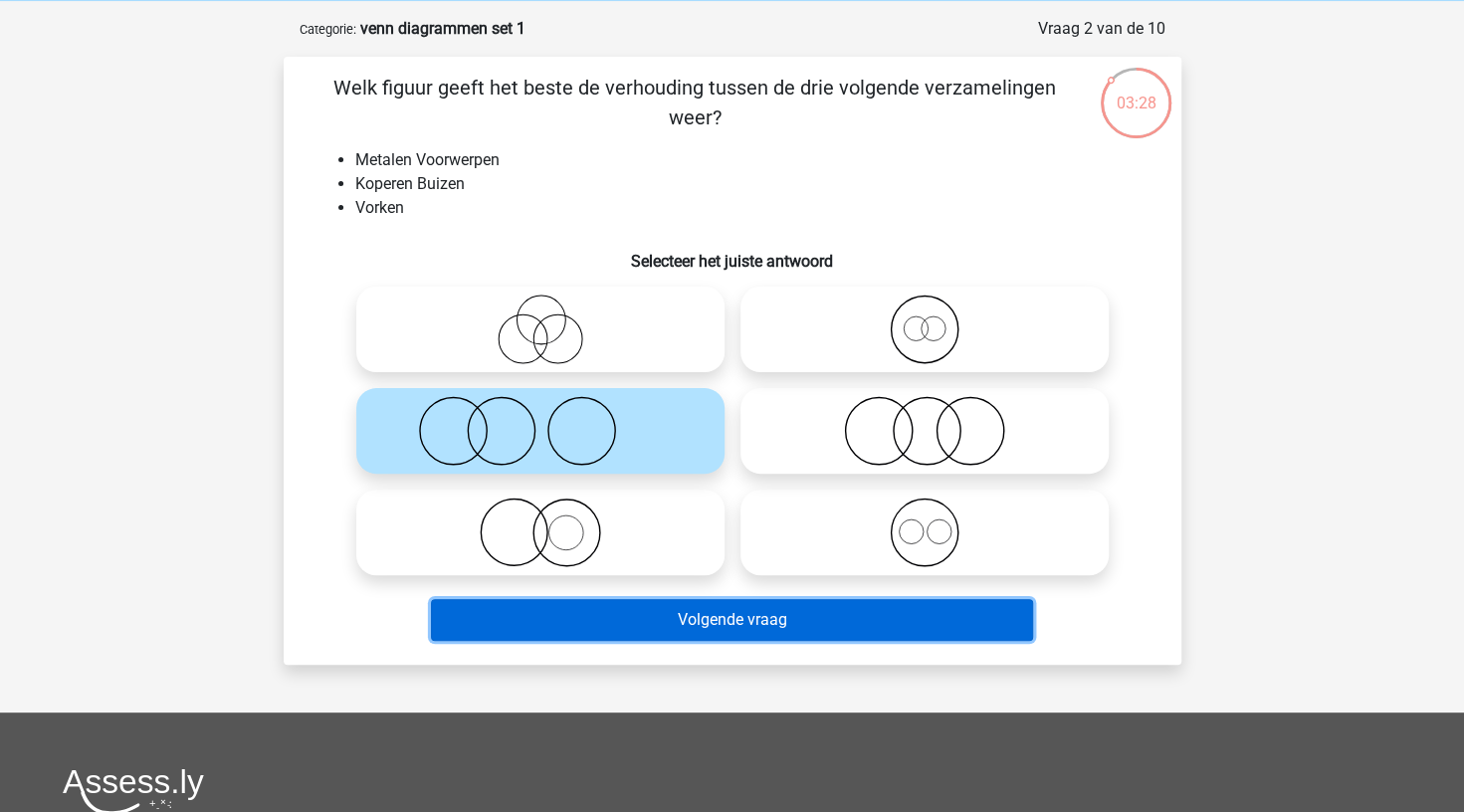 click on "Volgende vraag" at bounding box center [732, 620] 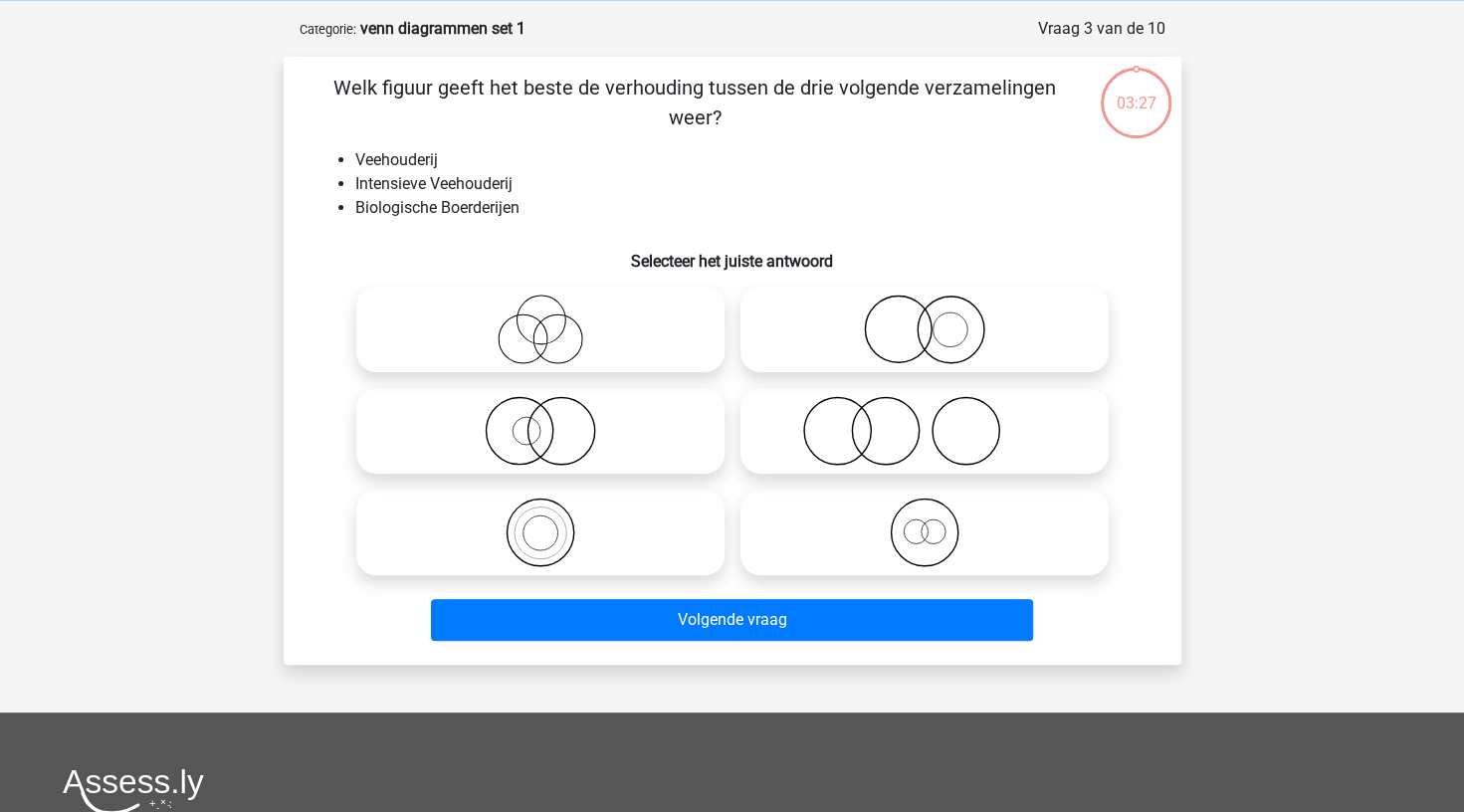 scroll, scrollTop: 100, scrollLeft: 0, axis: vertical 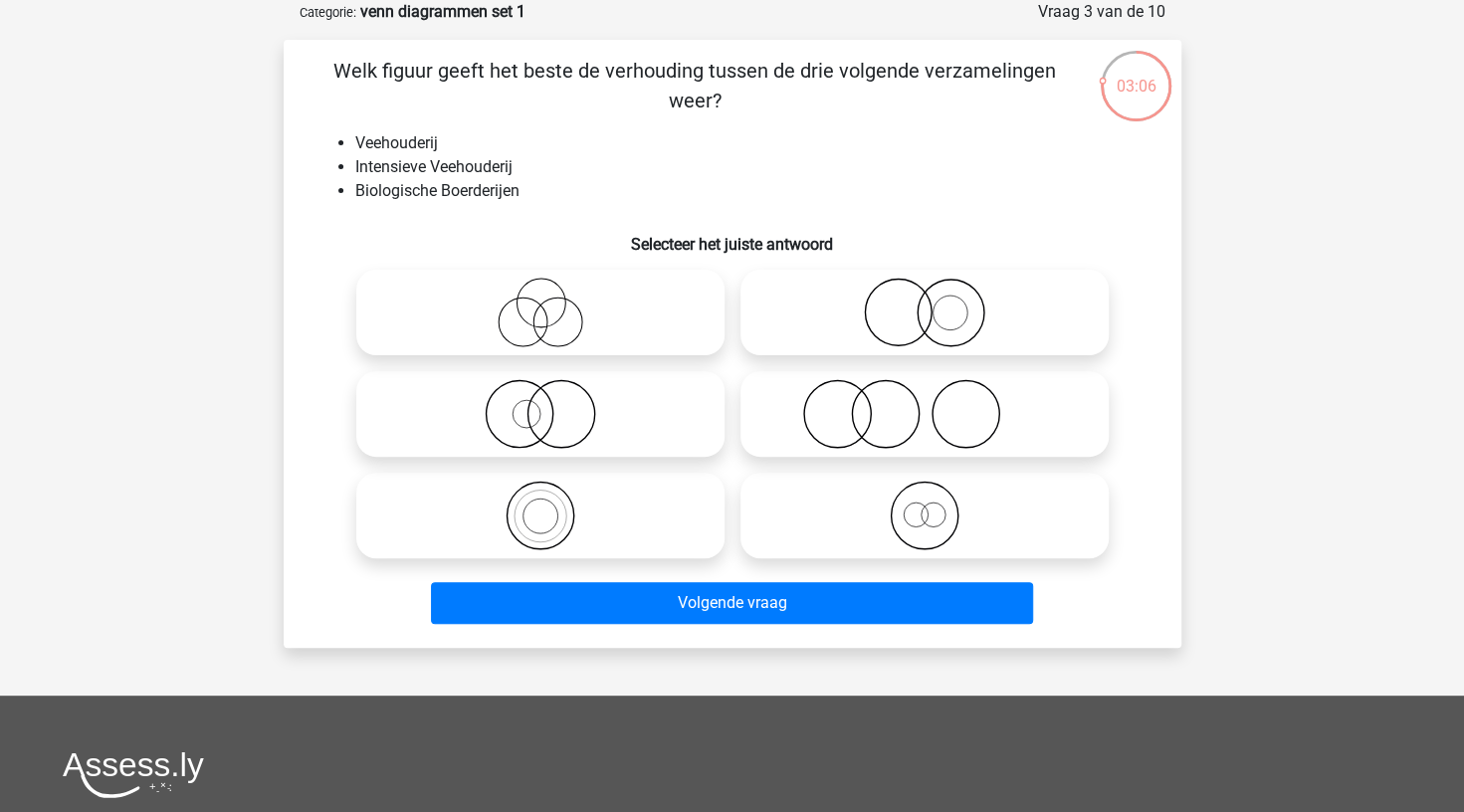 click 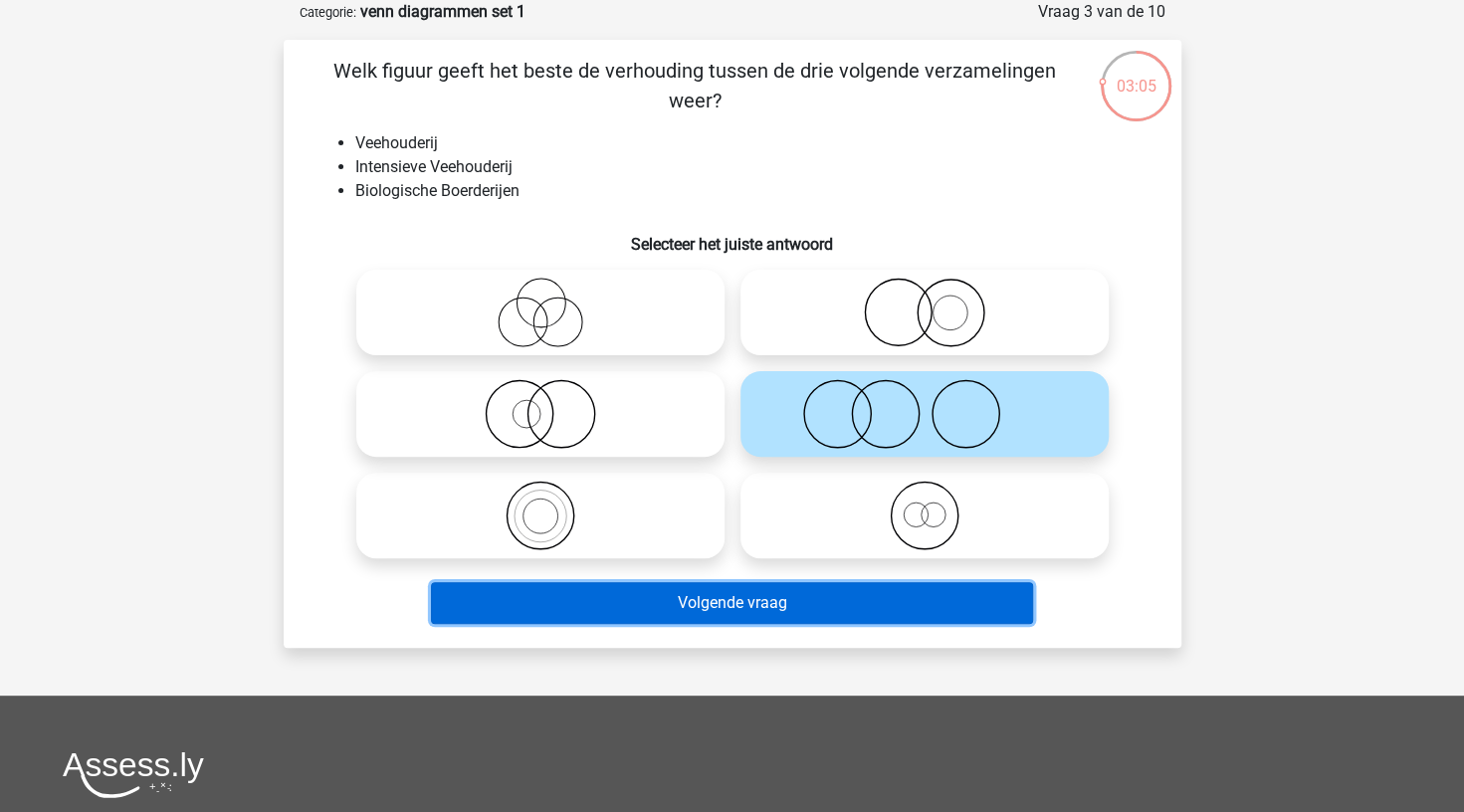 click on "Volgende vraag" at bounding box center (732, 603) 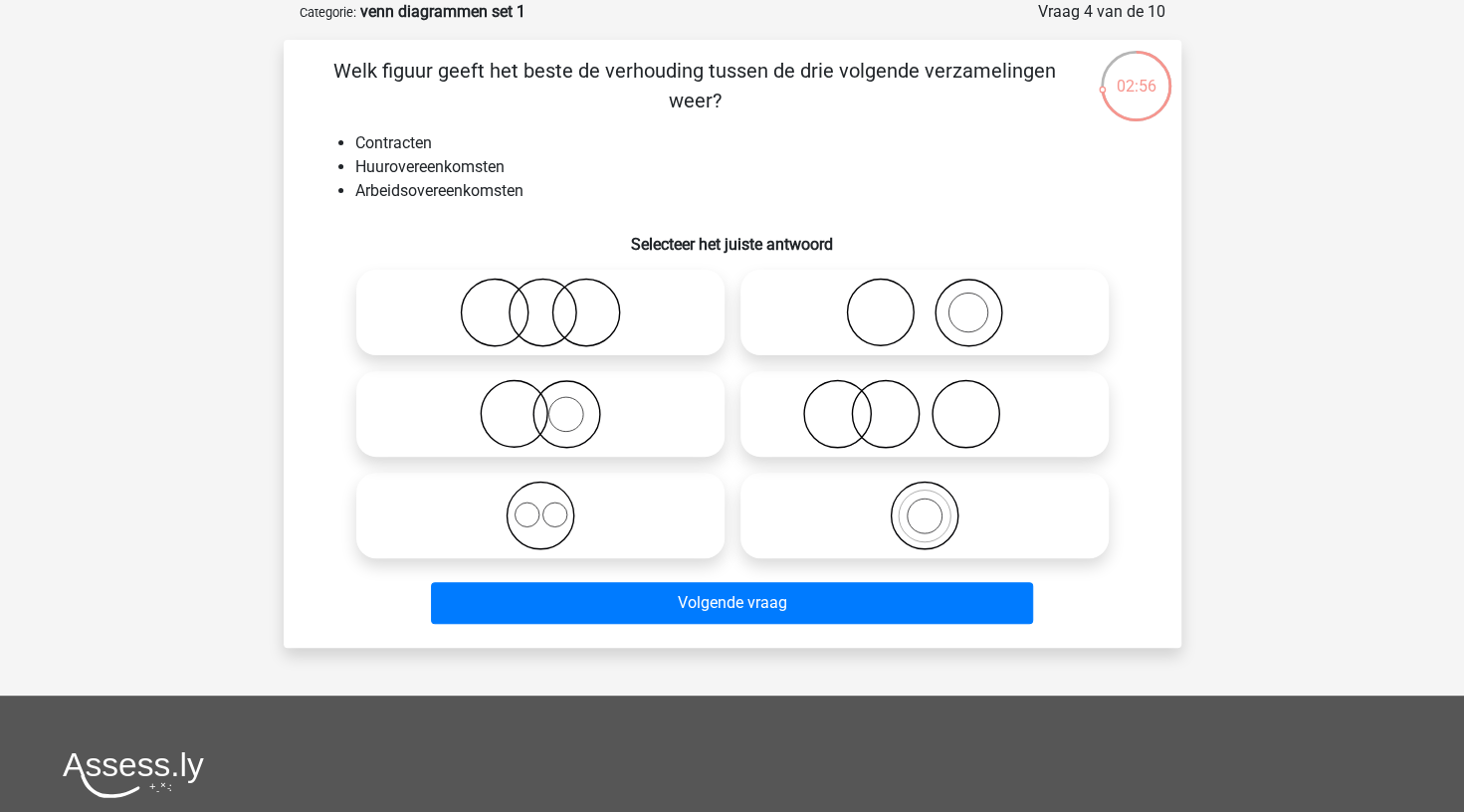 click 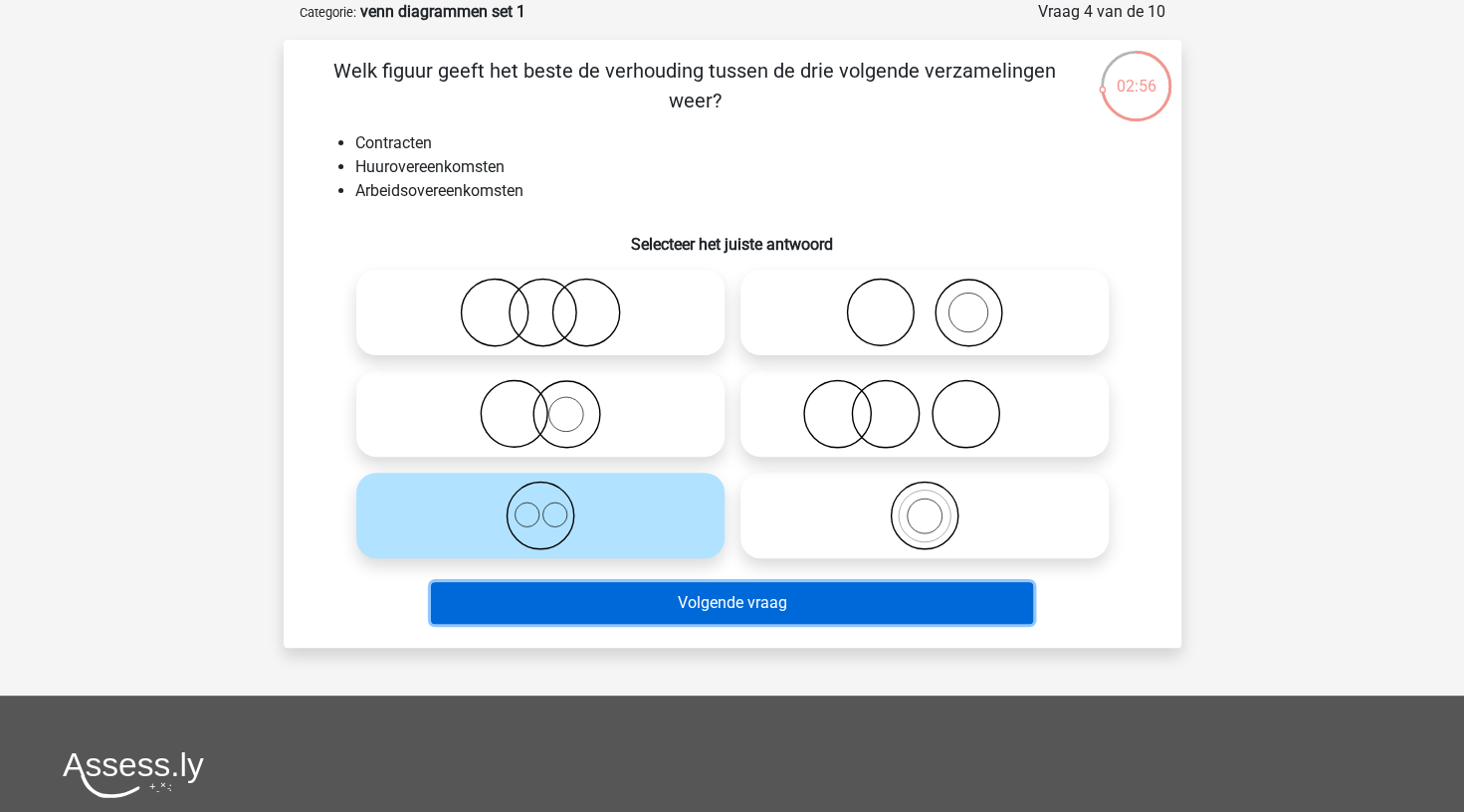click on "Volgende vraag" at bounding box center (732, 603) 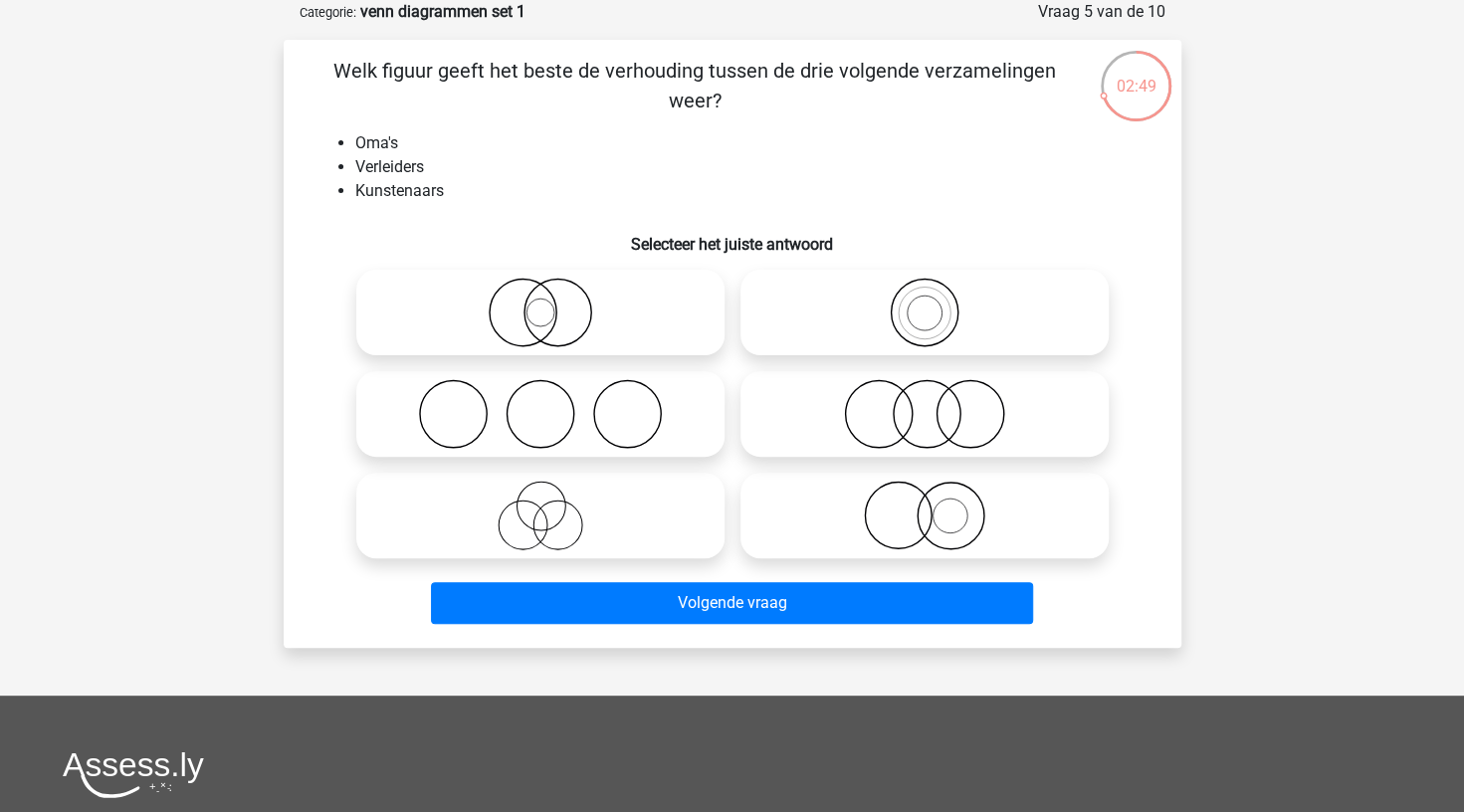 click 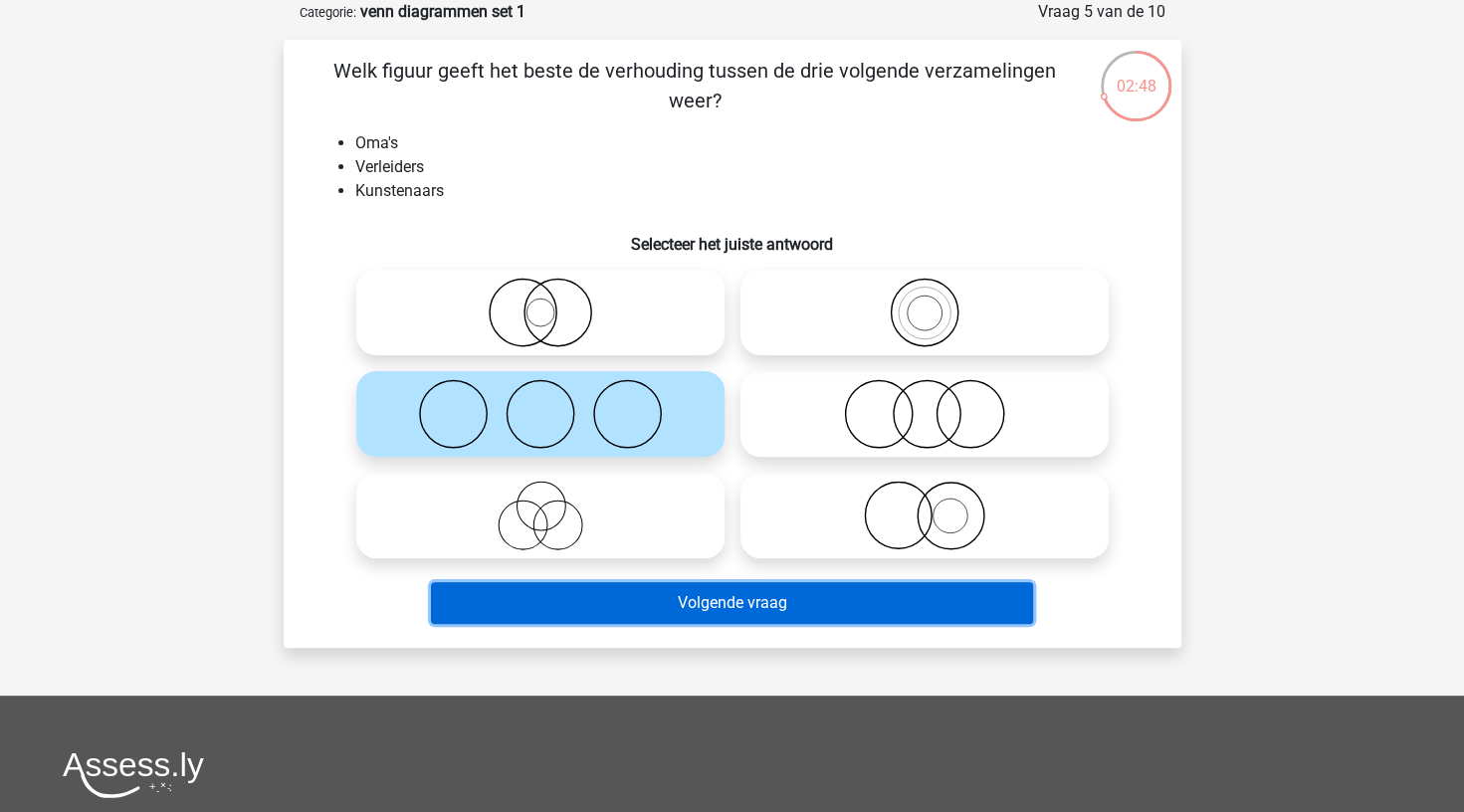 click on "Volgende vraag" at bounding box center (732, 603) 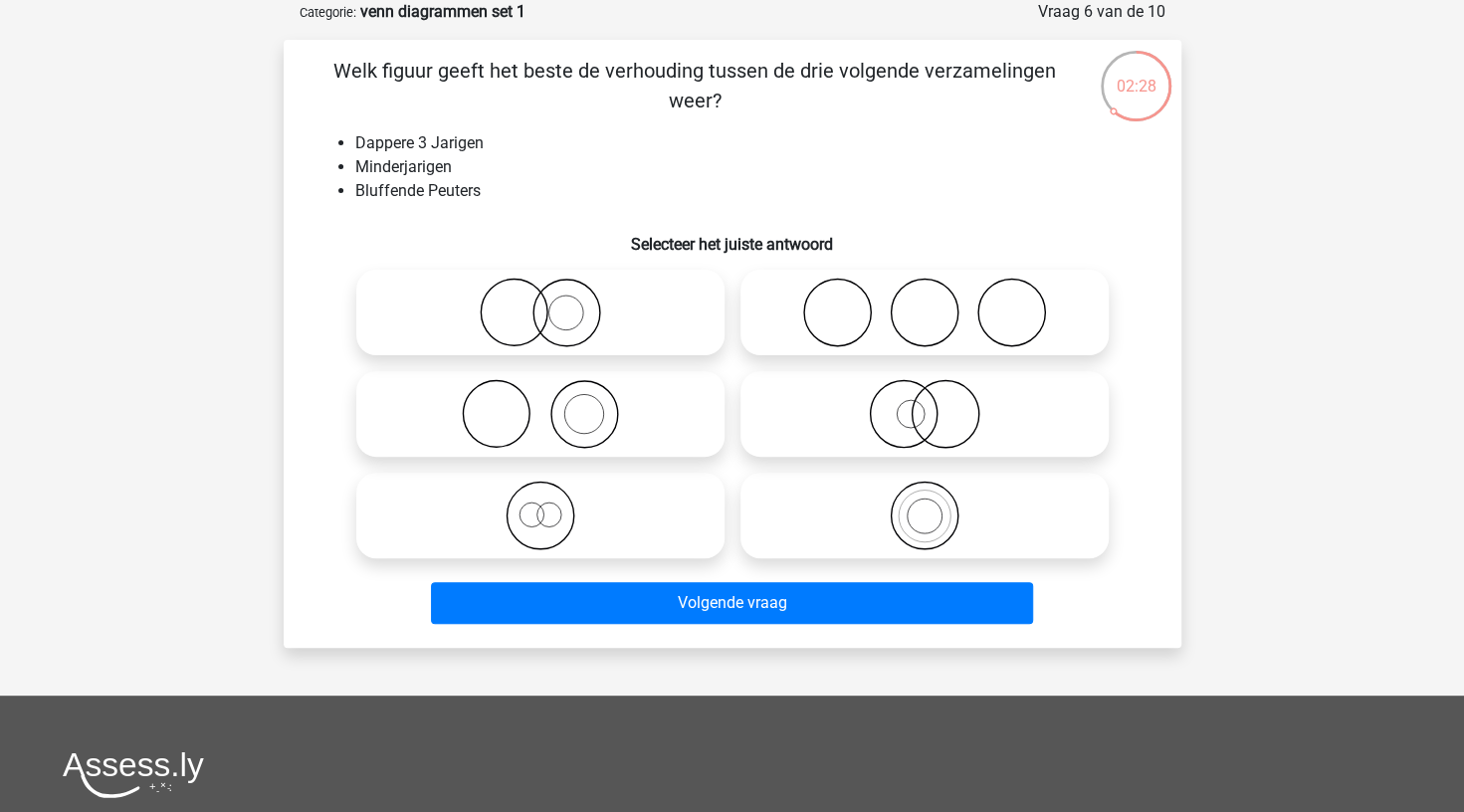 click 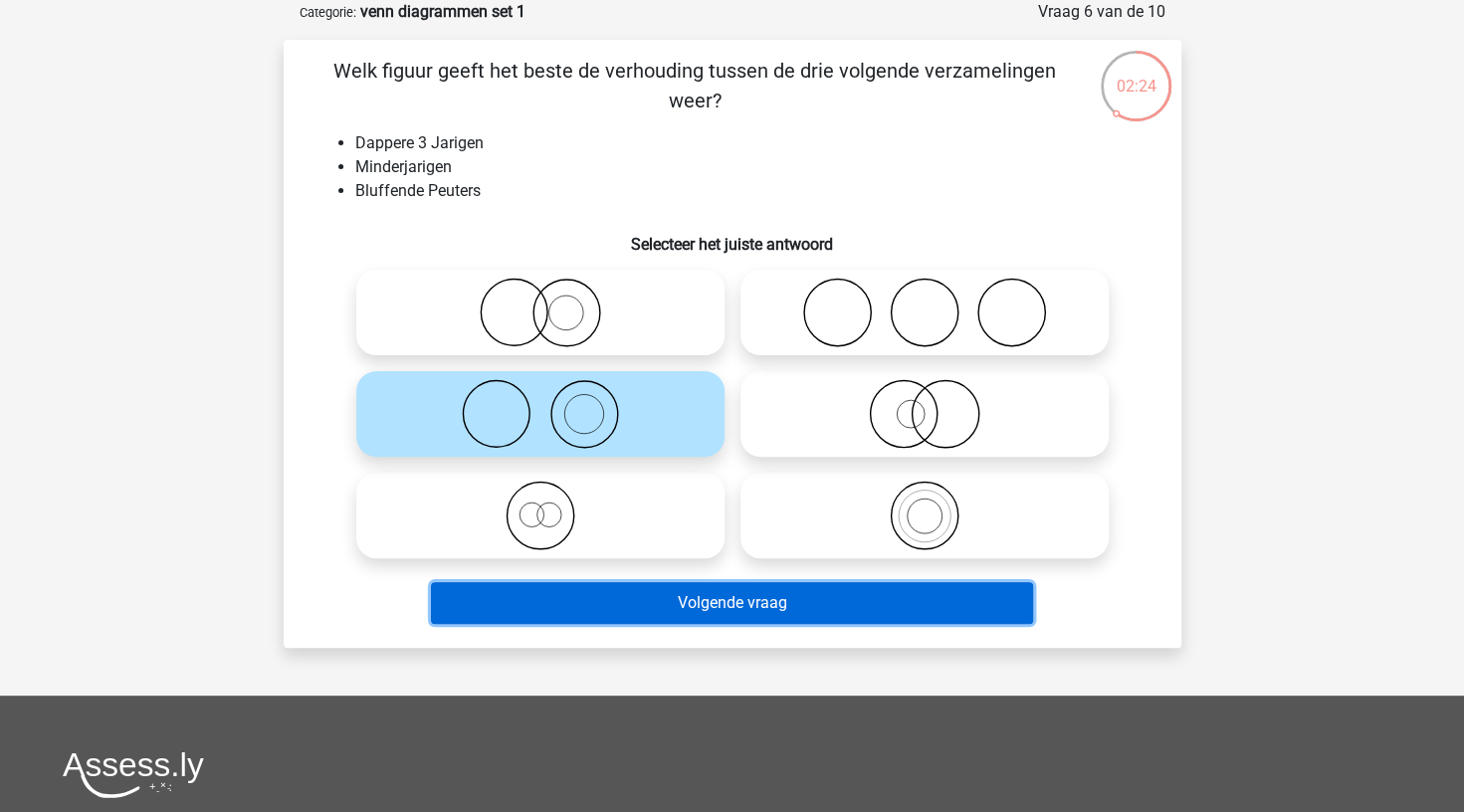 click on "Volgende vraag" at bounding box center (732, 603) 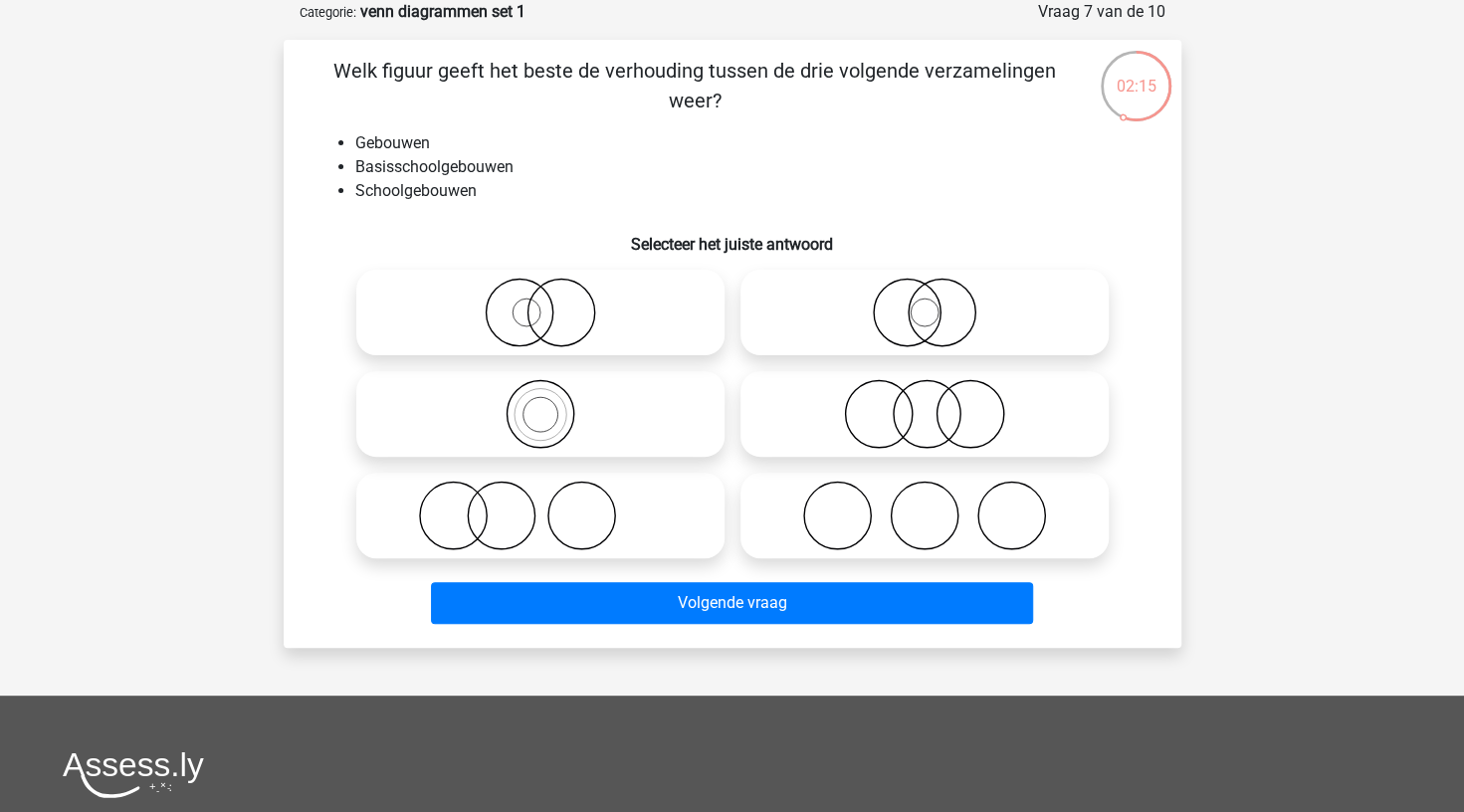 click 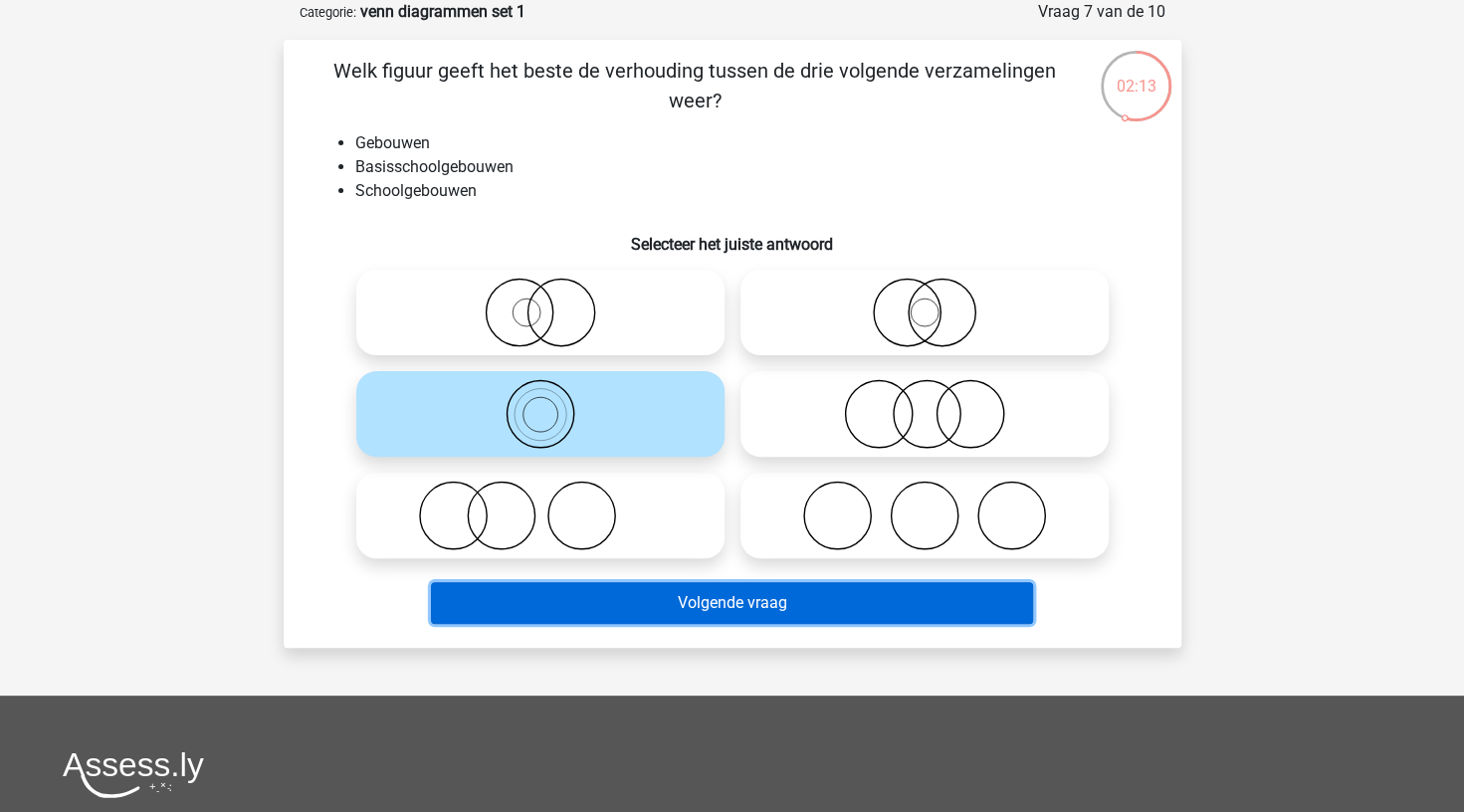 click on "Volgende vraag" at bounding box center (732, 603) 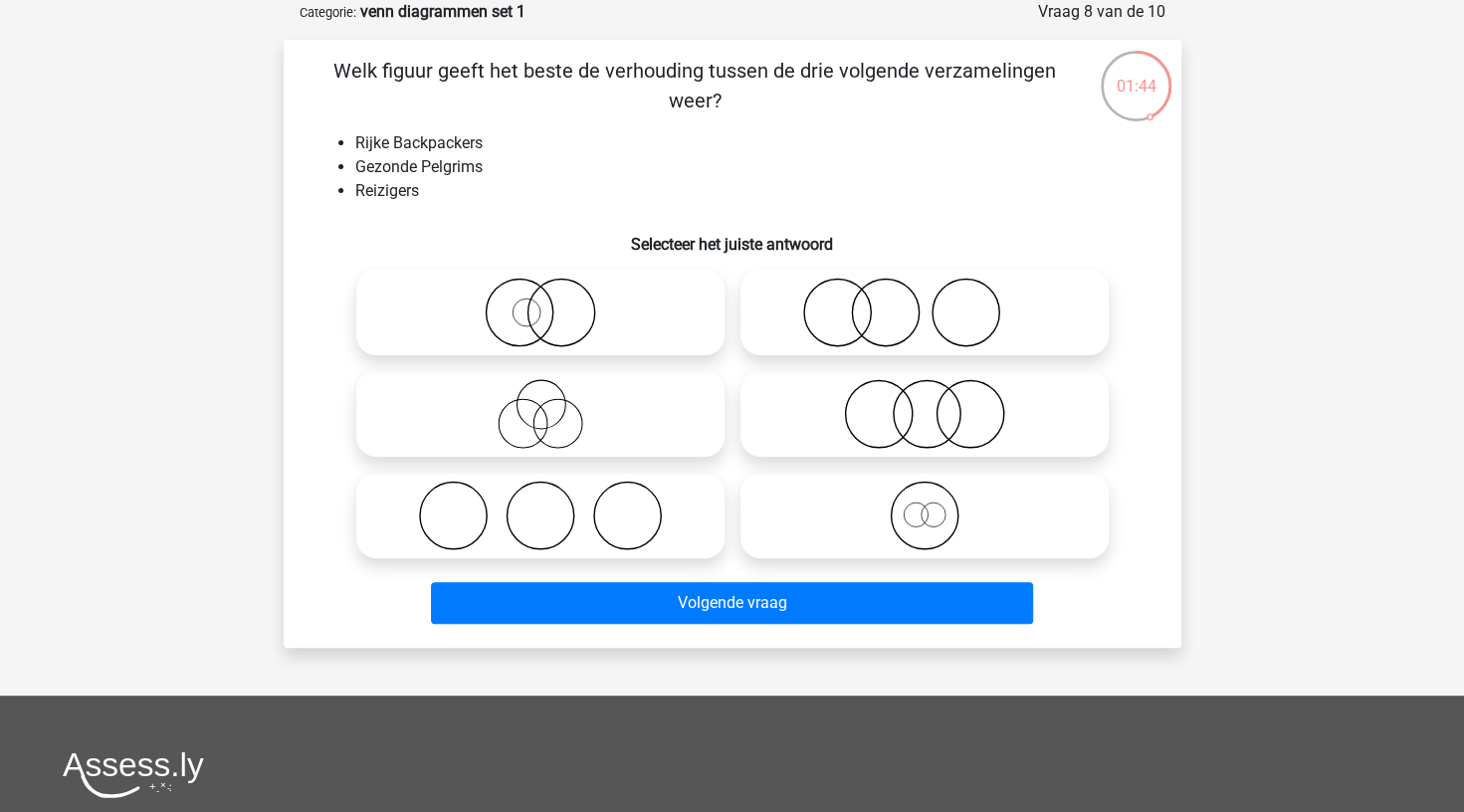 click at bounding box center [925, 414] 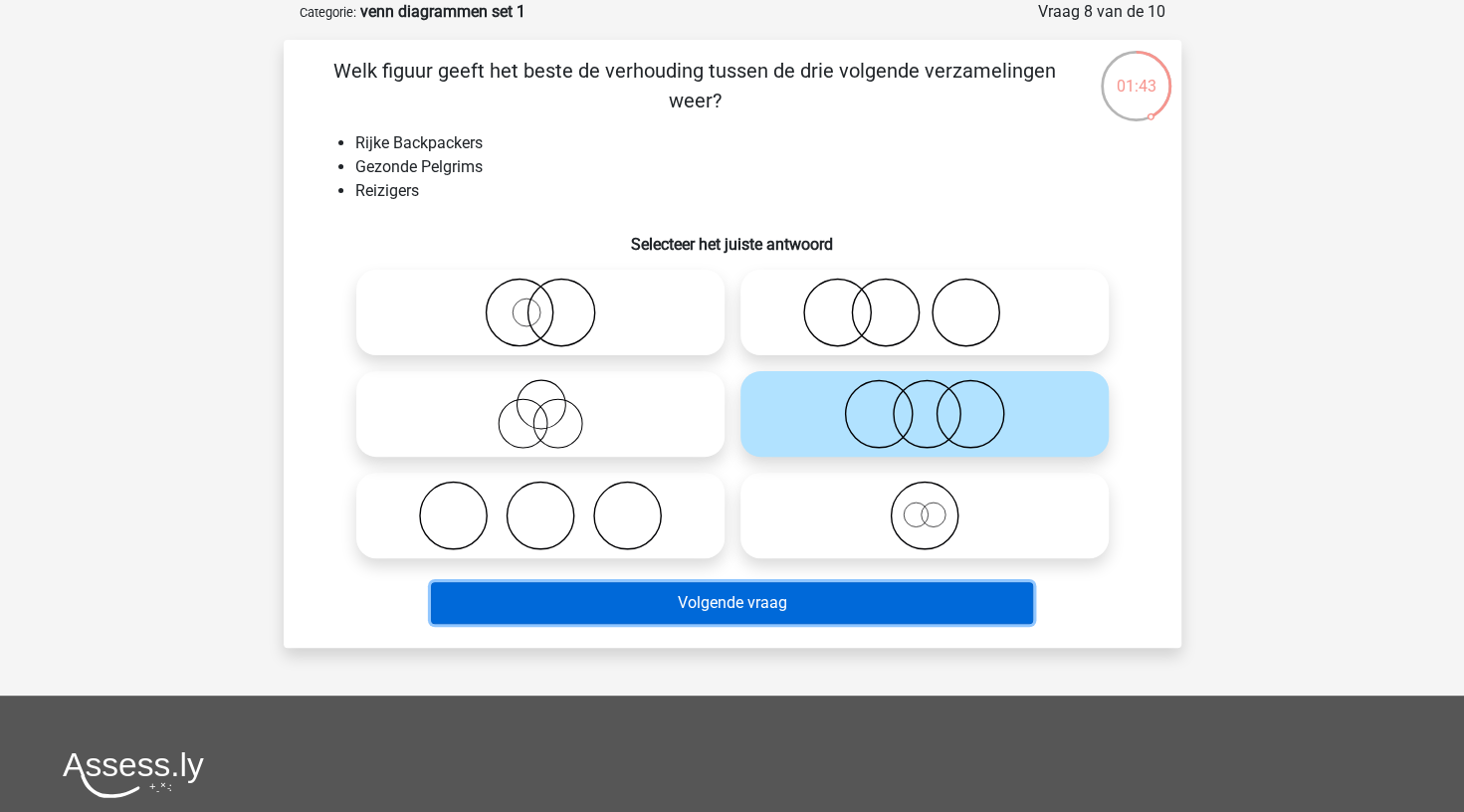 click on "Volgende vraag" at bounding box center (732, 603) 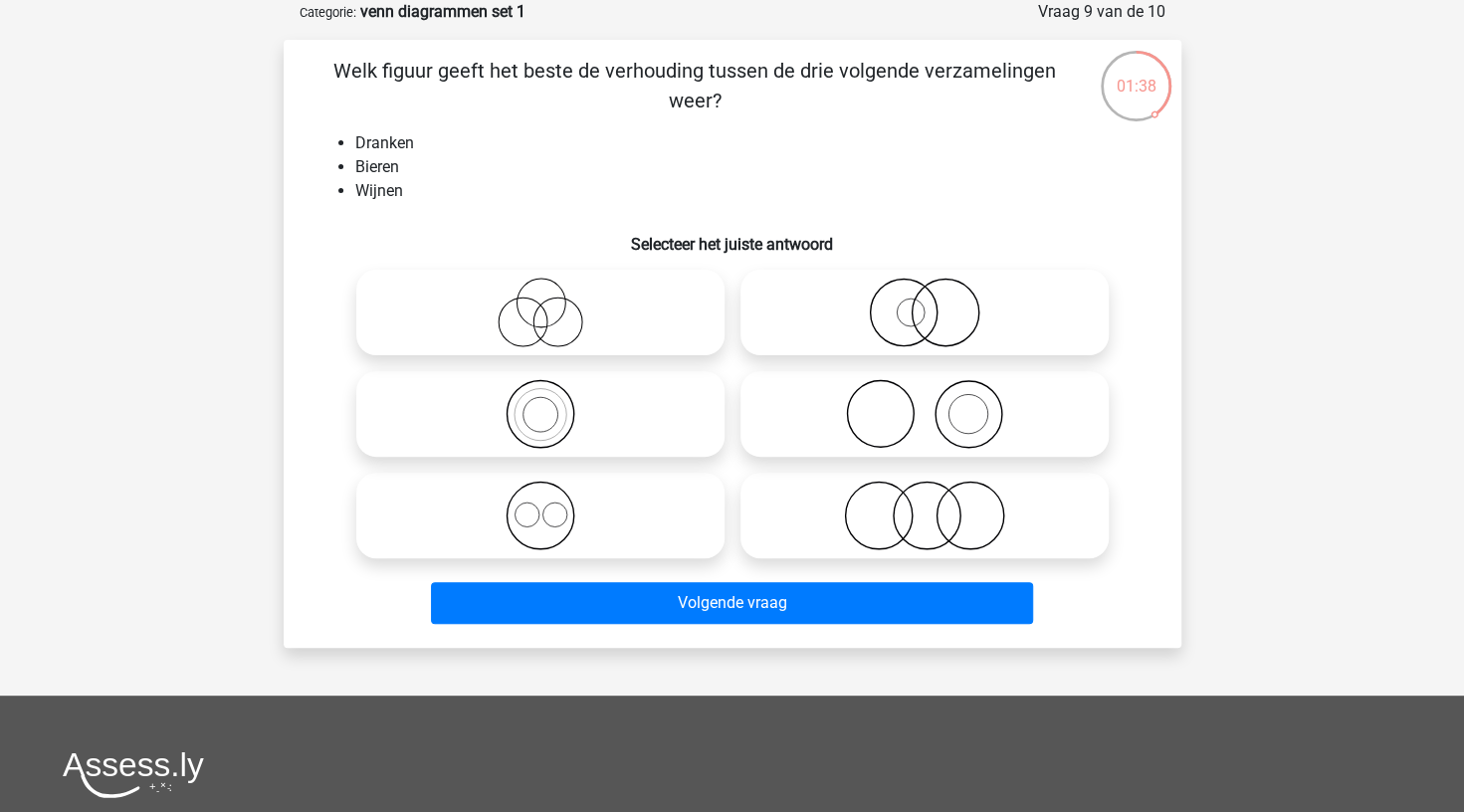 click 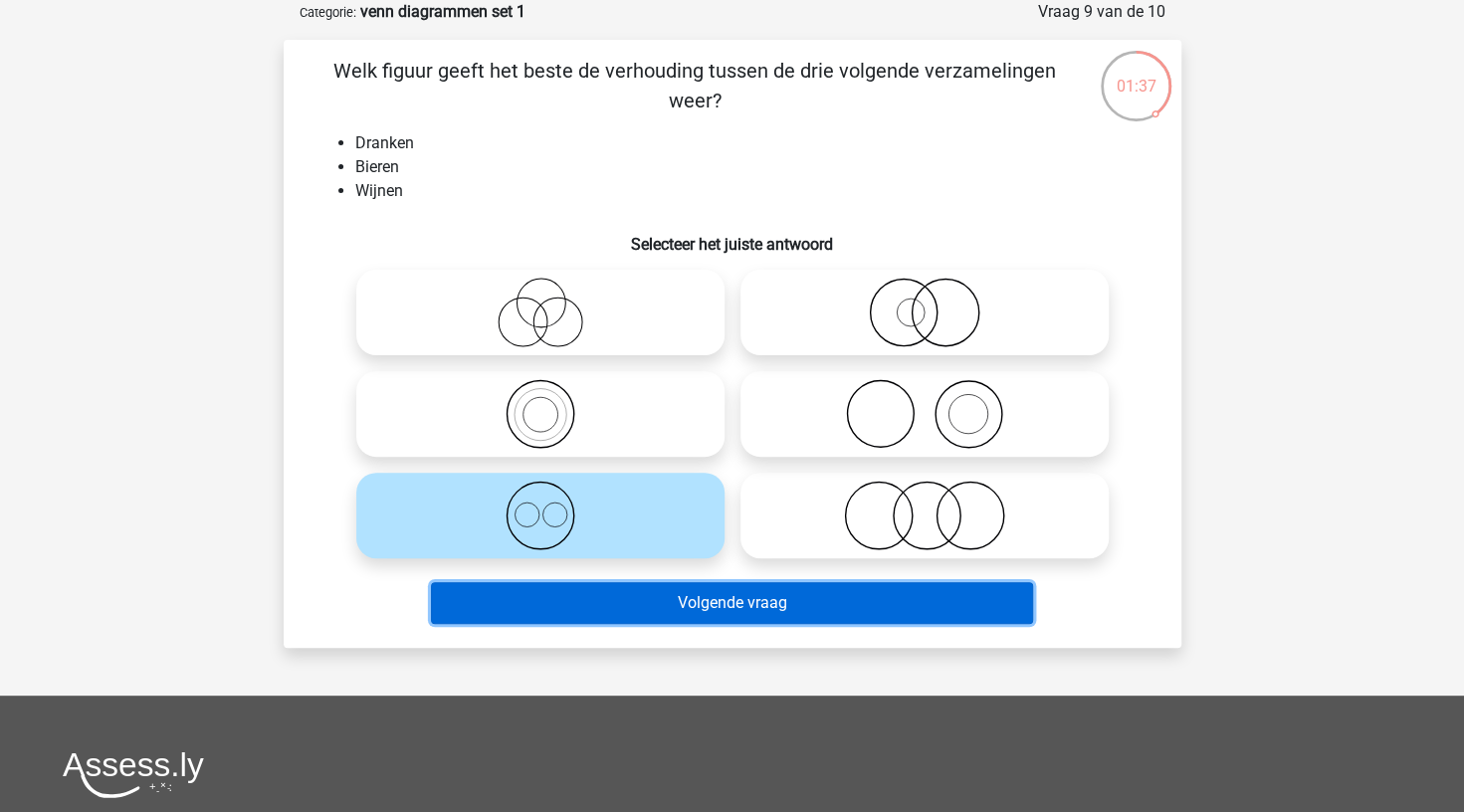 click on "Volgende vraag" at bounding box center (732, 603) 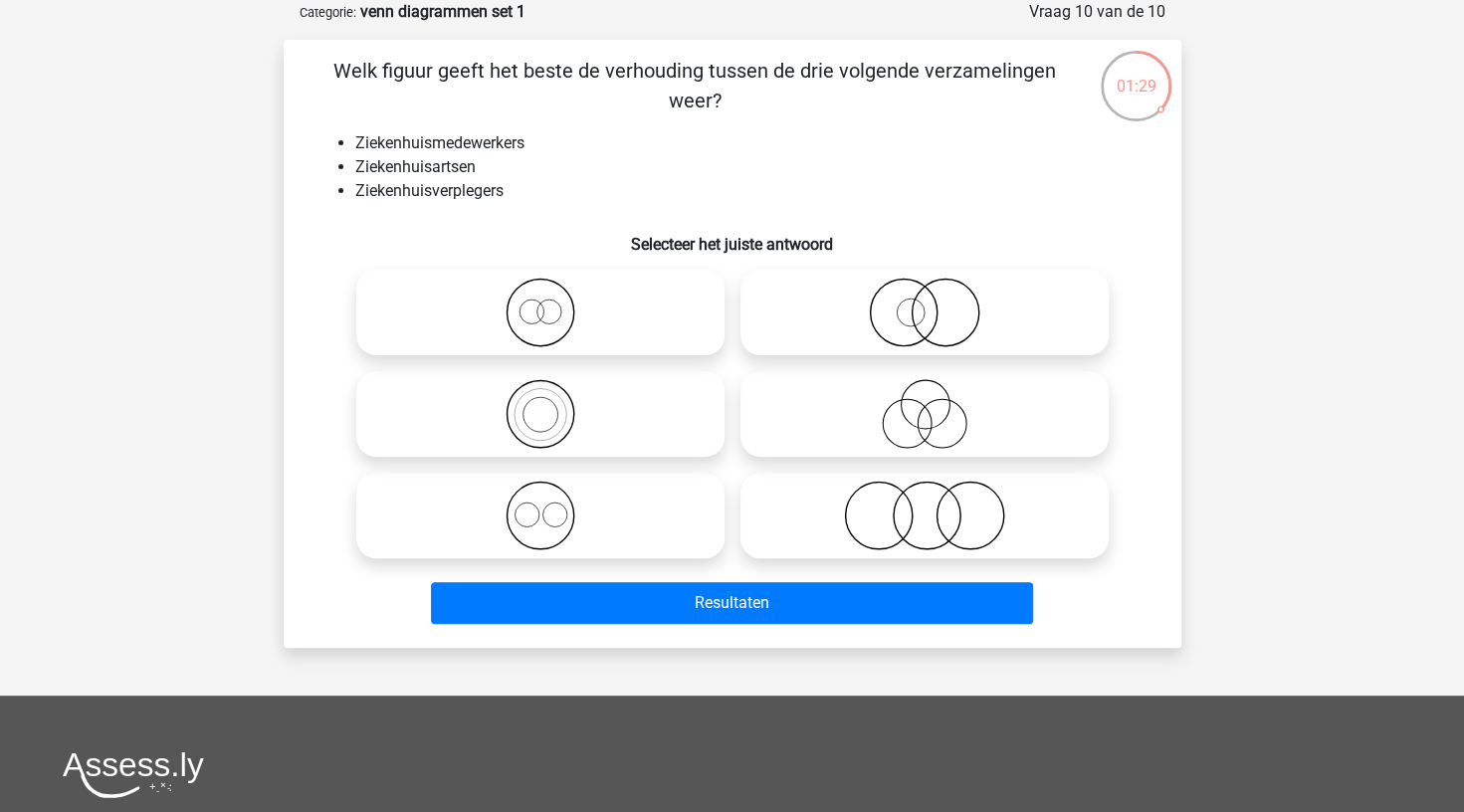 click 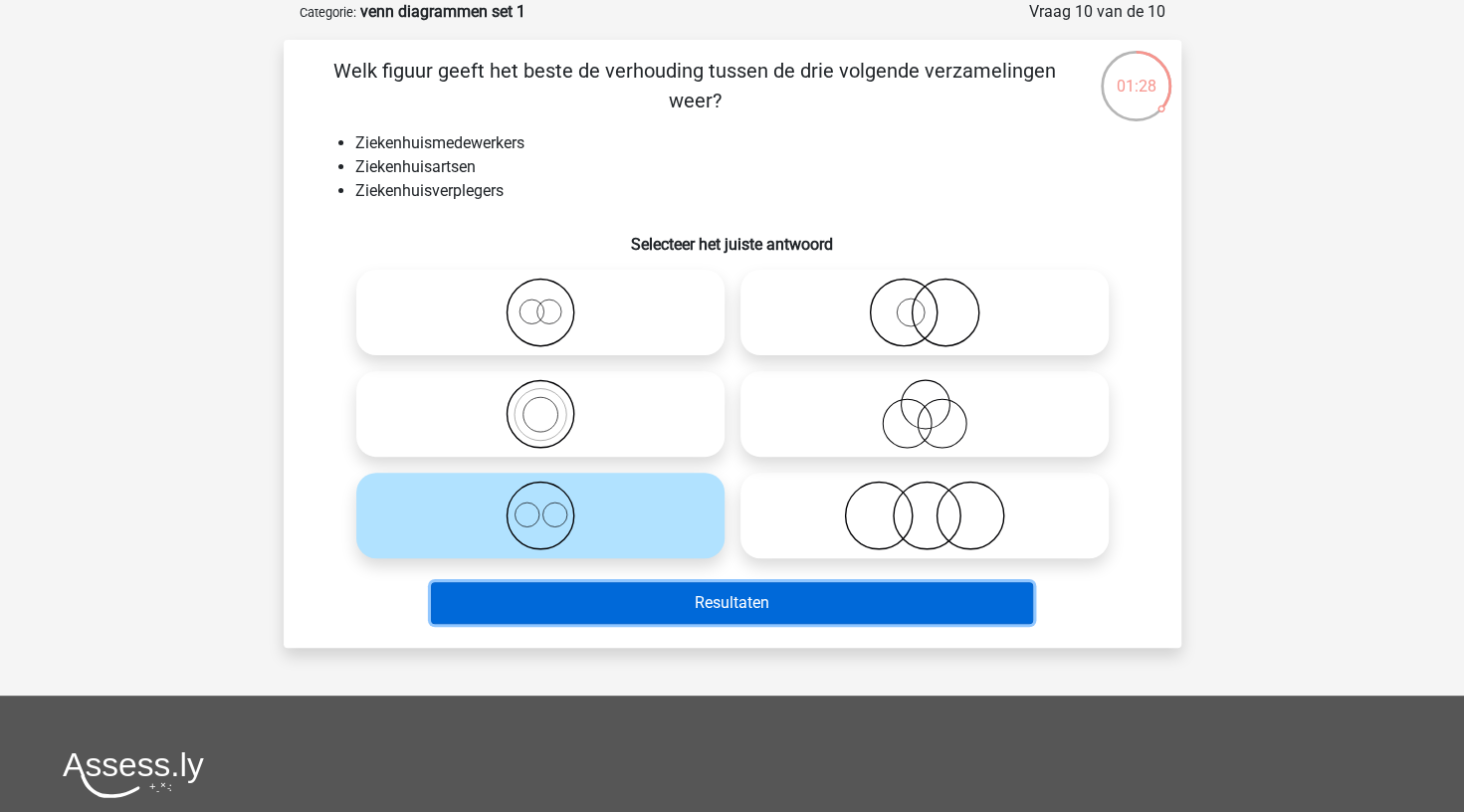 click on "Resultaten" at bounding box center (732, 603) 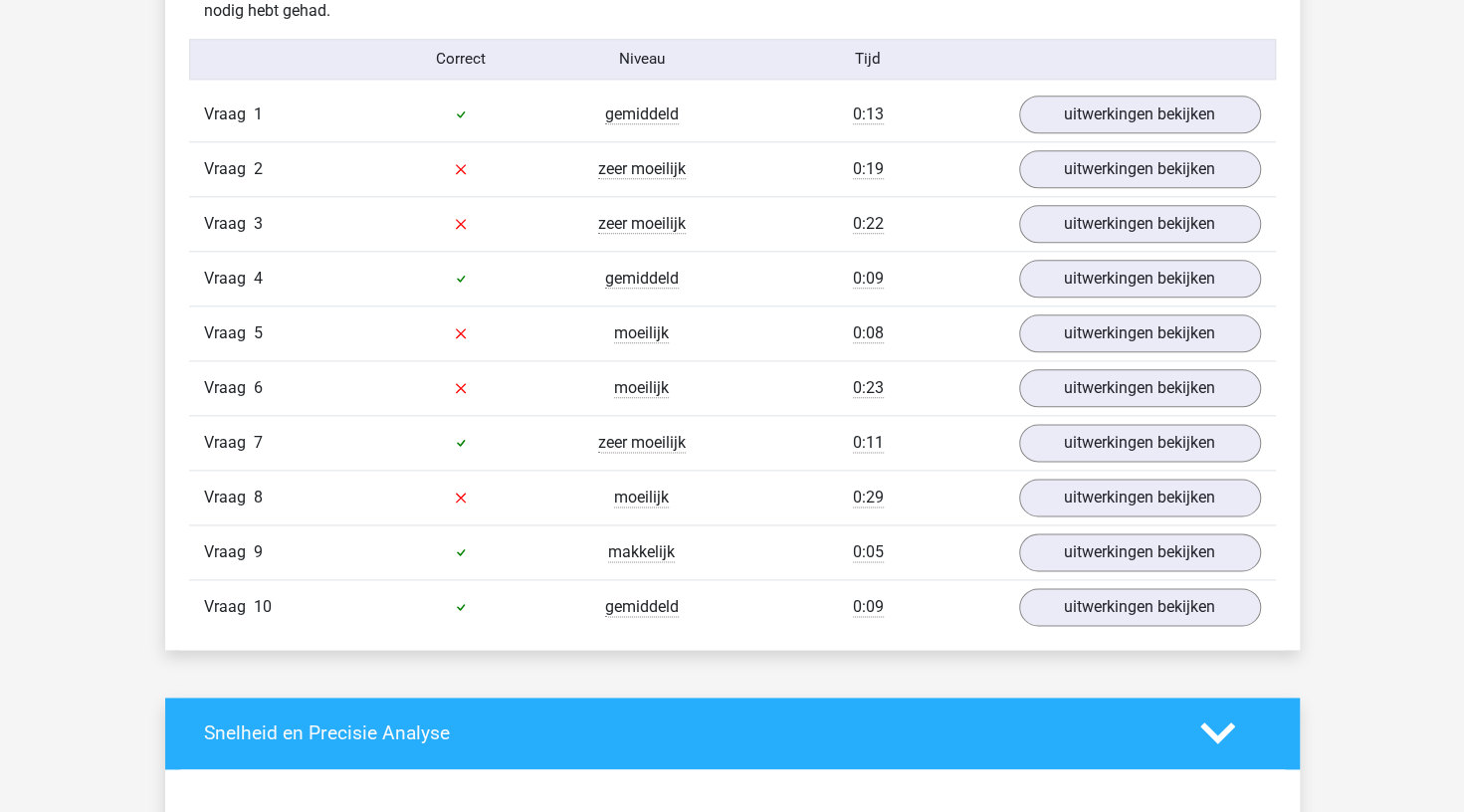 scroll, scrollTop: 1236, scrollLeft: 0, axis: vertical 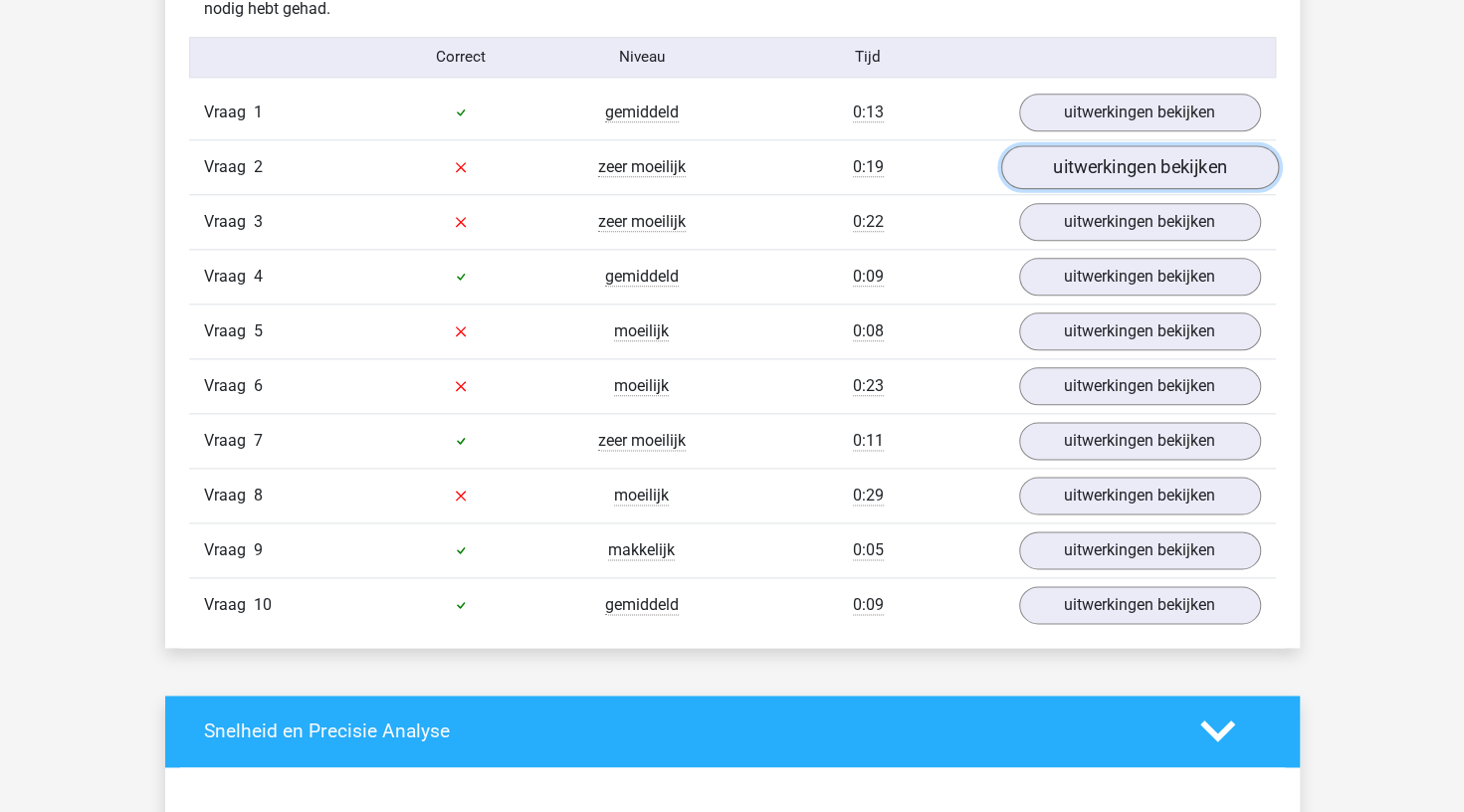 click on "uitwerkingen bekijken" at bounding box center [1139, 167] 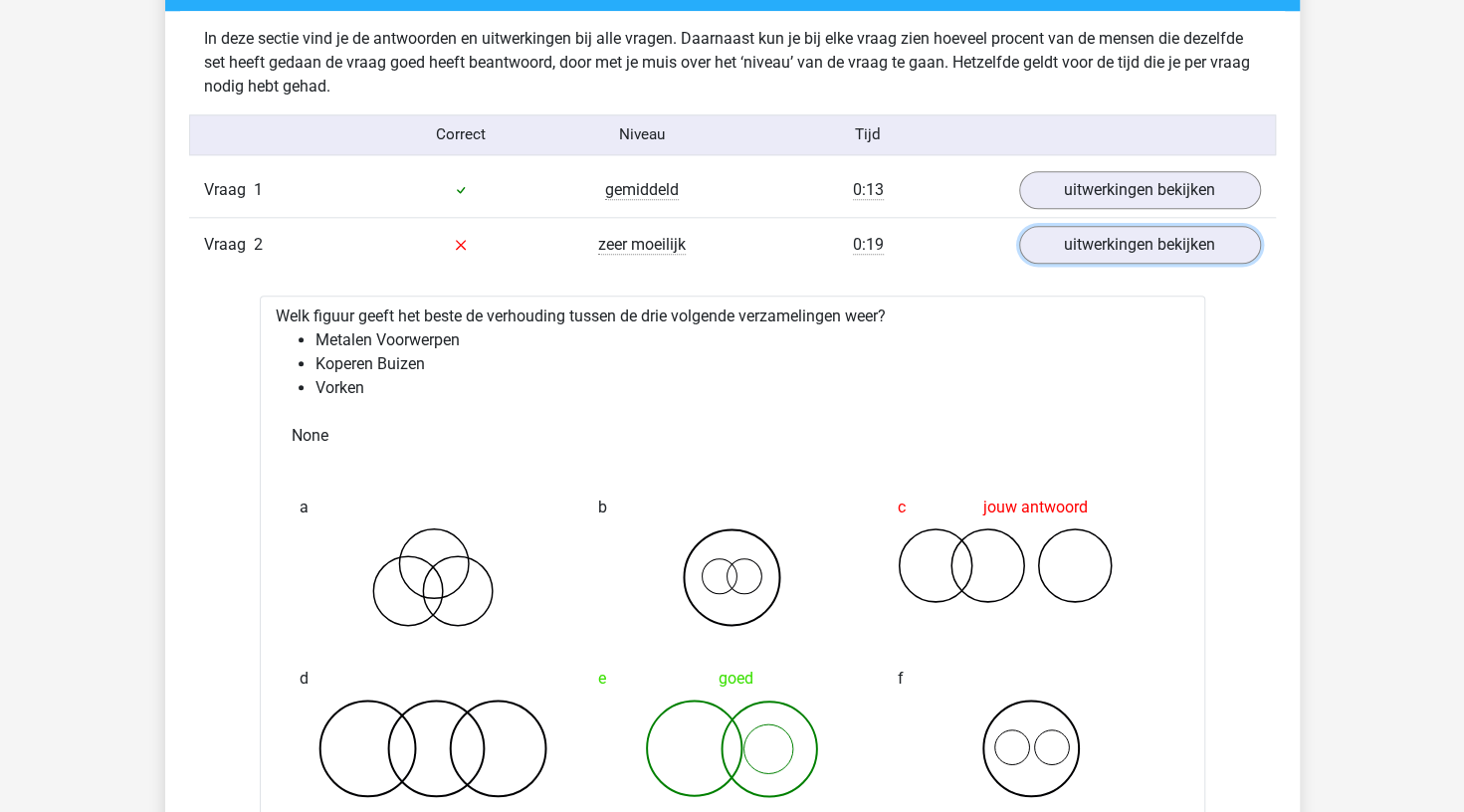 scroll, scrollTop: 1157, scrollLeft: 0, axis: vertical 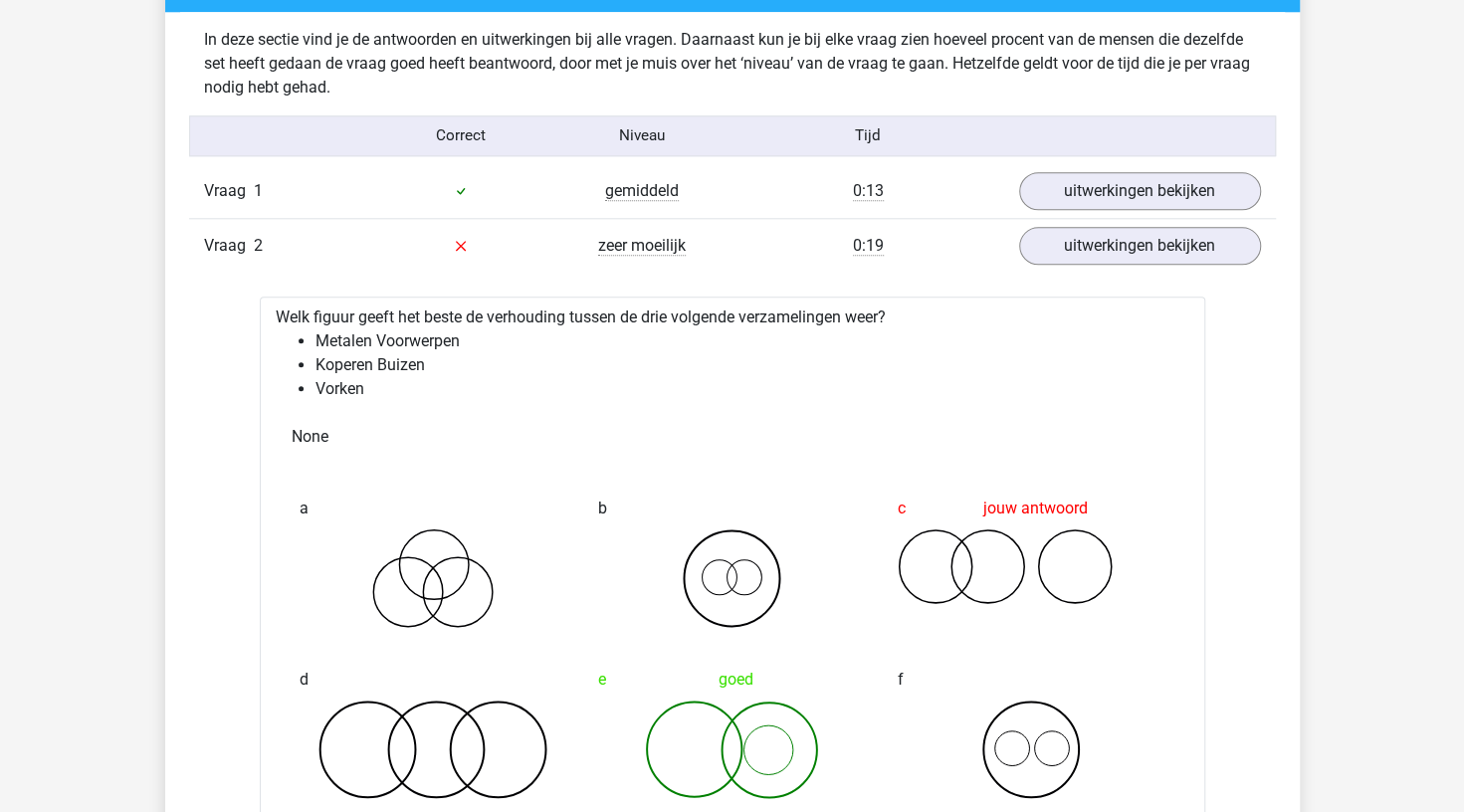 click on "zeer moeilijk" at bounding box center [642, 246] 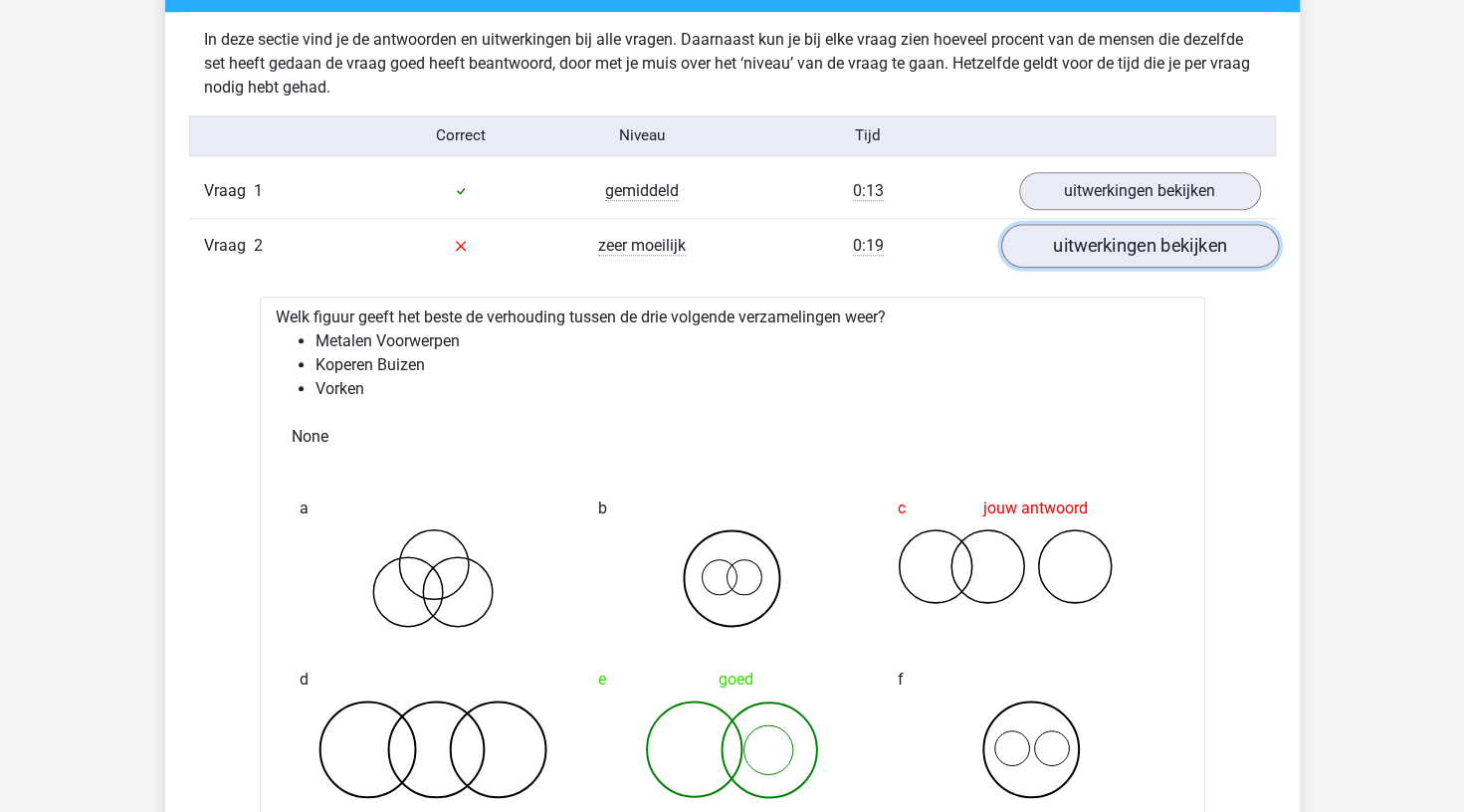 click on "uitwerkingen bekijken" at bounding box center (1139, 246) 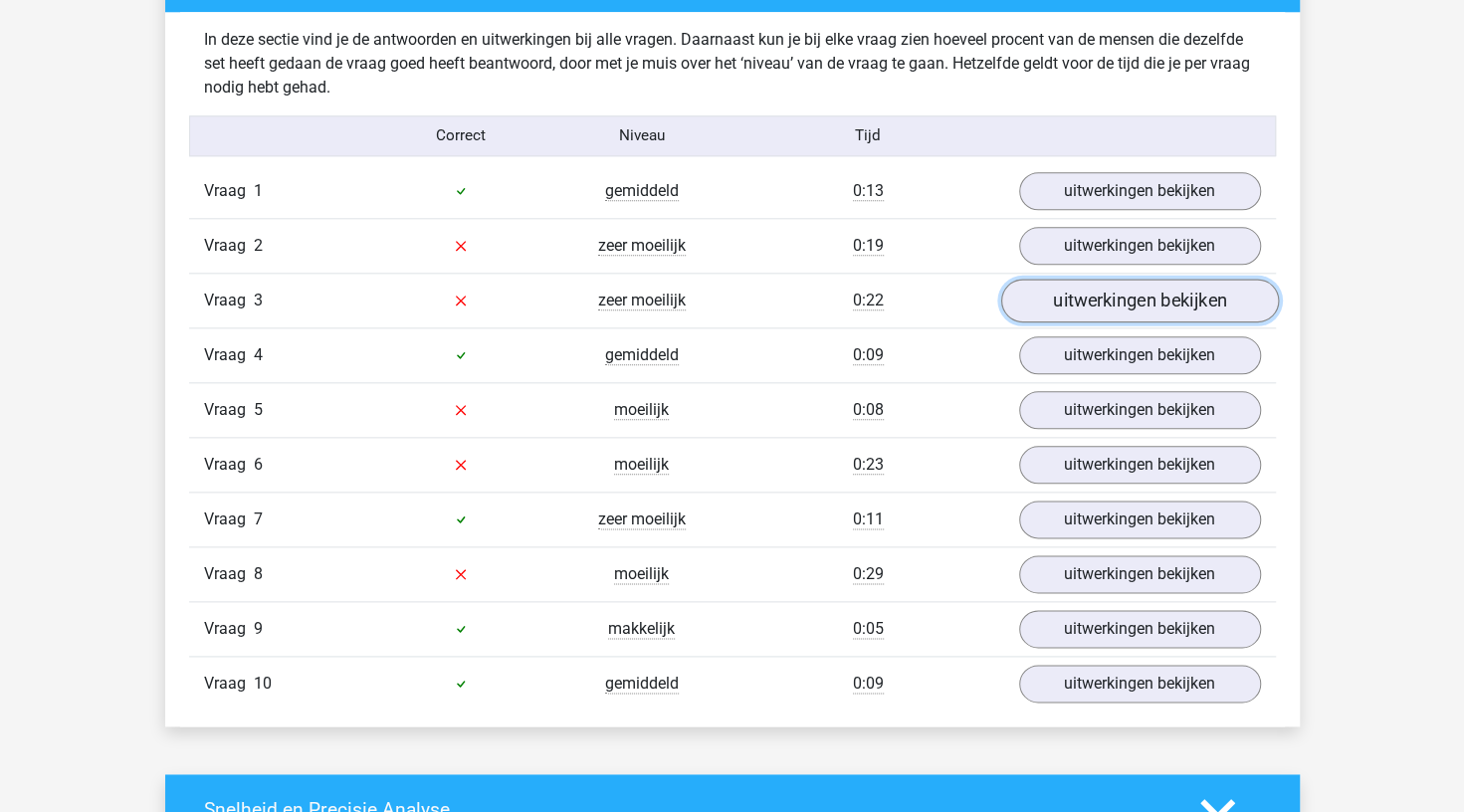 click on "uitwerkingen bekijken" at bounding box center [1139, 301] 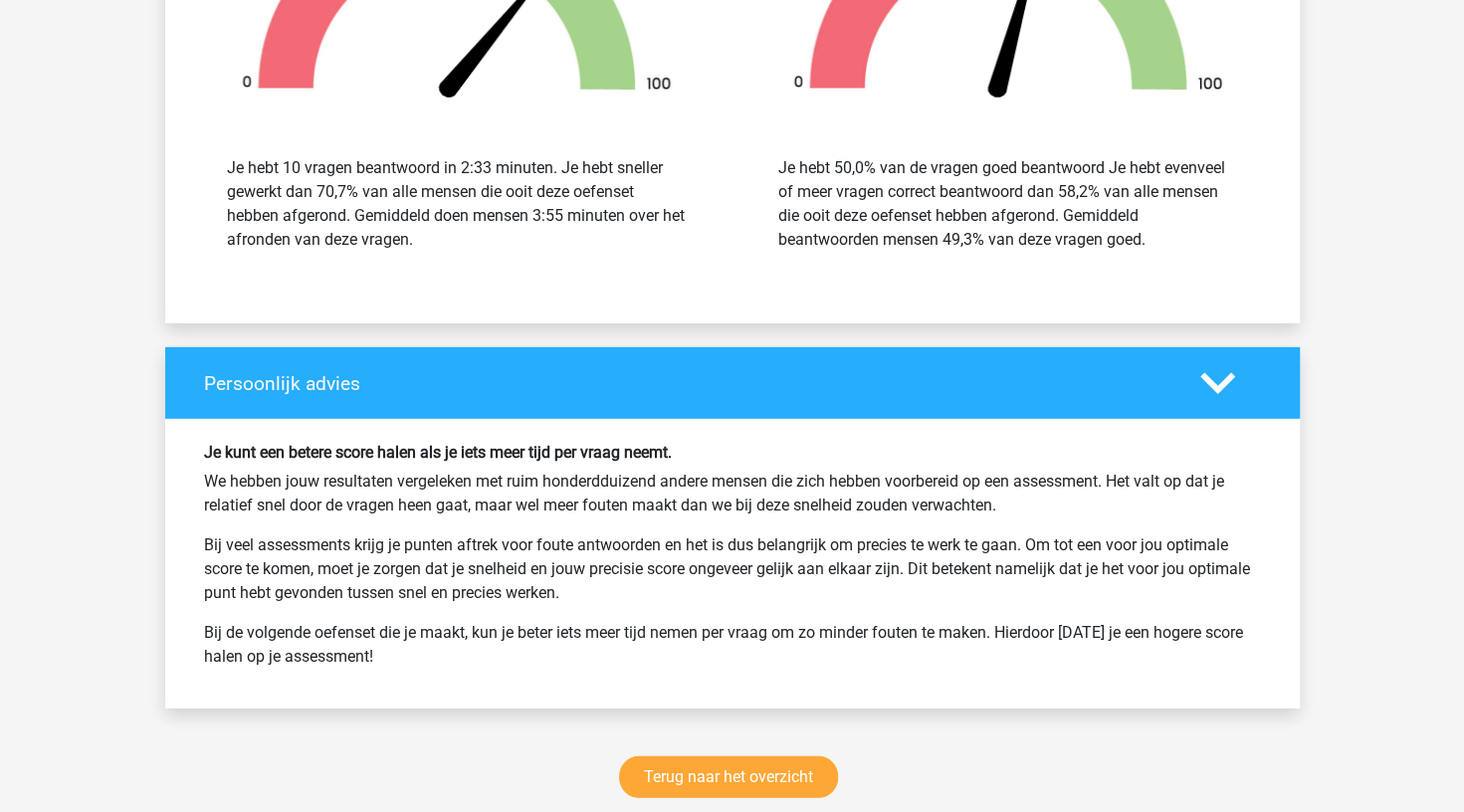 scroll, scrollTop: 3012, scrollLeft: 0, axis: vertical 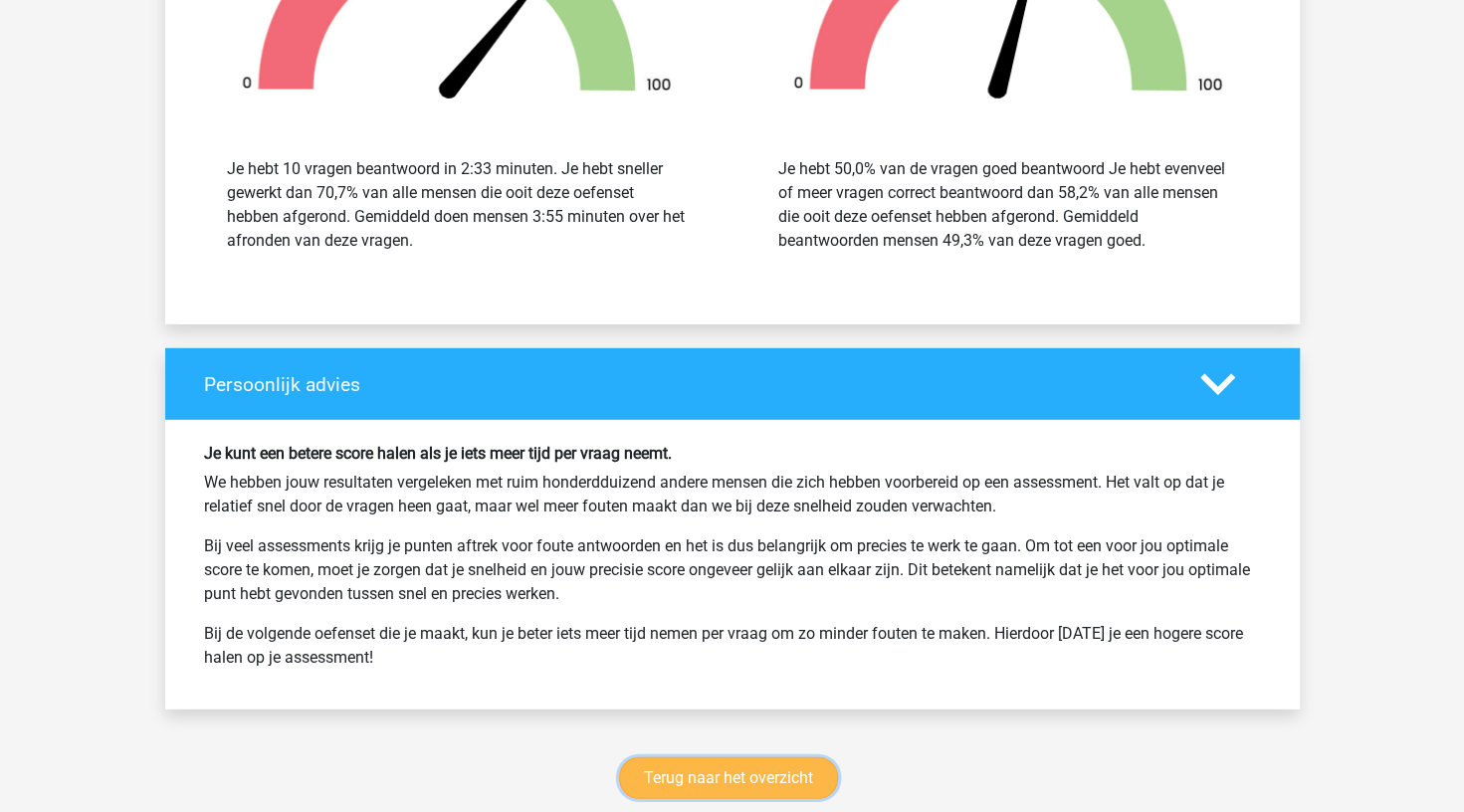 click on "Terug naar het overzicht" at bounding box center [729, 778] 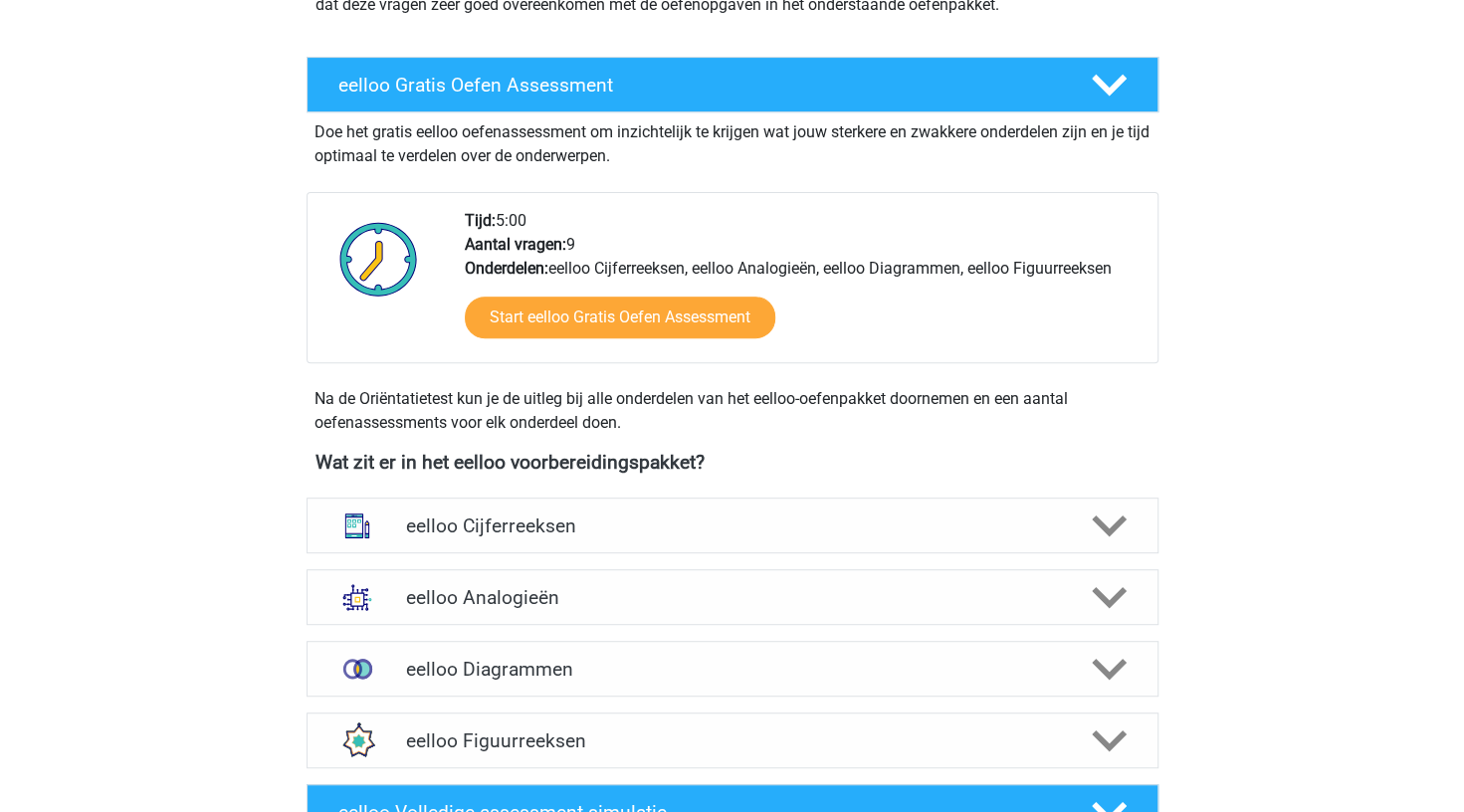 scroll, scrollTop: 516, scrollLeft: 0, axis: vertical 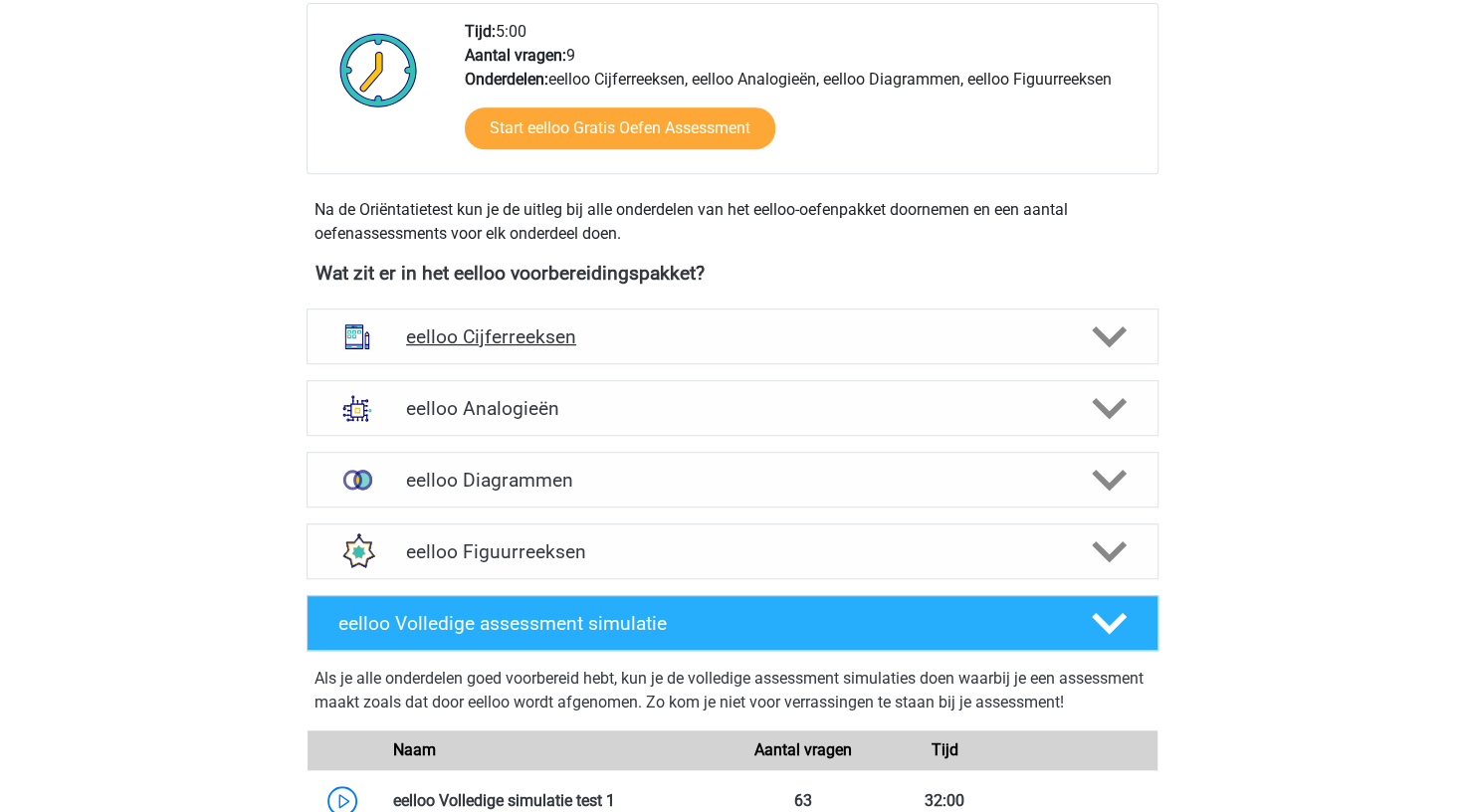 click on "eelloo Cijferreeksen" at bounding box center [732, 336] 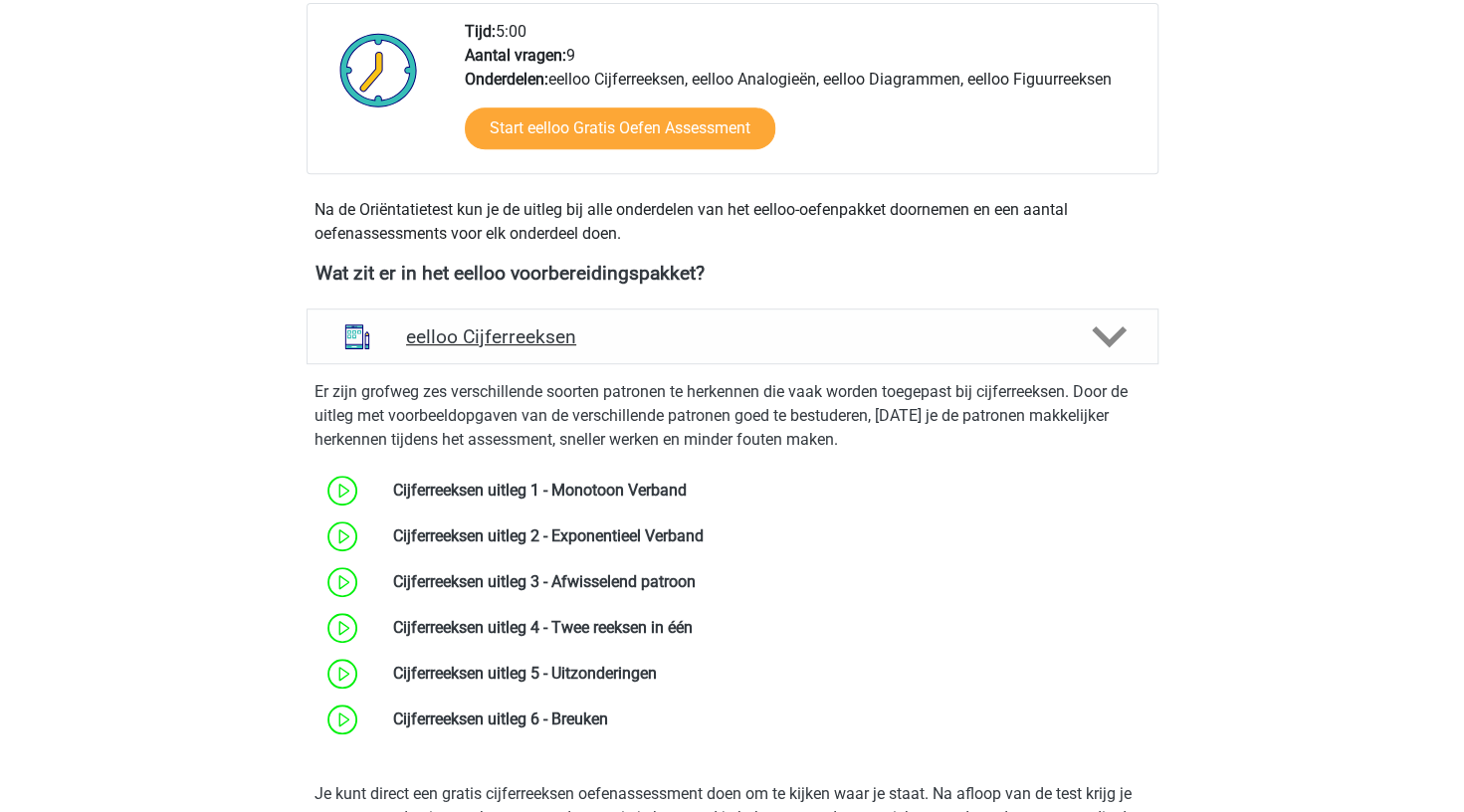 click on "eelloo Cijferreeksen" at bounding box center [732, 336] 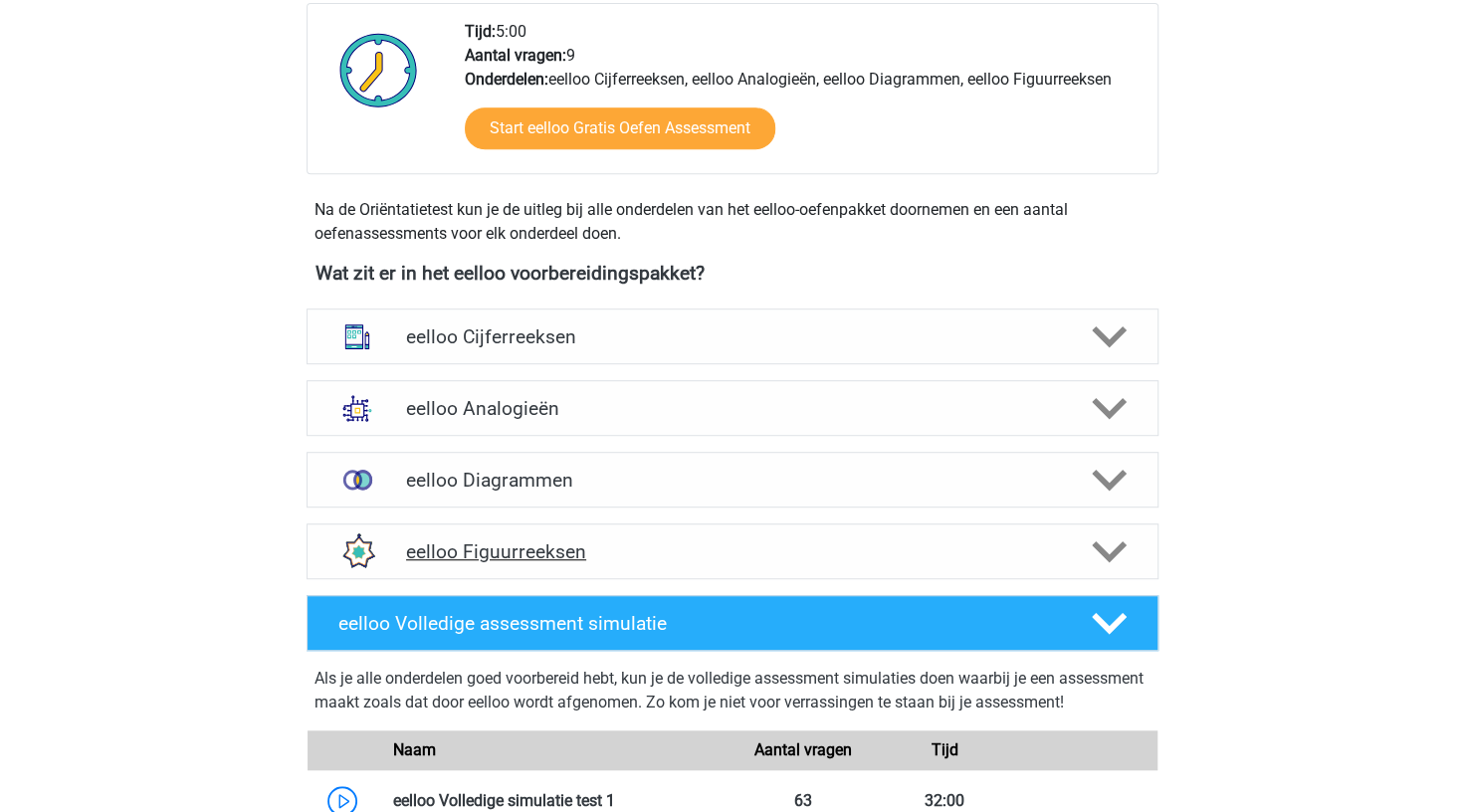 click on "eelloo Figuurreeksen" at bounding box center [732, 551] 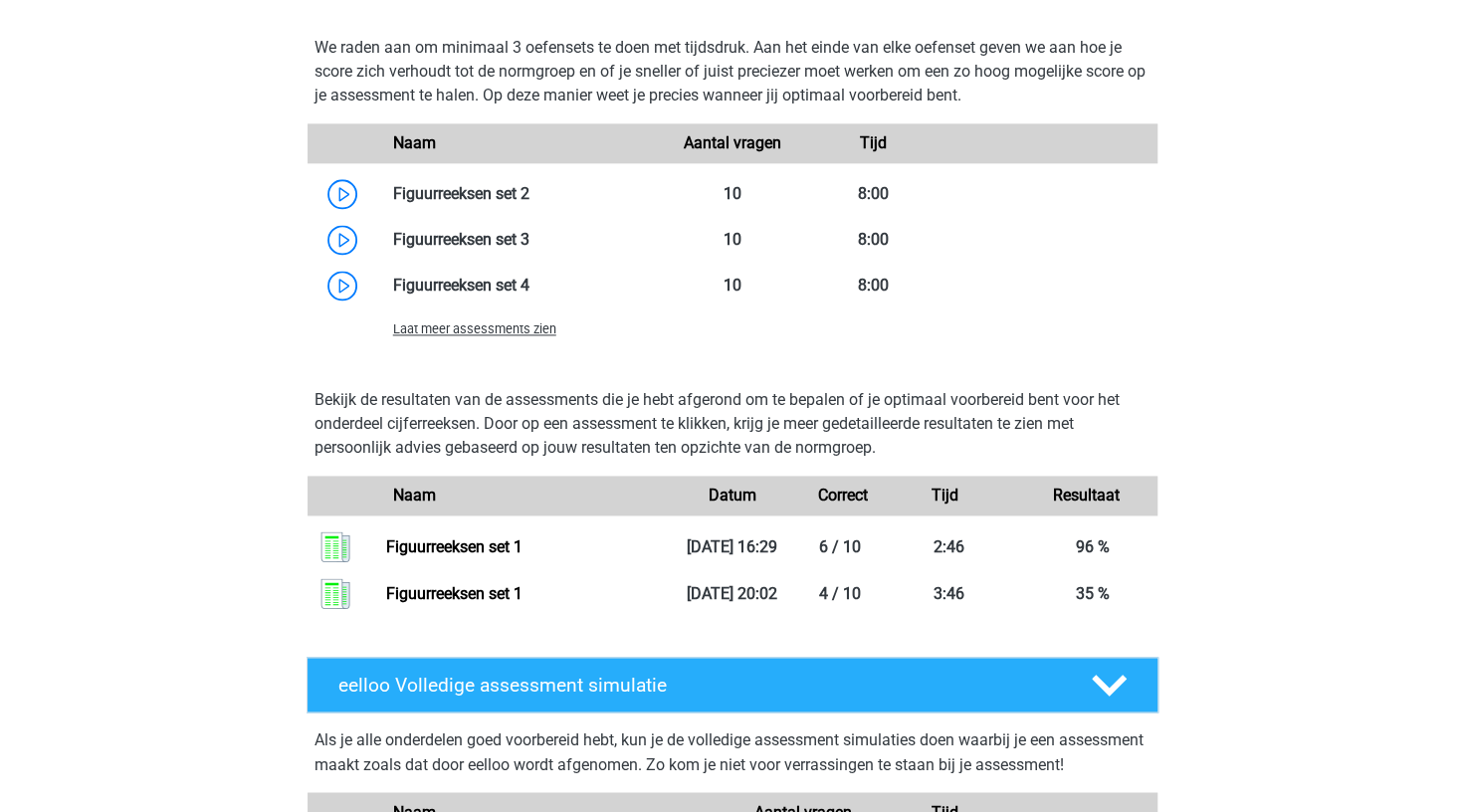 scroll, scrollTop: 1434, scrollLeft: 0, axis: vertical 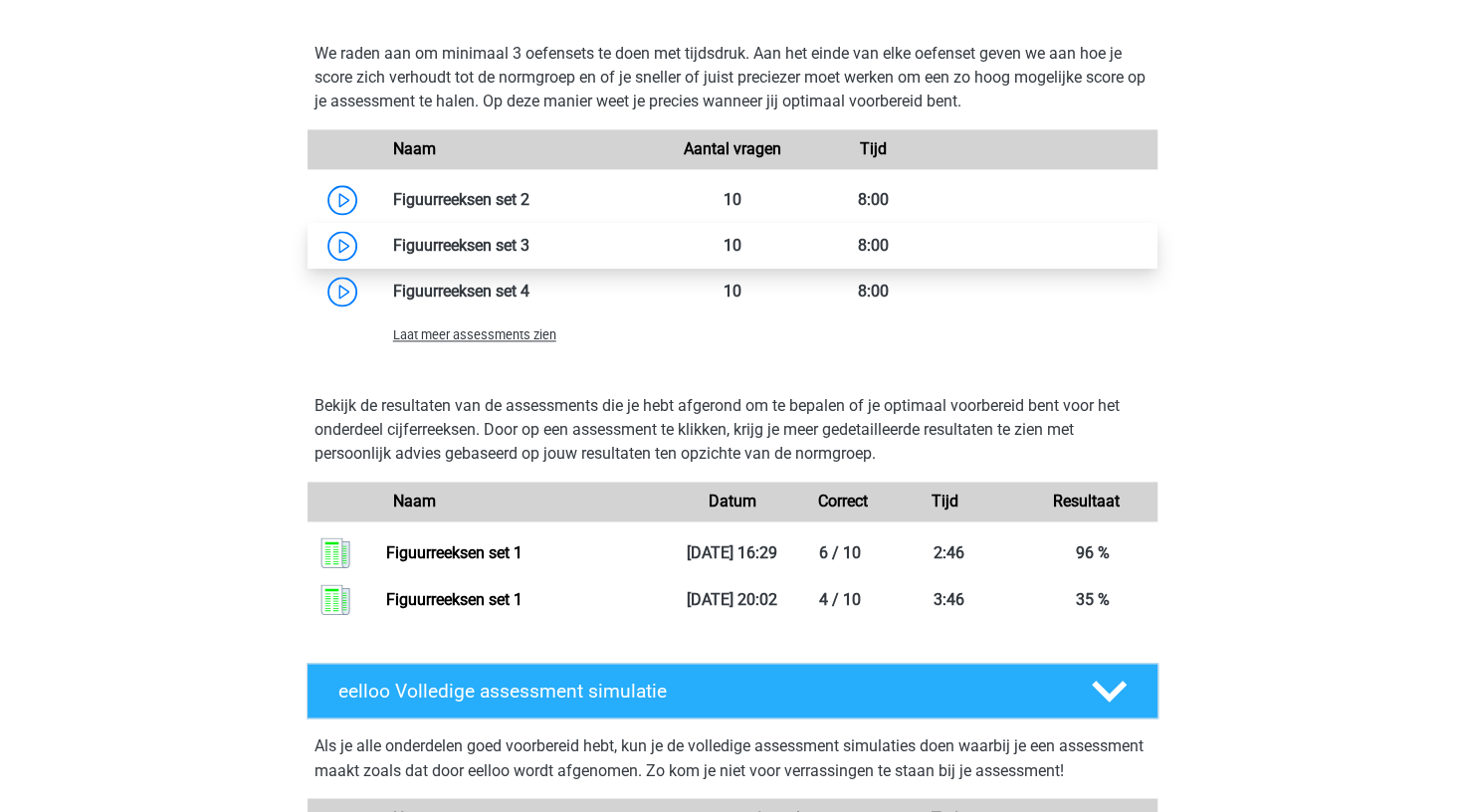 click at bounding box center (529, 245) 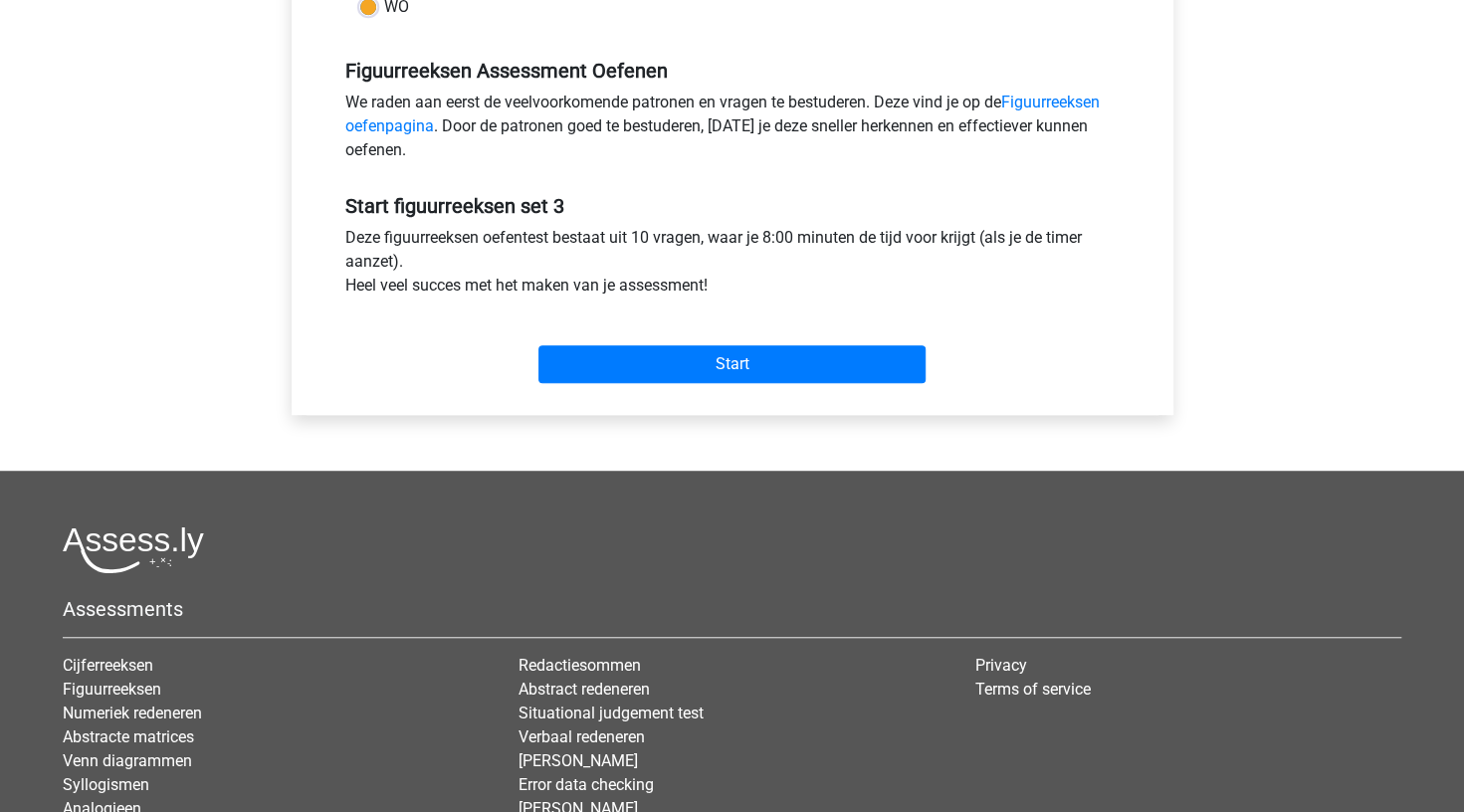 scroll, scrollTop: 758, scrollLeft: 0, axis: vertical 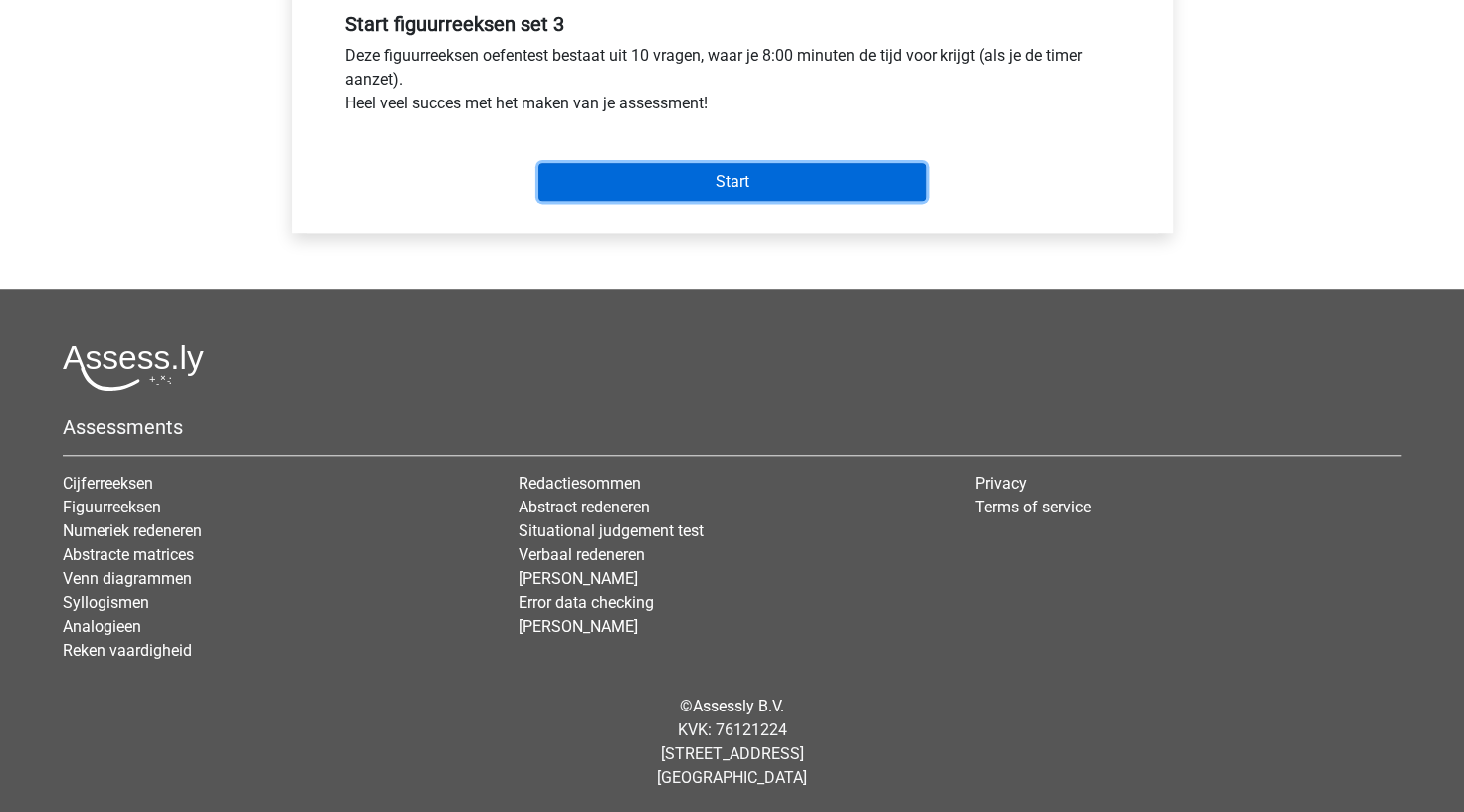 click on "Start" at bounding box center (732, 182) 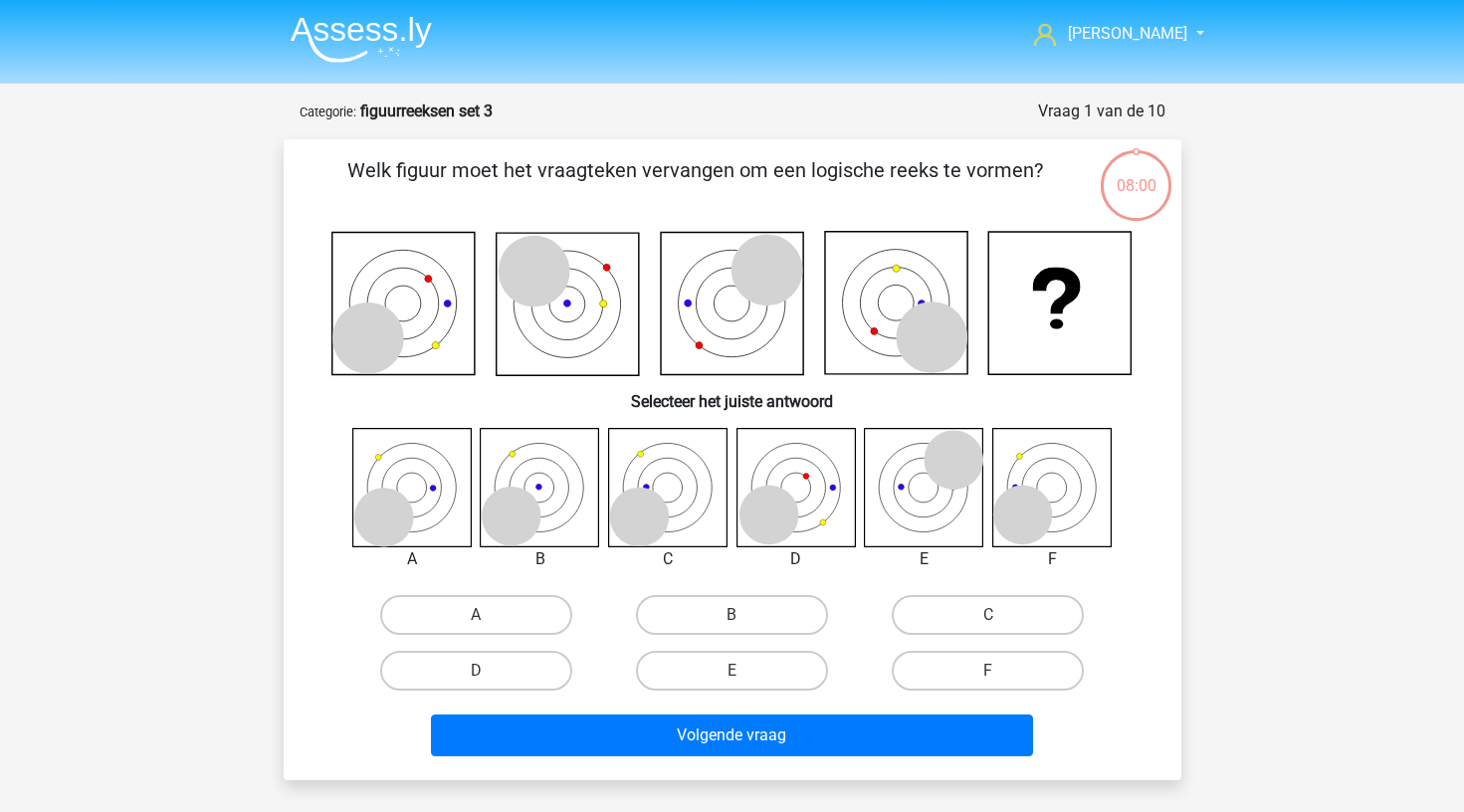 scroll, scrollTop: 0, scrollLeft: 0, axis: both 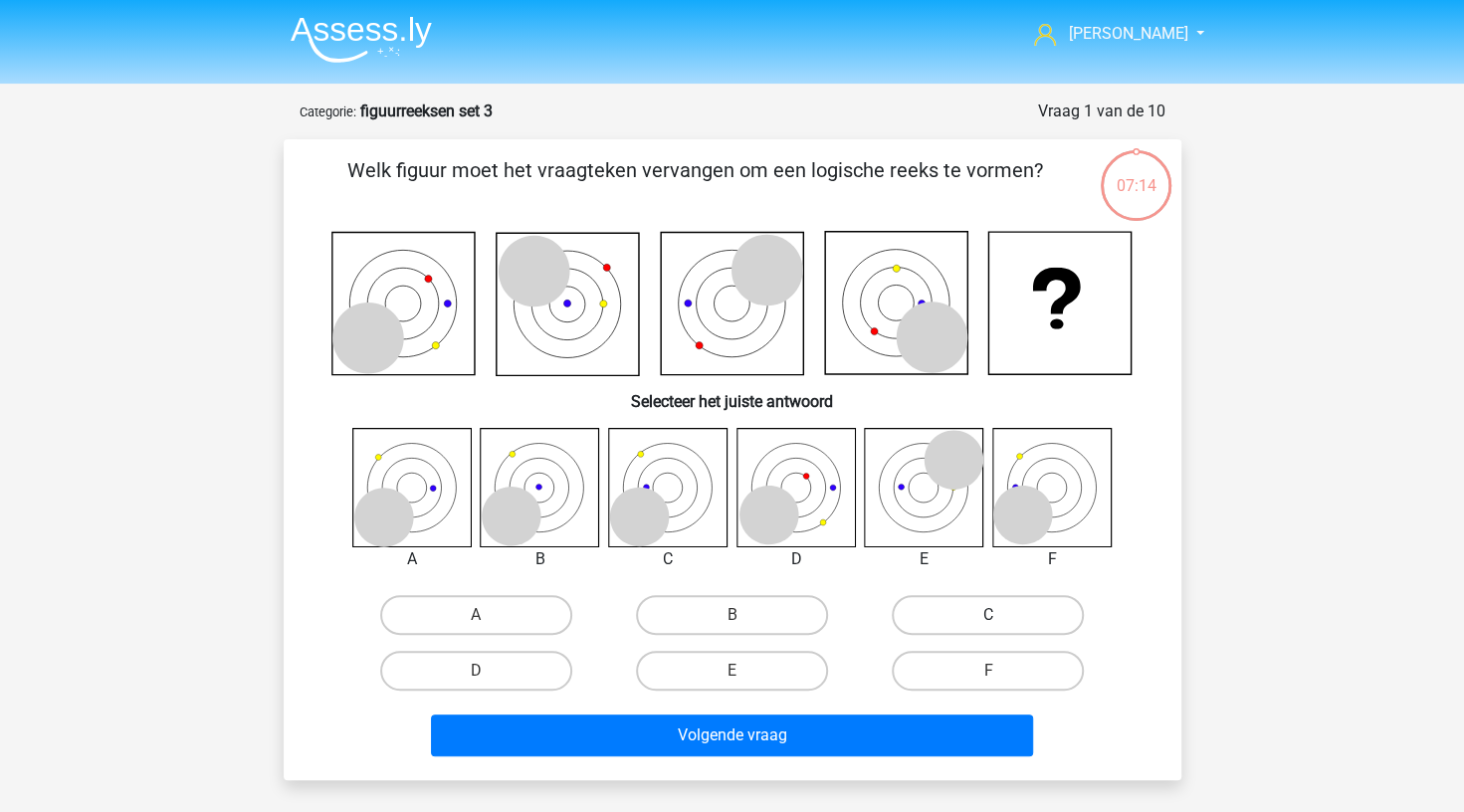 click on "C" at bounding box center (987, 615) 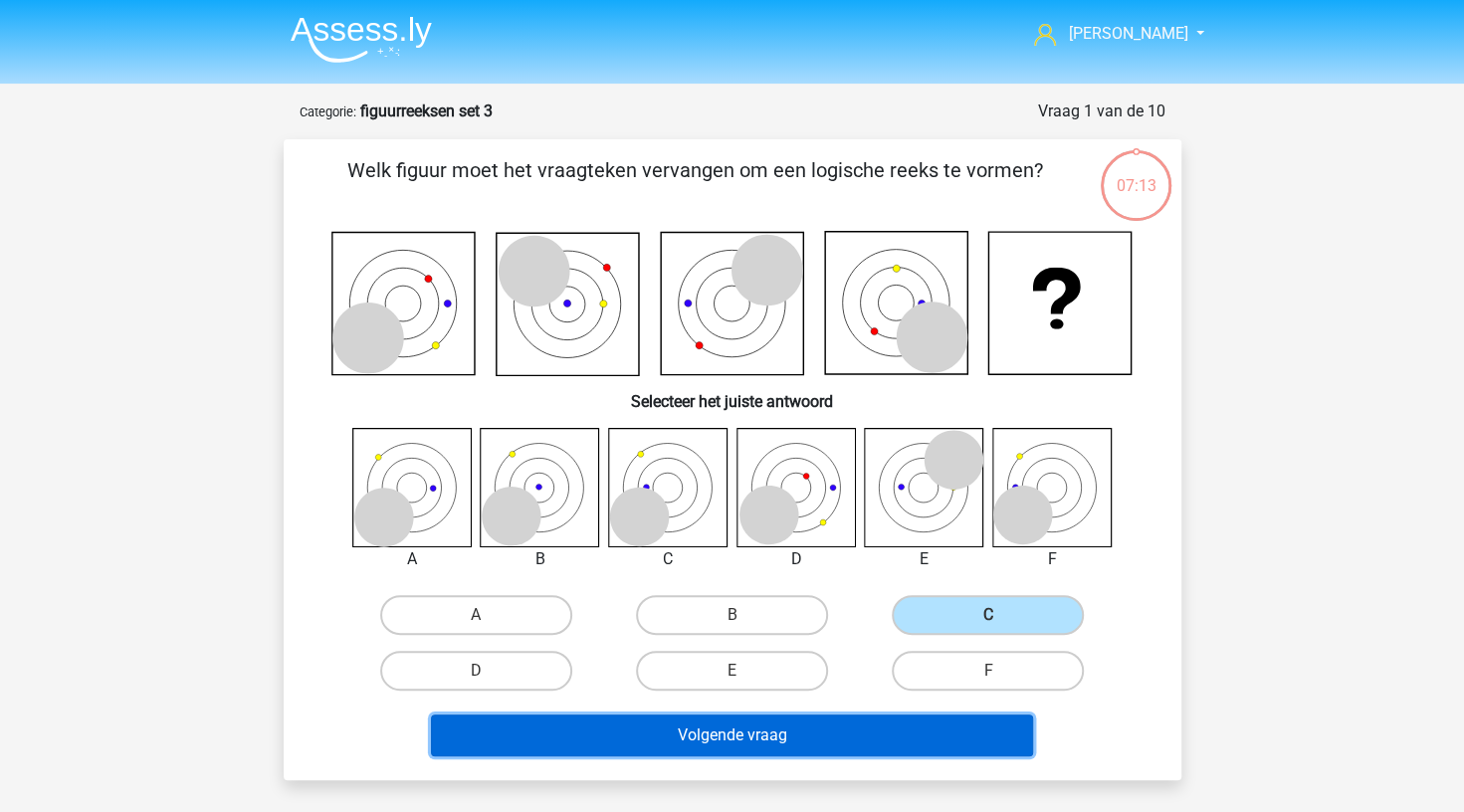 click on "Volgende vraag" at bounding box center (732, 735) 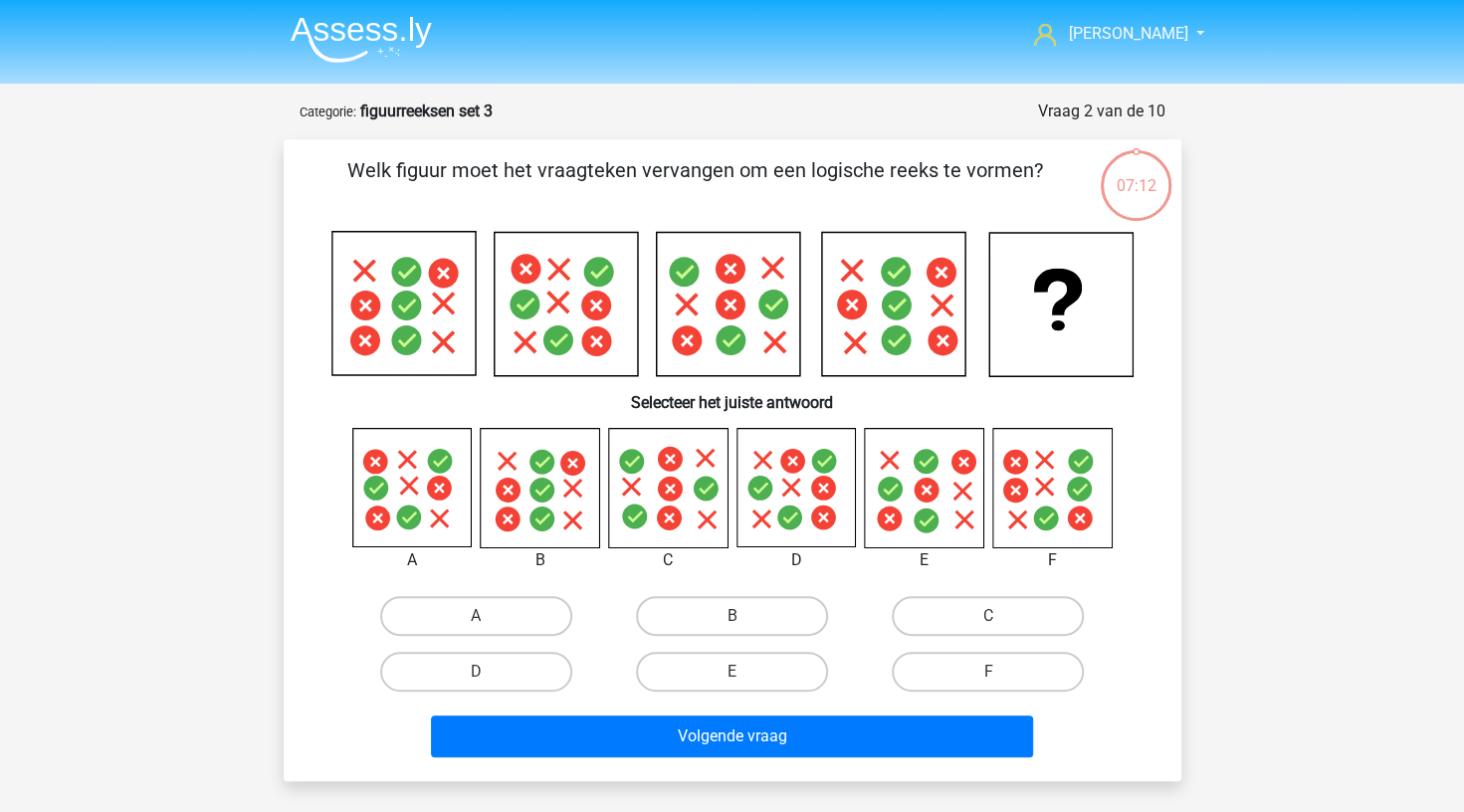 scroll, scrollTop: 100, scrollLeft: 0, axis: vertical 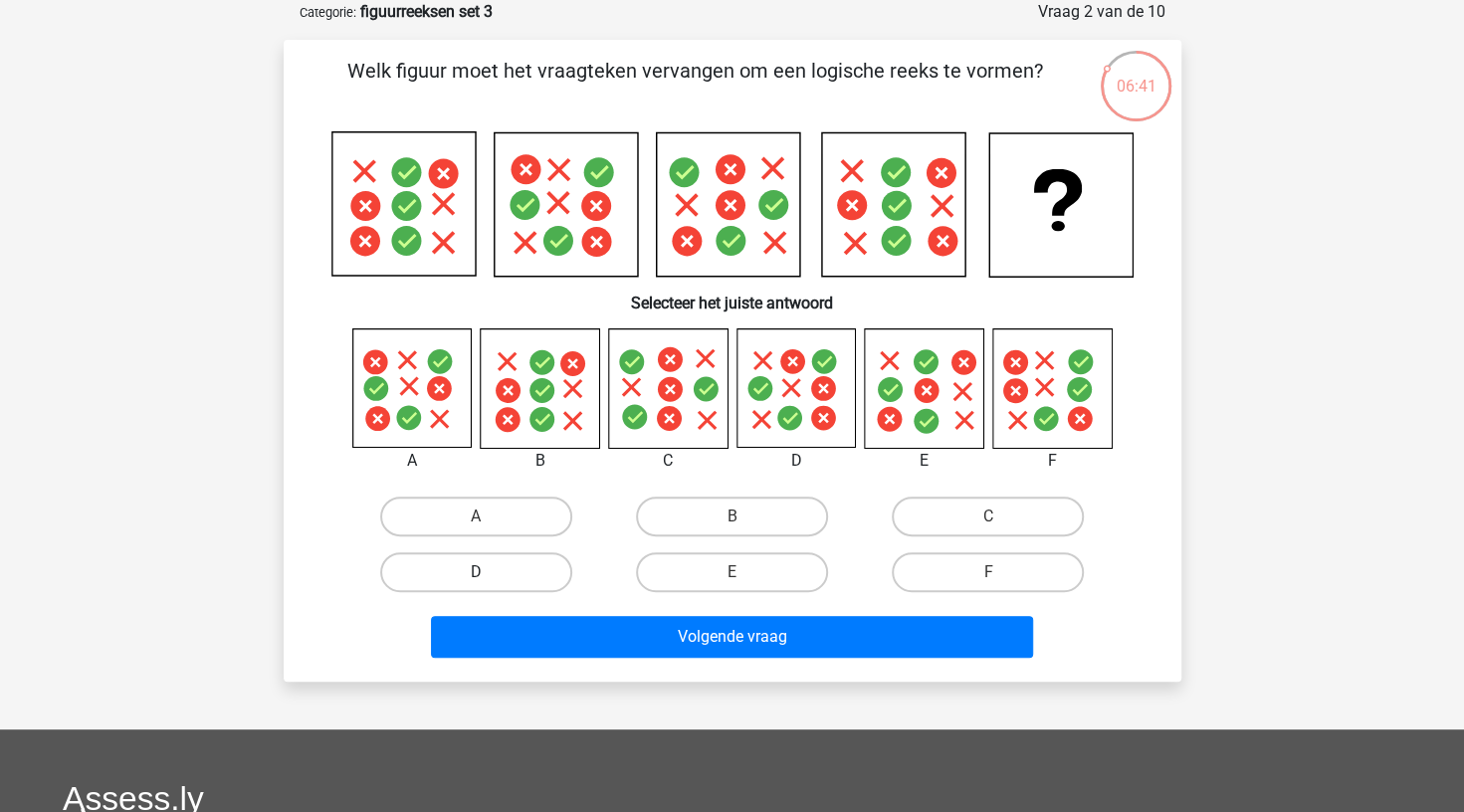 click on "D" at bounding box center (476, 572) 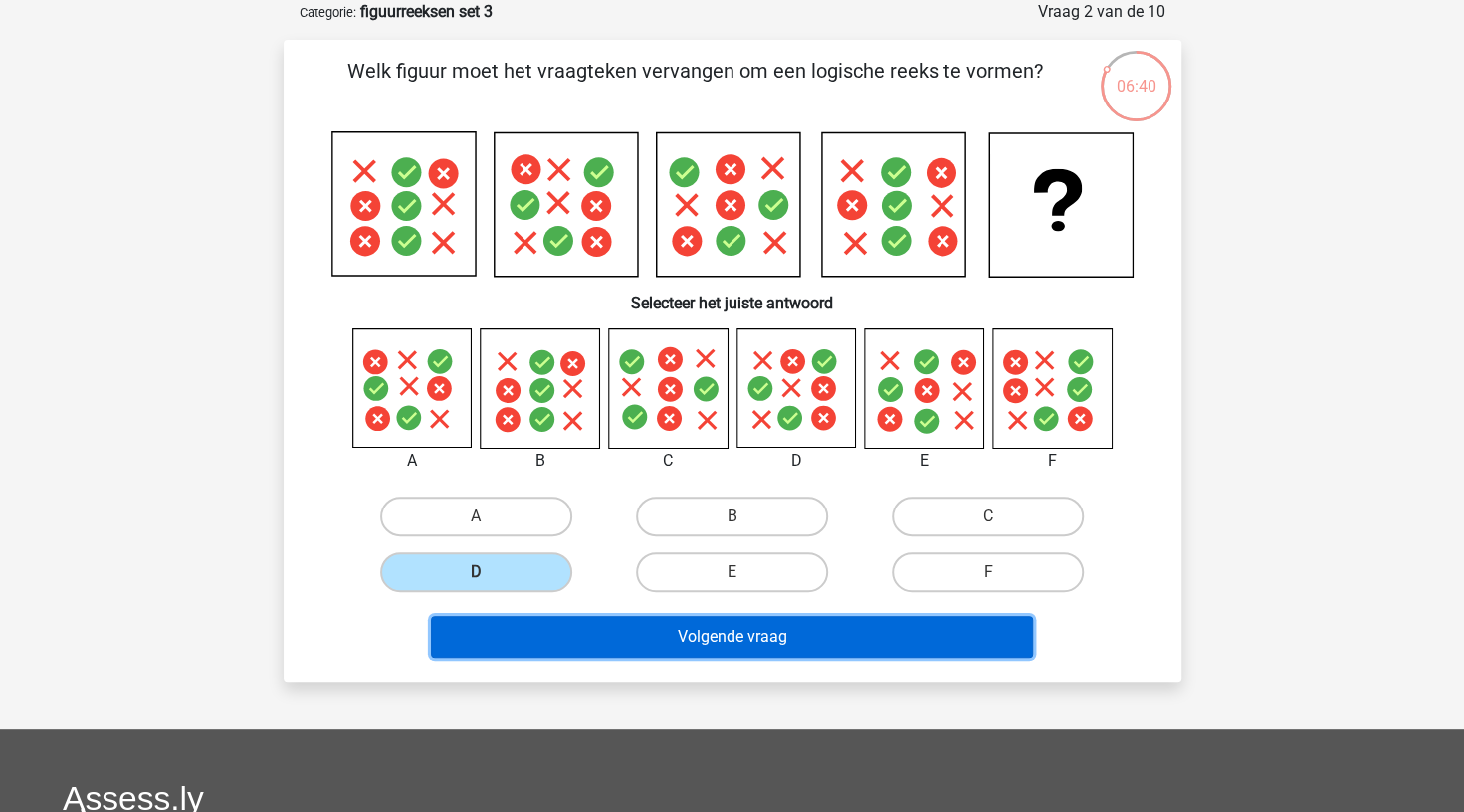 click on "Volgende vraag" at bounding box center (732, 637) 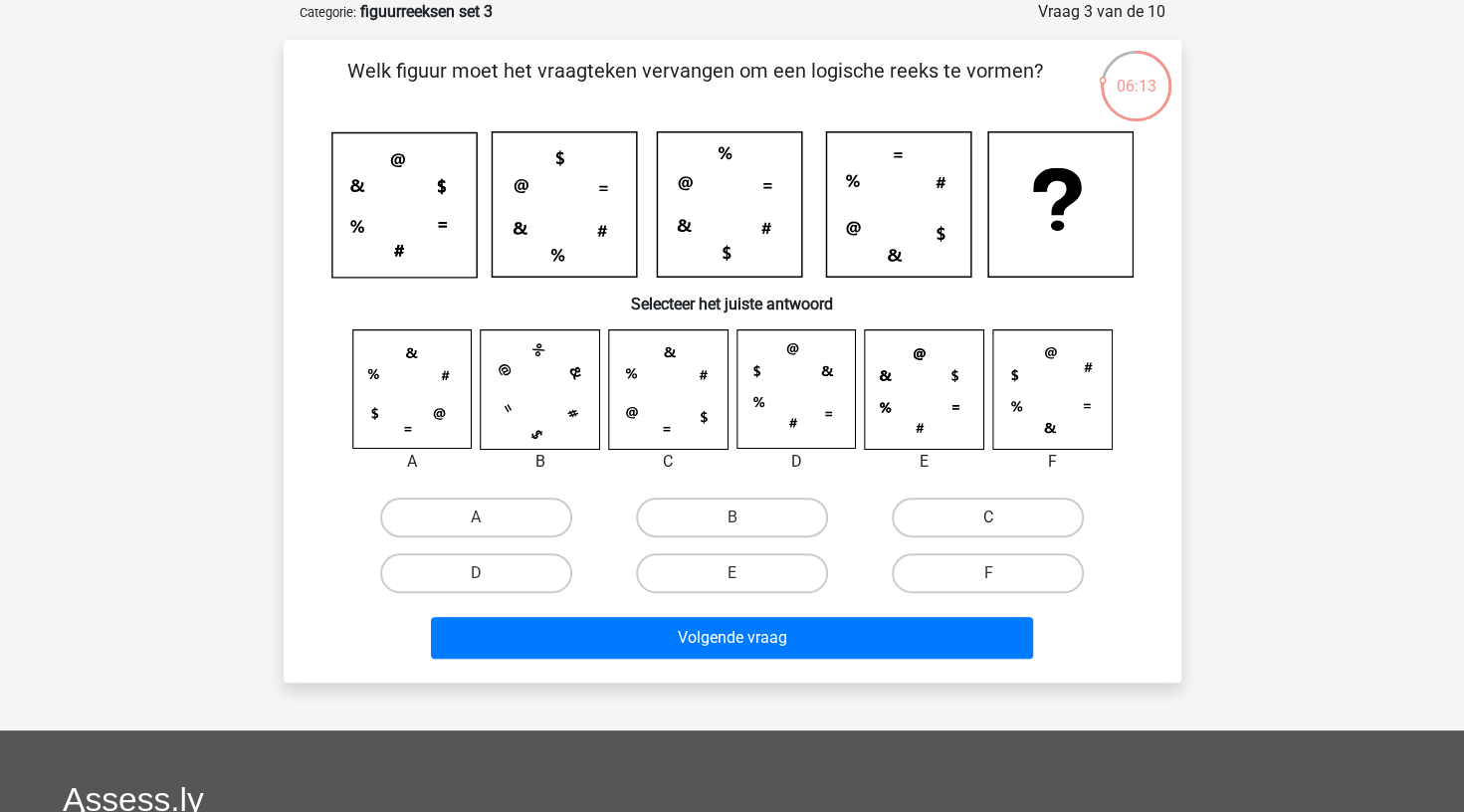 click on "C" at bounding box center (987, 517) 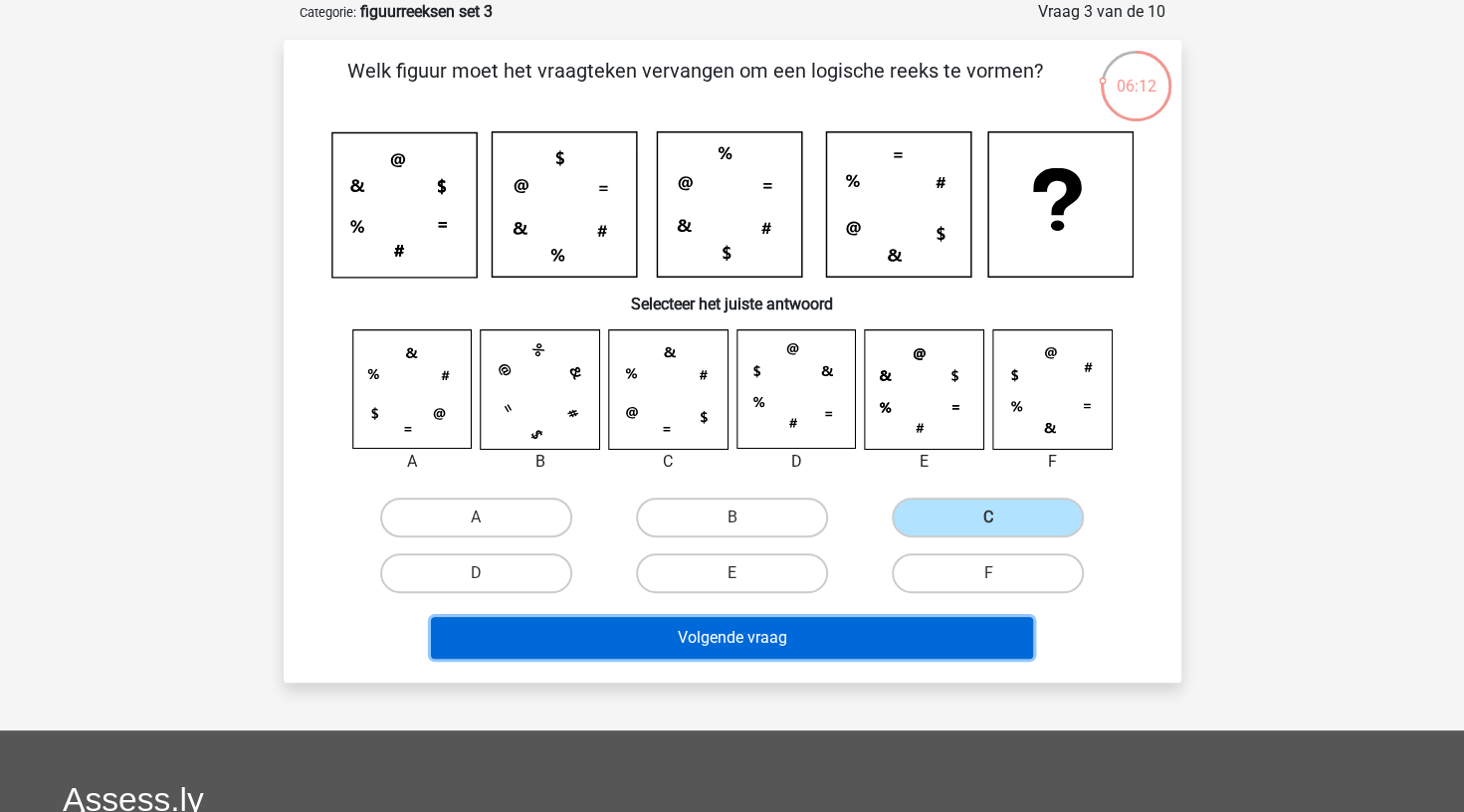 click on "Volgende vraag" at bounding box center (732, 638) 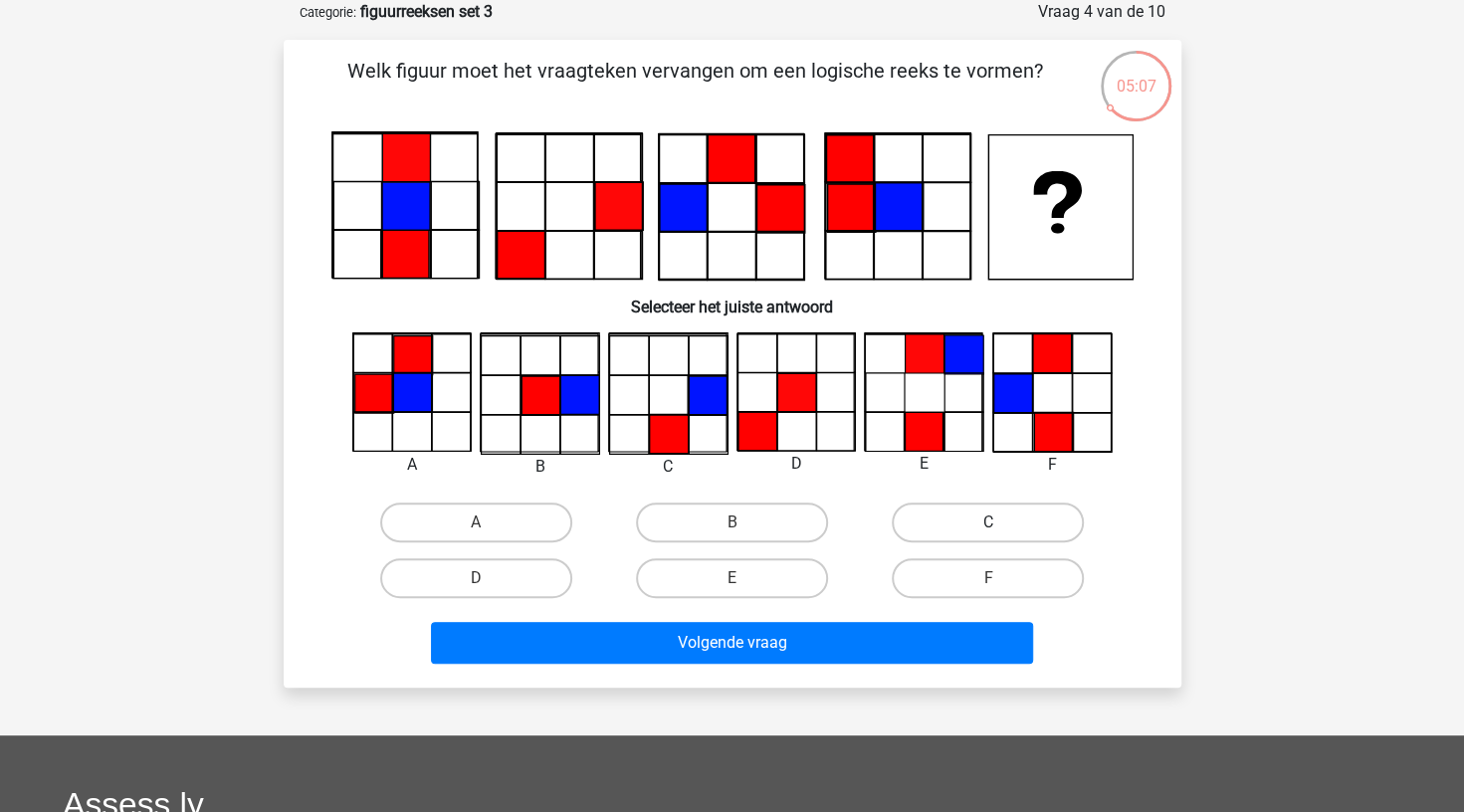 click on "C" at bounding box center [987, 522] 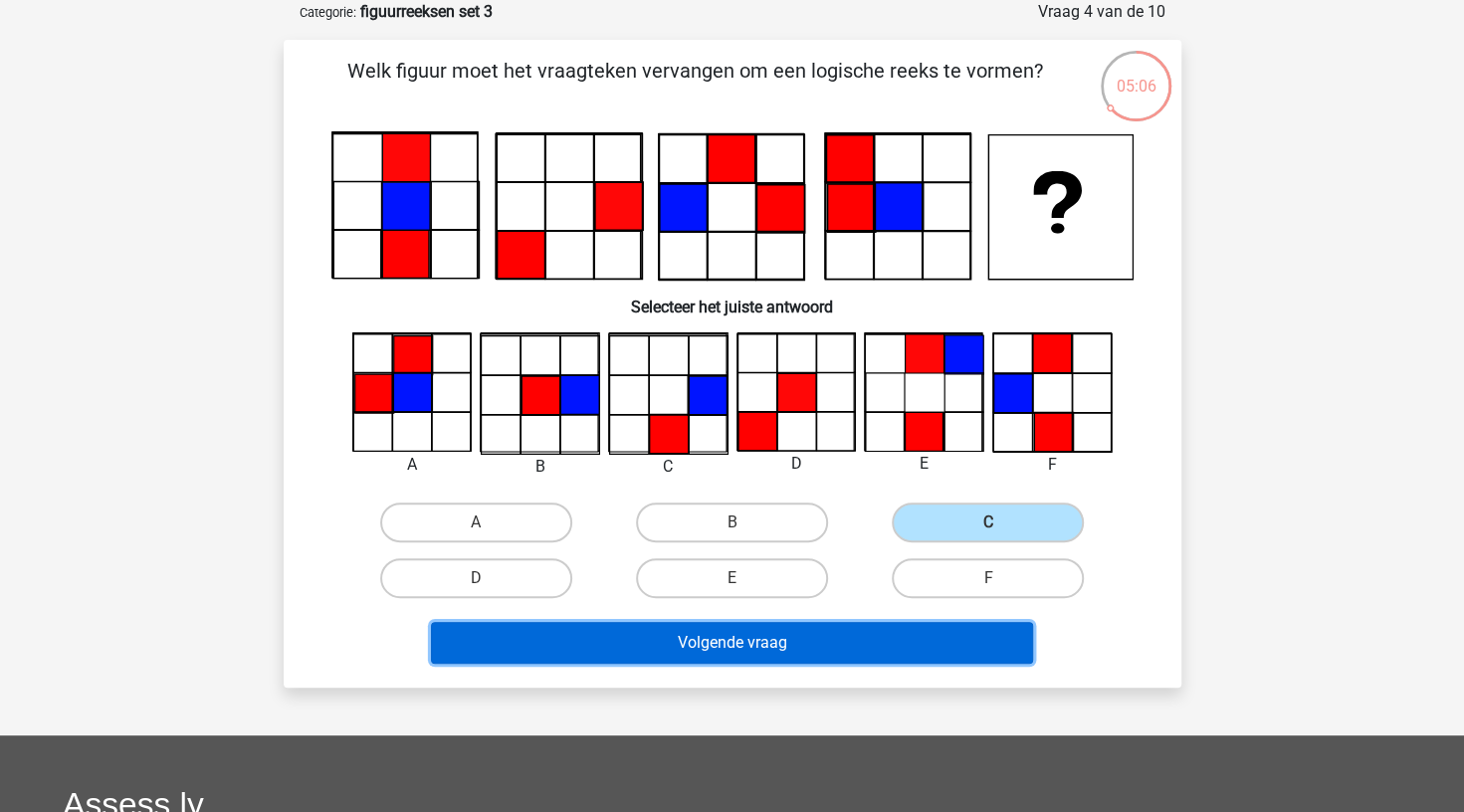 click on "Volgende vraag" at bounding box center [732, 643] 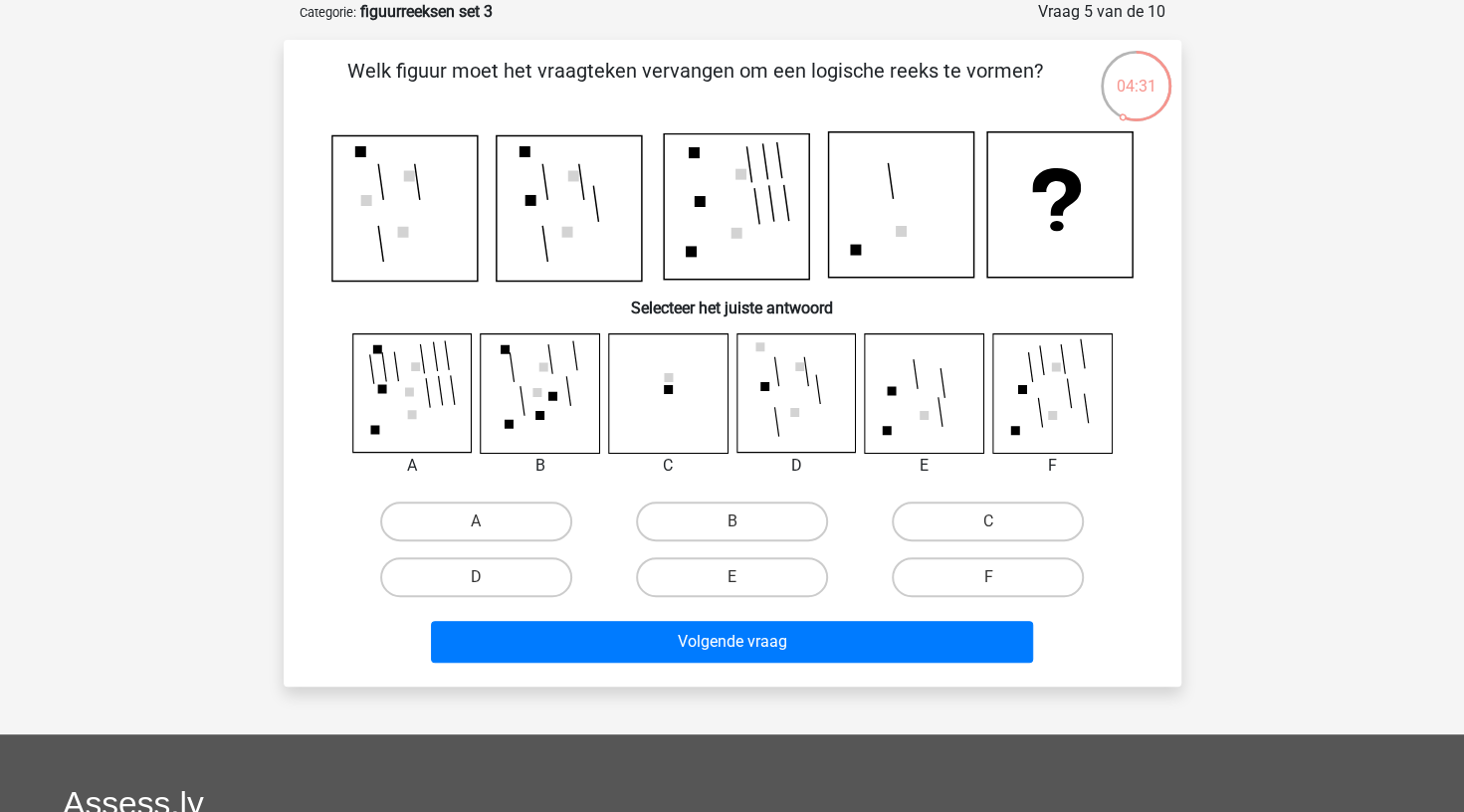 click 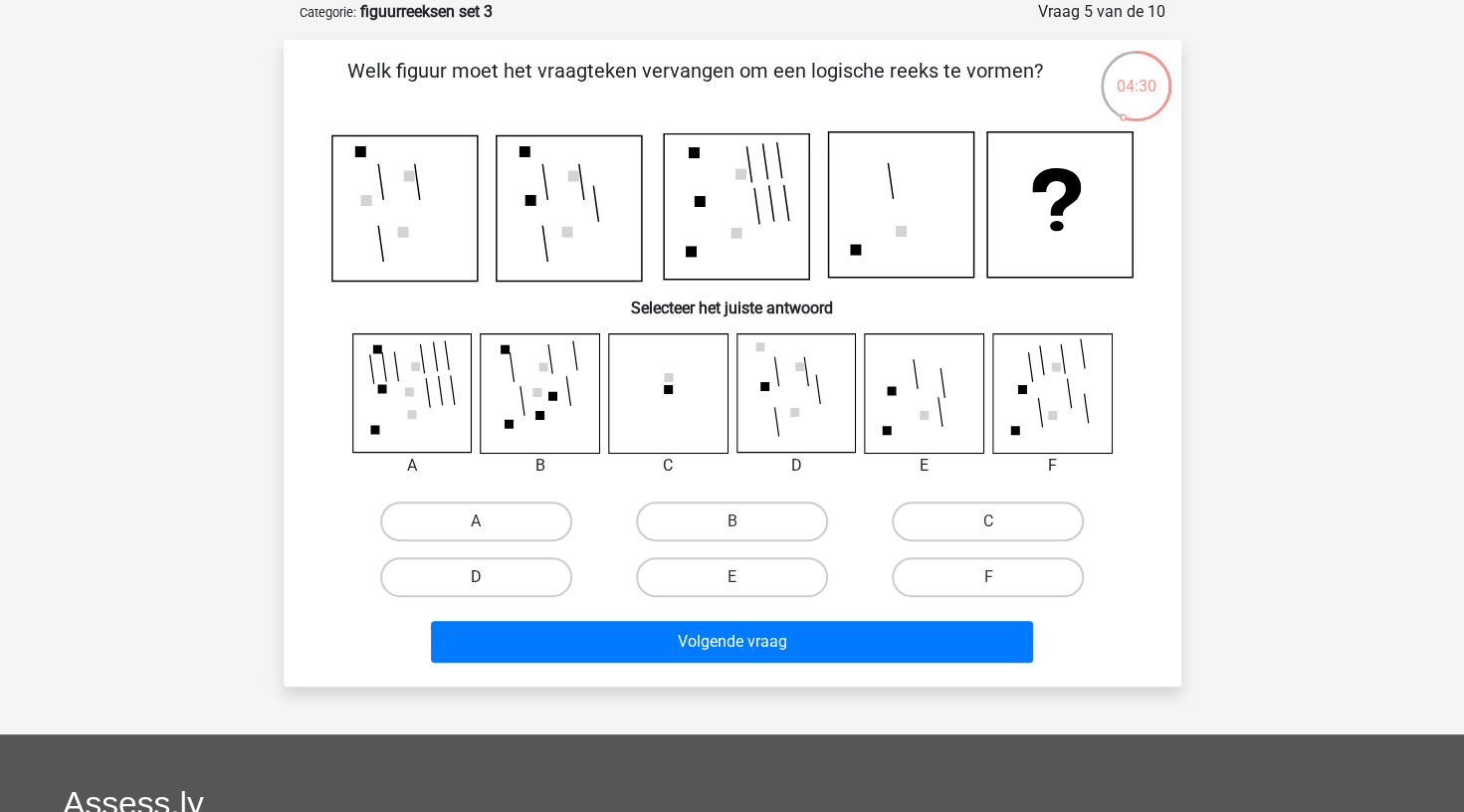 click on "D" at bounding box center [476, 577] 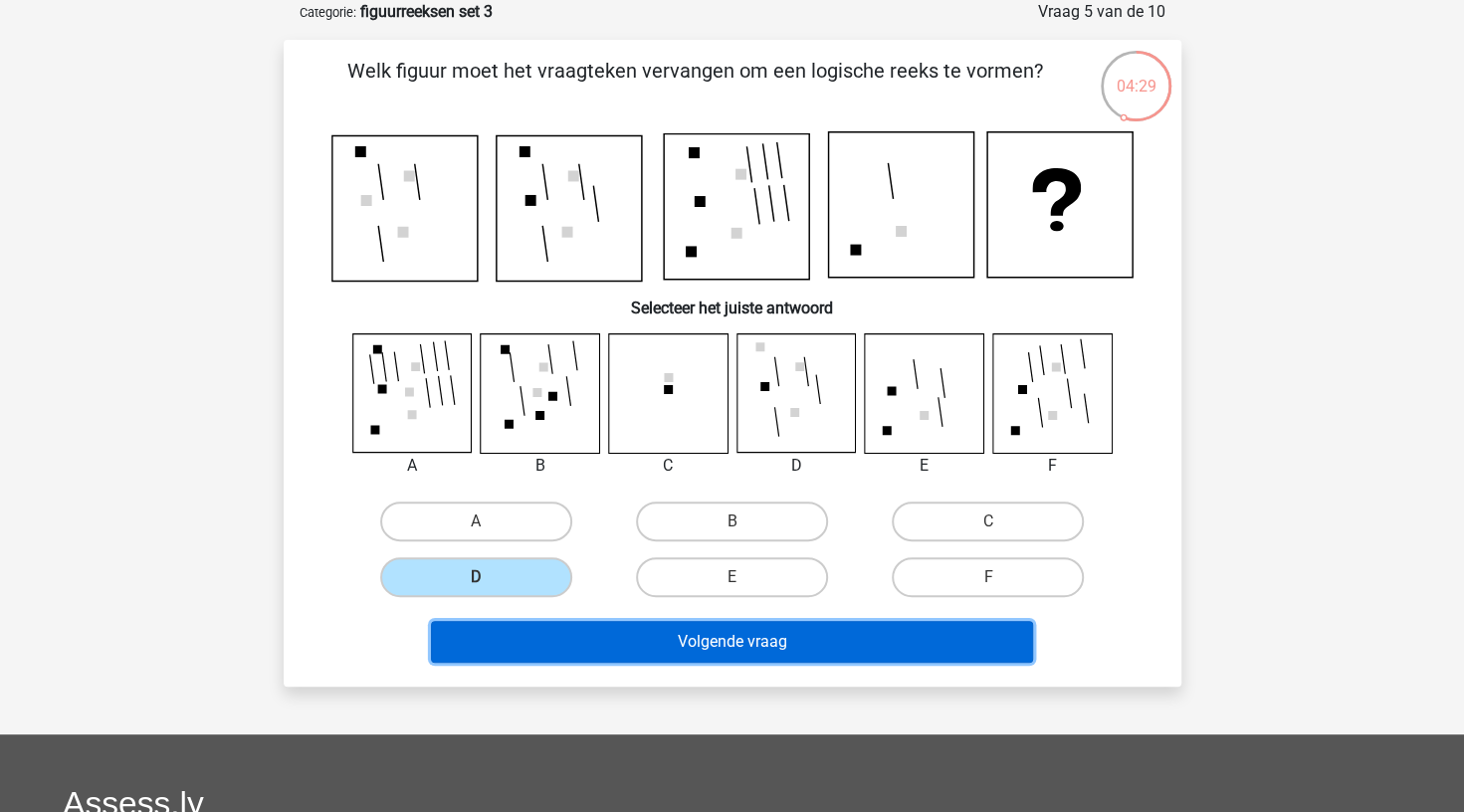 click on "Volgende vraag" at bounding box center (732, 642) 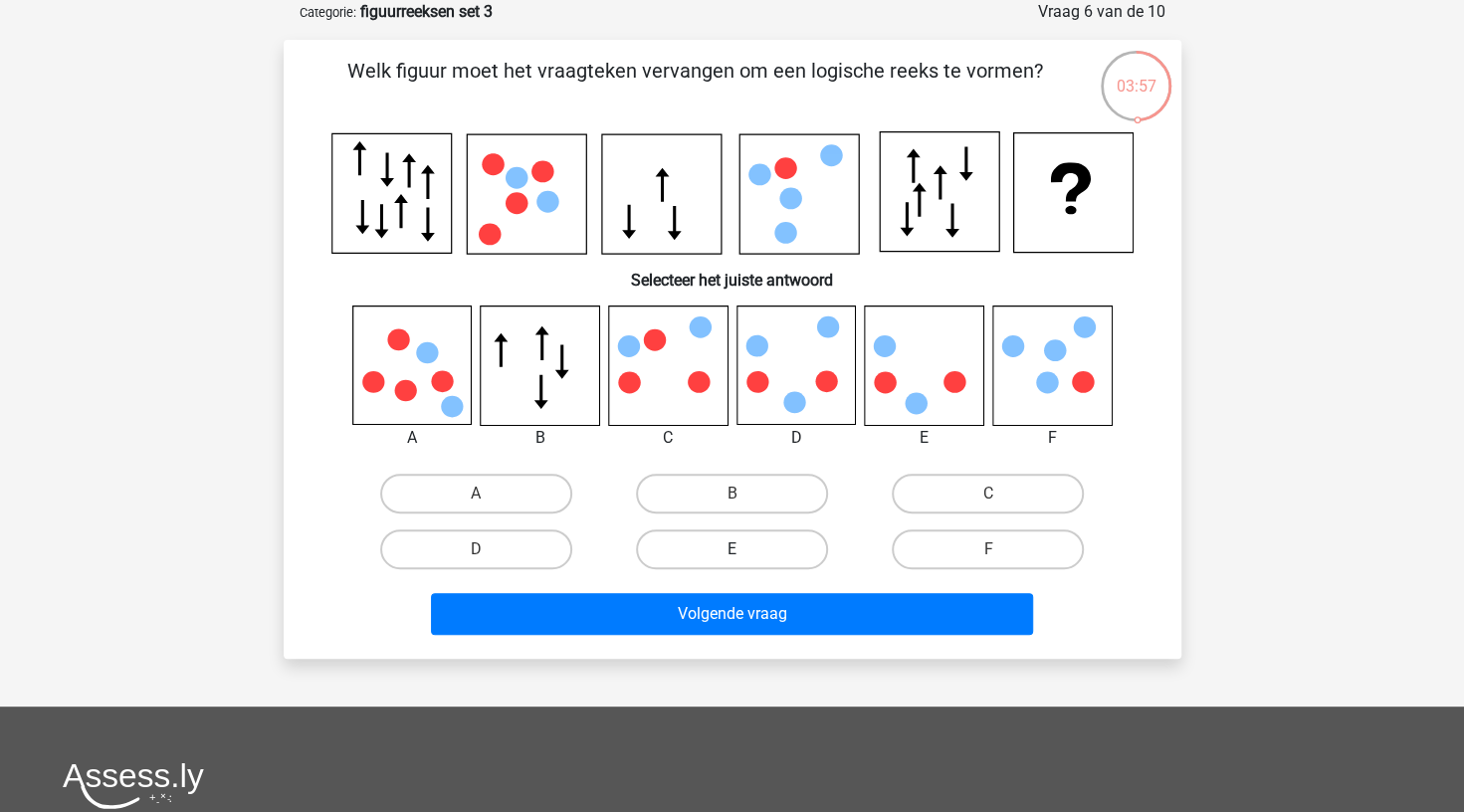 click on "E" at bounding box center (732, 549) 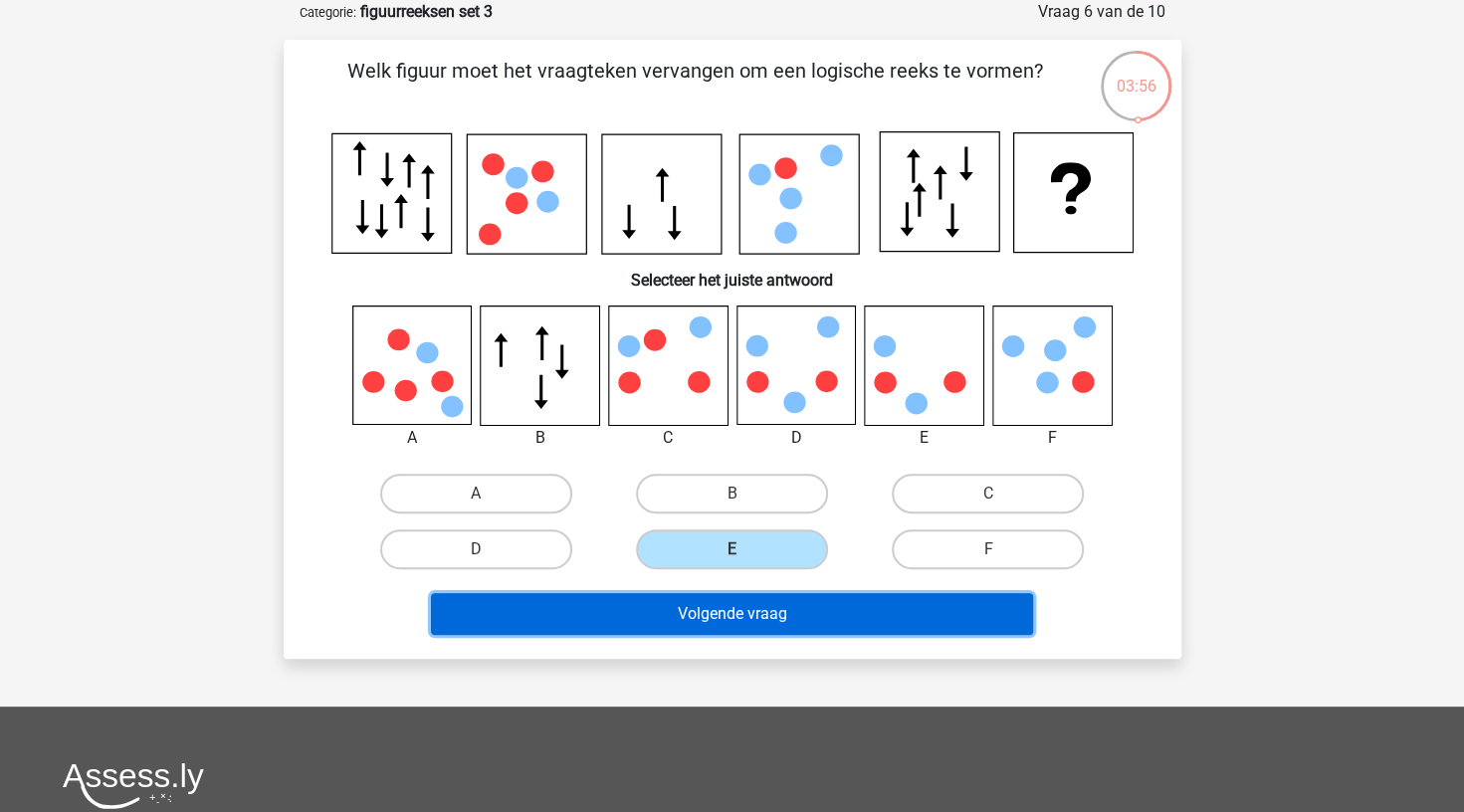 click on "Volgende vraag" at bounding box center [732, 614] 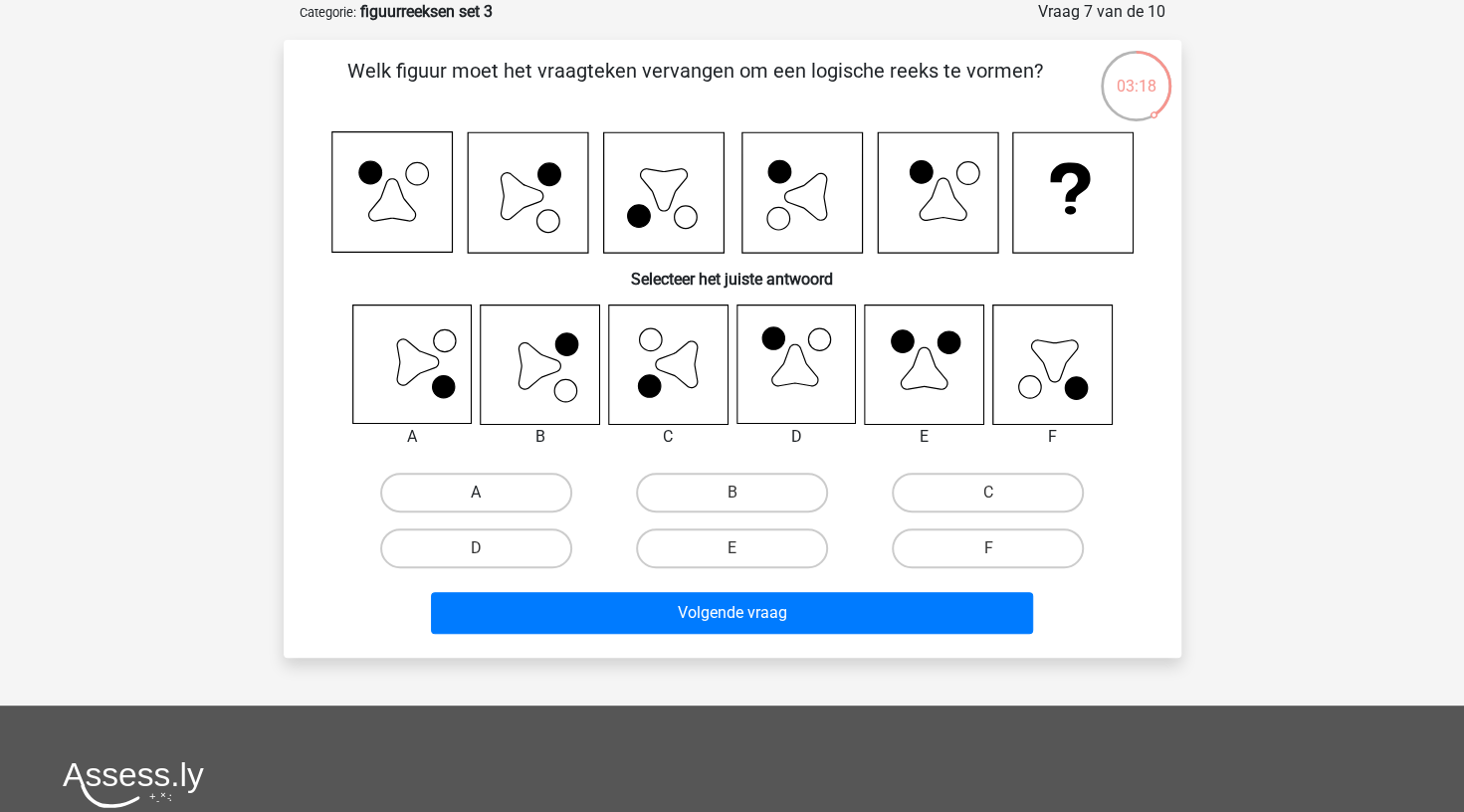 click on "A" at bounding box center [476, 493] 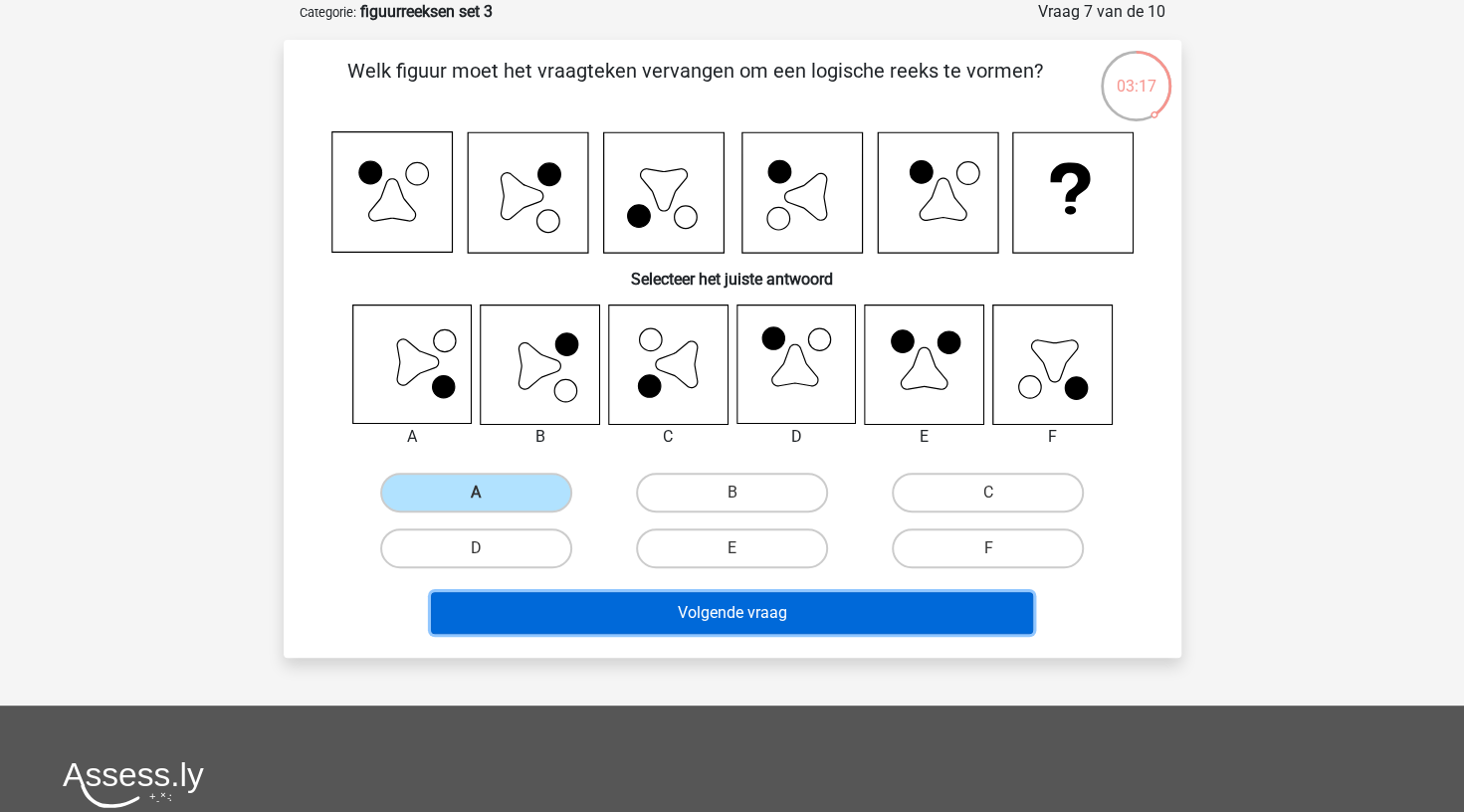 click on "Volgende vraag" at bounding box center [732, 613] 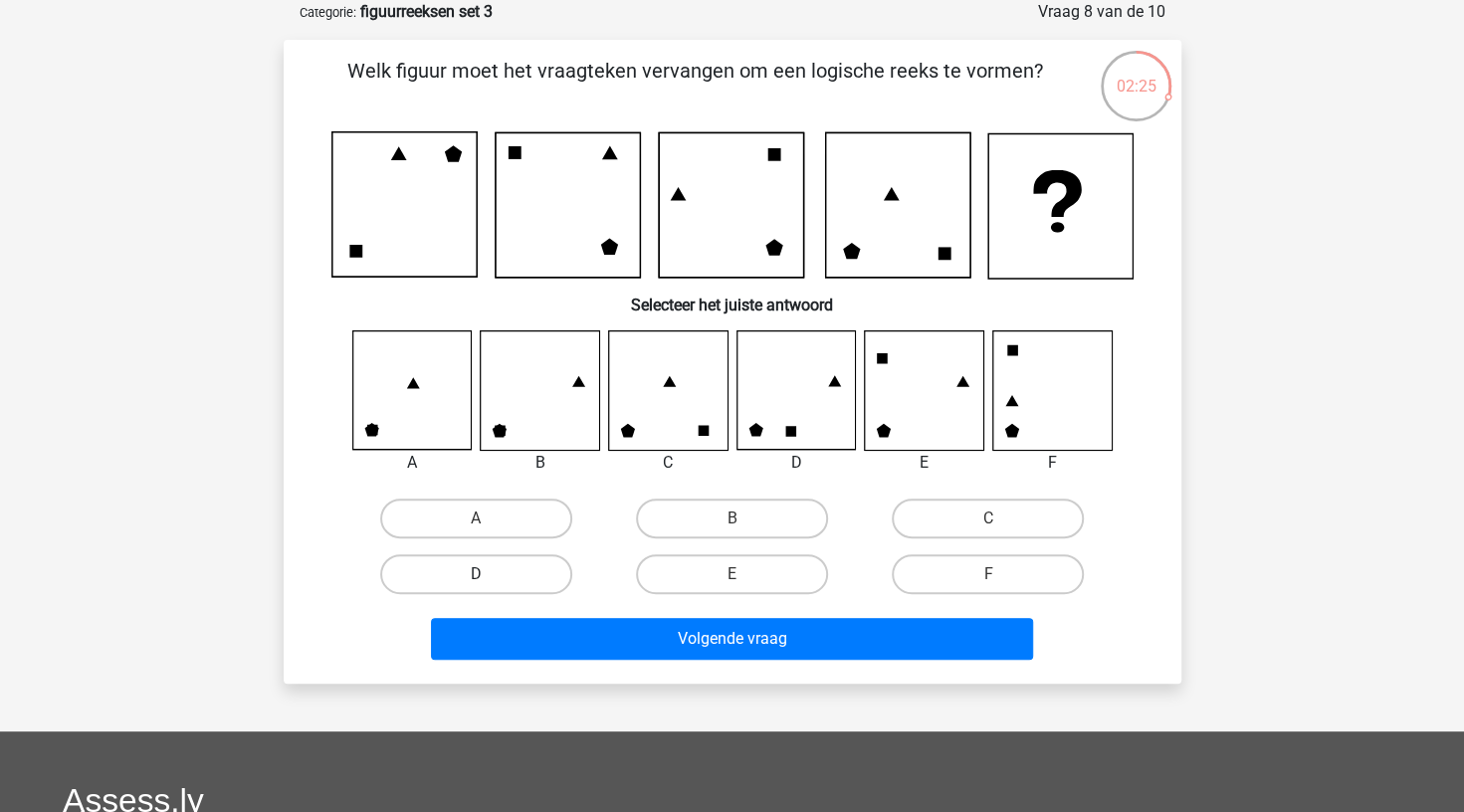click on "D" at bounding box center [476, 574] 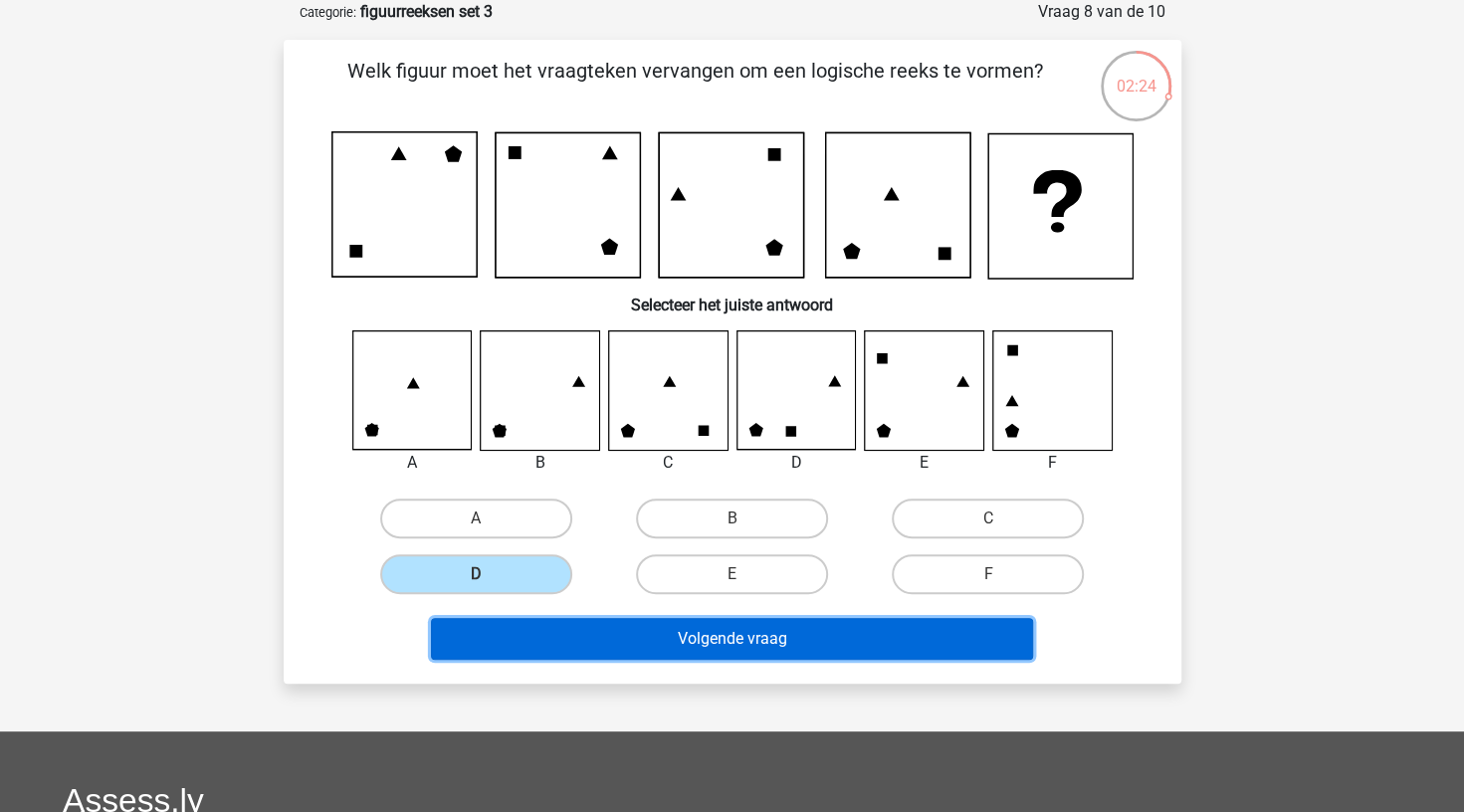 click on "Volgende vraag" at bounding box center (732, 639) 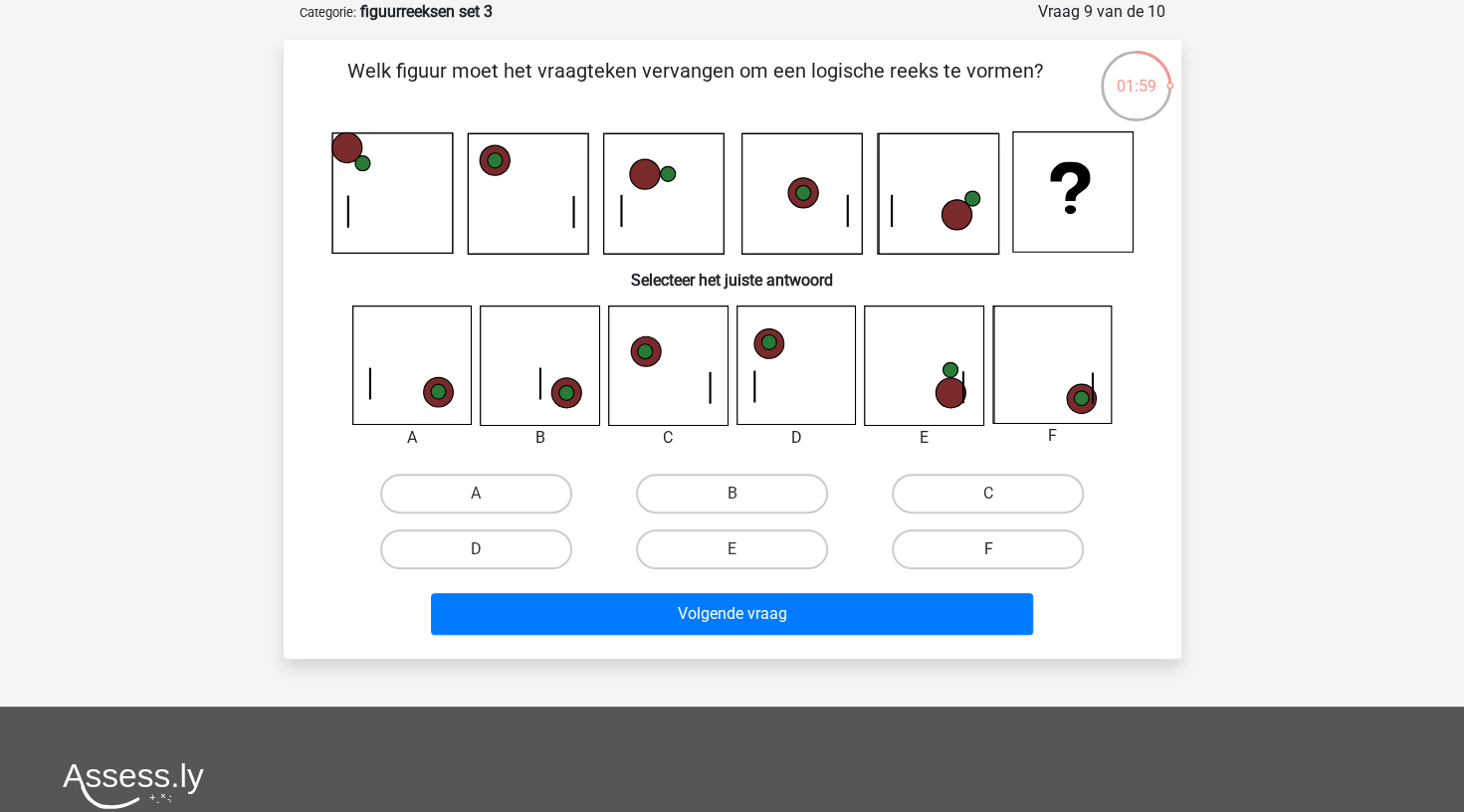 click on "F" at bounding box center [987, 549] 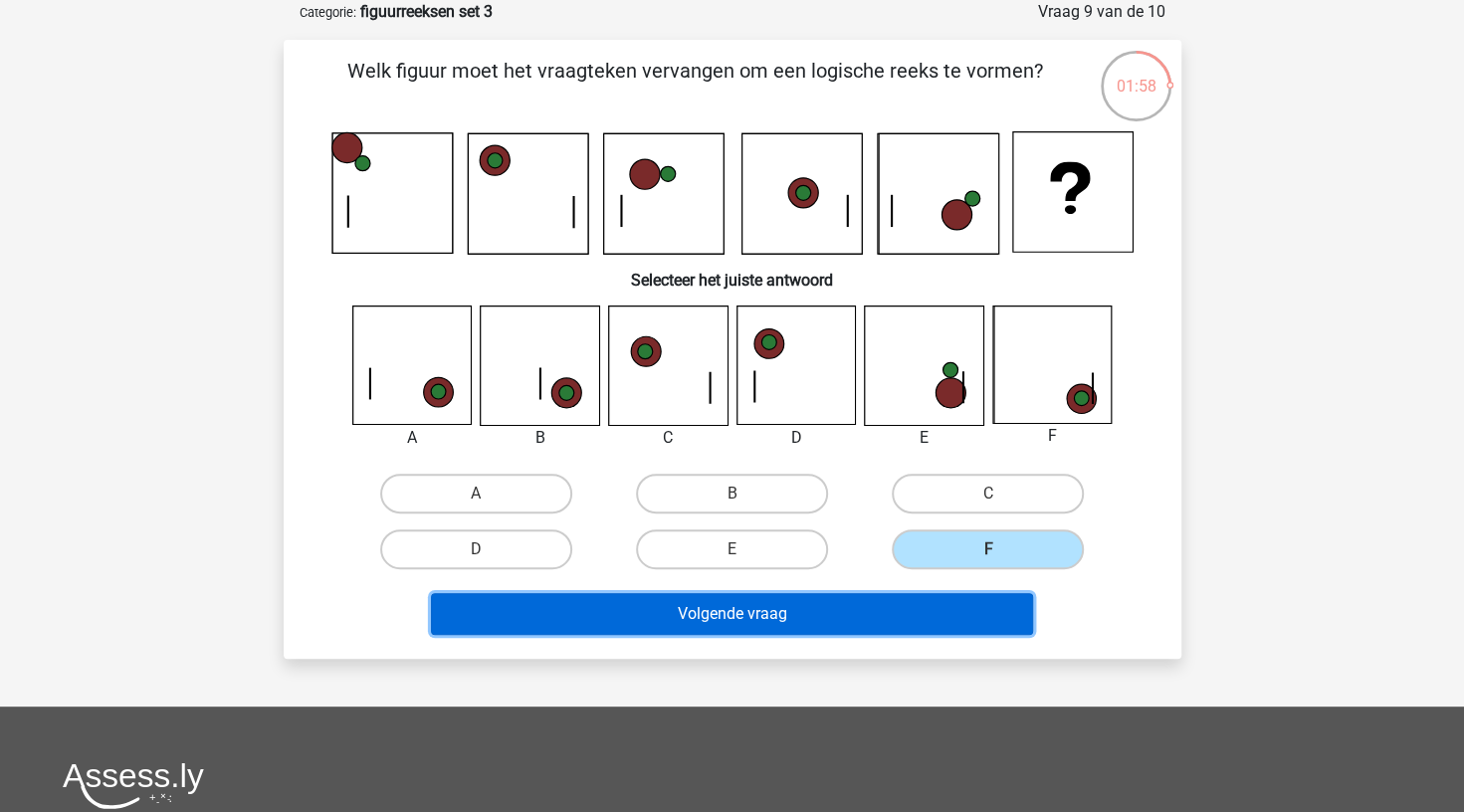 click on "Volgende vraag" at bounding box center (732, 614) 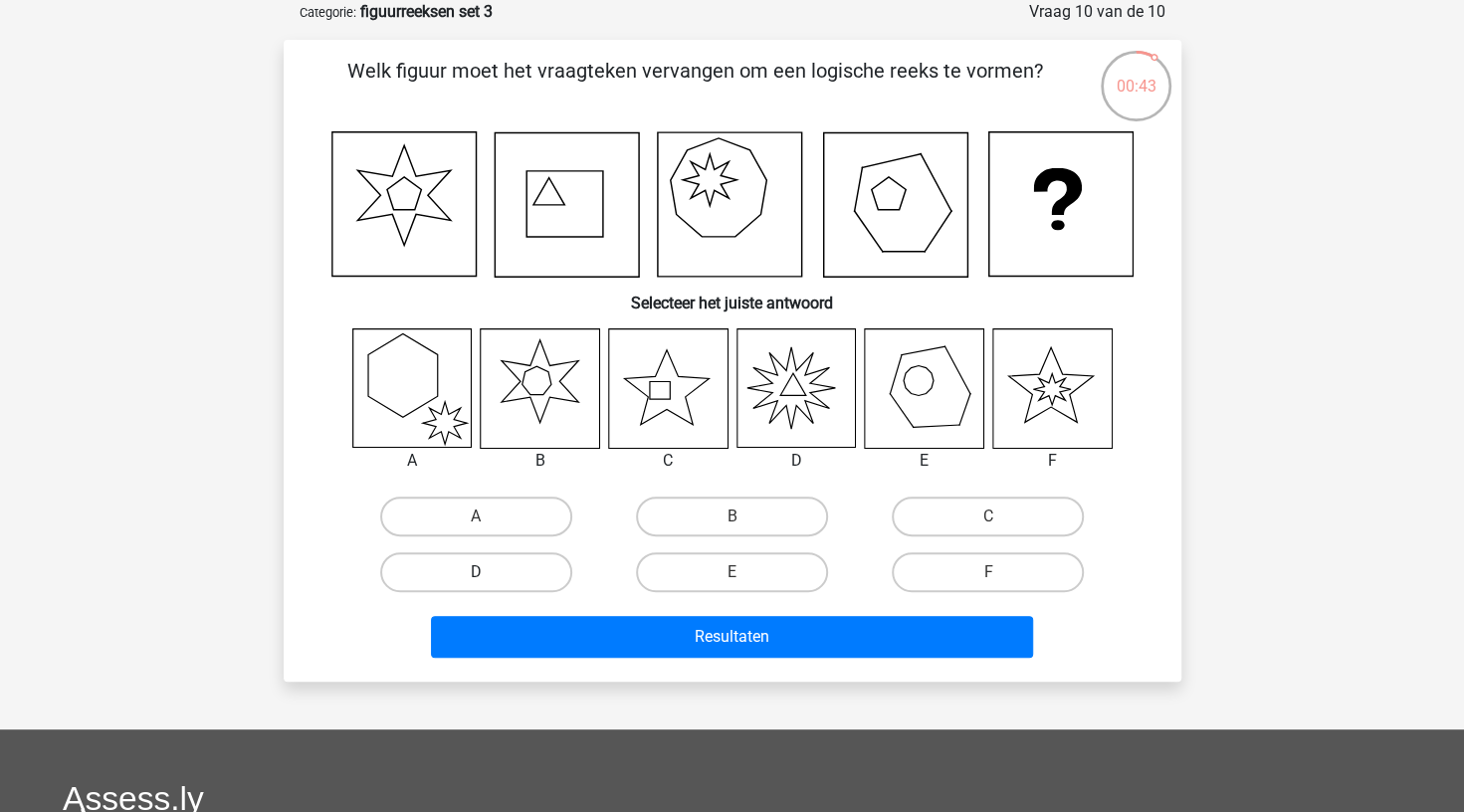 click on "D" at bounding box center (476, 572) 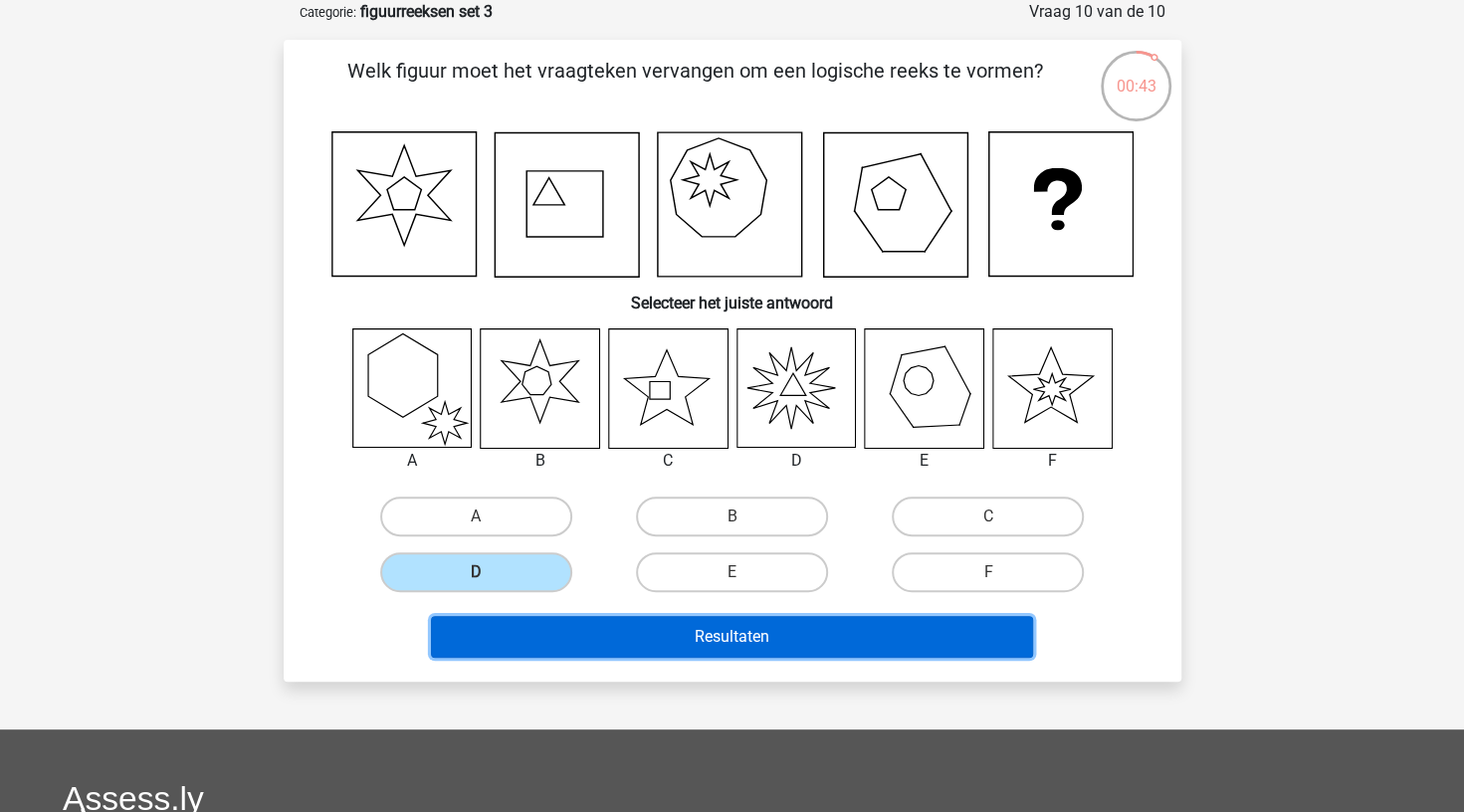 click on "Resultaten" at bounding box center [732, 637] 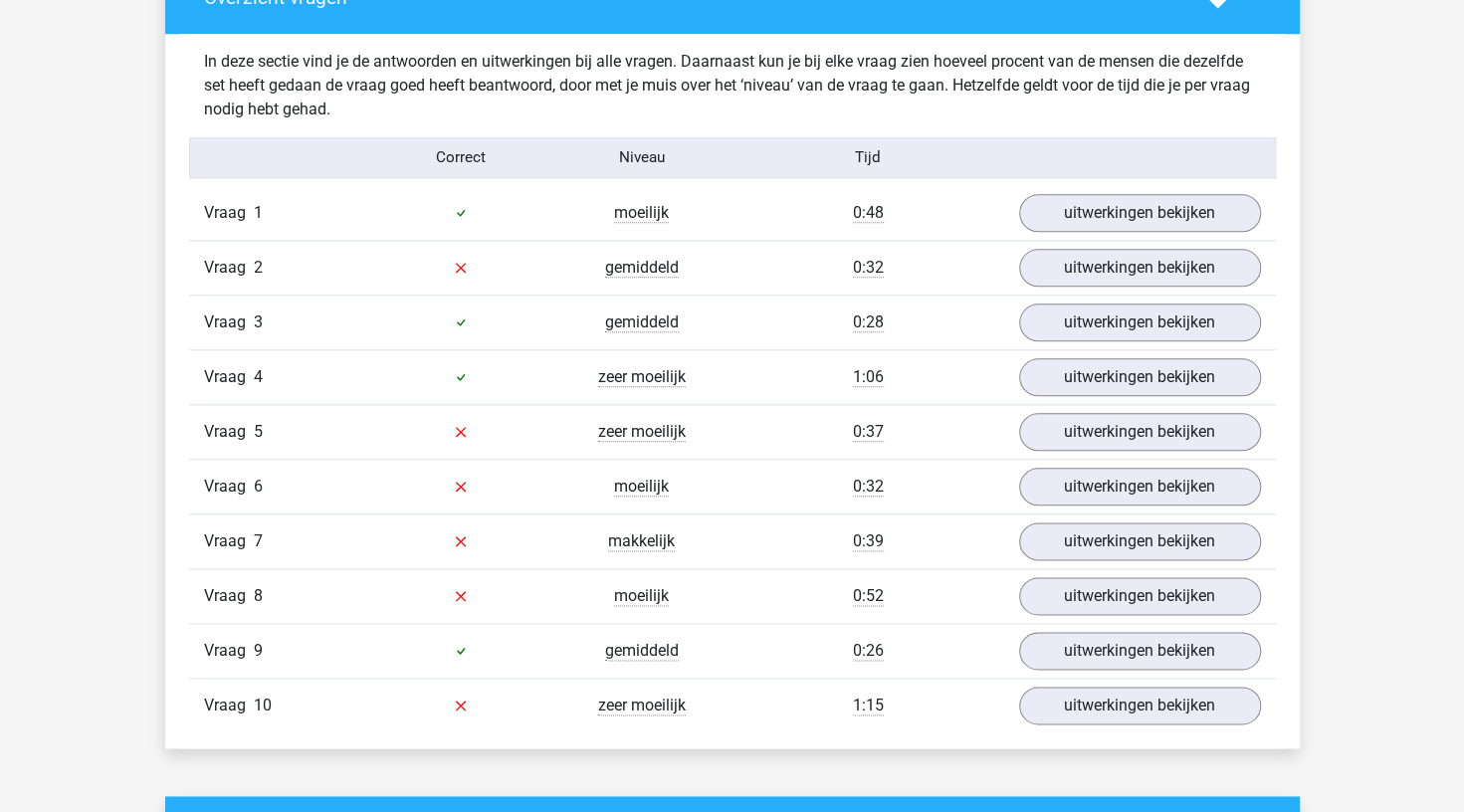 scroll, scrollTop: 1142, scrollLeft: 0, axis: vertical 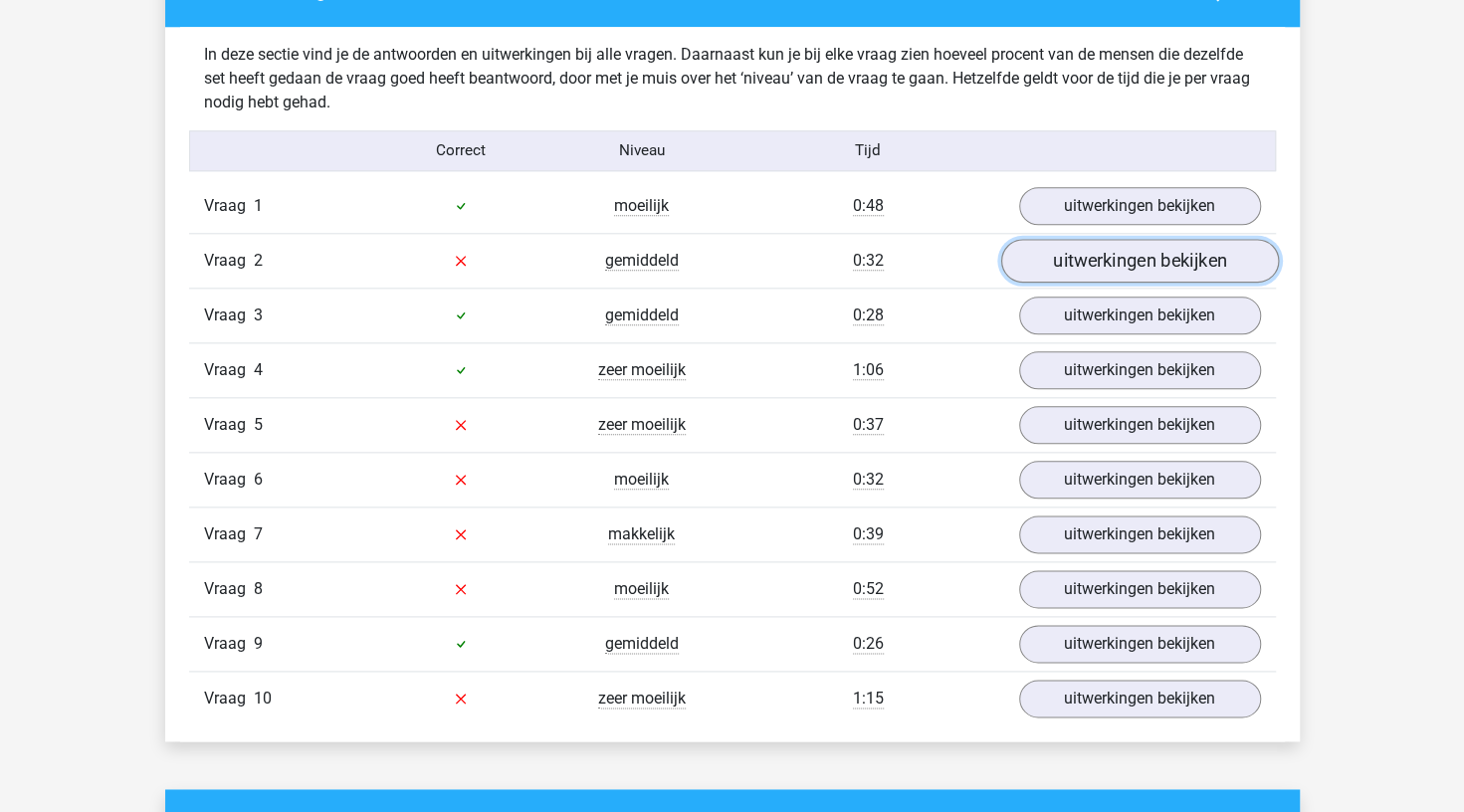 click on "uitwerkingen bekijken" at bounding box center (1139, 261) 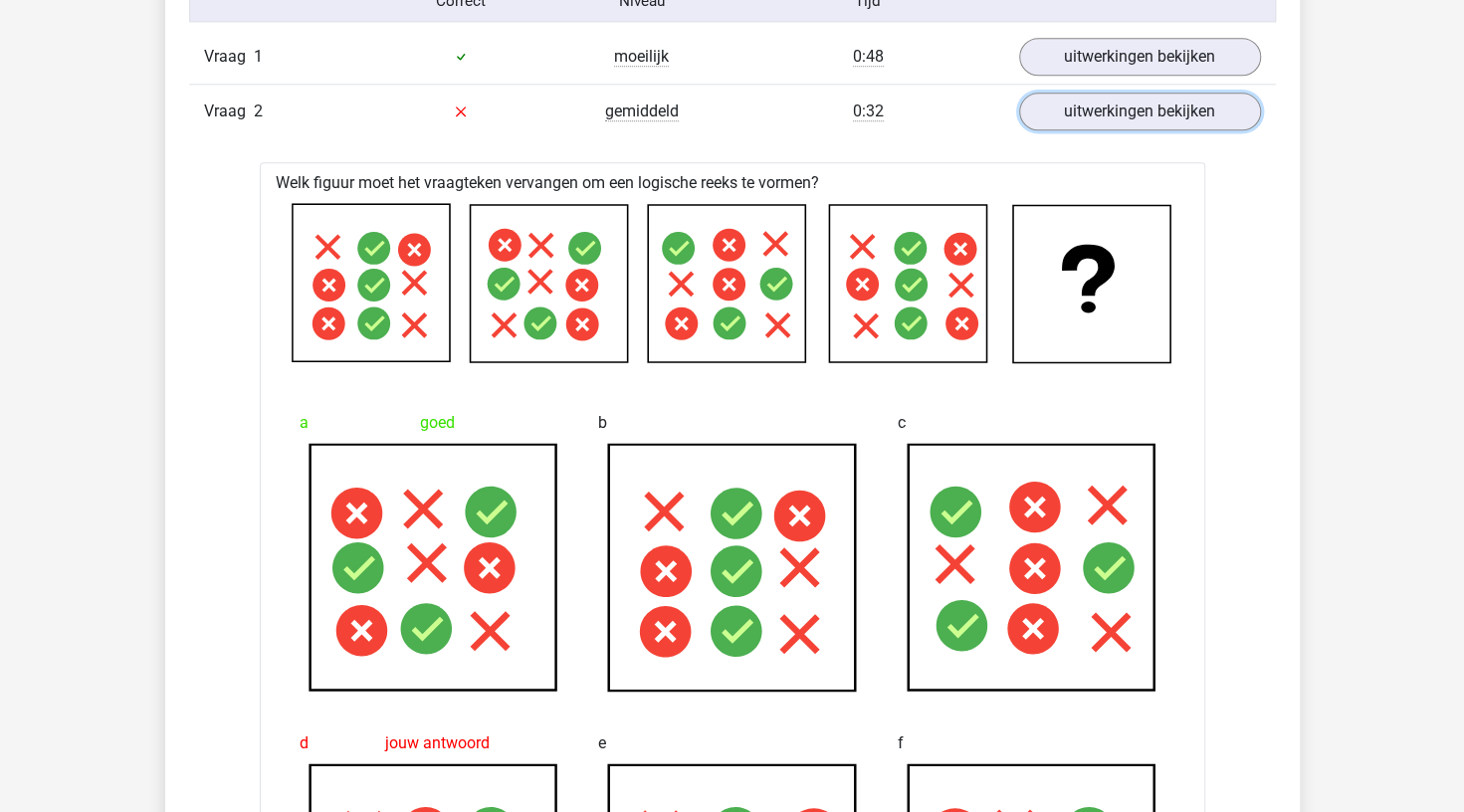 scroll, scrollTop: 1295, scrollLeft: 0, axis: vertical 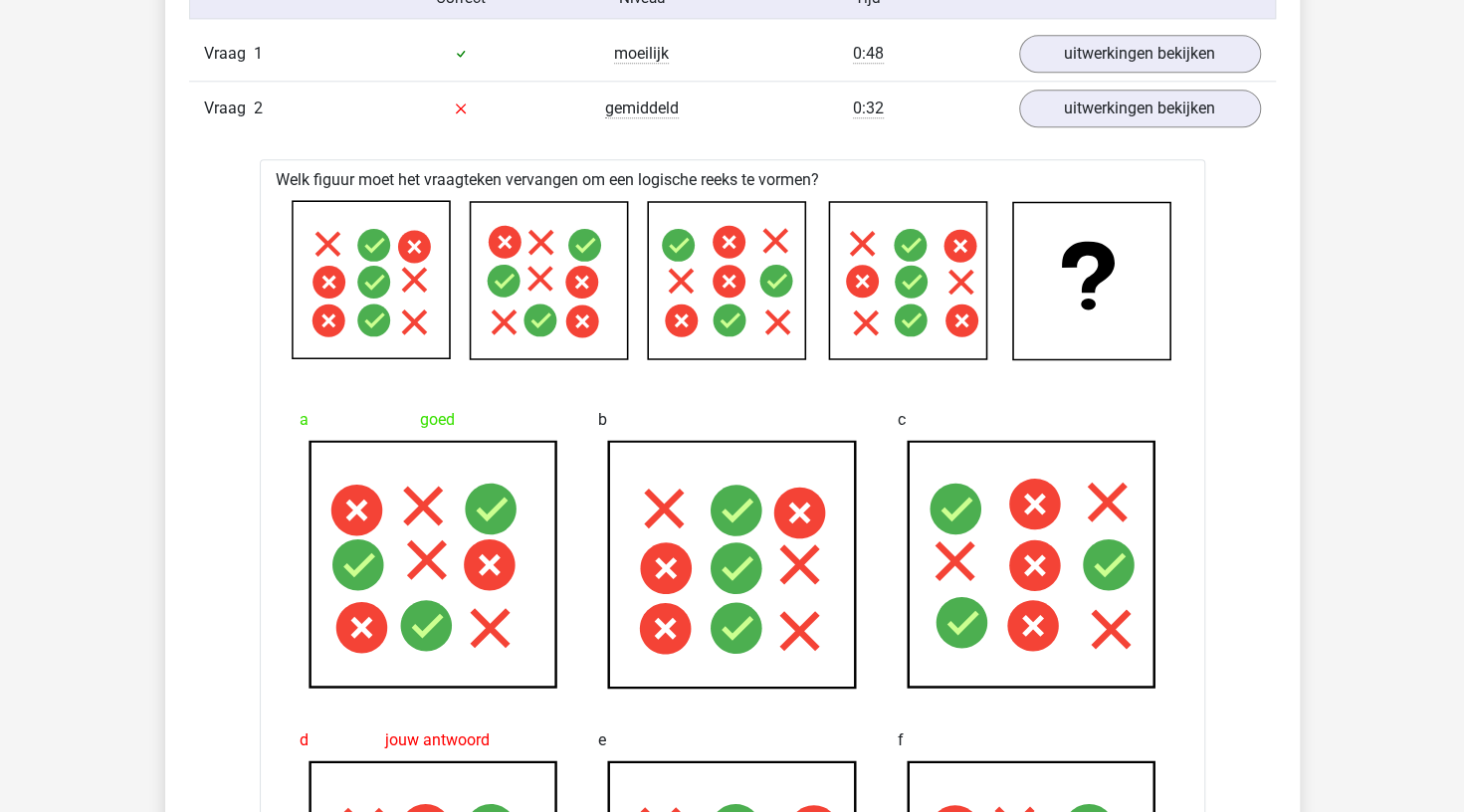 click 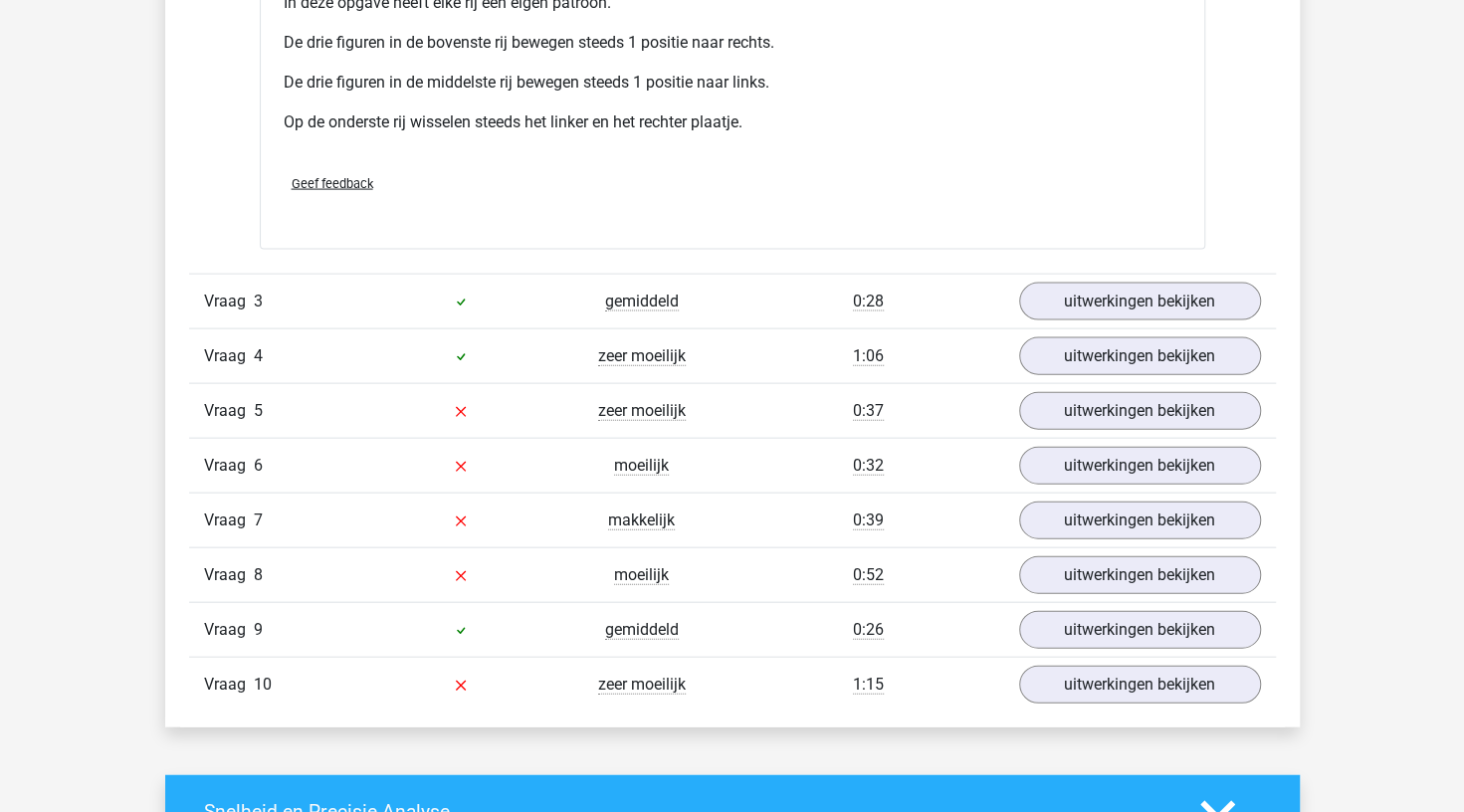 scroll, scrollTop: 2391, scrollLeft: 0, axis: vertical 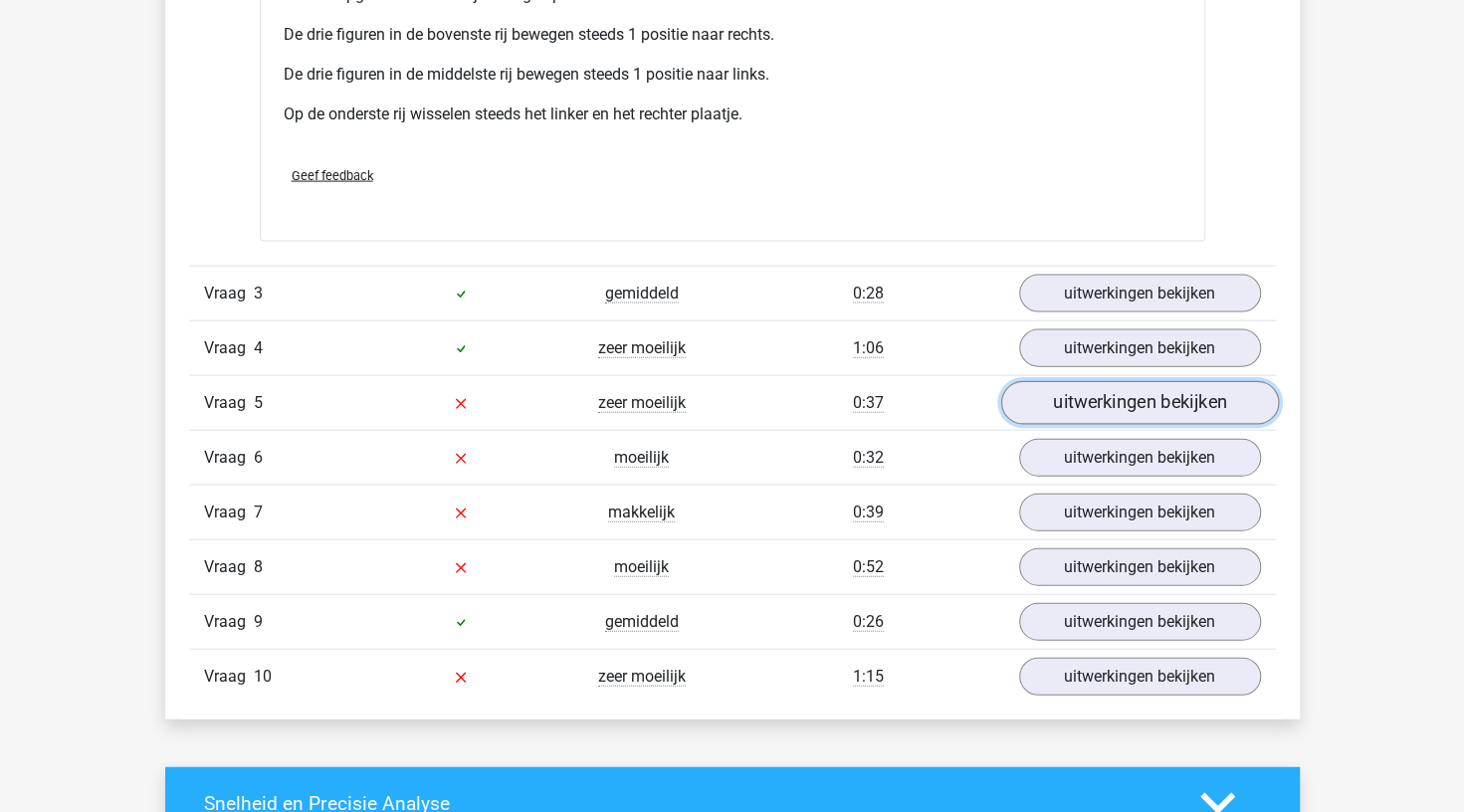 click on "uitwerkingen bekijken" at bounding box center (1139, 403) 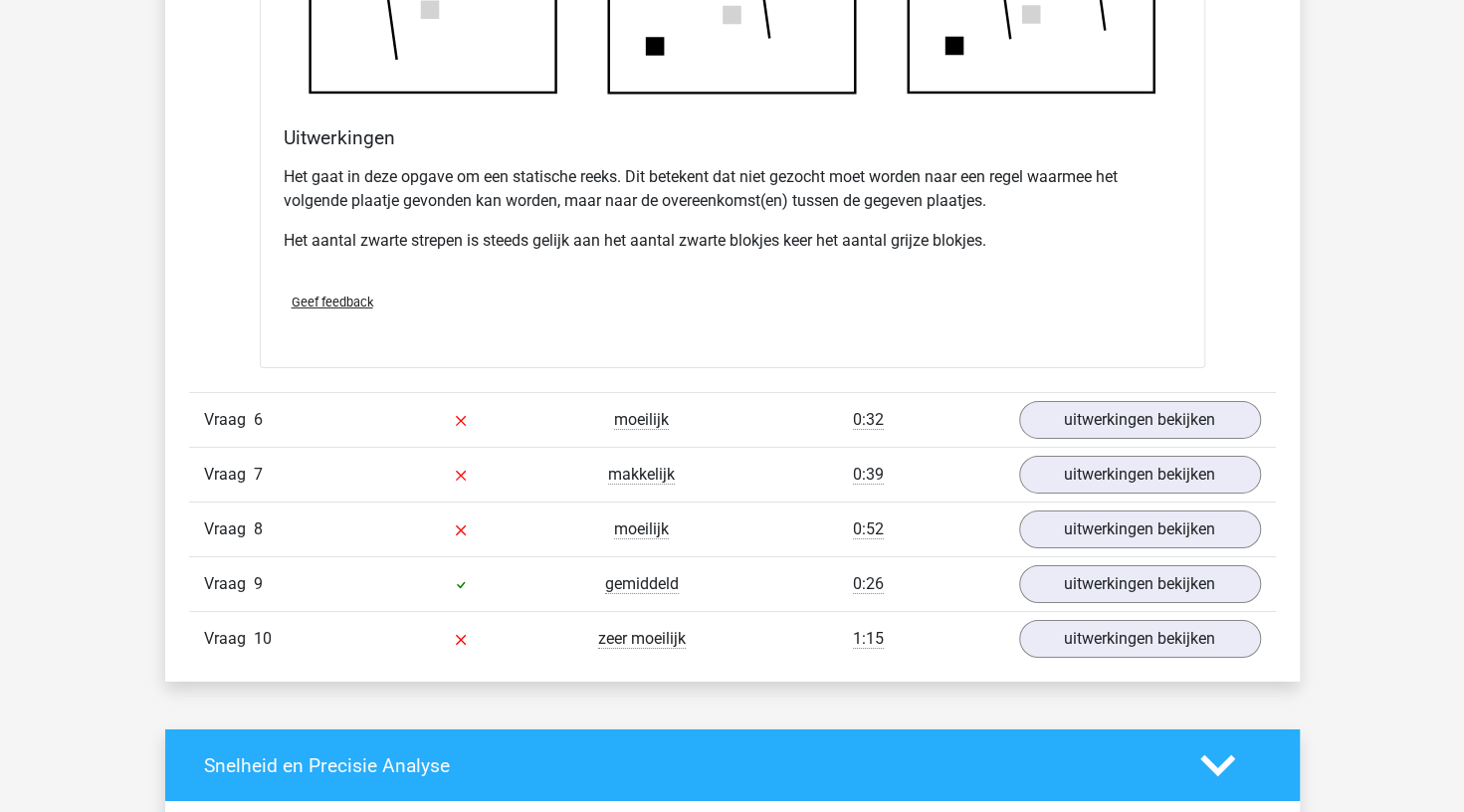 scroll, scrollTop: 3731, scrollLeft: 0, axis: vertical 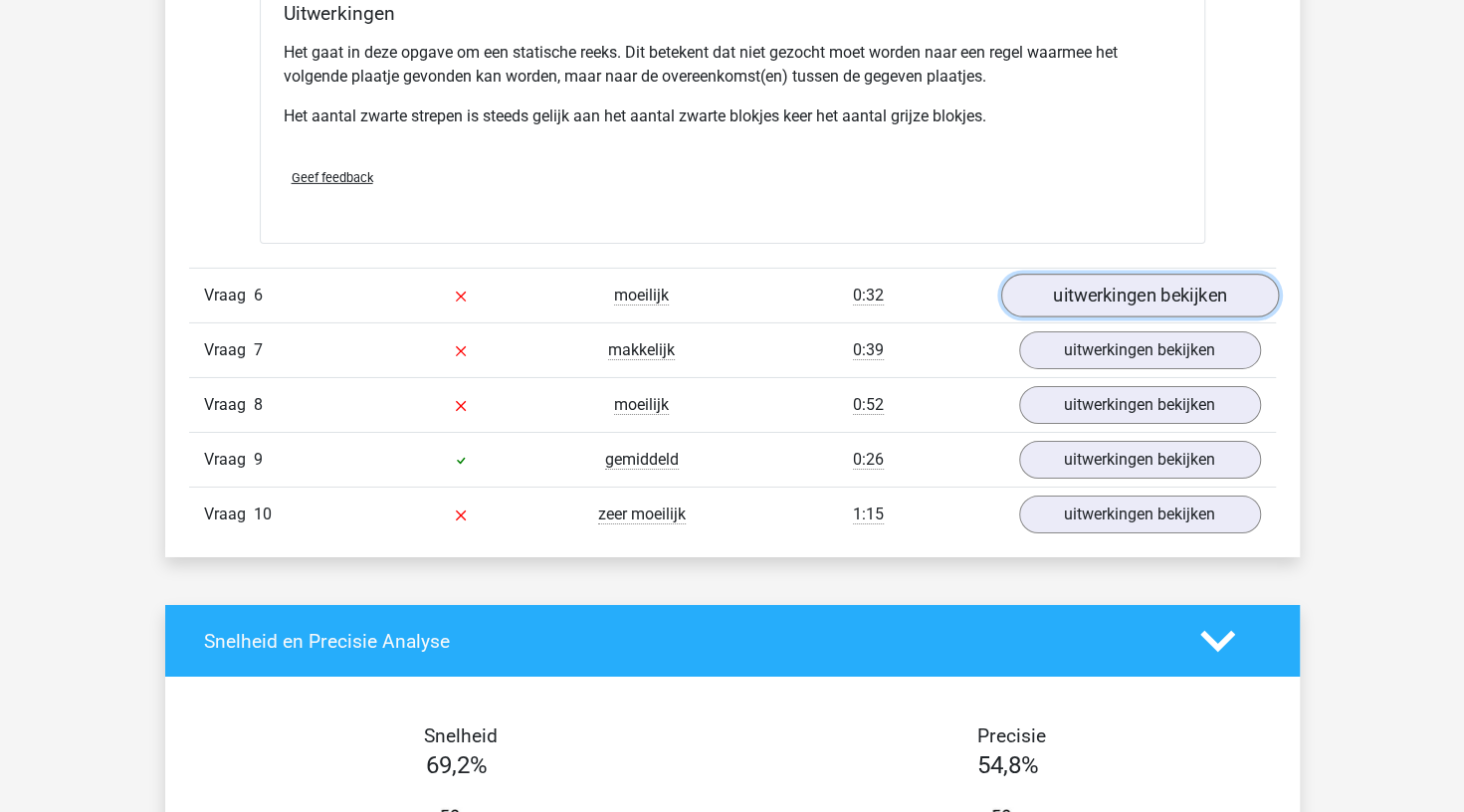 click on "uitwerkingen bekijken" at bounding box center [1139, 296] 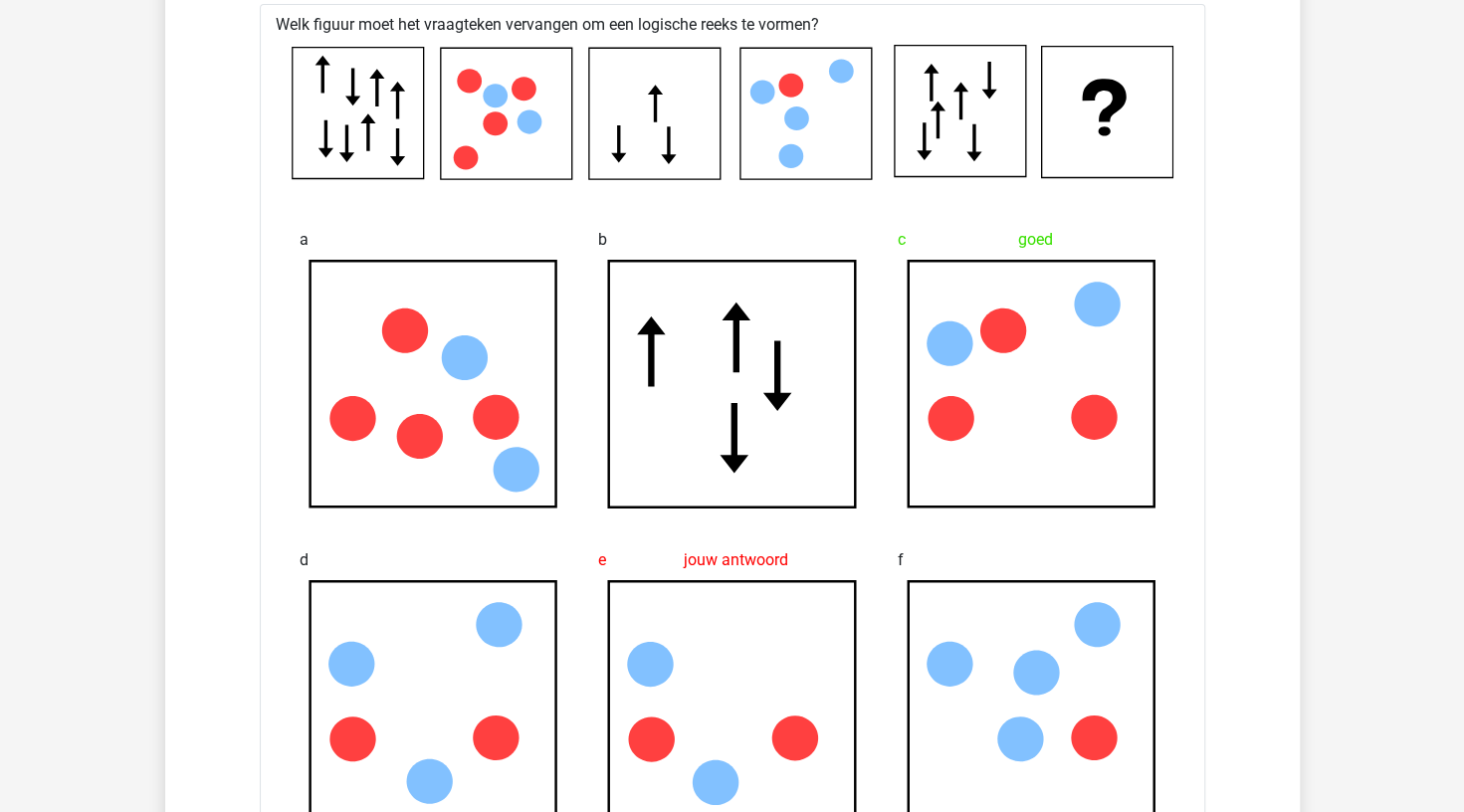 scroll, scrollTop: 4082, scrollLeft: 0, axis: vertical 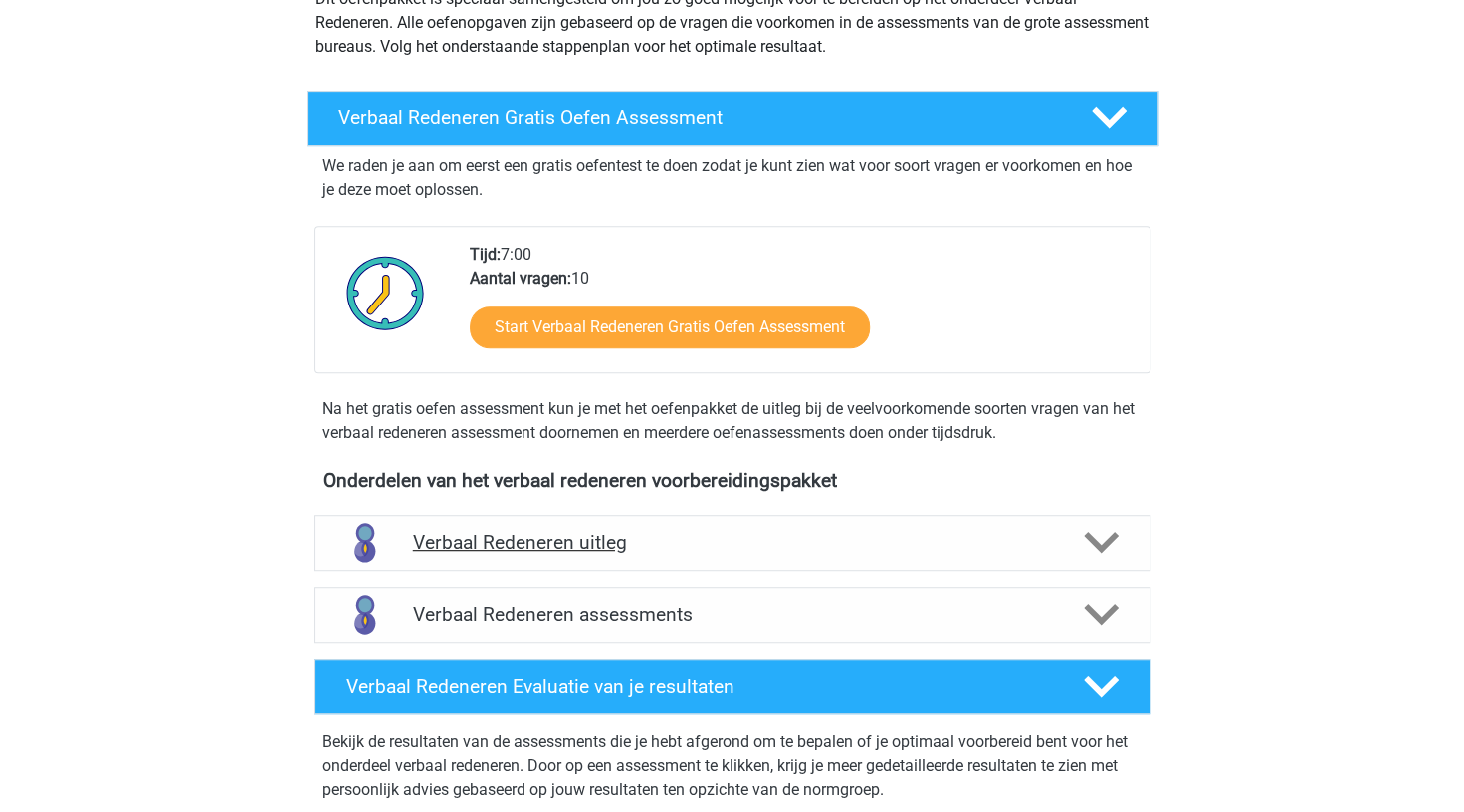 click on "Verbaal Redeneren uitleg" at bounding box center [732, 542] 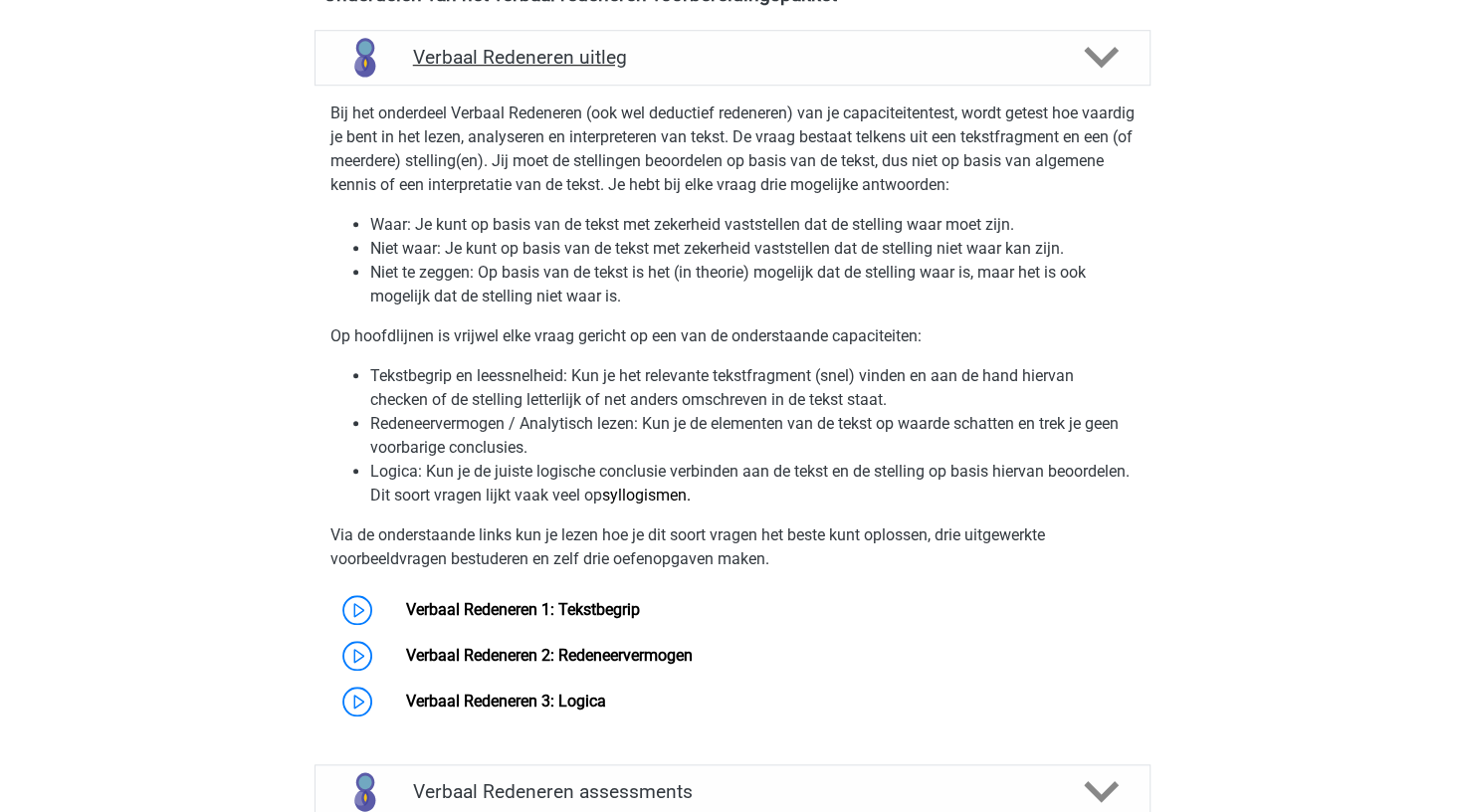 scroll, scrollTop: 967, scrollLeft: 0, axis: vertical 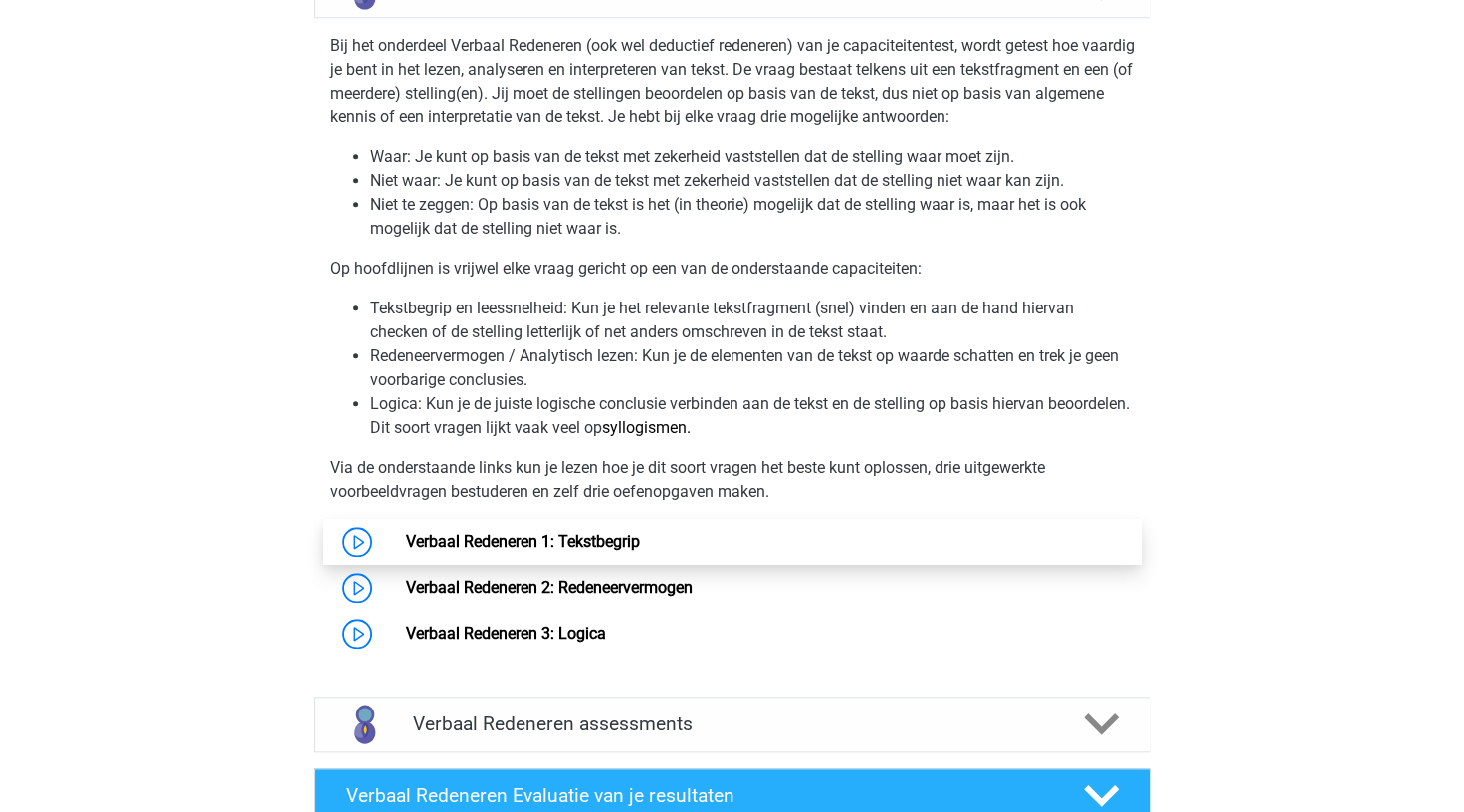 click on "Verbaal Redeneren 1: Tekstbegrip" at bounding box center [523, 541] 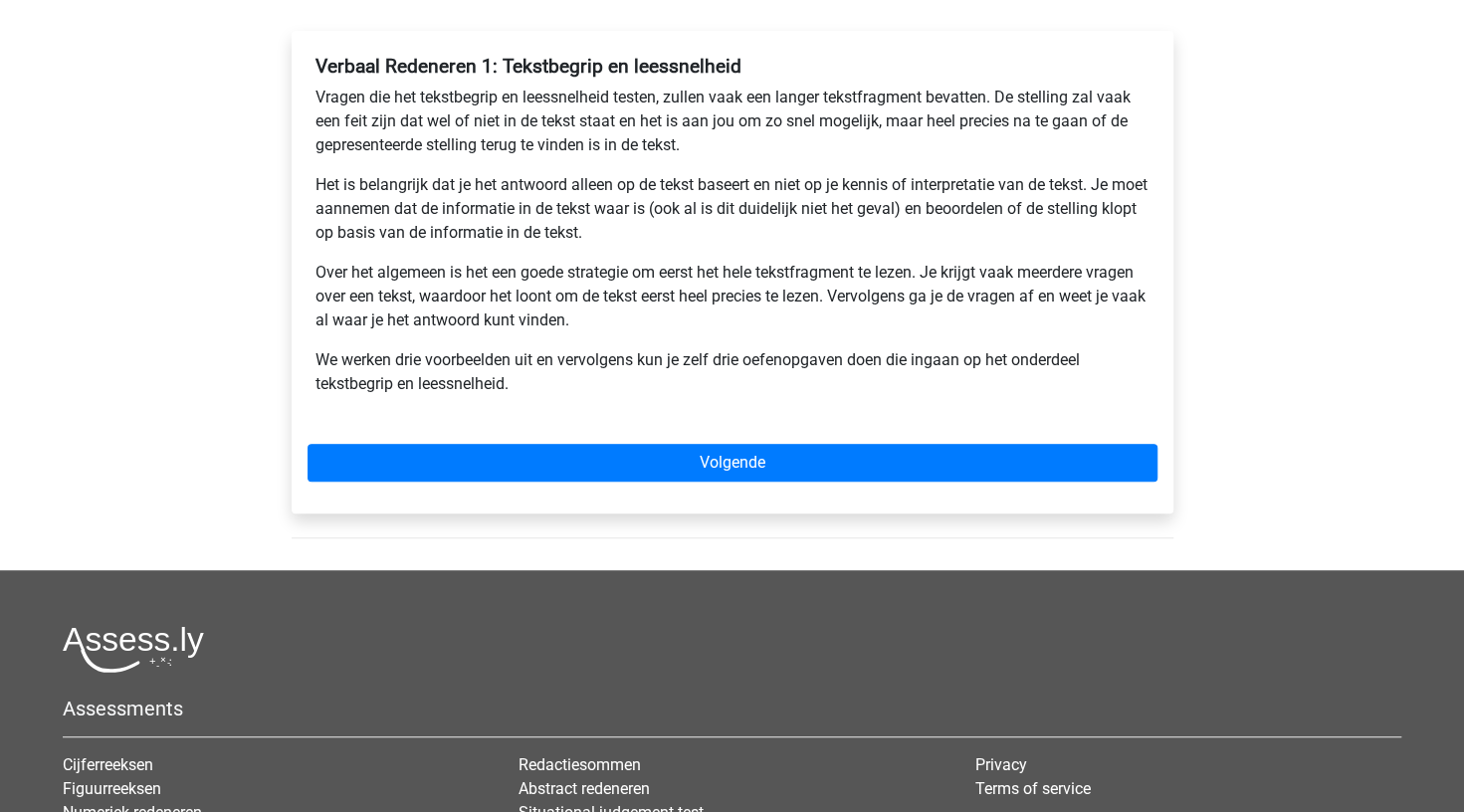 scroll, scrollTop: 312, scrollLeft: 0, axis: vertical 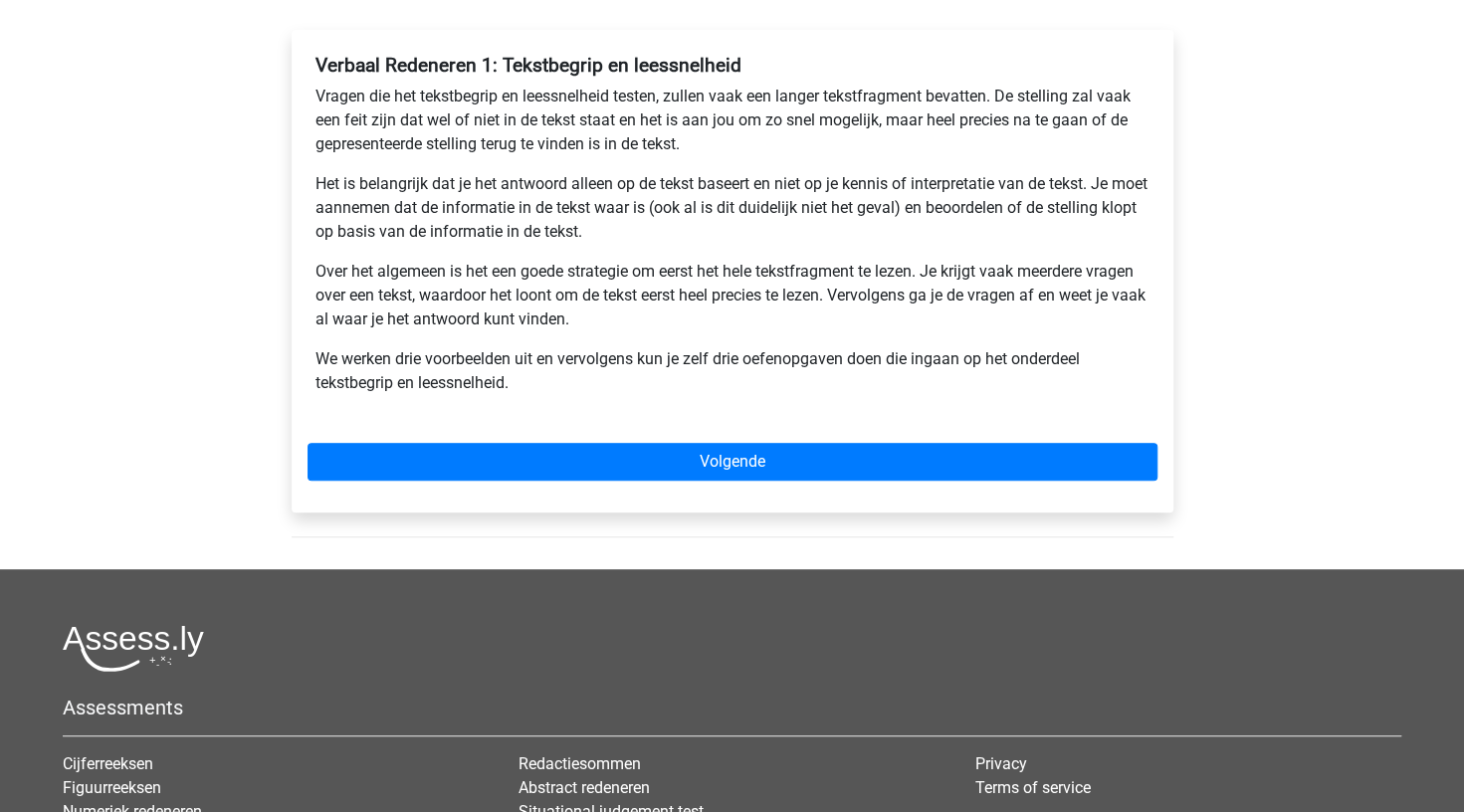 click on "Verbaal Redeneren 1: Tekstbegrip en leessnelheid Vragen die het tekstbegrip en leessnelheid testen, zullen vaak een langer tekstfragment bevatten. De stelling zal vaak een feit zijn dat wel of niet in de tekst staat en het is aan jou om zo snel mogelijk, maar heel precies na te gaan of de gepresenteerde stelling terug te vinden is in de tekst. Het is belangrijk dat je het antwoord alleen op de tekst baseert en niet op je kennis of interpretatie van de tekst. Je moet aannemen dat de informatie in de tekst waar is (ook al is dit duidelijk niet het geval) en beoordelen of de stelling klopt op basis van de informatie in de tekst. Over het algemeen is het een goede strategie om eerst het hele tekstfragment te lezen. Je krijgt vaak meerdere vragen over een tekst, waardoor het loont om de tekst eerst heel precies te lezen. Vervolgens ga je de vragen af en weet je vaak al waar je het antwoord kunt vinden." at bounding box center [732, 271] 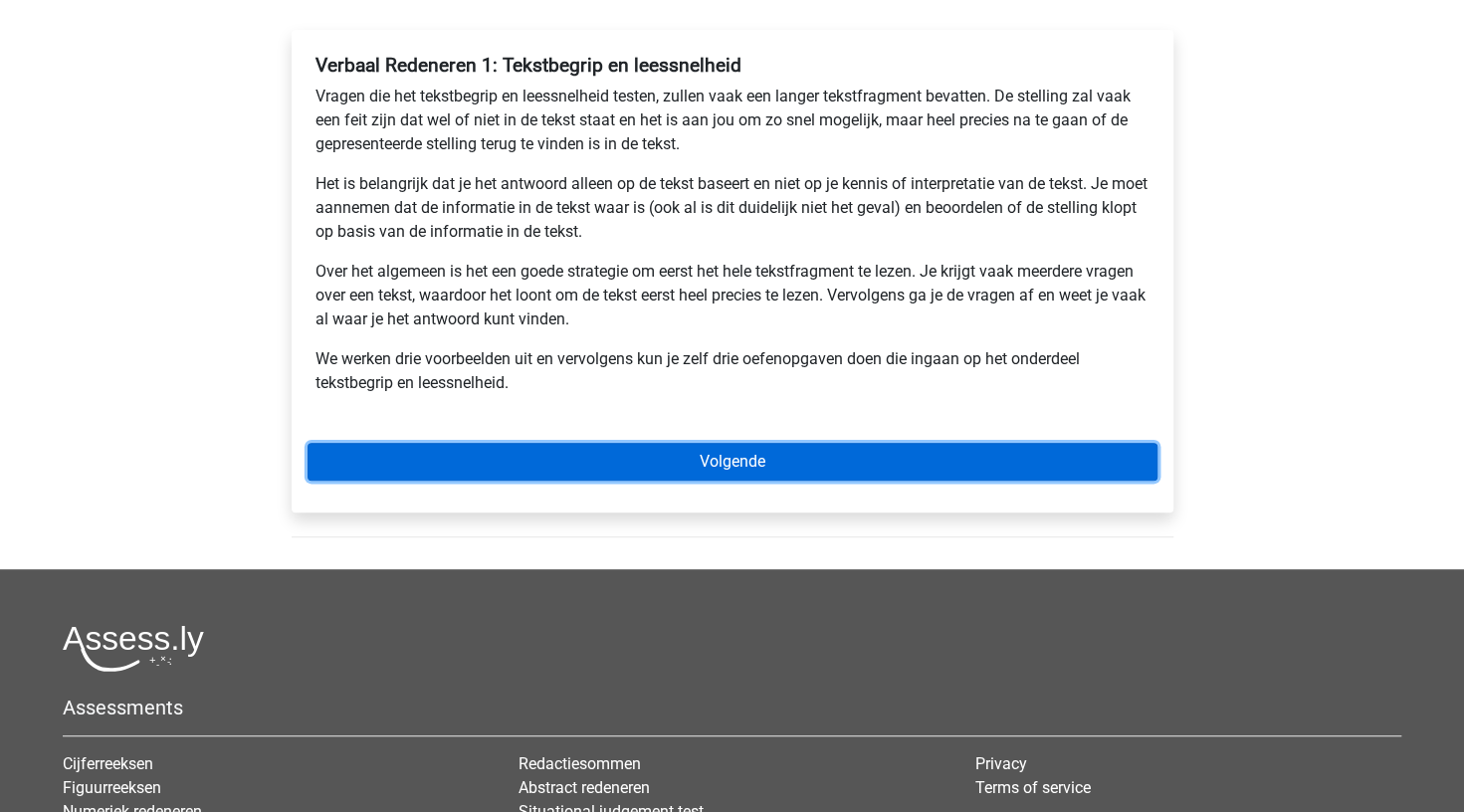click on "Volgende" at bounding box center [732, 462] 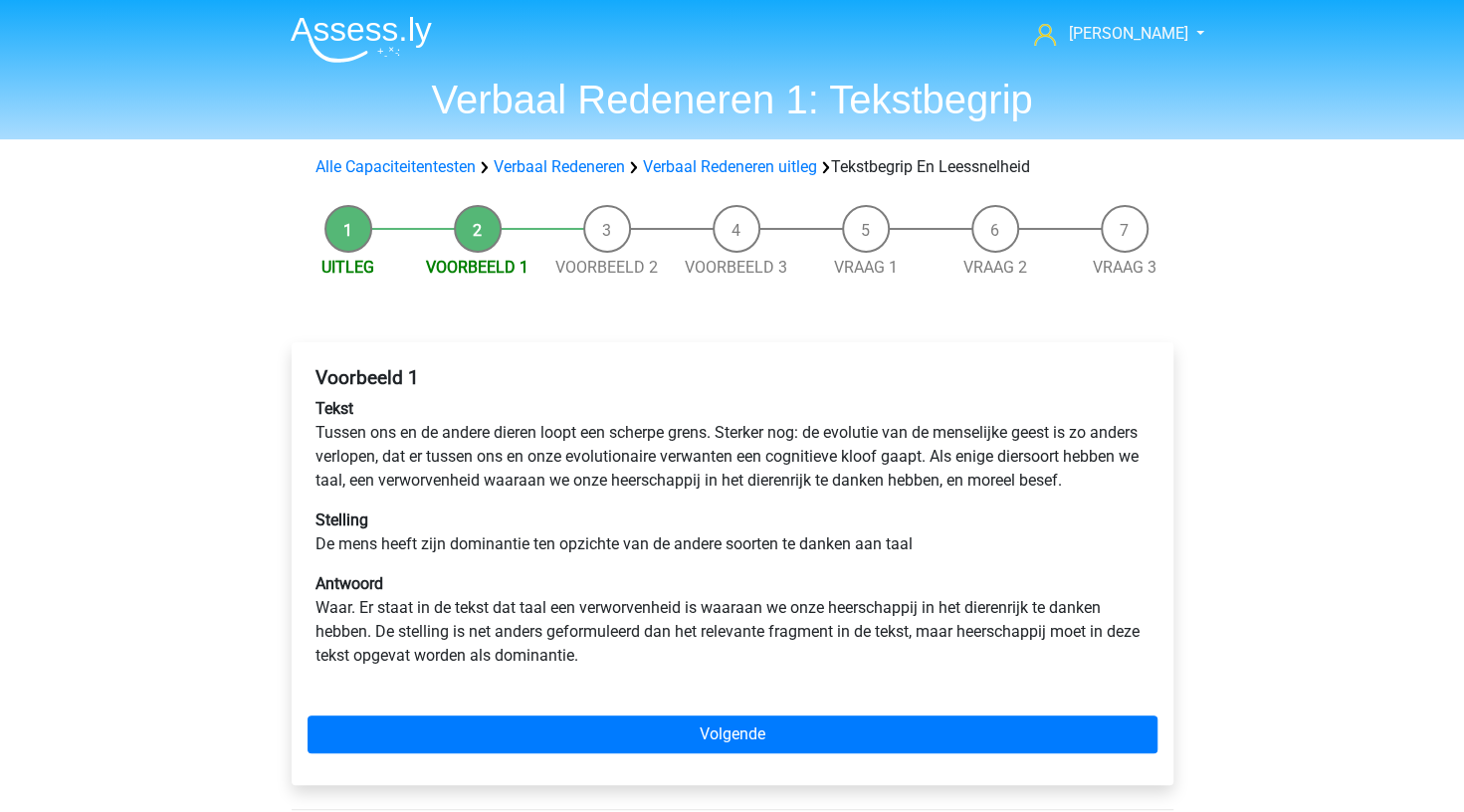 scroll, scrollTop: 150, scrollLeft: 0, axis: vertical 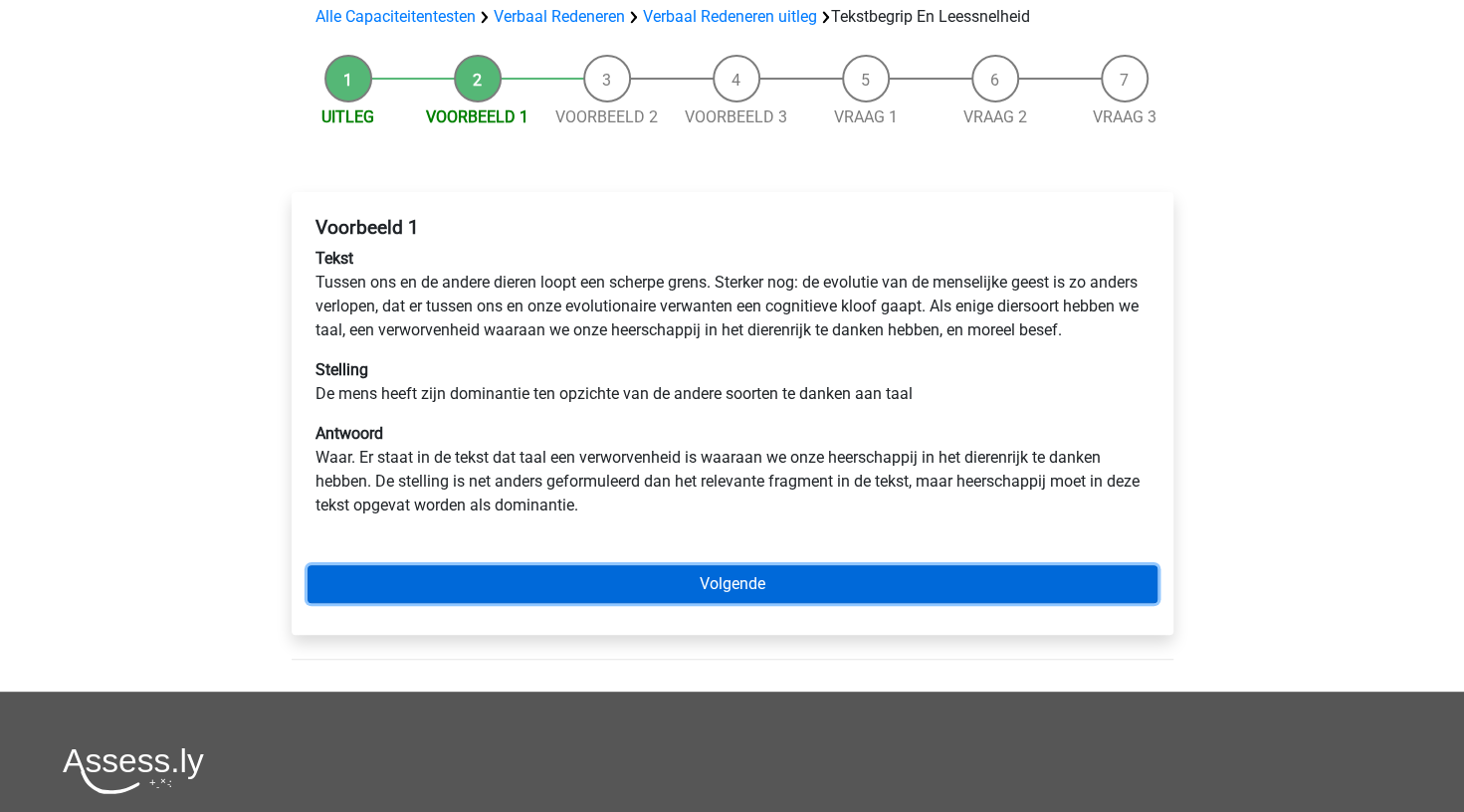 click on "Volgende" at bounding box center [732, 584] 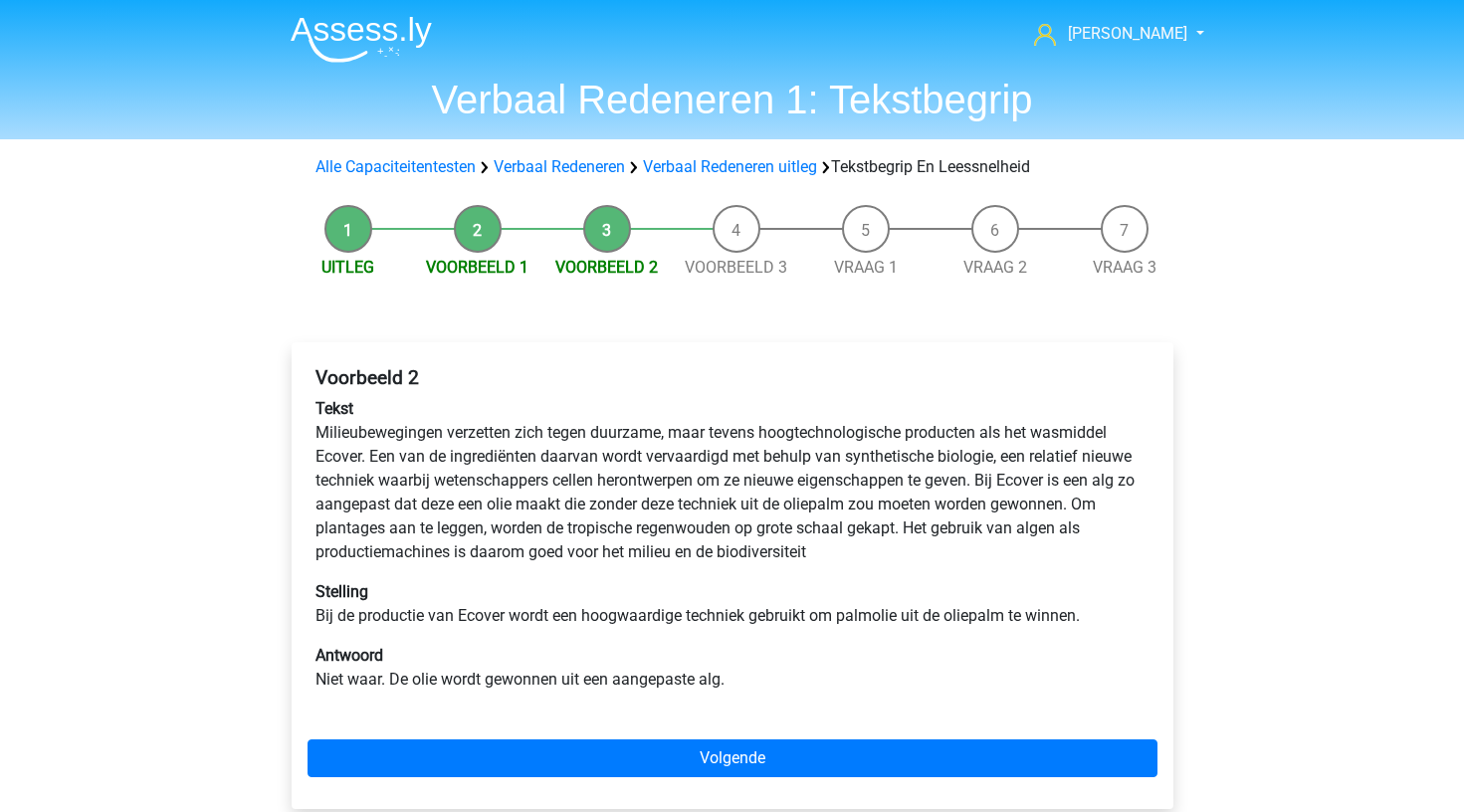 scroll, scrollTop: 0, scrollLeft: 0, axis: both 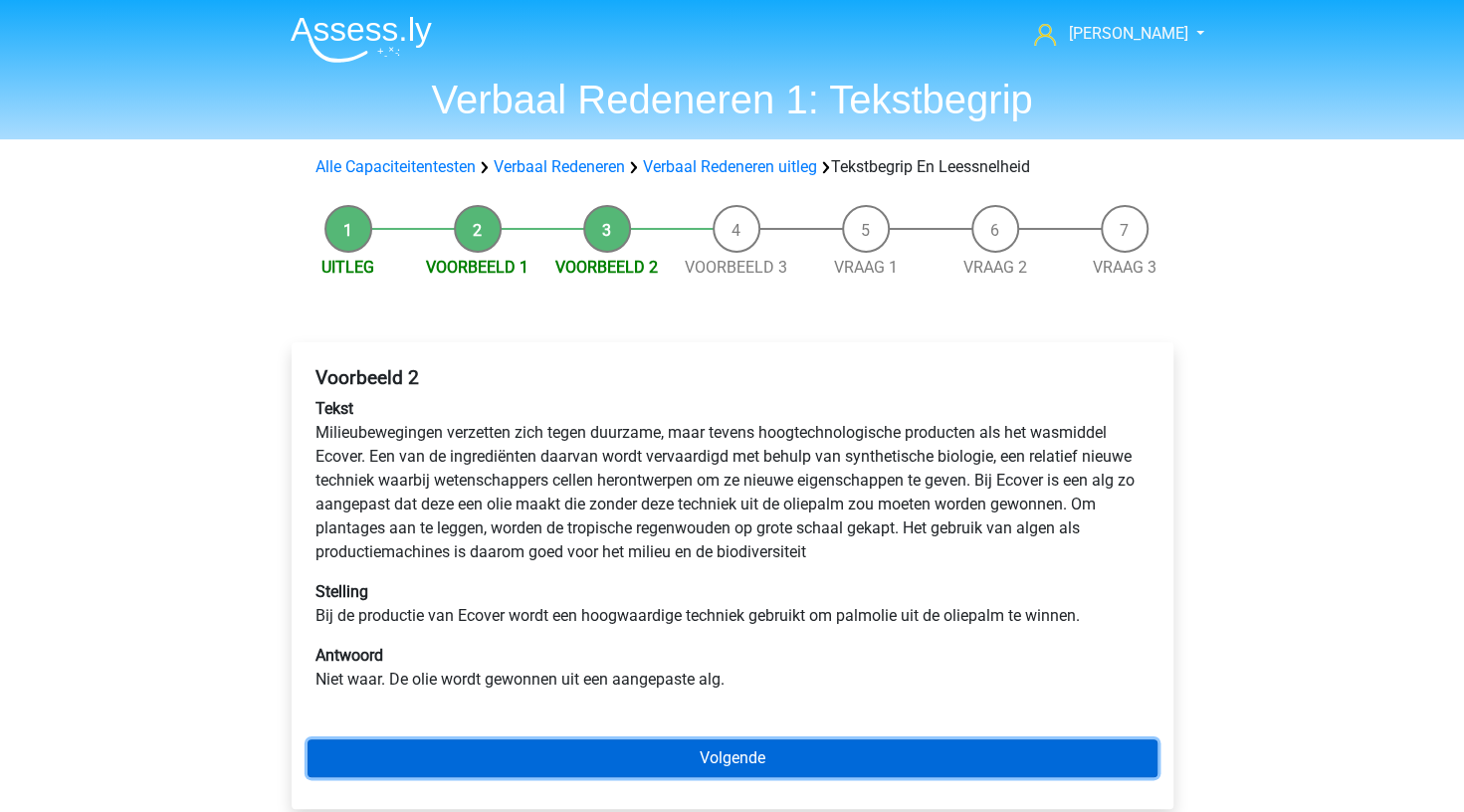 click on "Volgende" at bounding box center [732, 758] 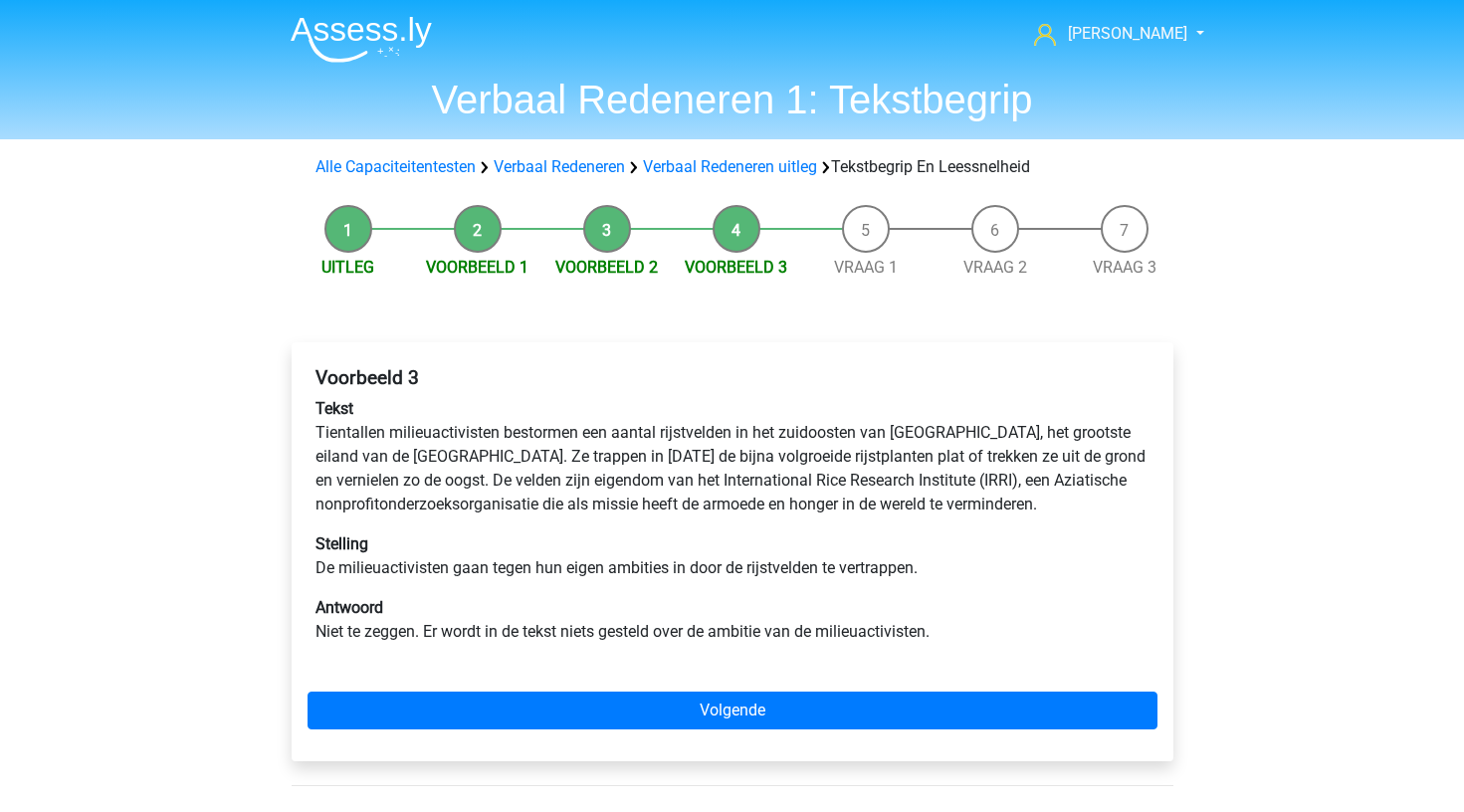 scroll, scrollTop: 0, scrollLeft: 0, axis: both 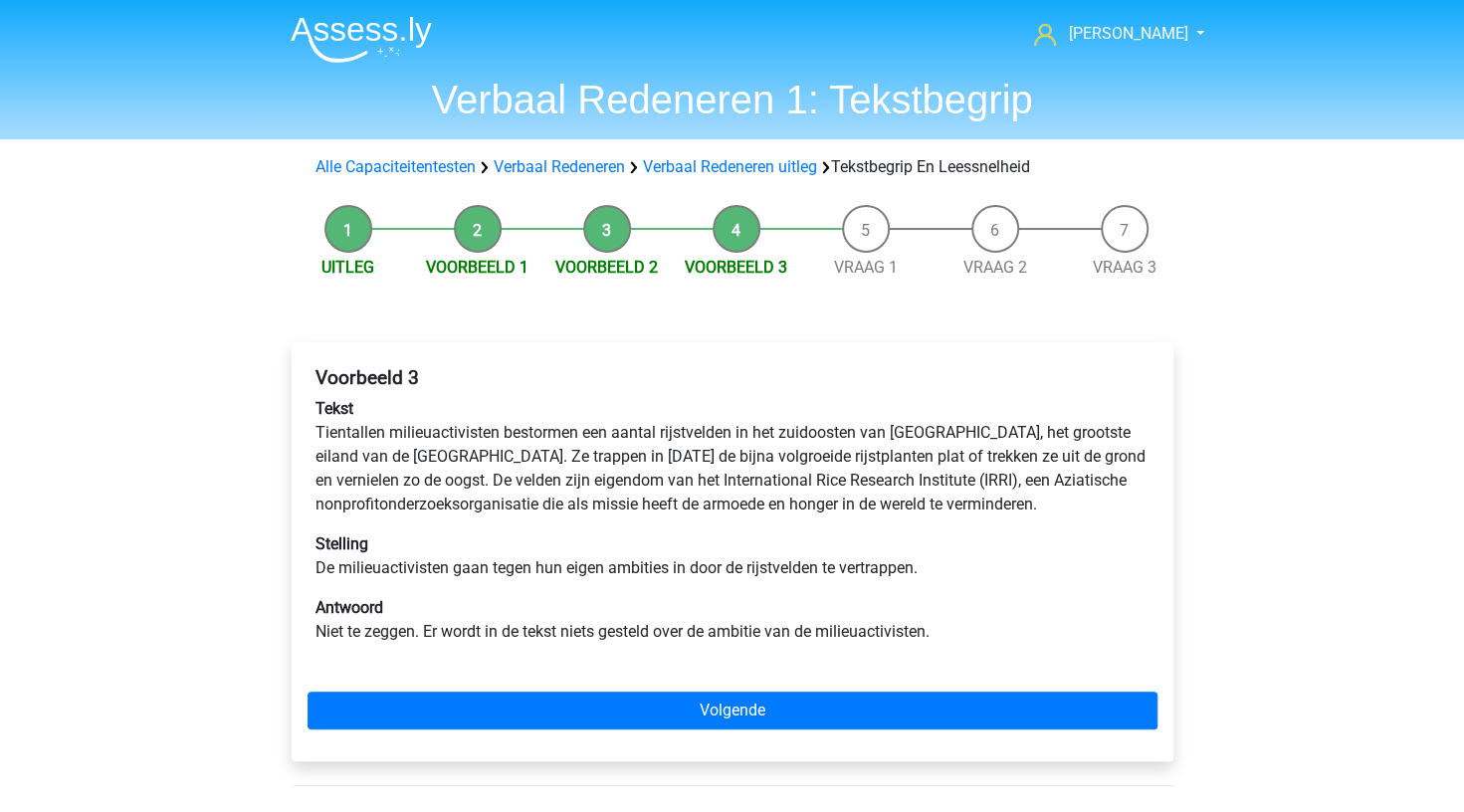 click at bounding box center (361, 39) 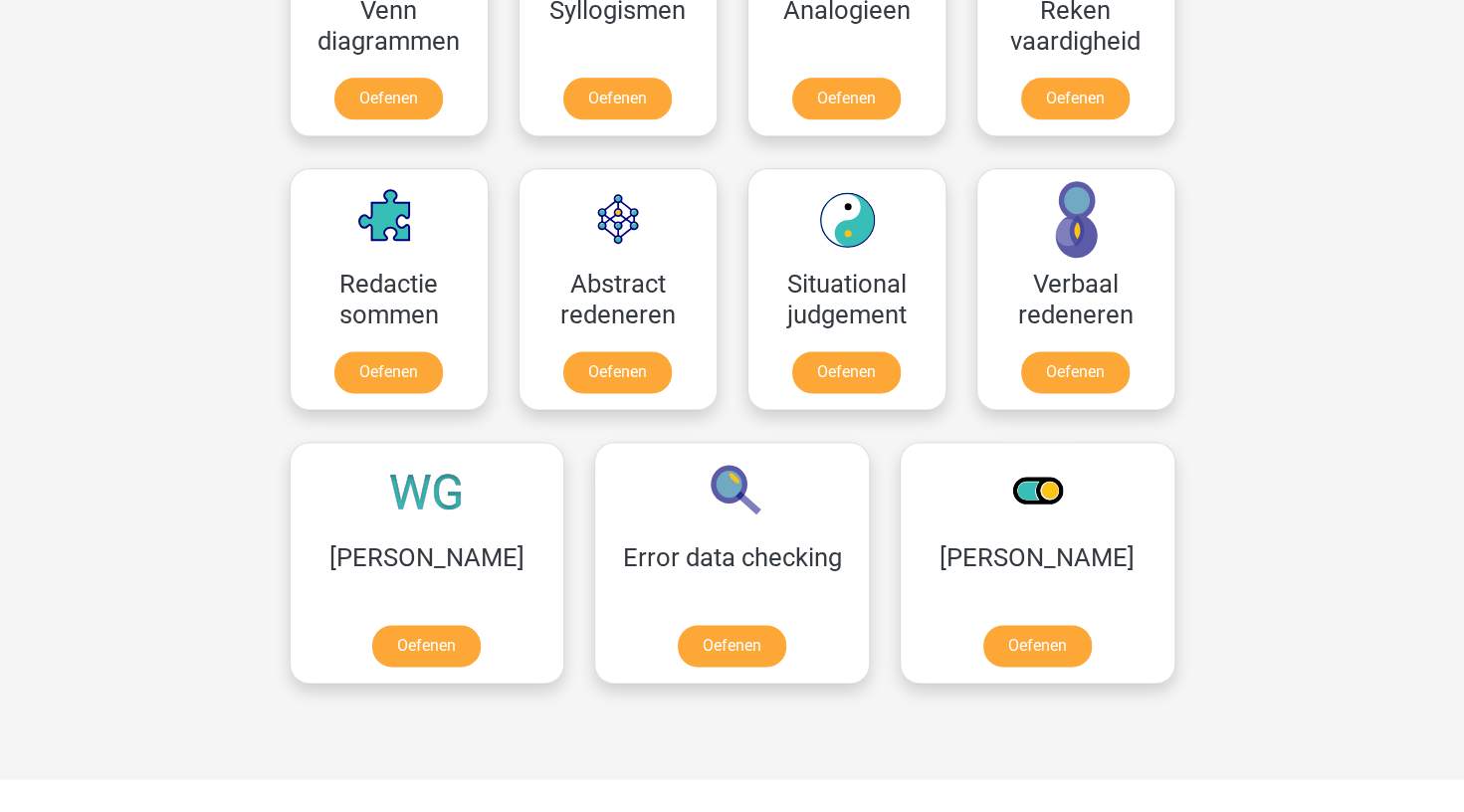 scroll, scrollTop: 1314, scrollLeft: 0, axis: vertical 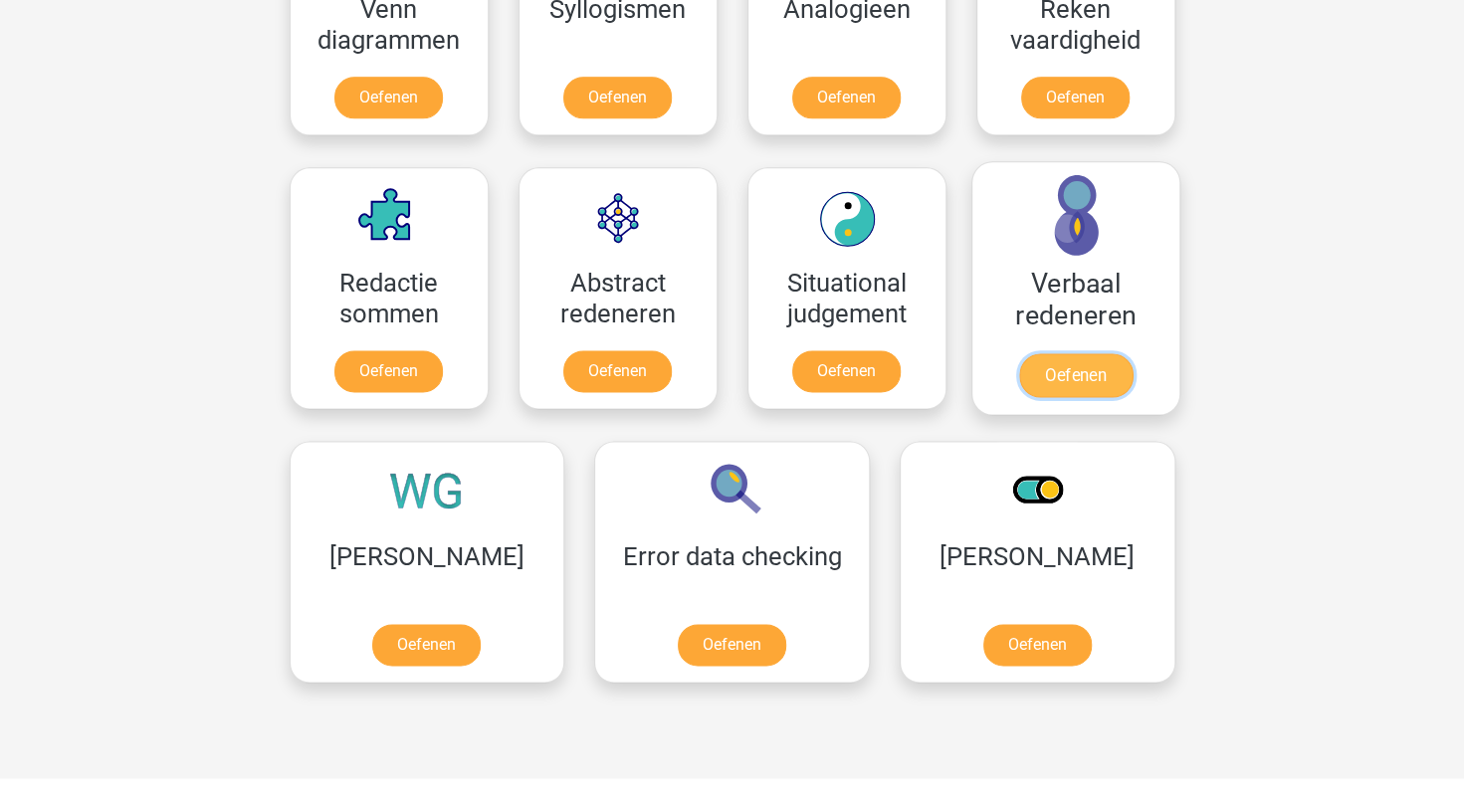 click on "Oefenen" at bounding box center (1075, 375) 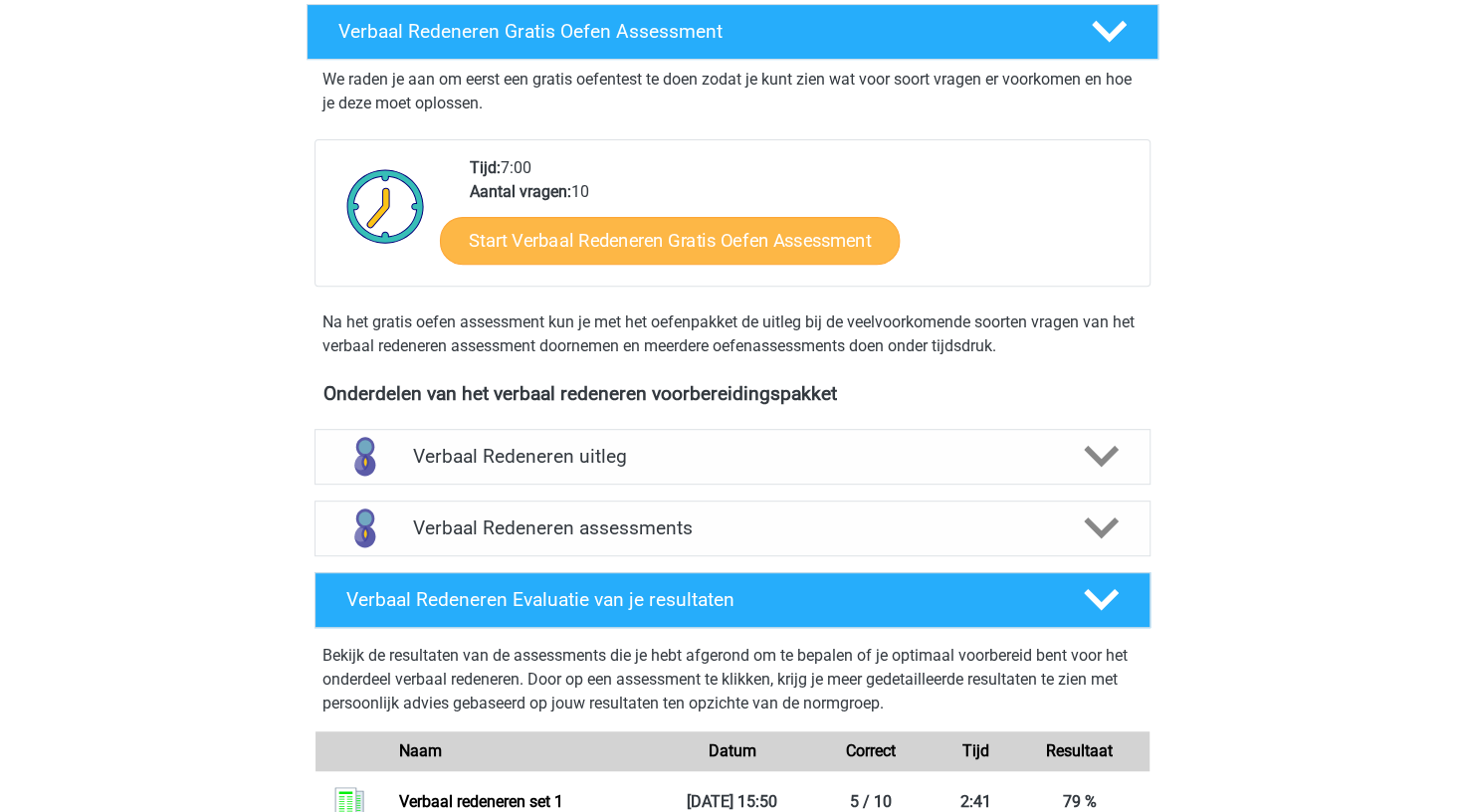 scroll, scrollTop: 348, scrollLeft: 0, axis: vertical 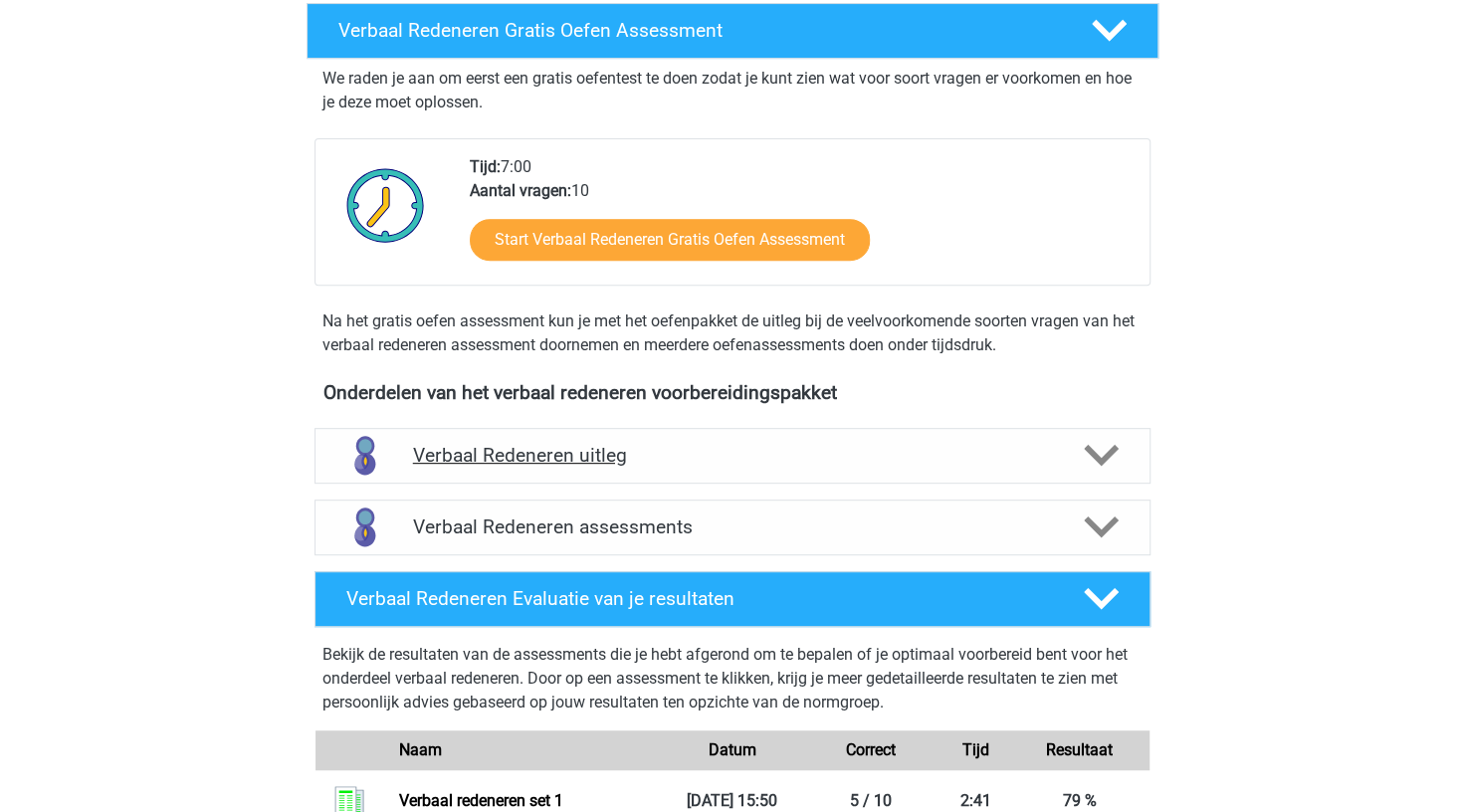 click on "Verbaal Redeneren uitleg" at bounding box center [732, 455] 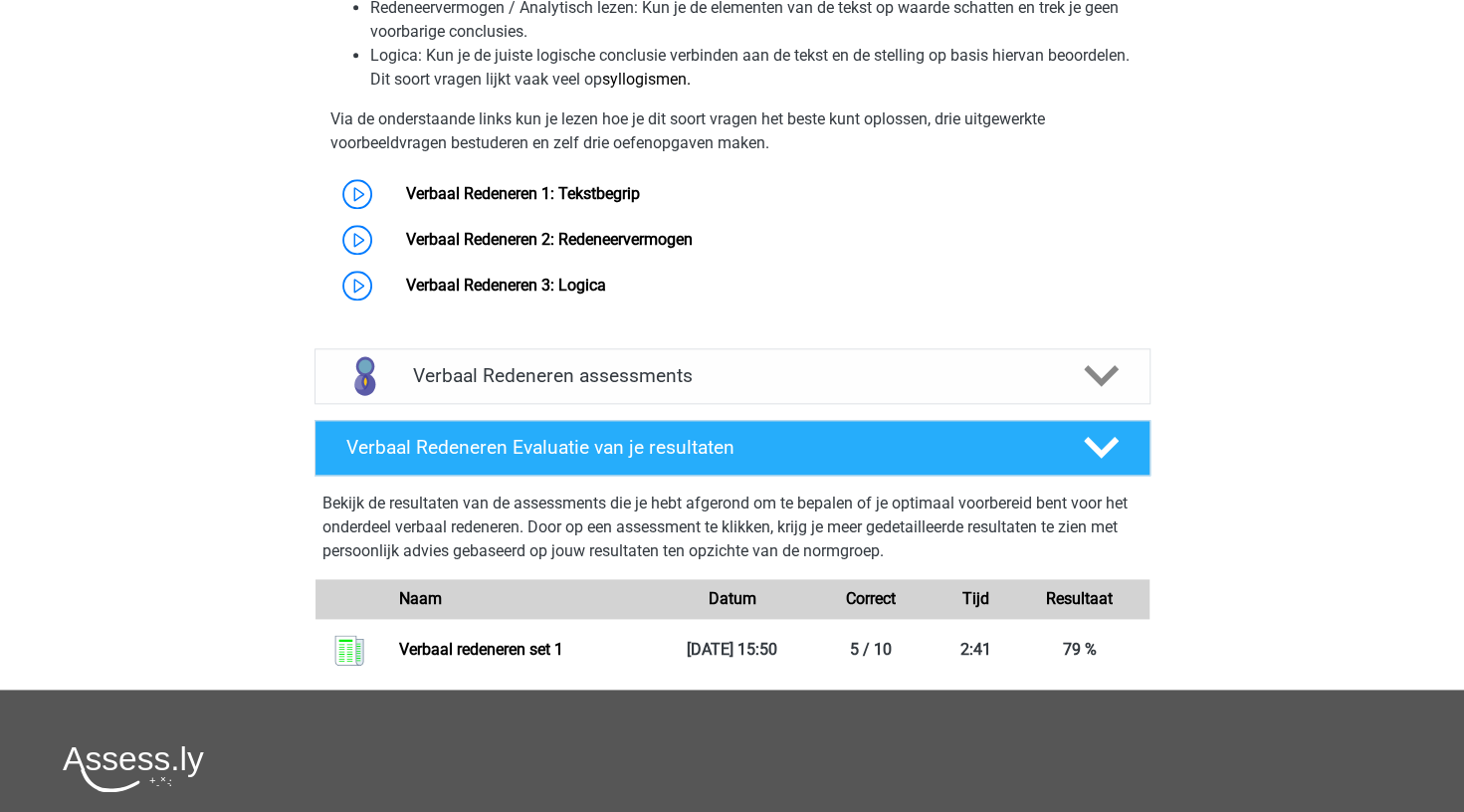 scroll, scrollTop: 1160, scrollLeft: 0, axis: vertical 